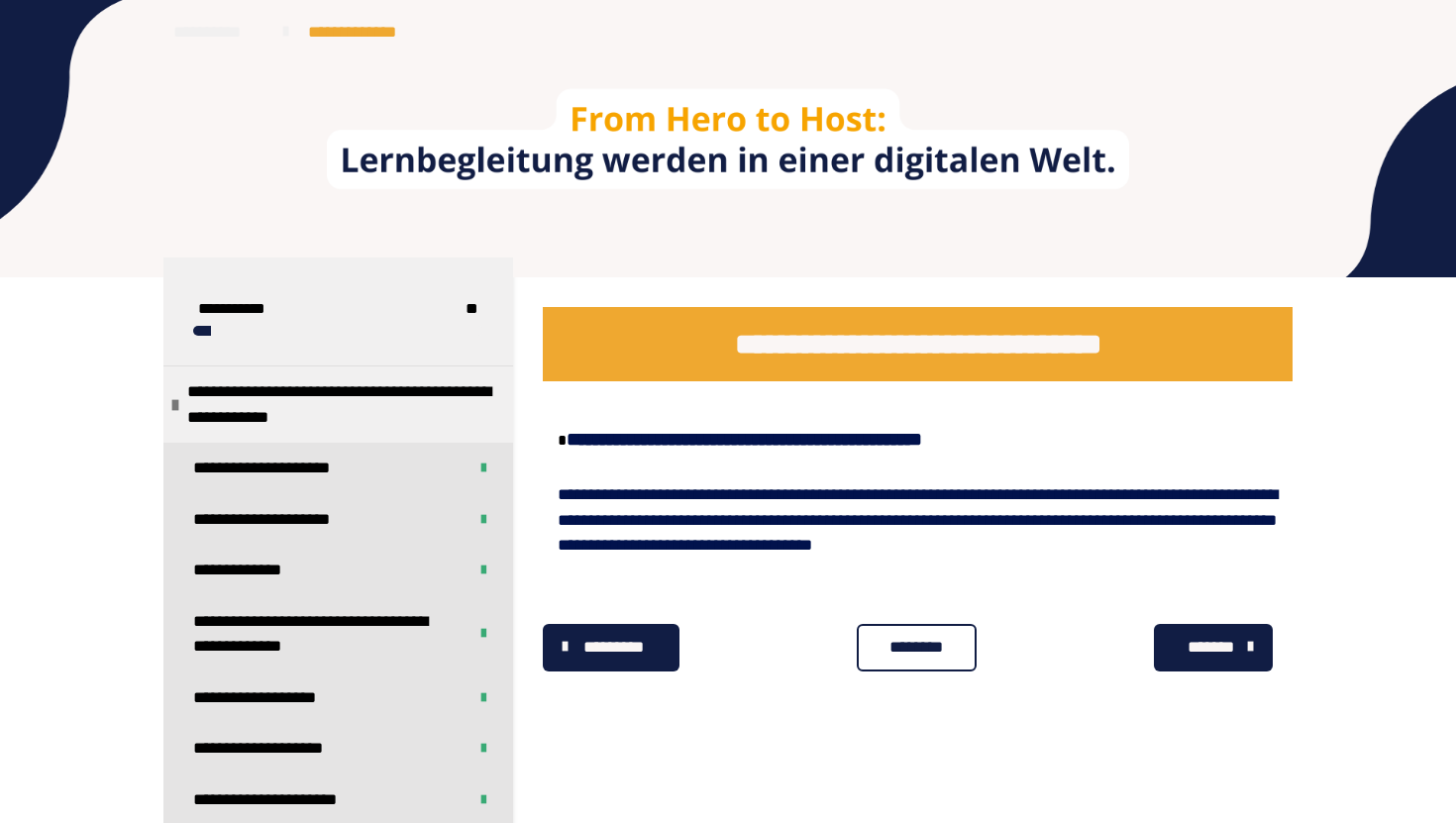 scroll, scrollTop: 0, scrollLeft: 0, axis: both 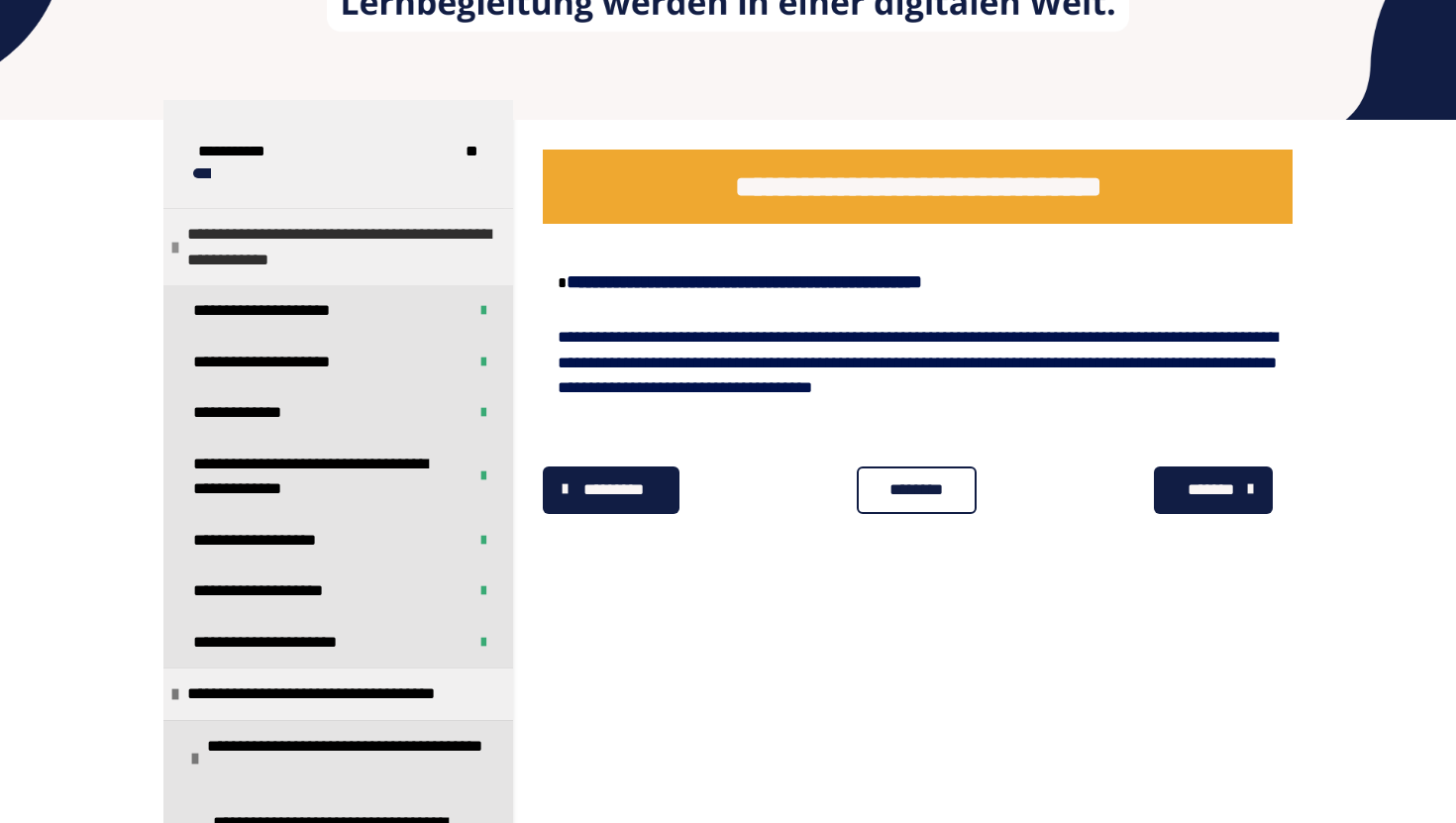 click at bounding box center [175, 248] 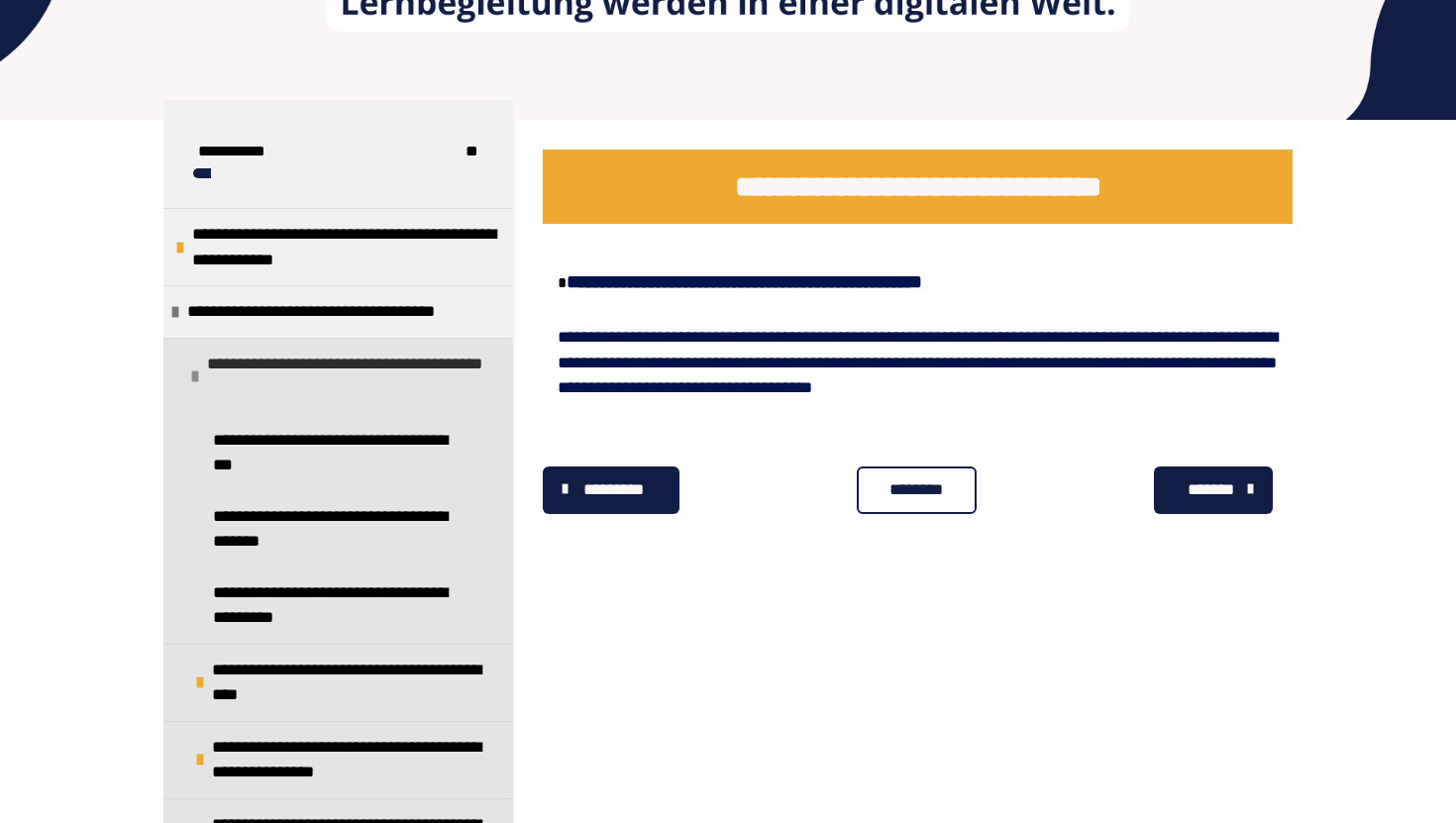 click on "**********" at bounding box center [353, 376] 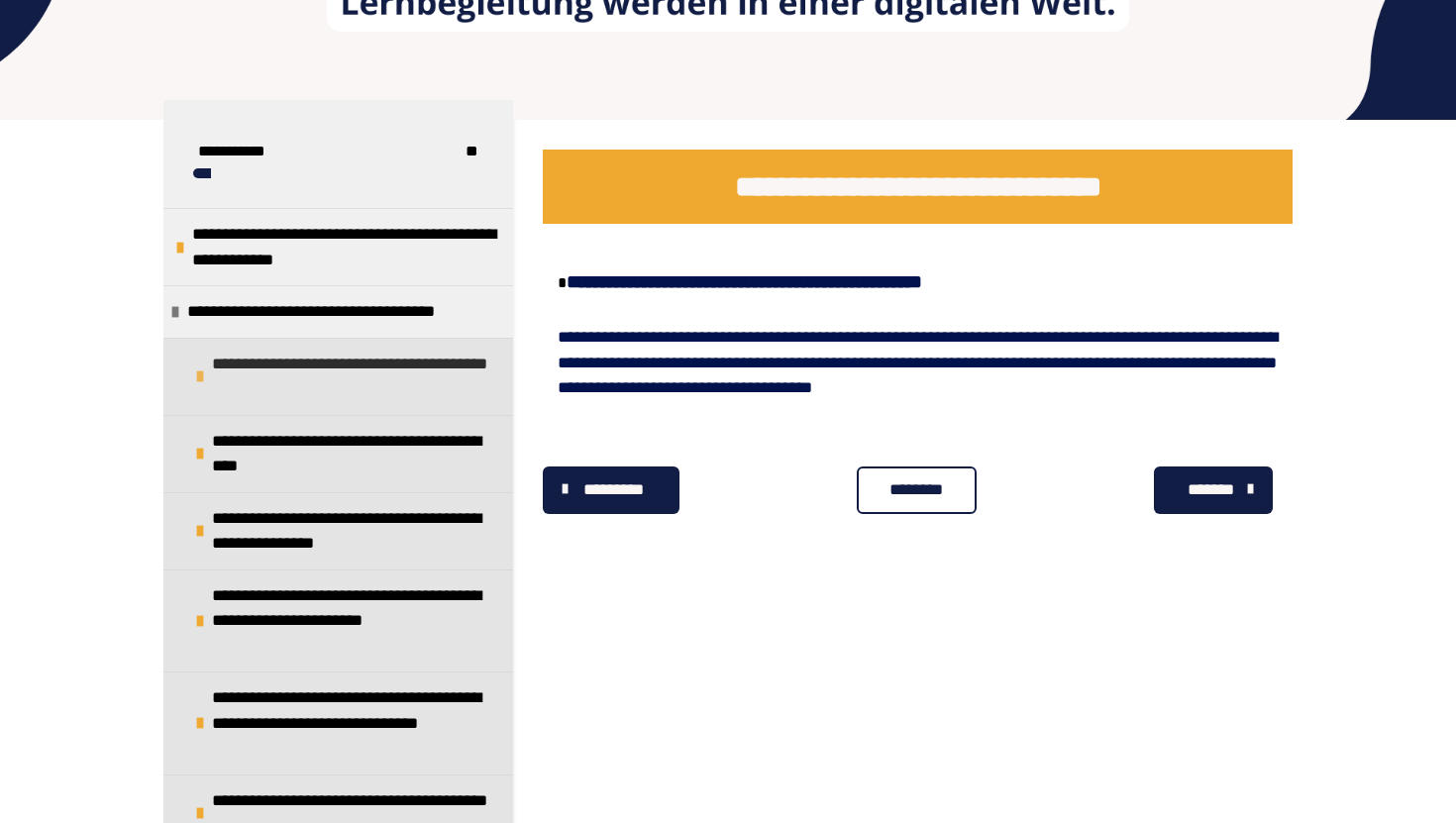 click on "**********" at bounding box center [358, 376] 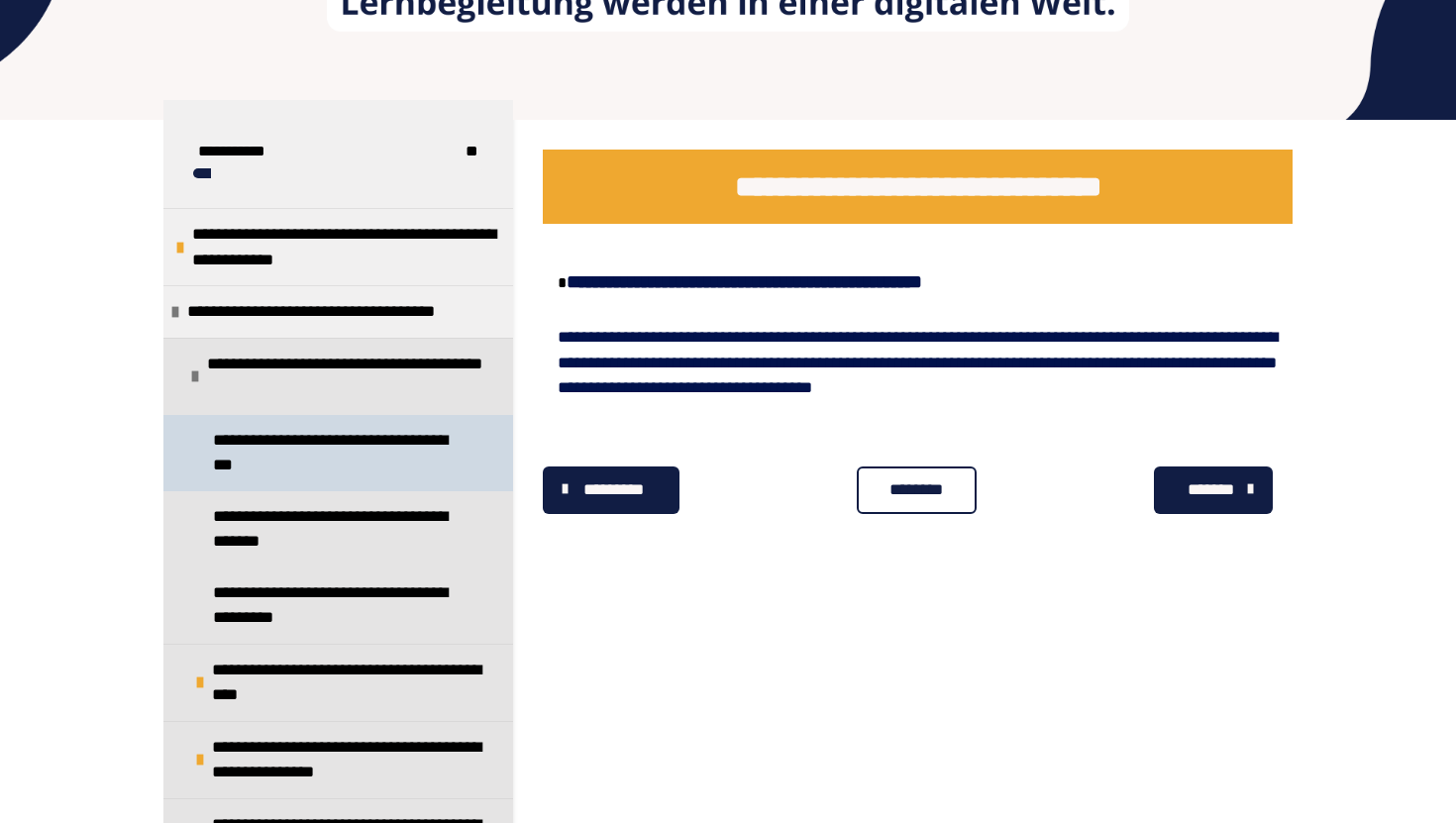 click on "**********" at bounding box center (340, 453) 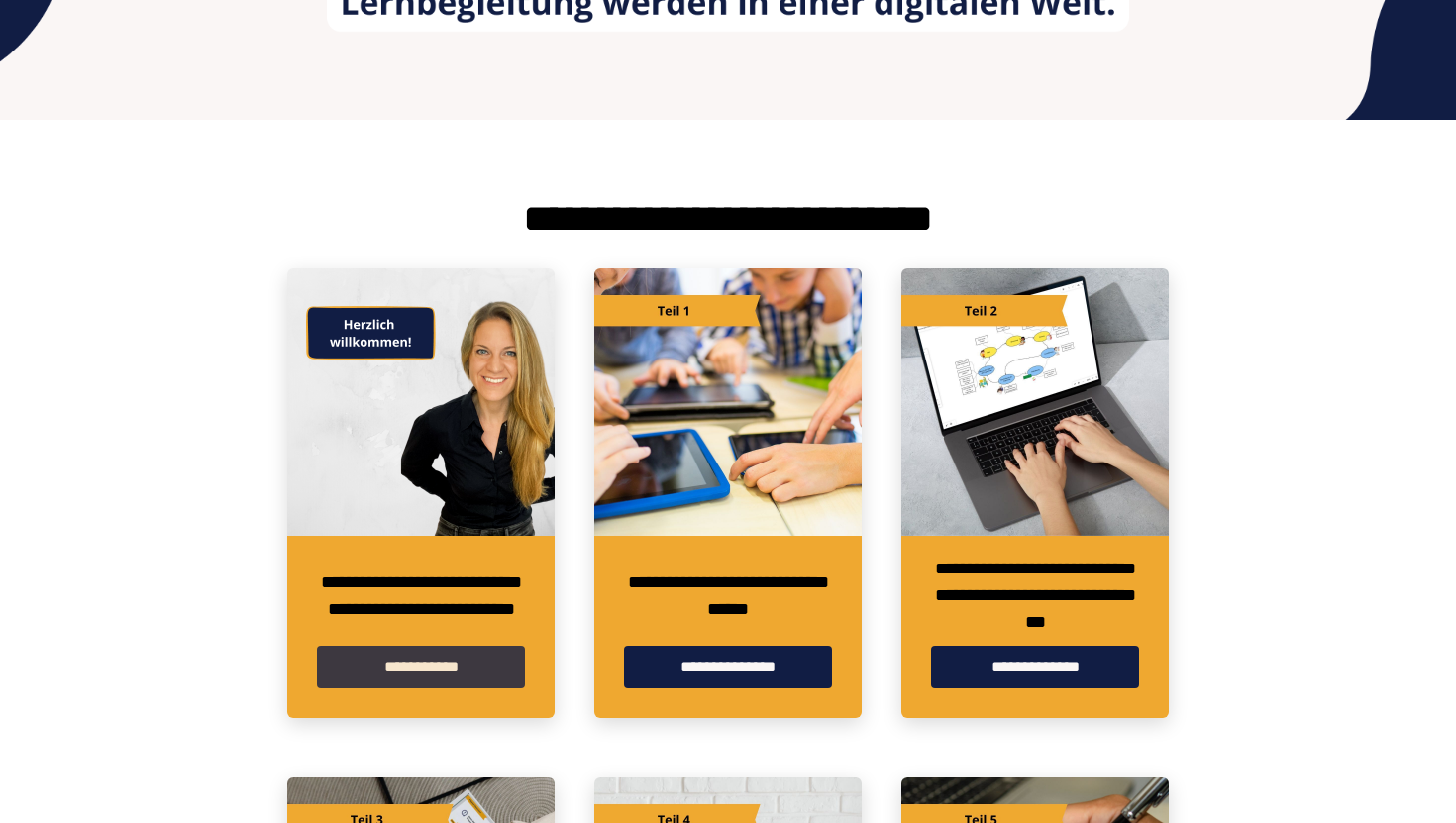 click on "**********" at bounding box center [421, 667] 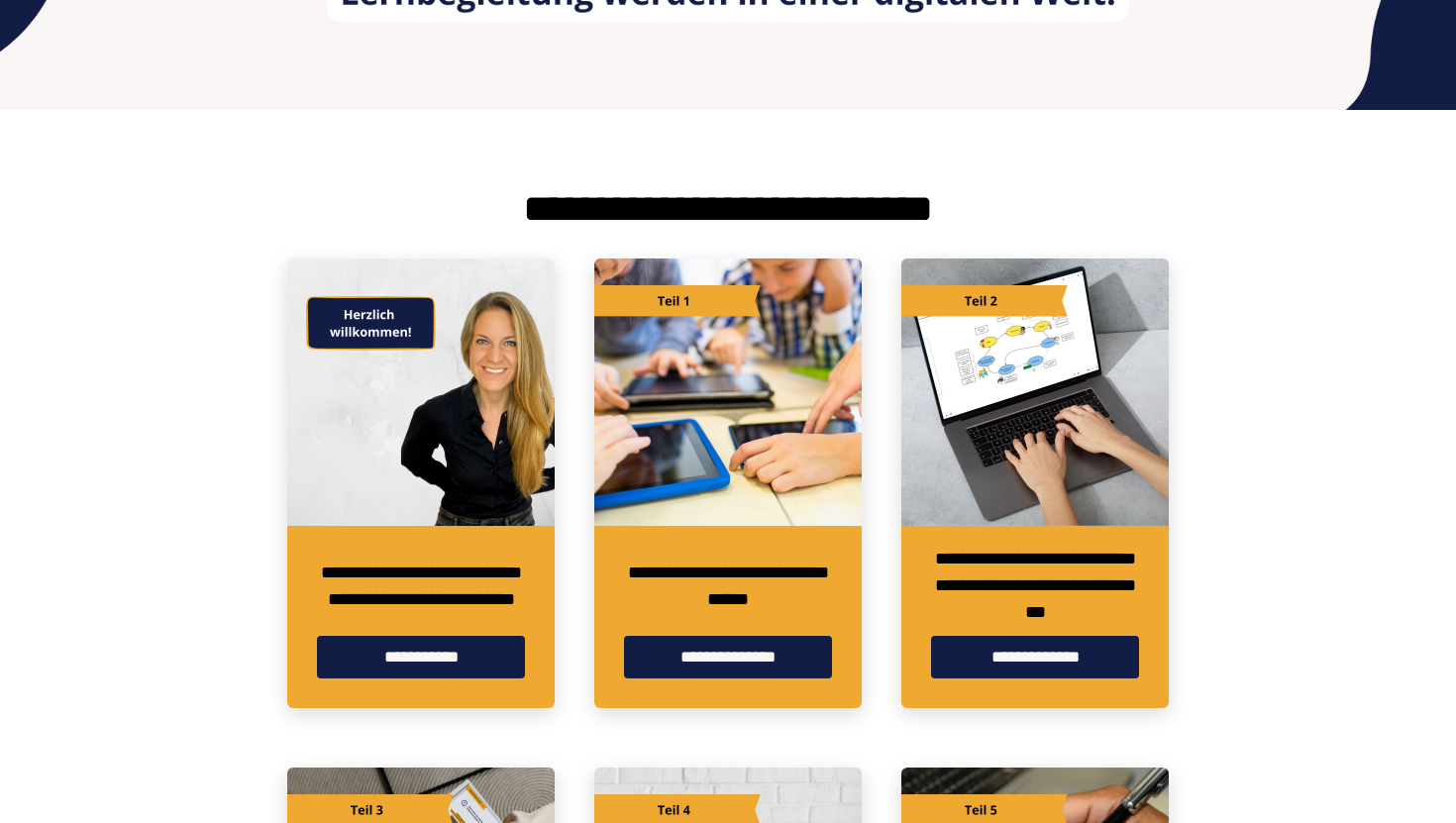 scroll, scrollTop: 172, scrollLeft: 0, axis: vertical 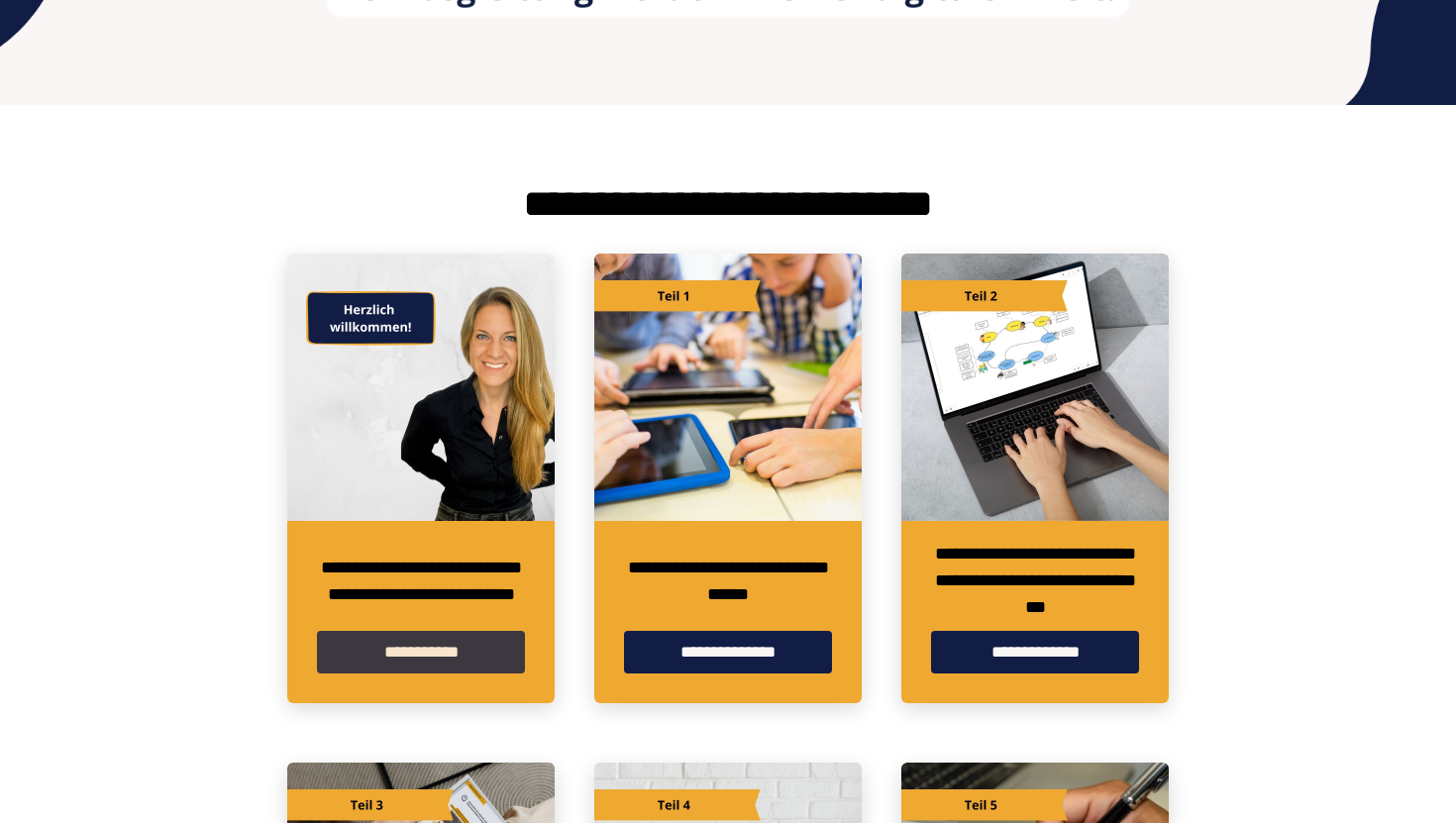 click on "**********" at bounding box center (421, 652) 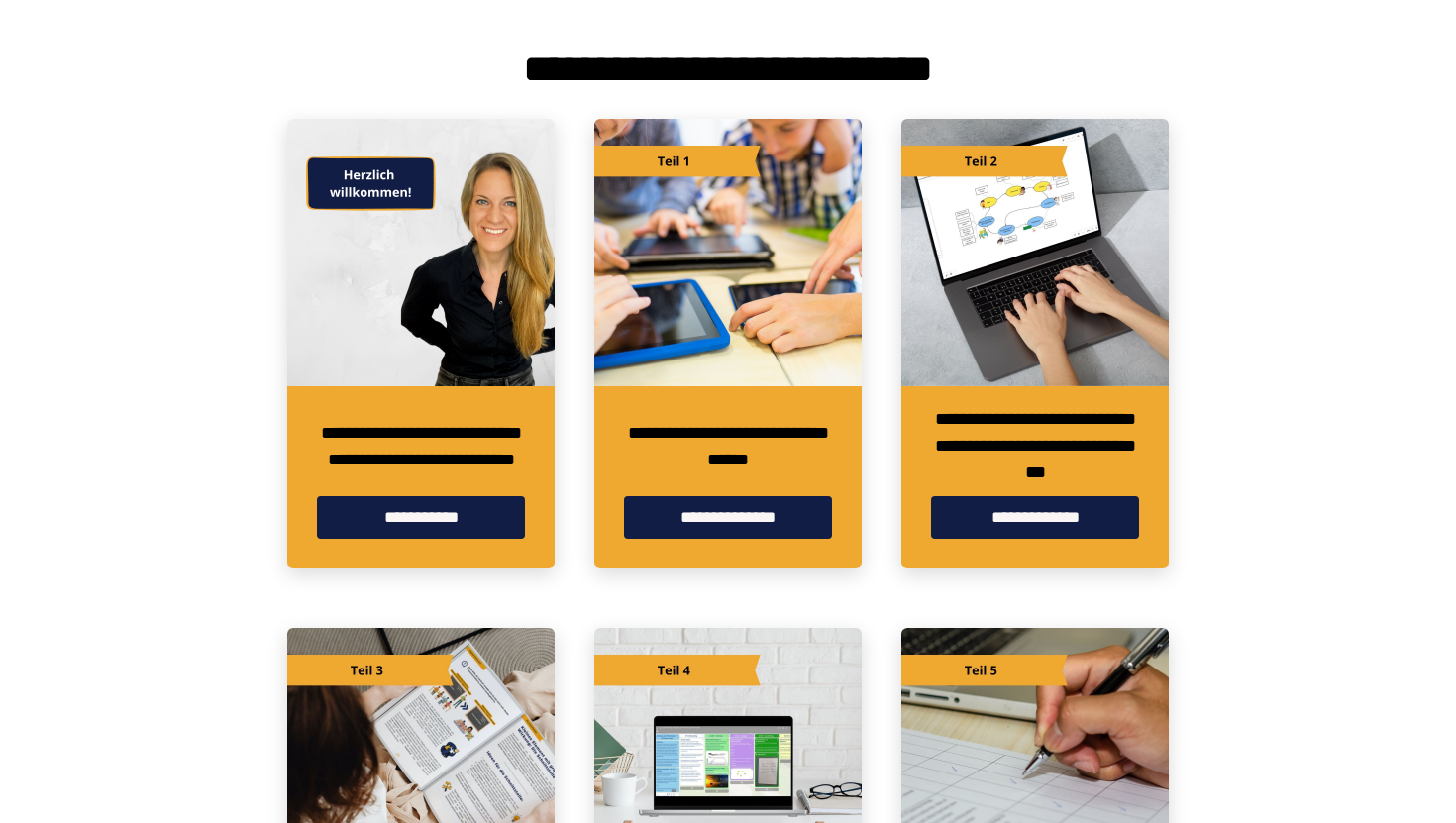 scroll, scrollTop: 308, scrollLeft: 0, axis: vertical 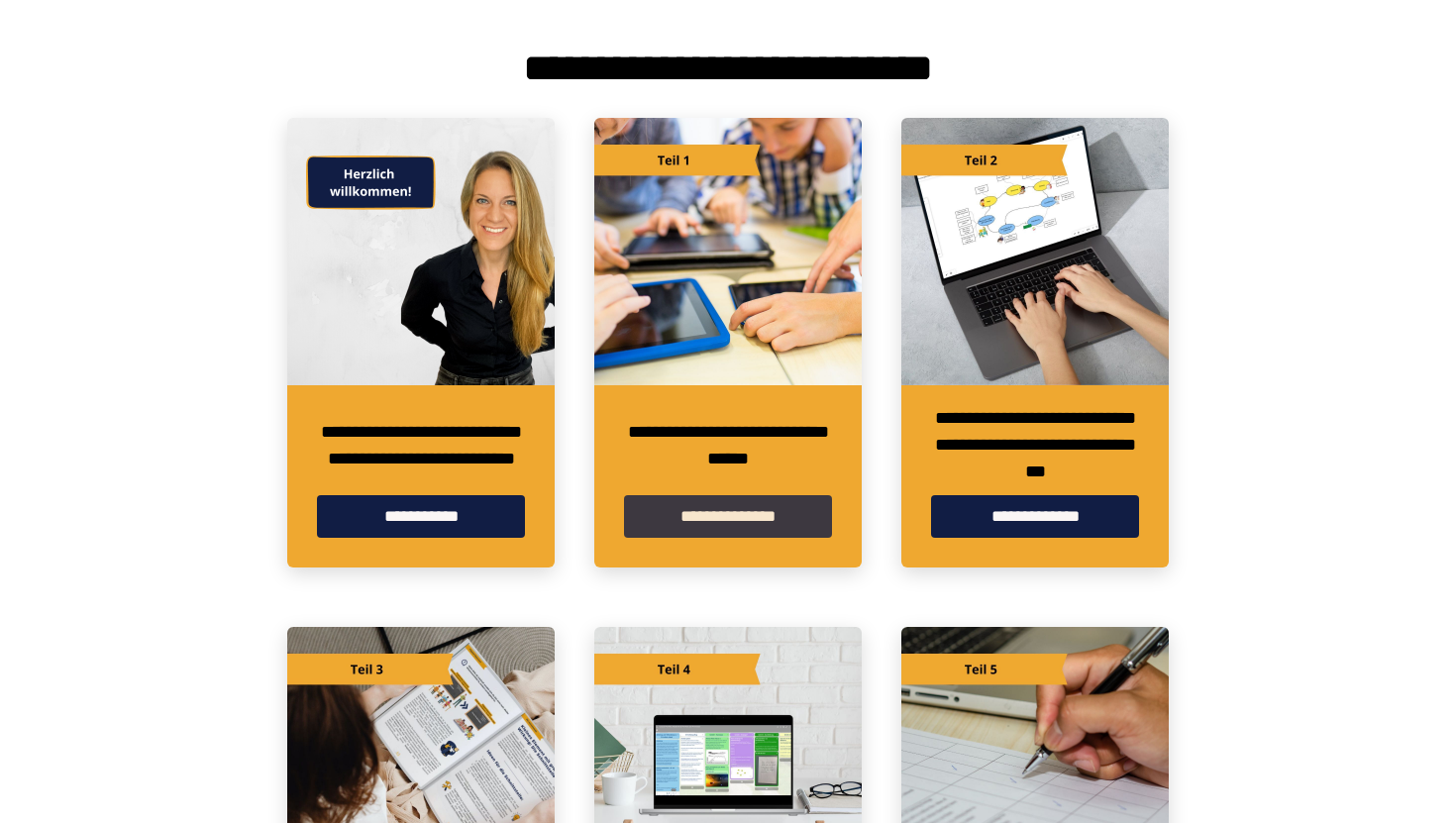 click on "**********" at bounding box center (728, 516) 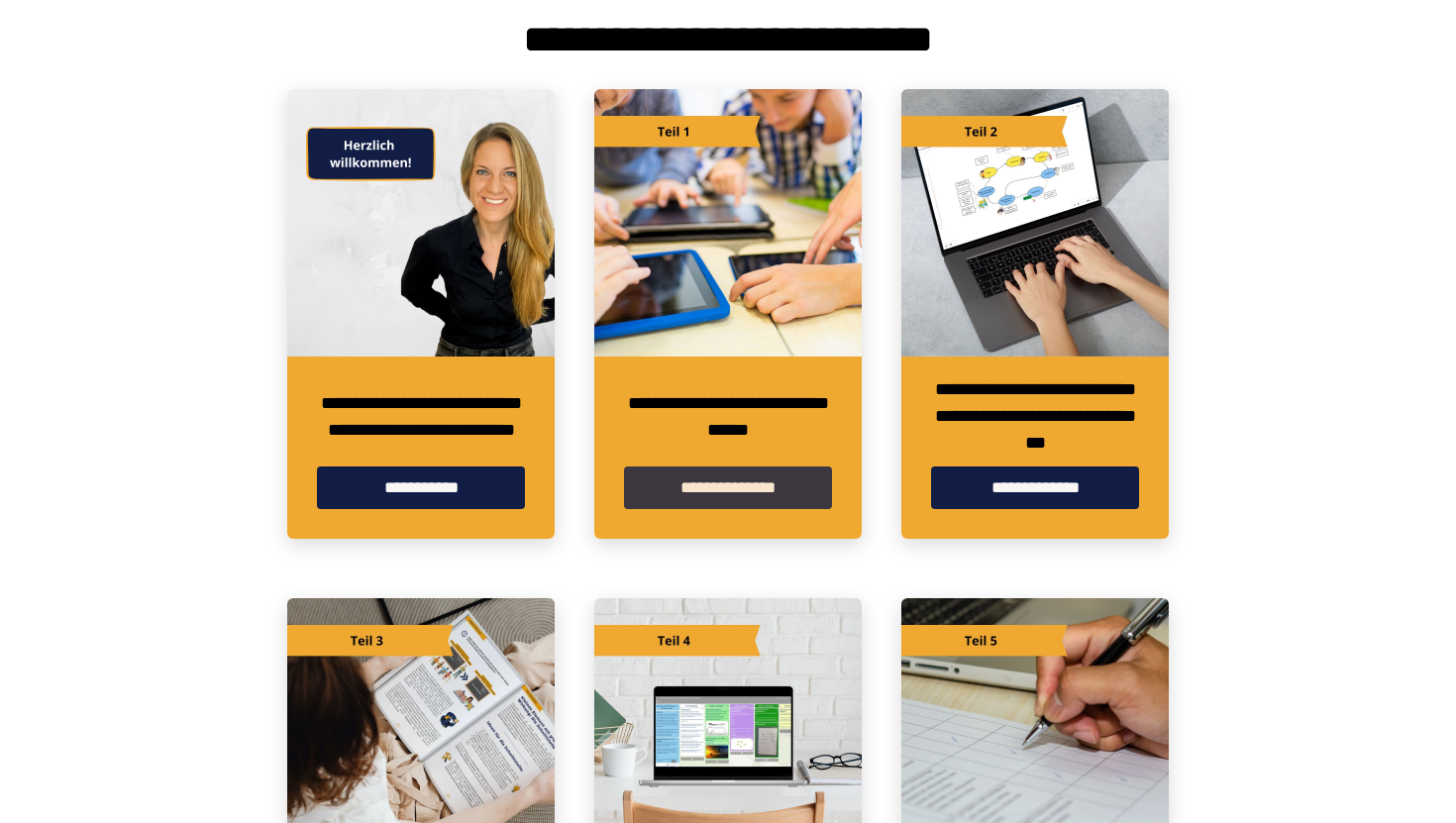 scroll, scrollTop: 345, scrollLeft: 0, axis: vertical 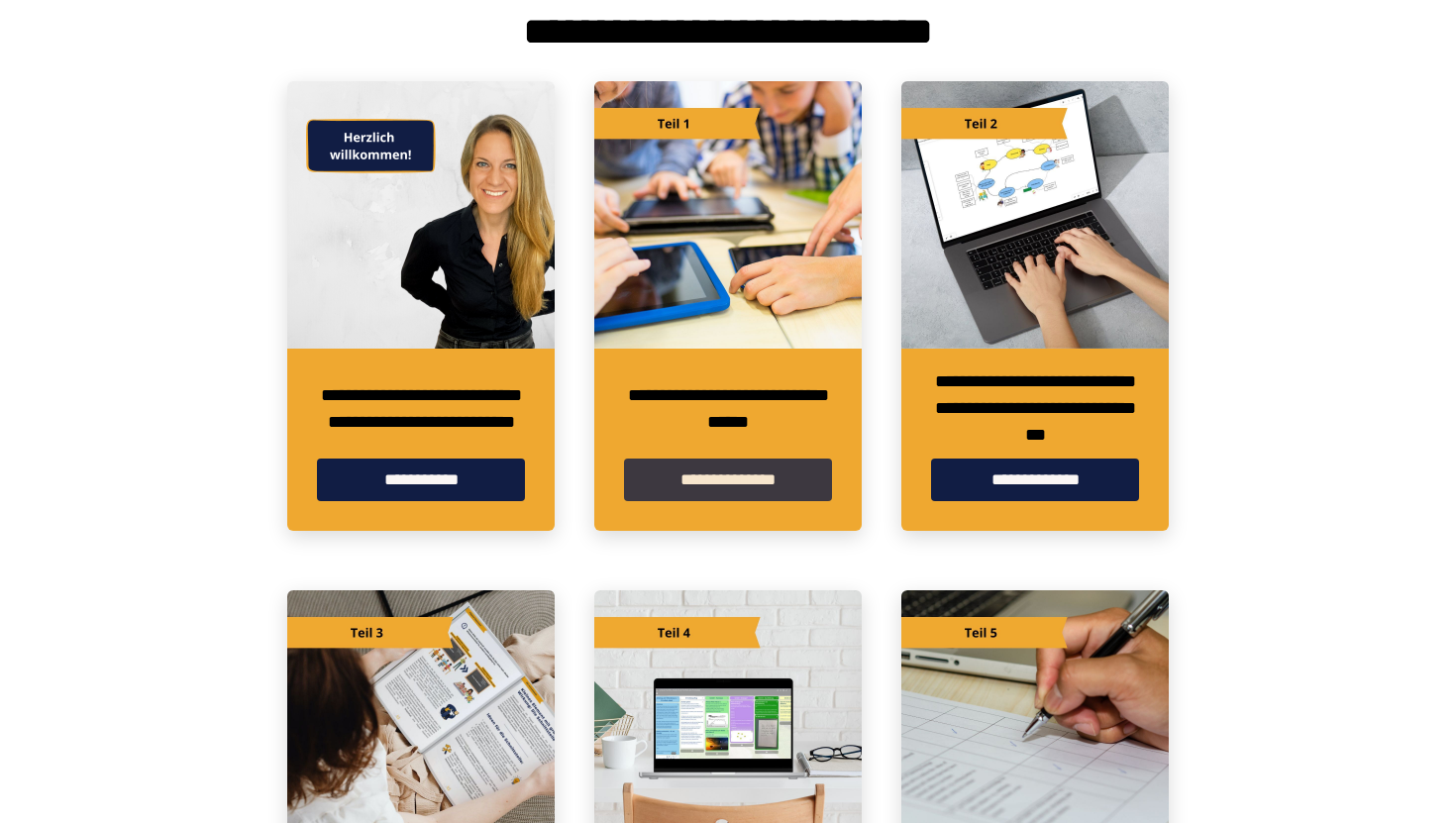 click on "**********" at bounding box center (728, 479) 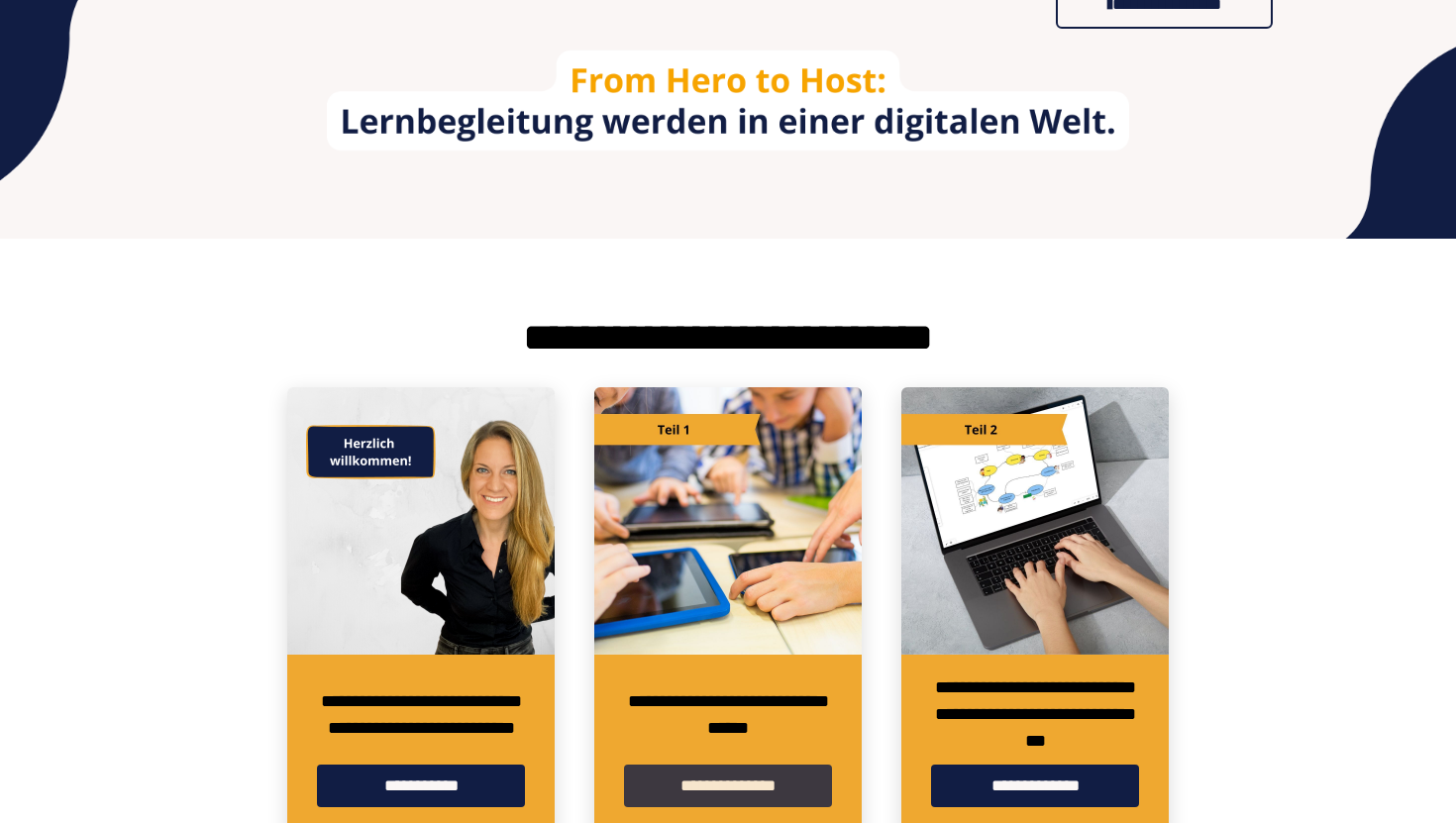 scroll, scrollTop: 40, scrollLeft: 0, axis: vertical 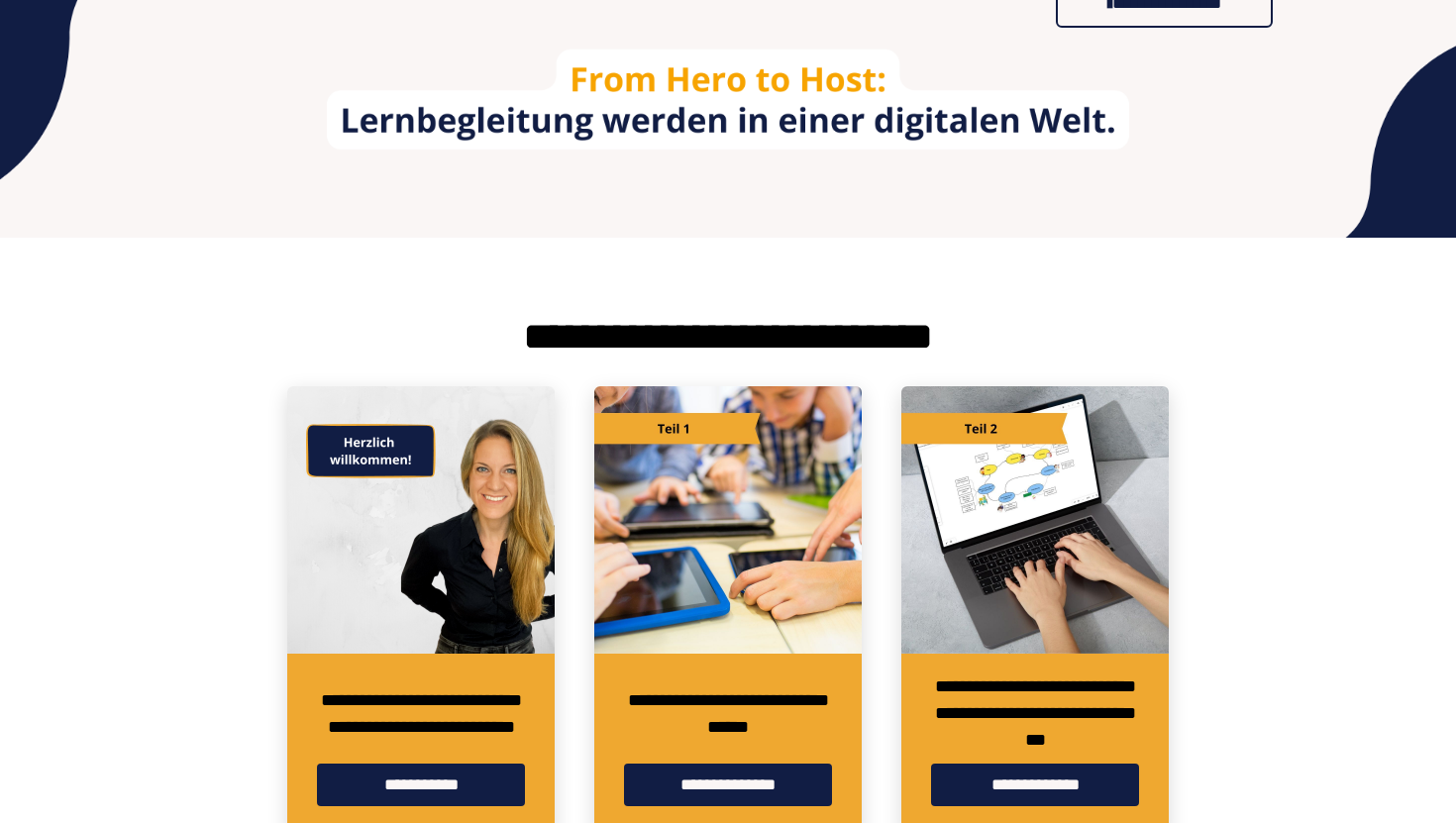 click on "**********" at bounding box center [1164, 4] 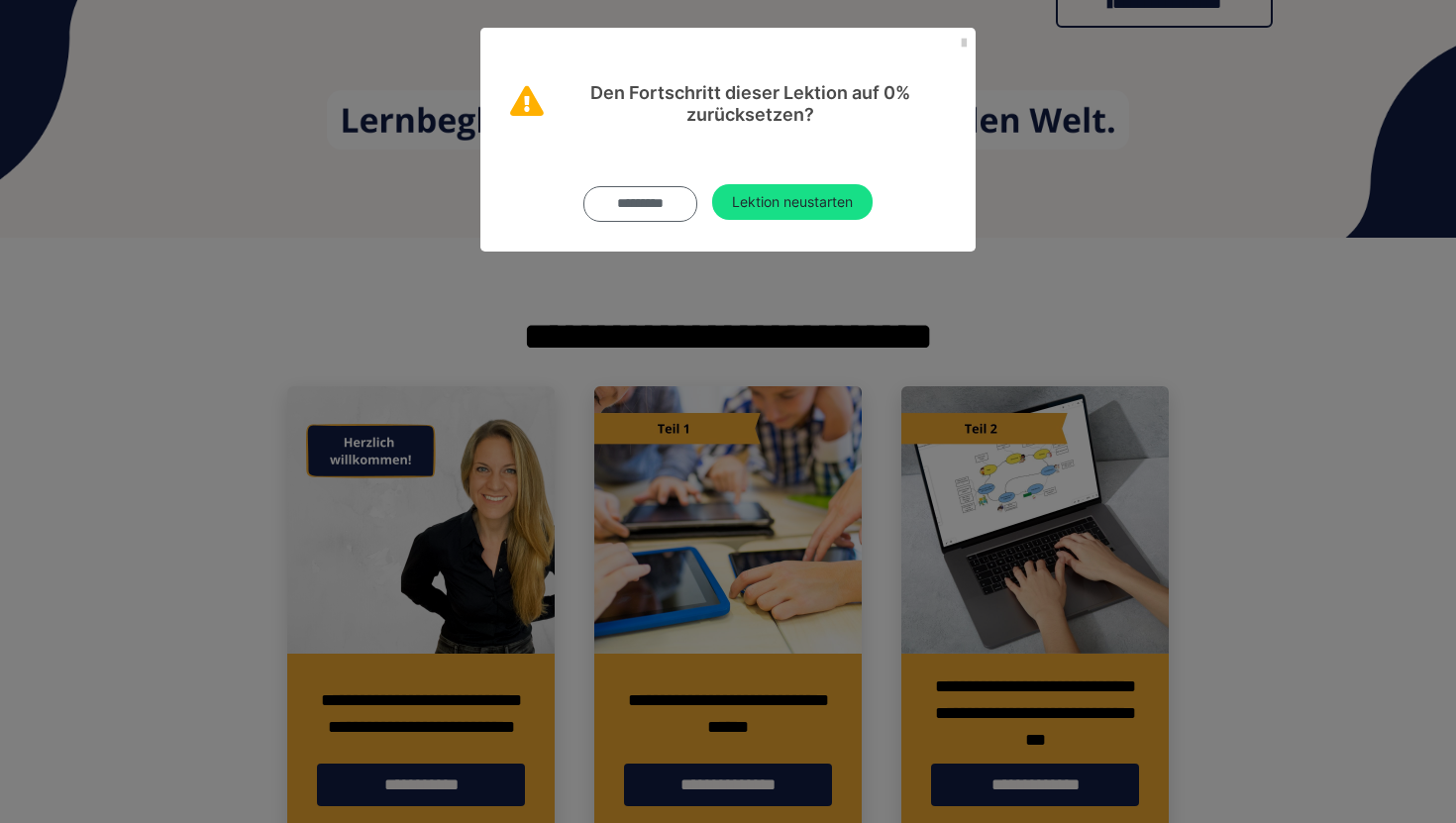 click on "*********" at bounding box center (640, 204) 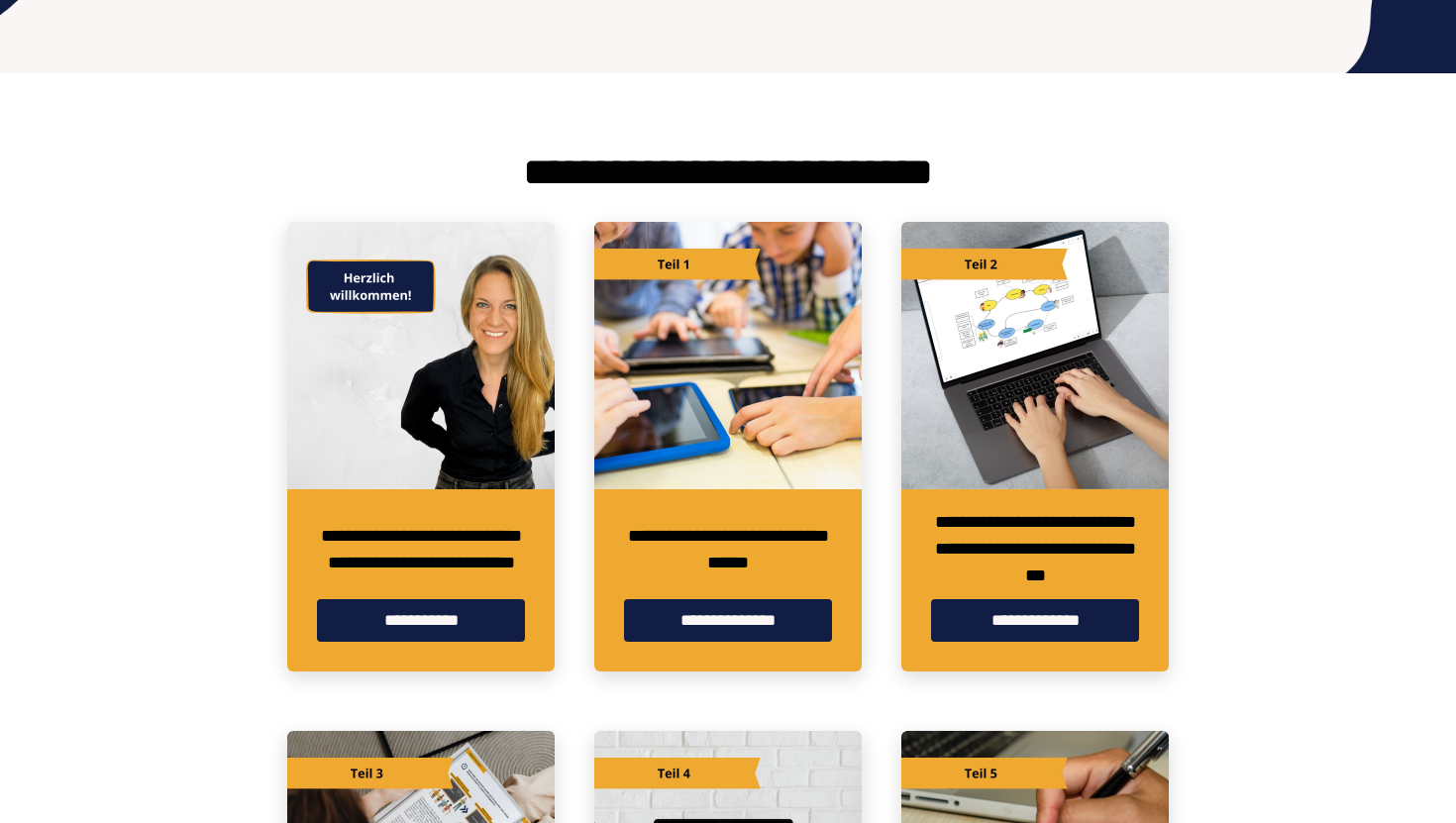 scroll, scrollTop: 209, scrollLeft: 0, axis: vertical 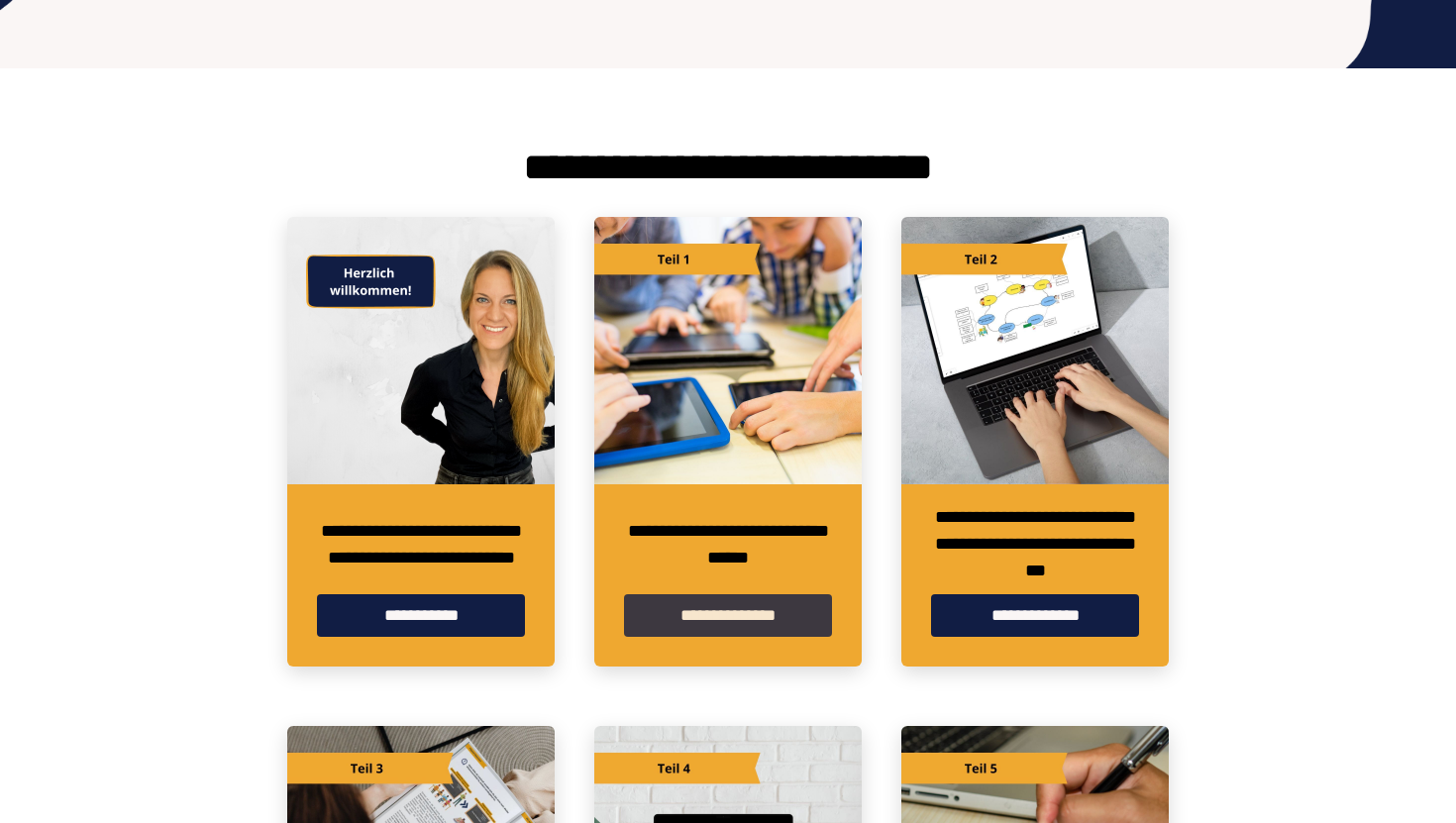 click on "**********" at bounding box center [728, 615] 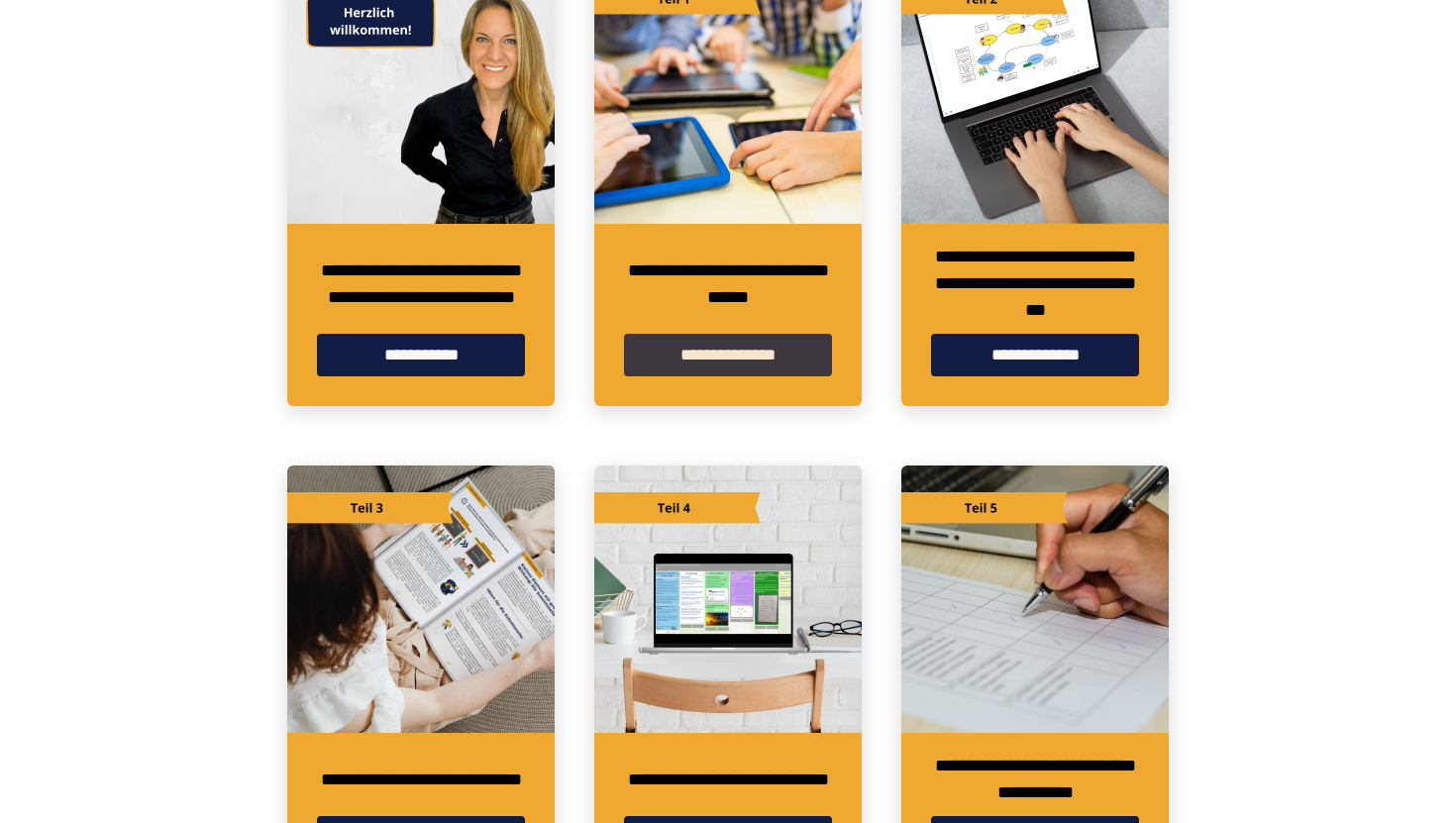 scroll, scrollTop: 381, scrollLeft: 0, axis: vertical 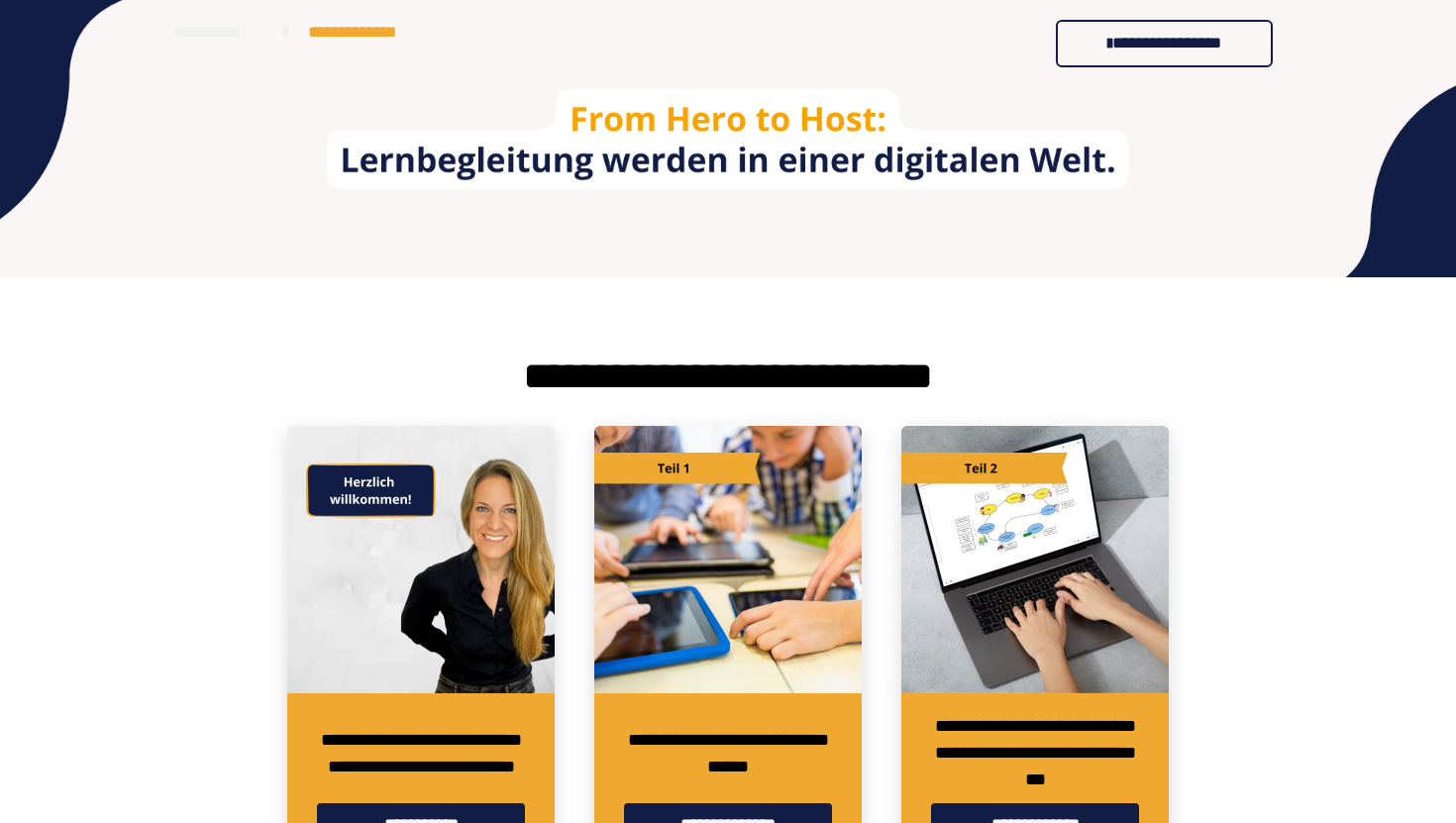 click on "**********" at bounding box center (363, 33) 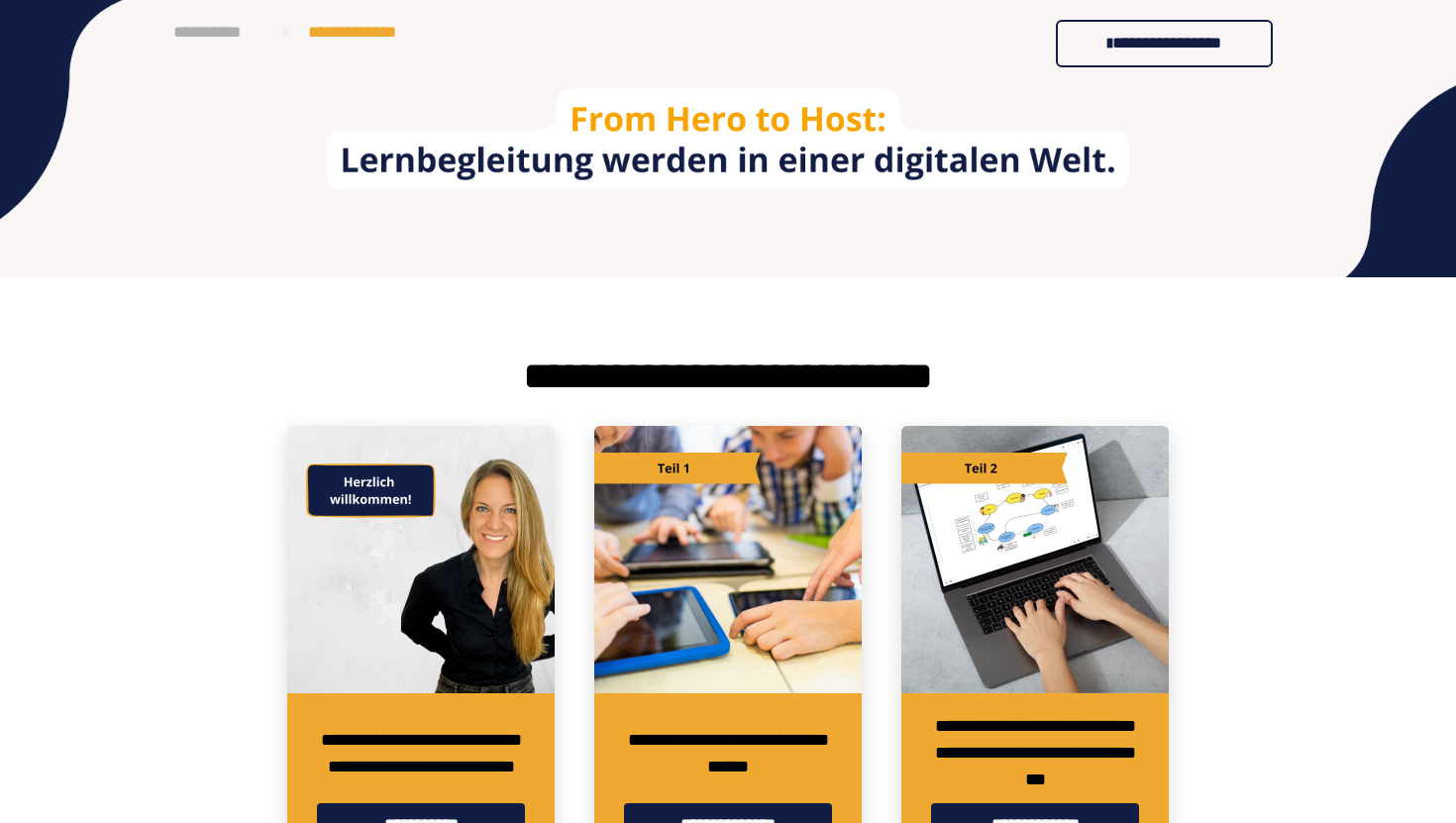 click on "**********" at bounding box center [218, 33] 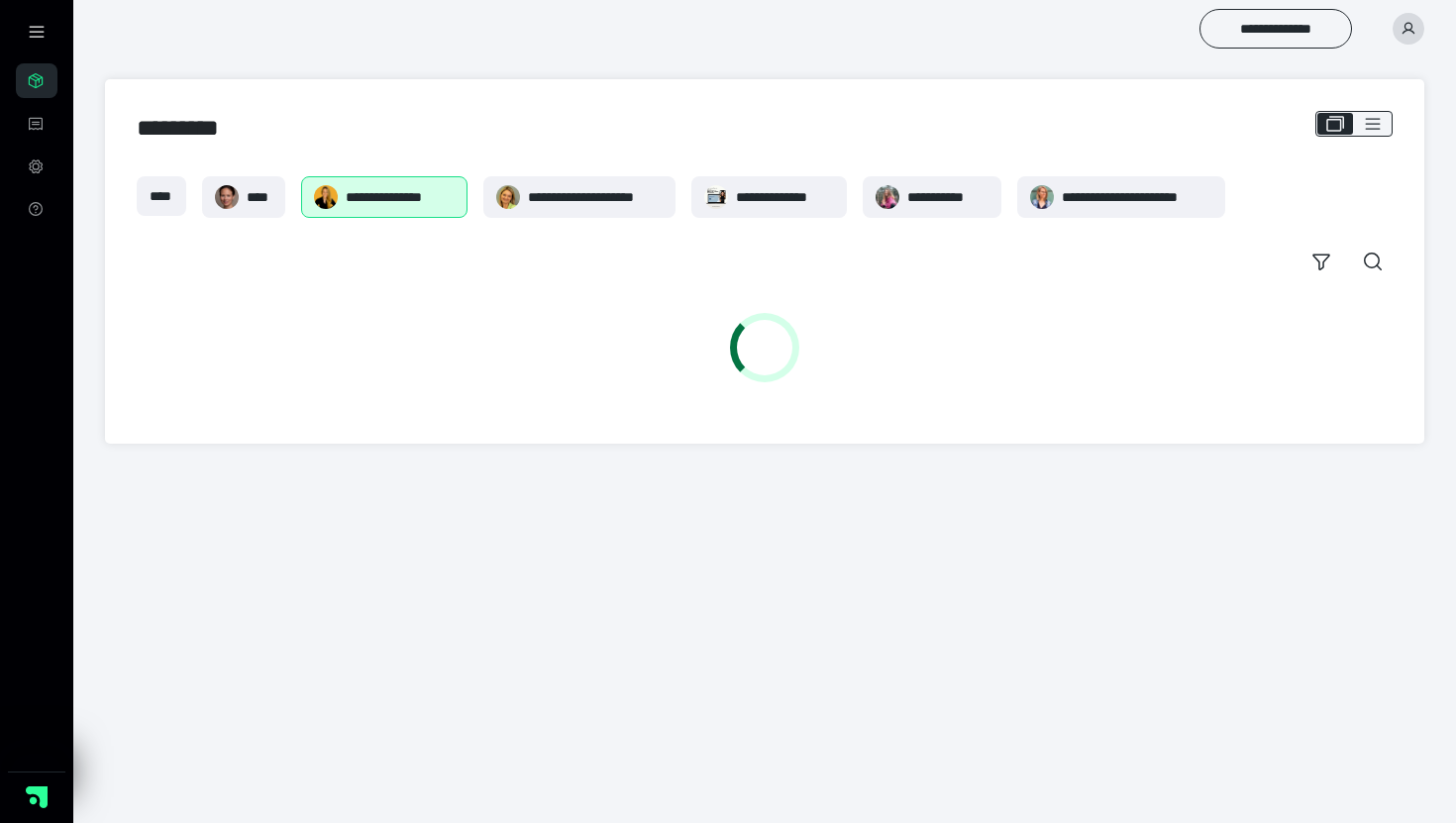scroll, scrollTop: 0, scrollLeft: 0, axis: both 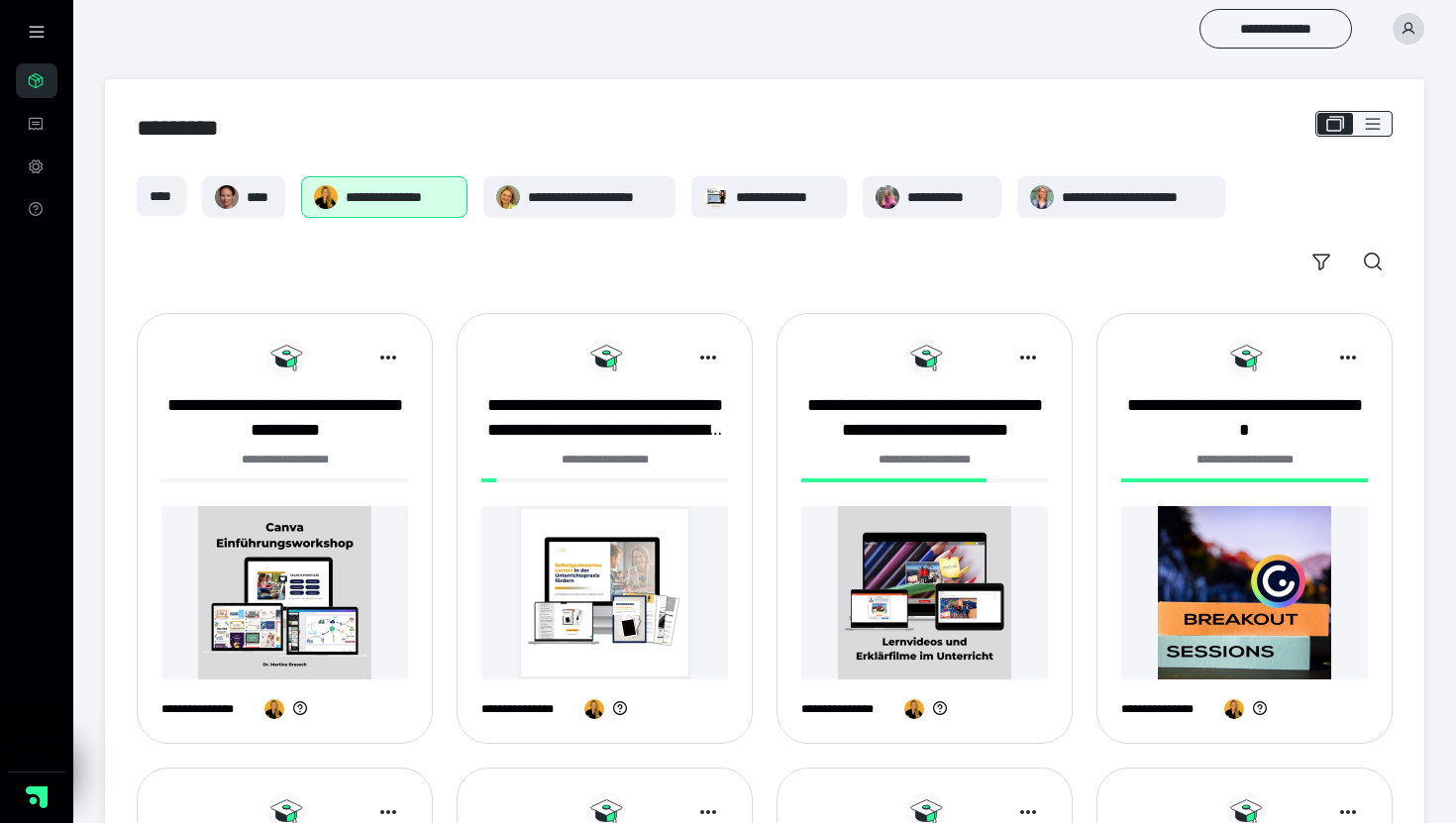 click at bounding box center [604, 592] 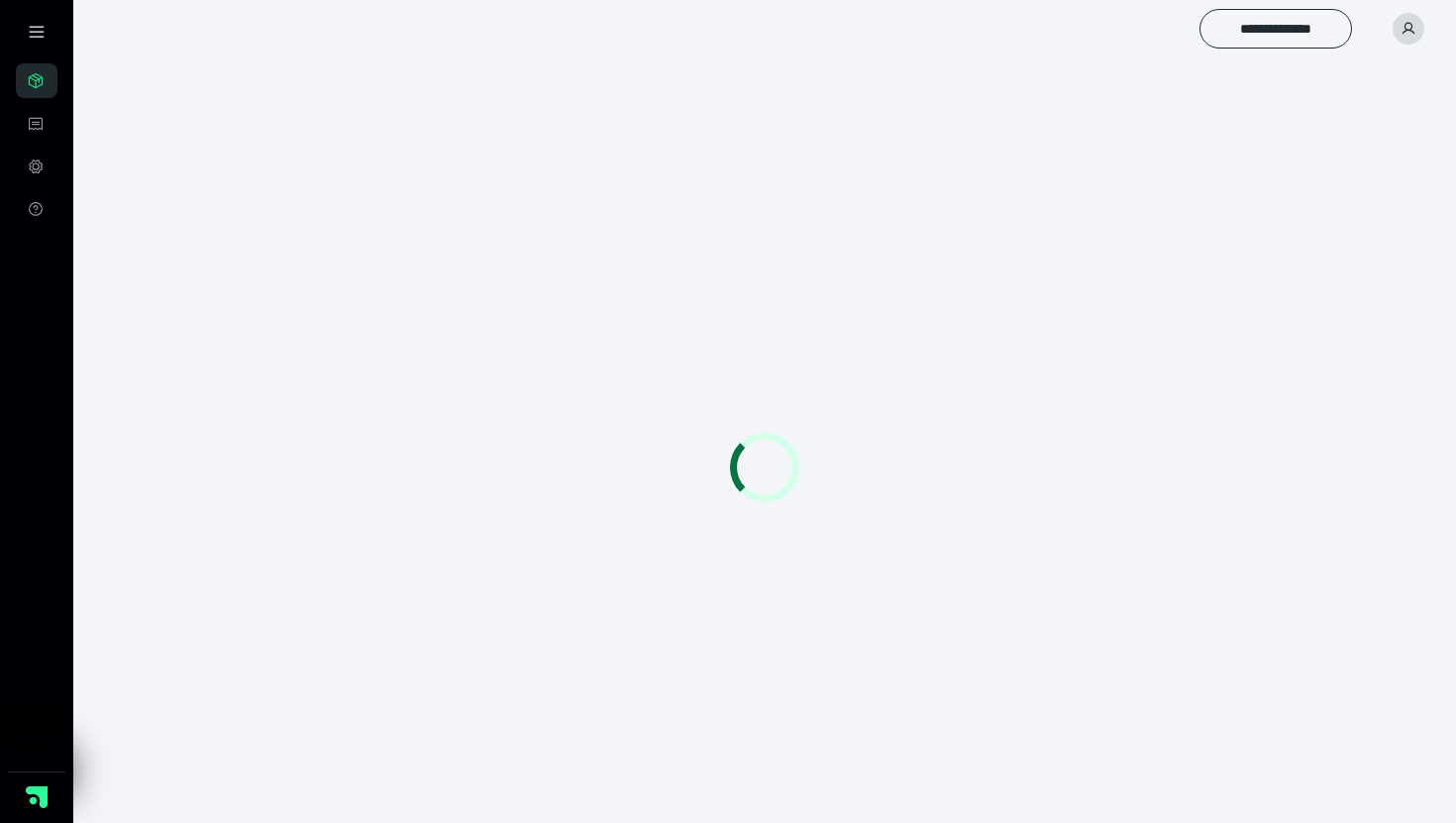 scroll, scrollTop: 0, scrollLeft: 0, axis: both 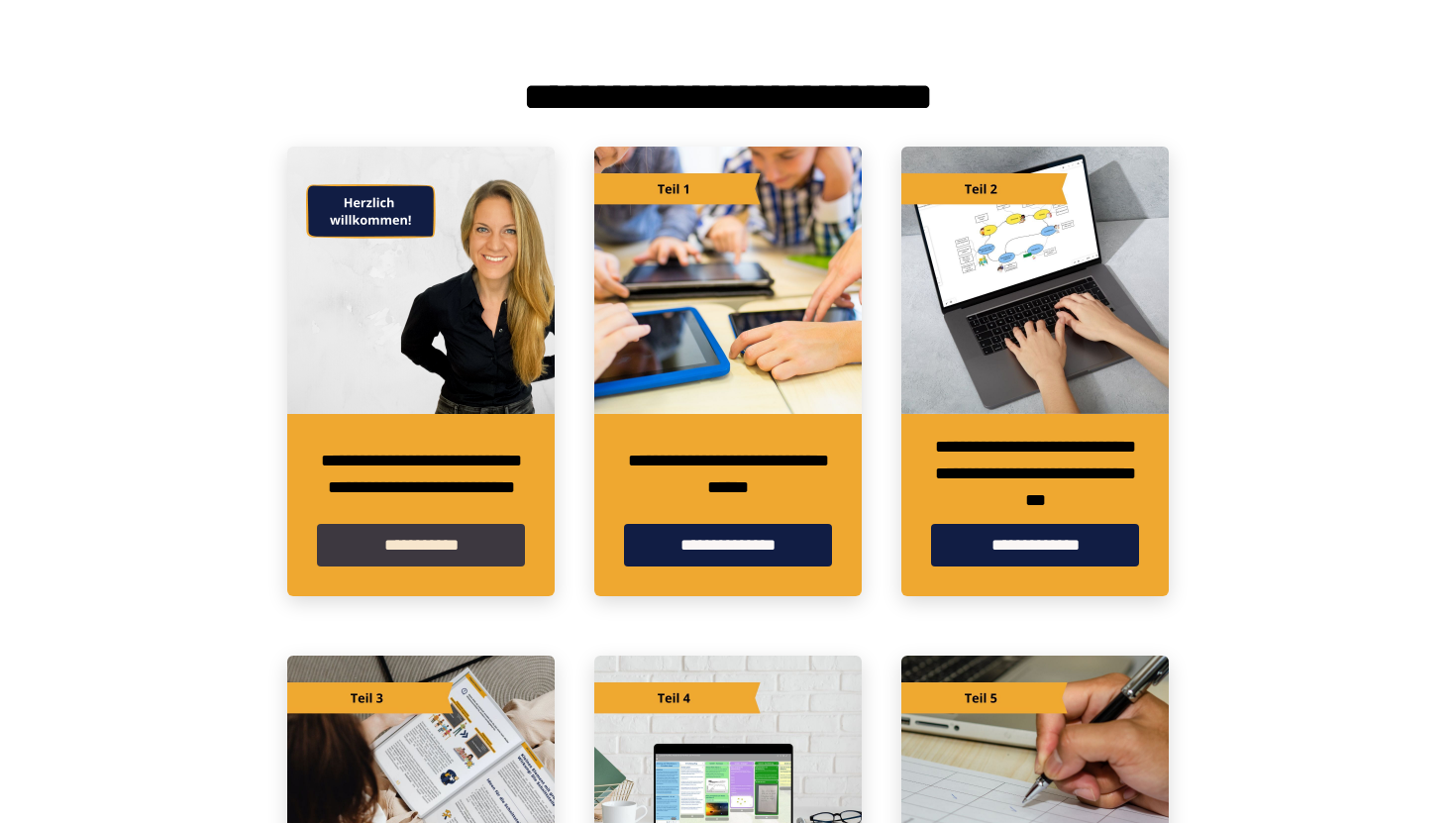 click on "**********" at bounding box center (421, 545) 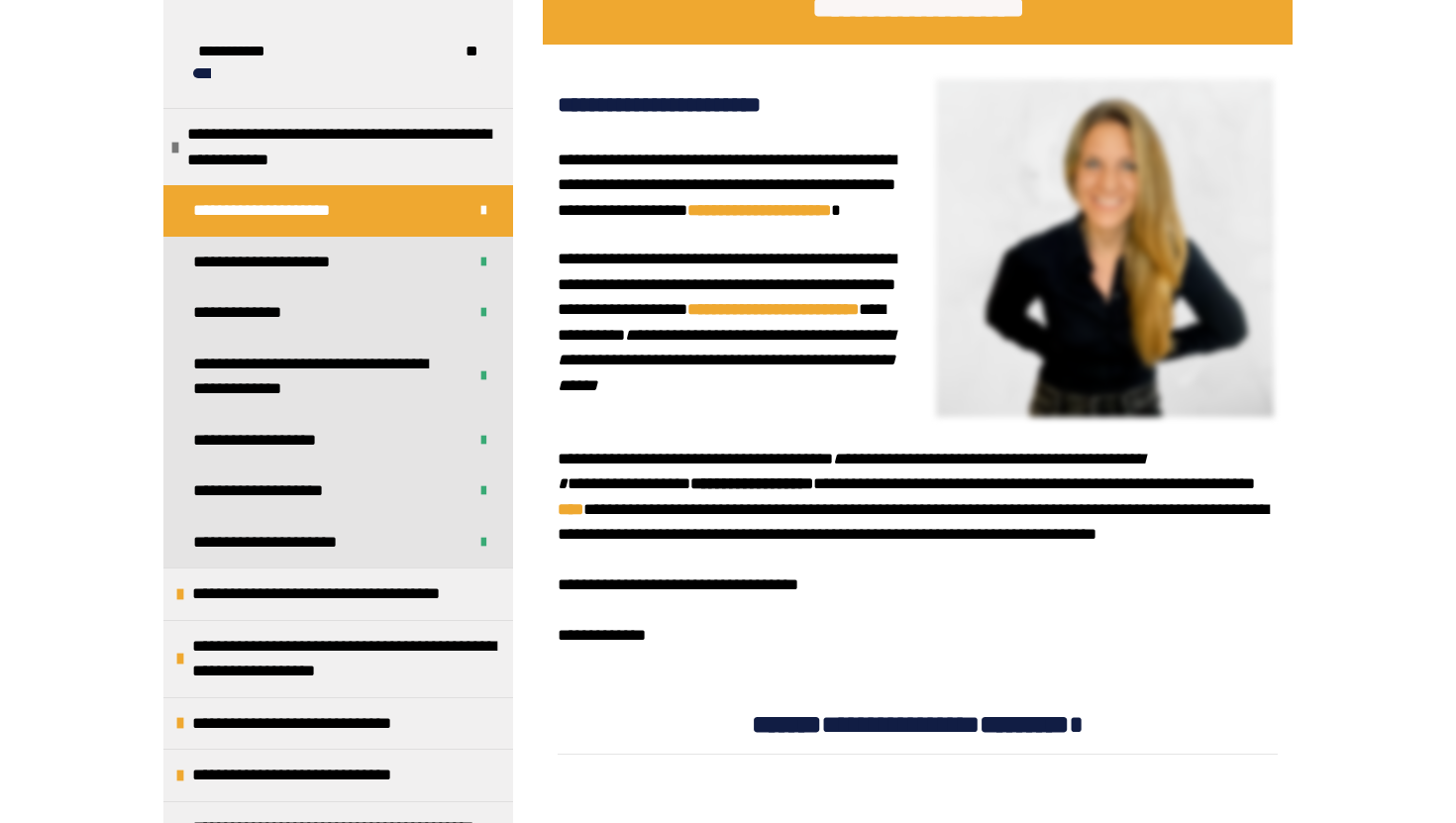 scroll, scrollTop: 3180, scrollLeft: 0, axis: vertical 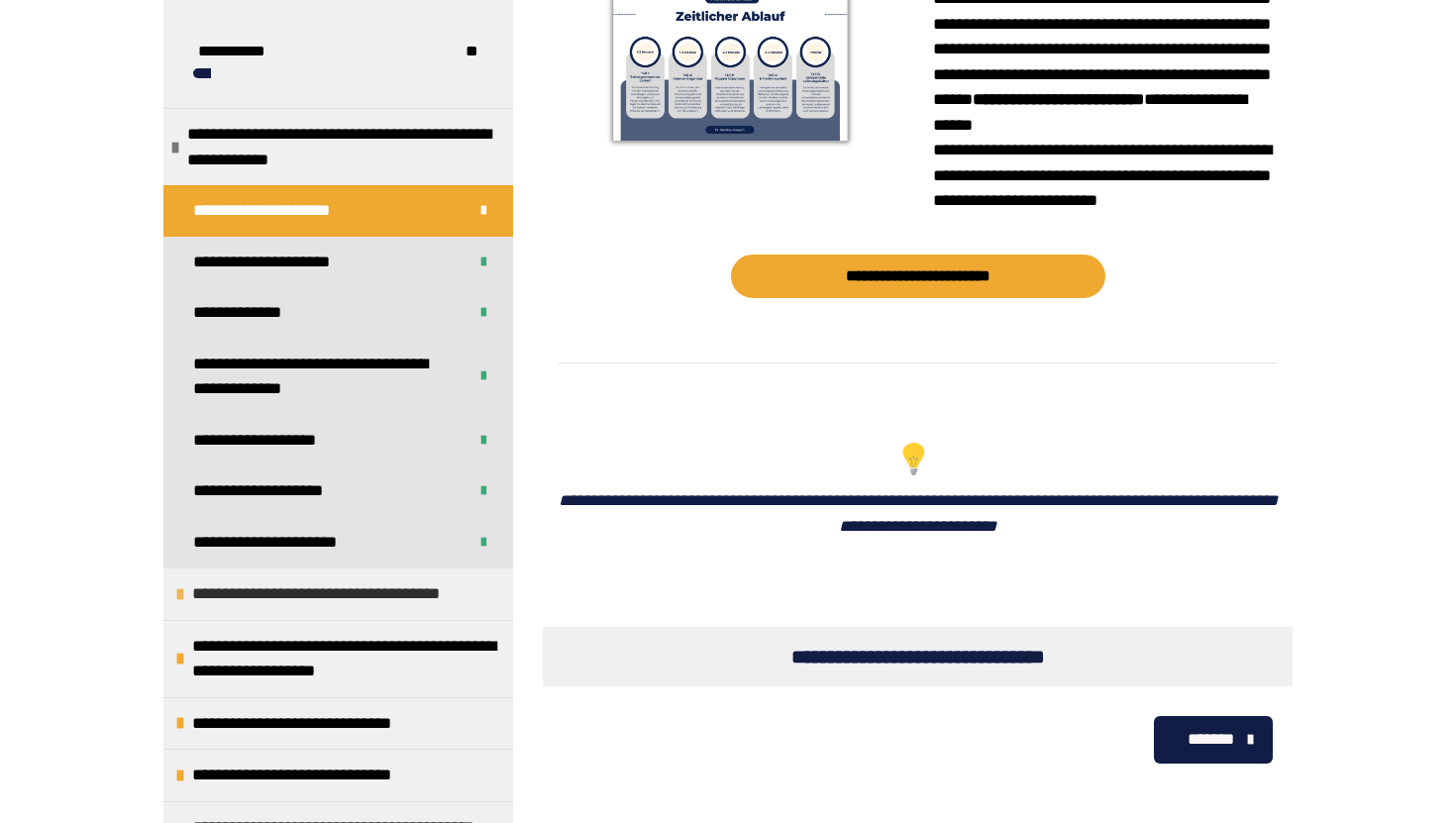 click on "**********" at bounding box center [327, 594] 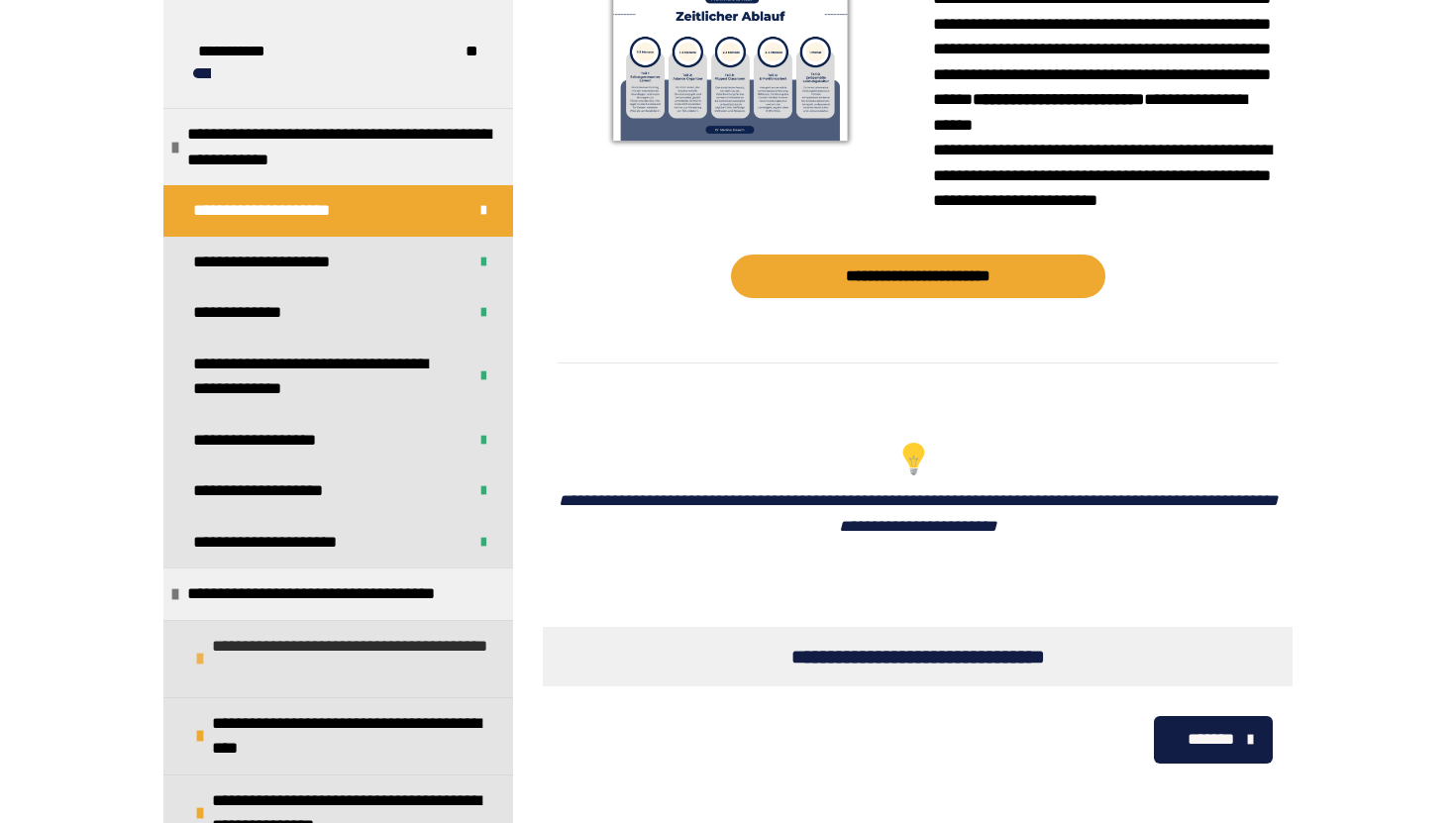 click on "**********" at bounding box center (358, 659) 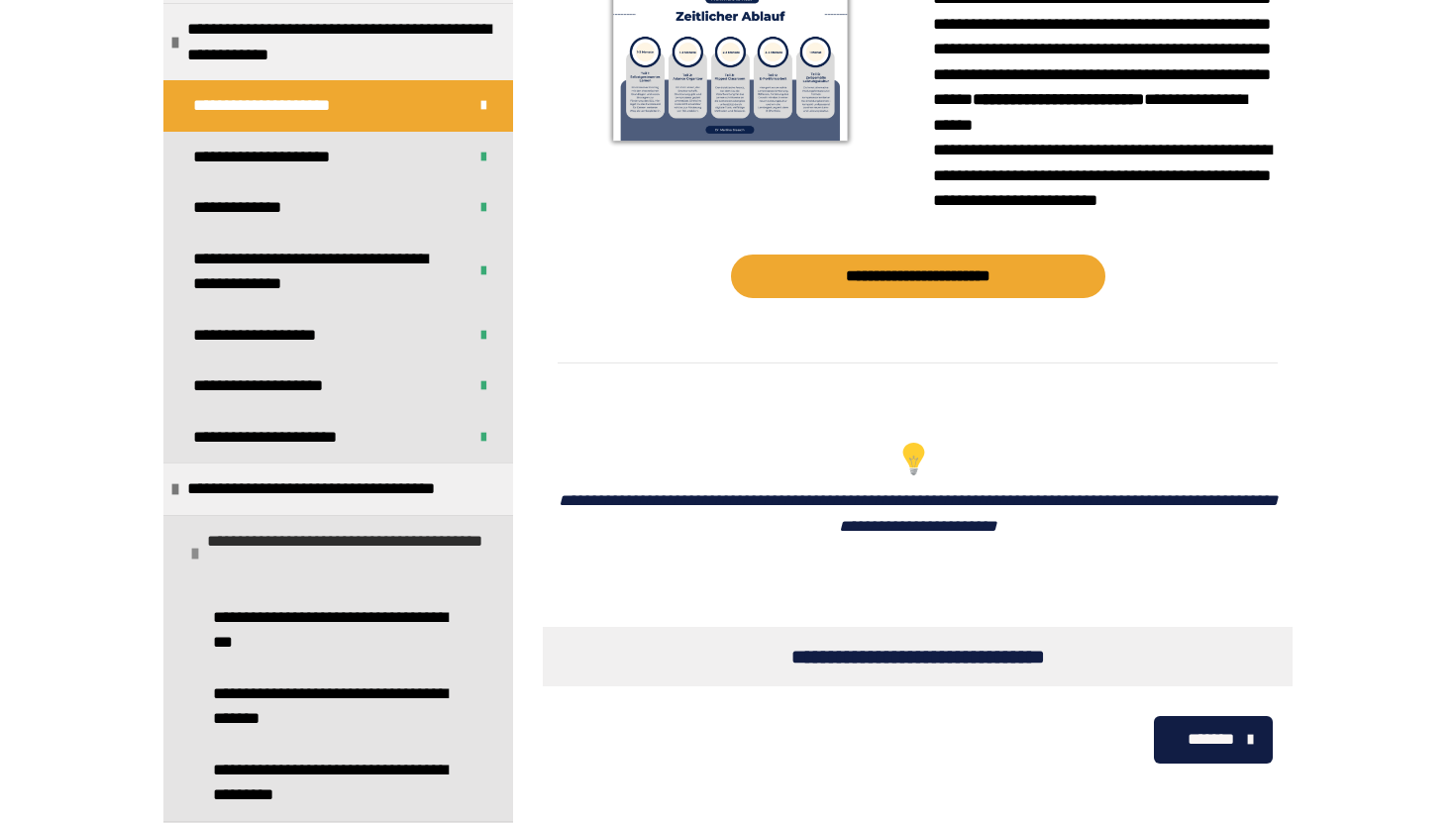 scroll, scrollTop: 107, scrollLeft: 0, axis: vertical 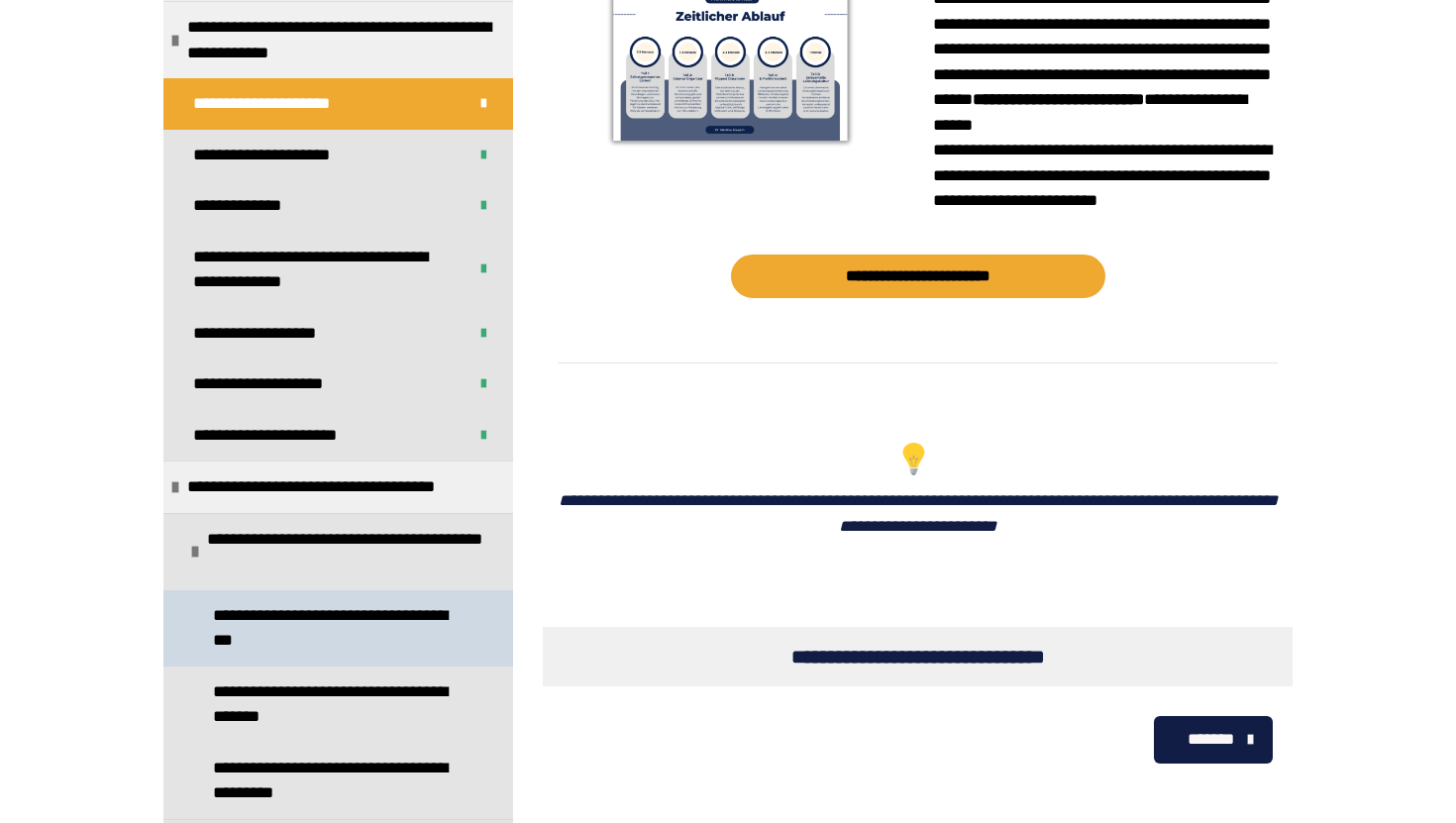 click on "**********" at bounding box center [340, 628] 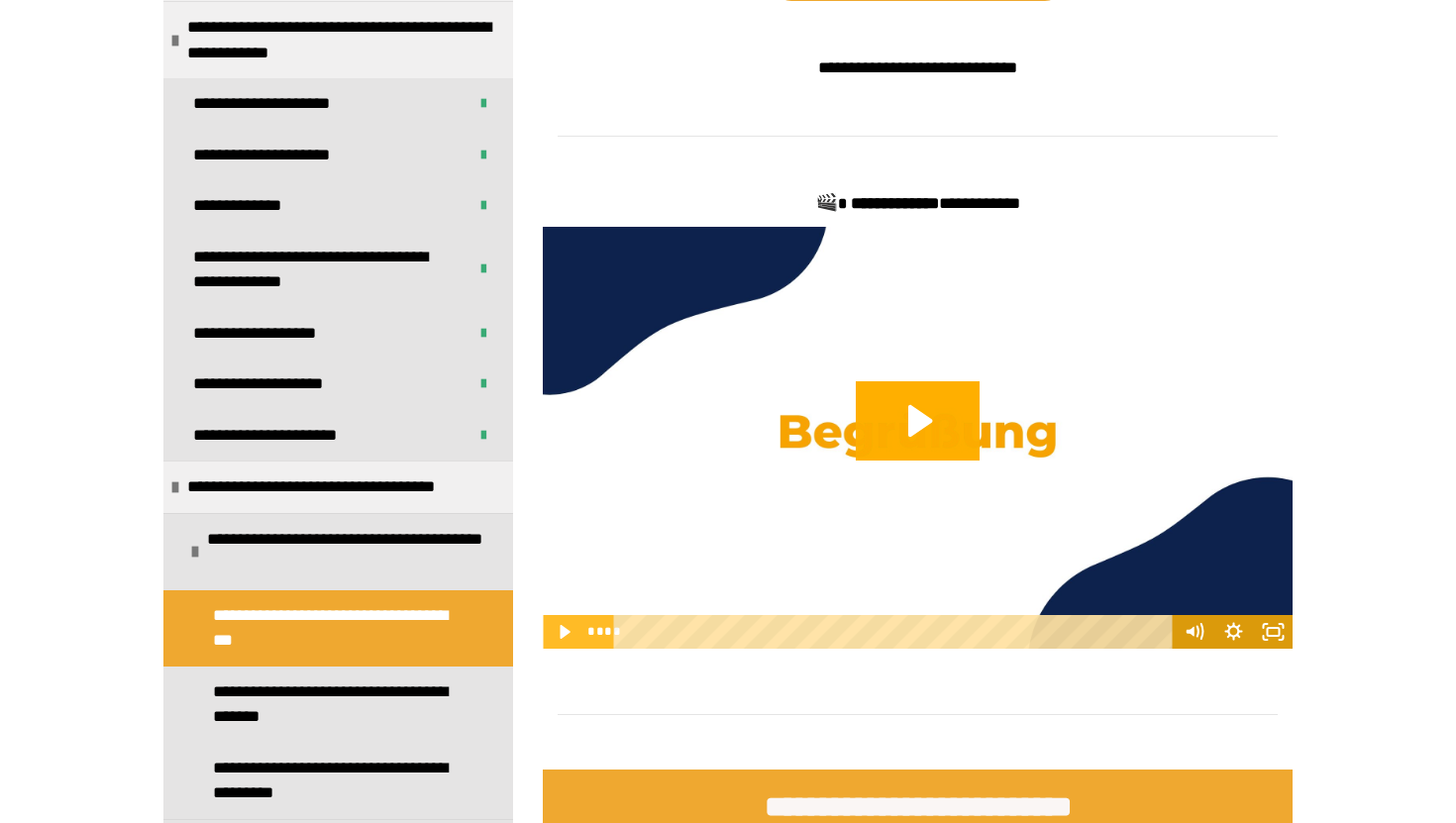 scroll, scrollTop: 1343, scrollLeft: 0, axis: vertical 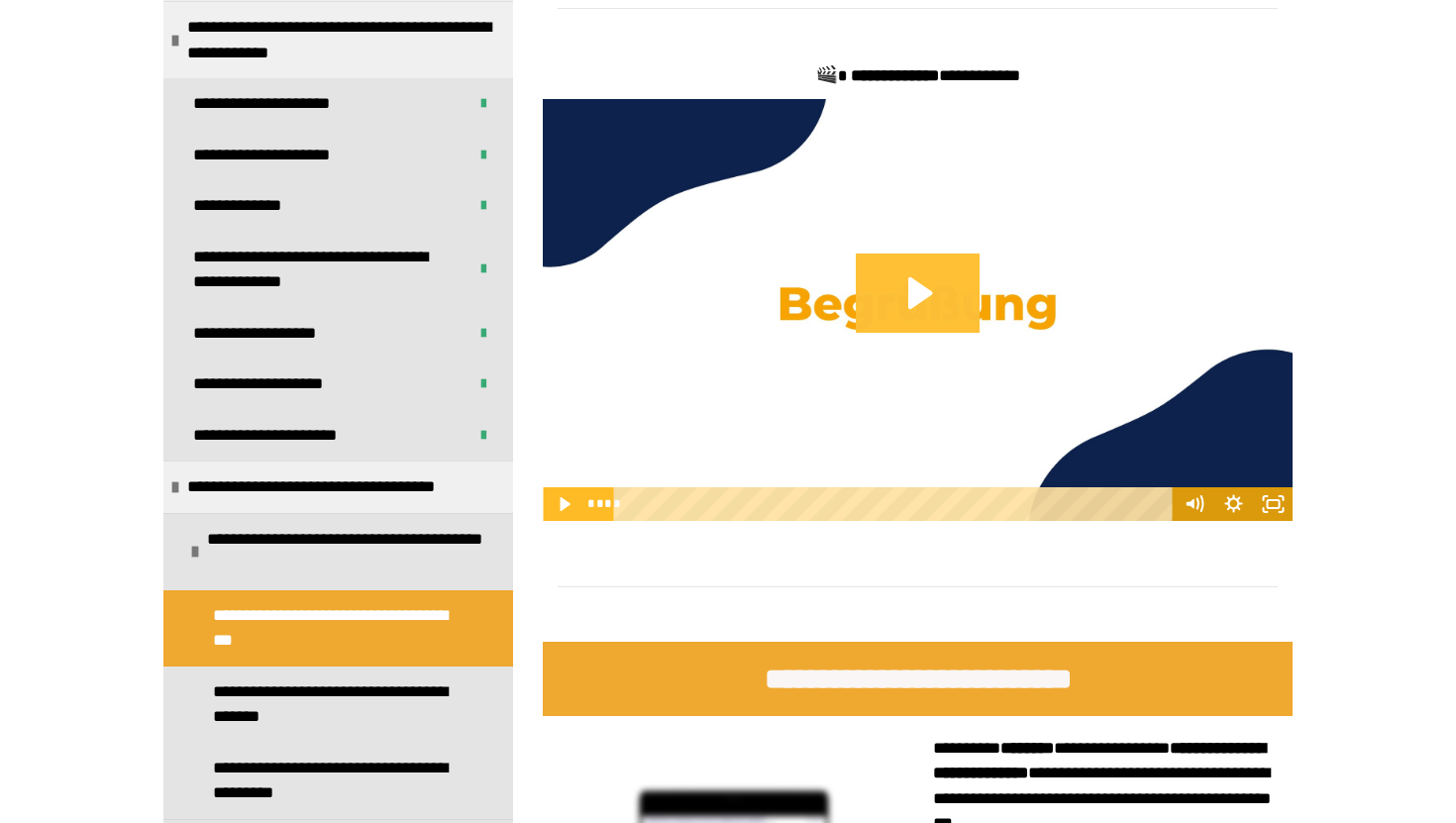 click 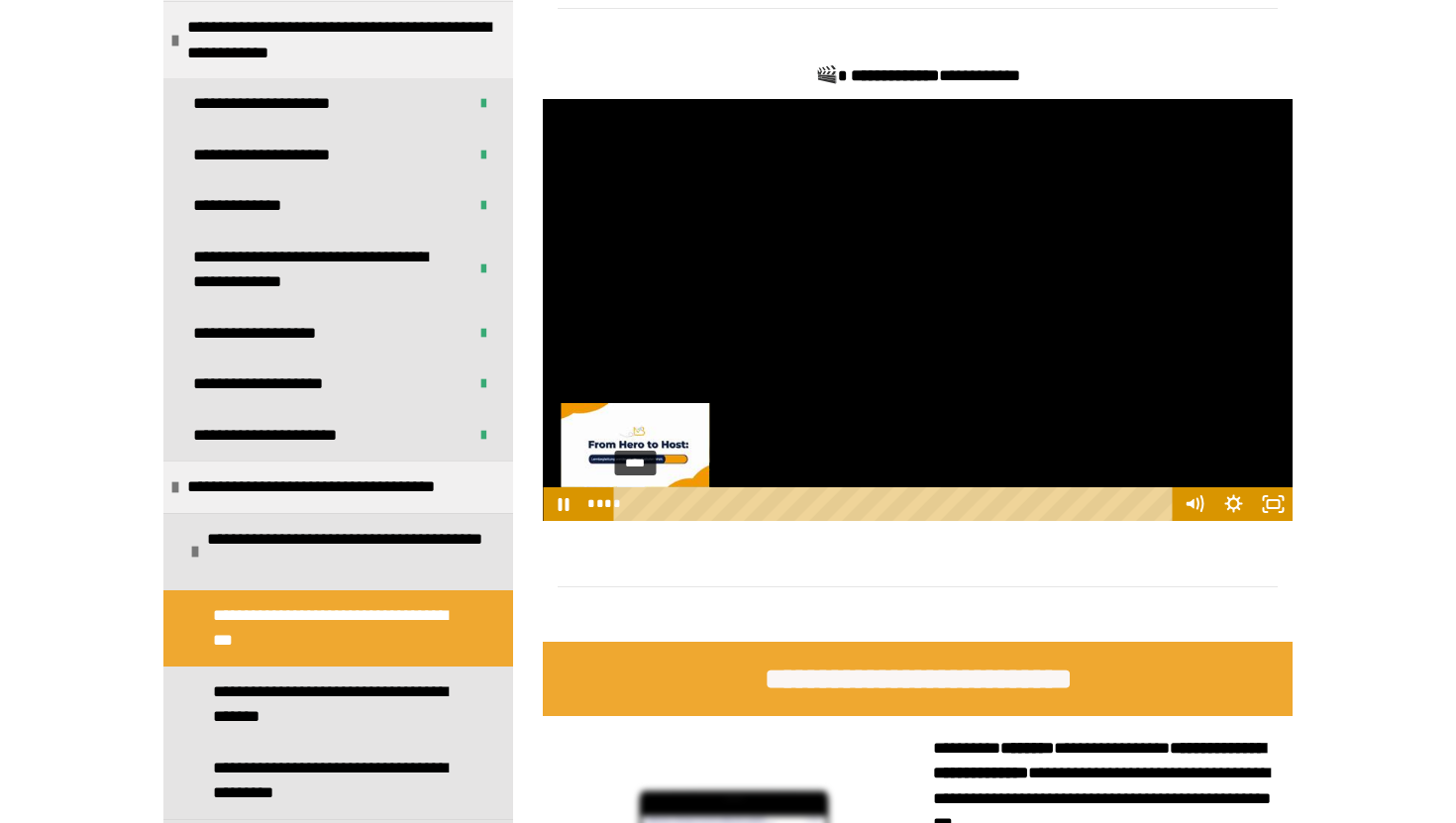click on "****" at bounding box center [896, 504] 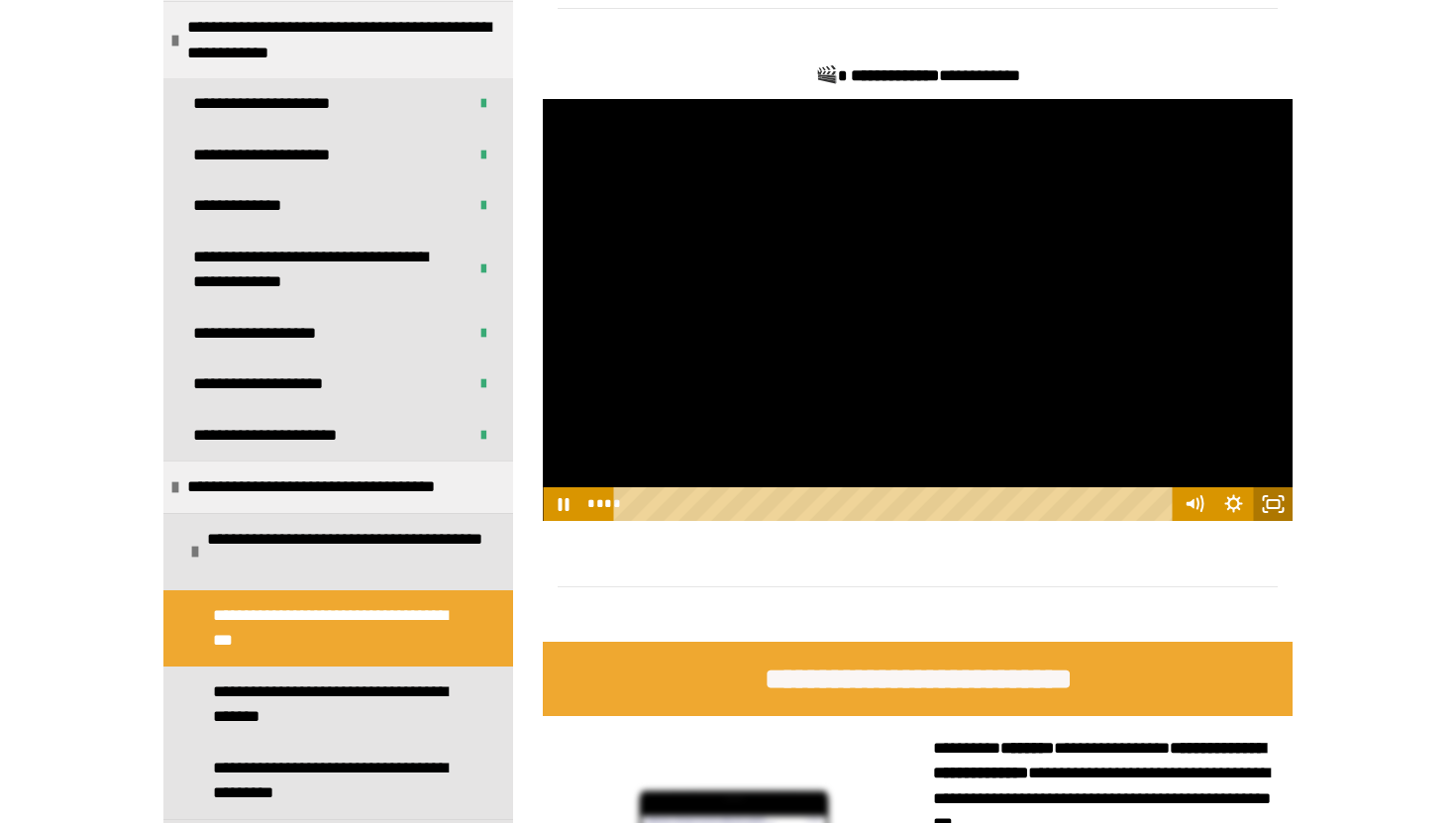 click 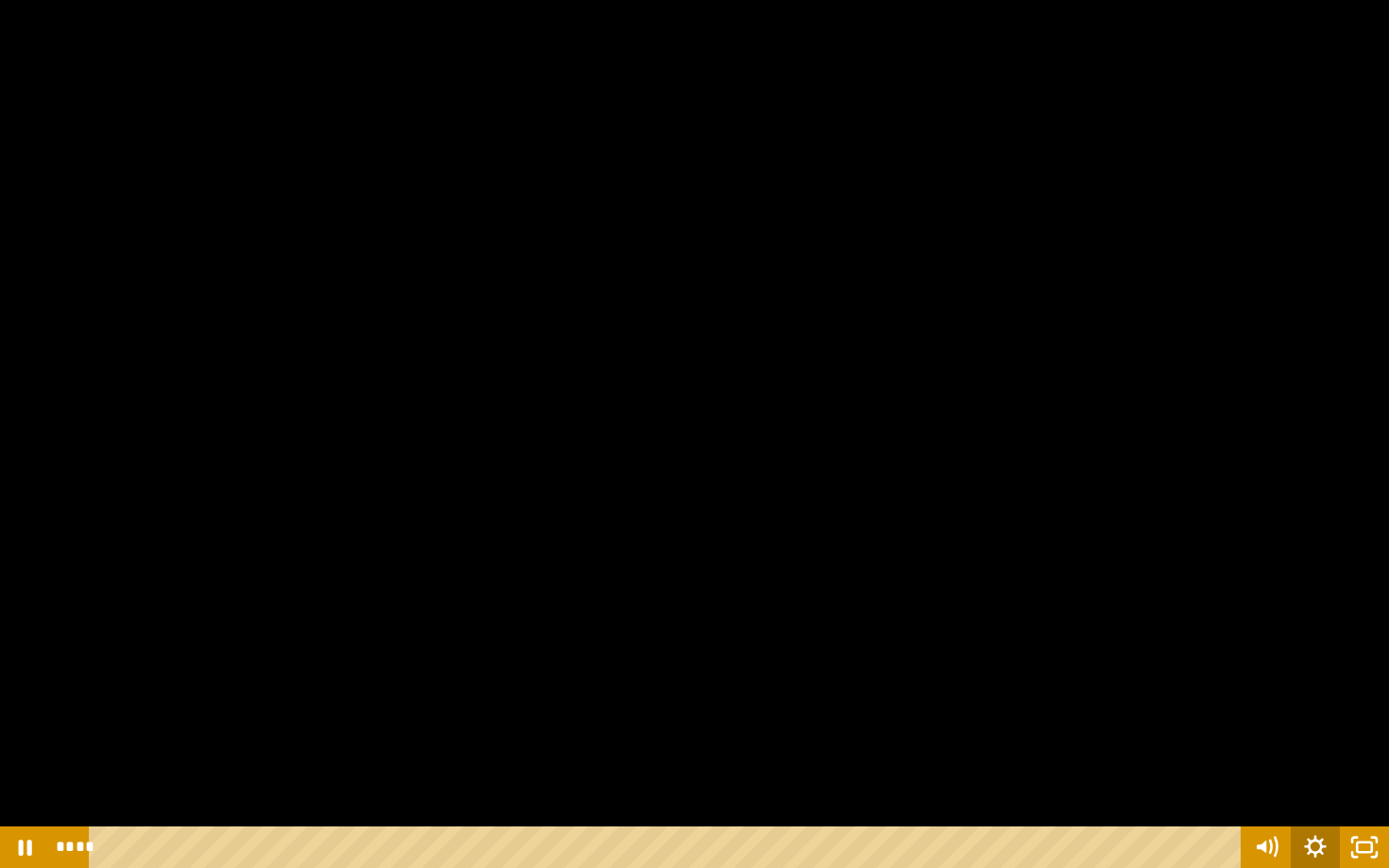 click 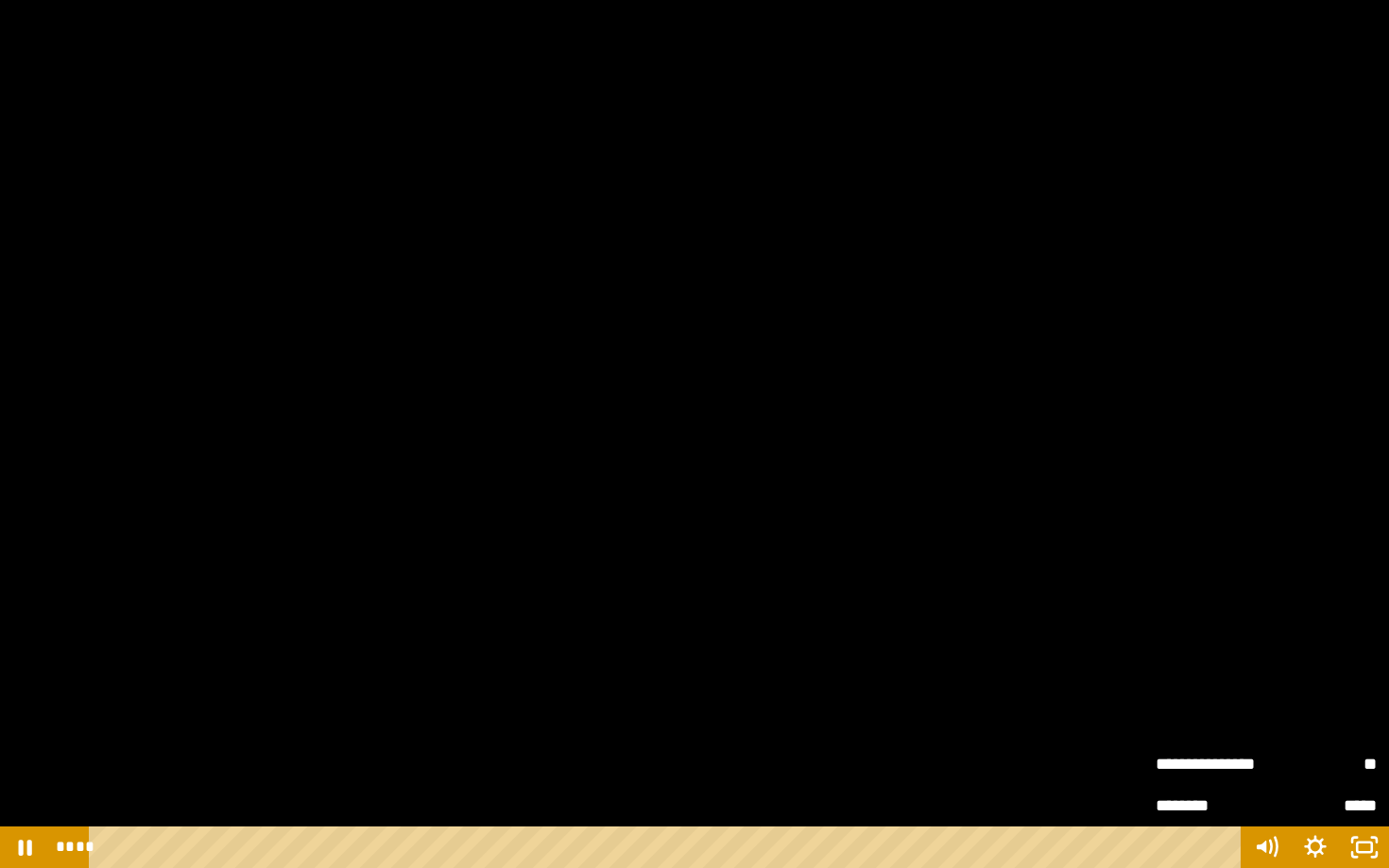 click on "**" at bounding box center [1321, 764] 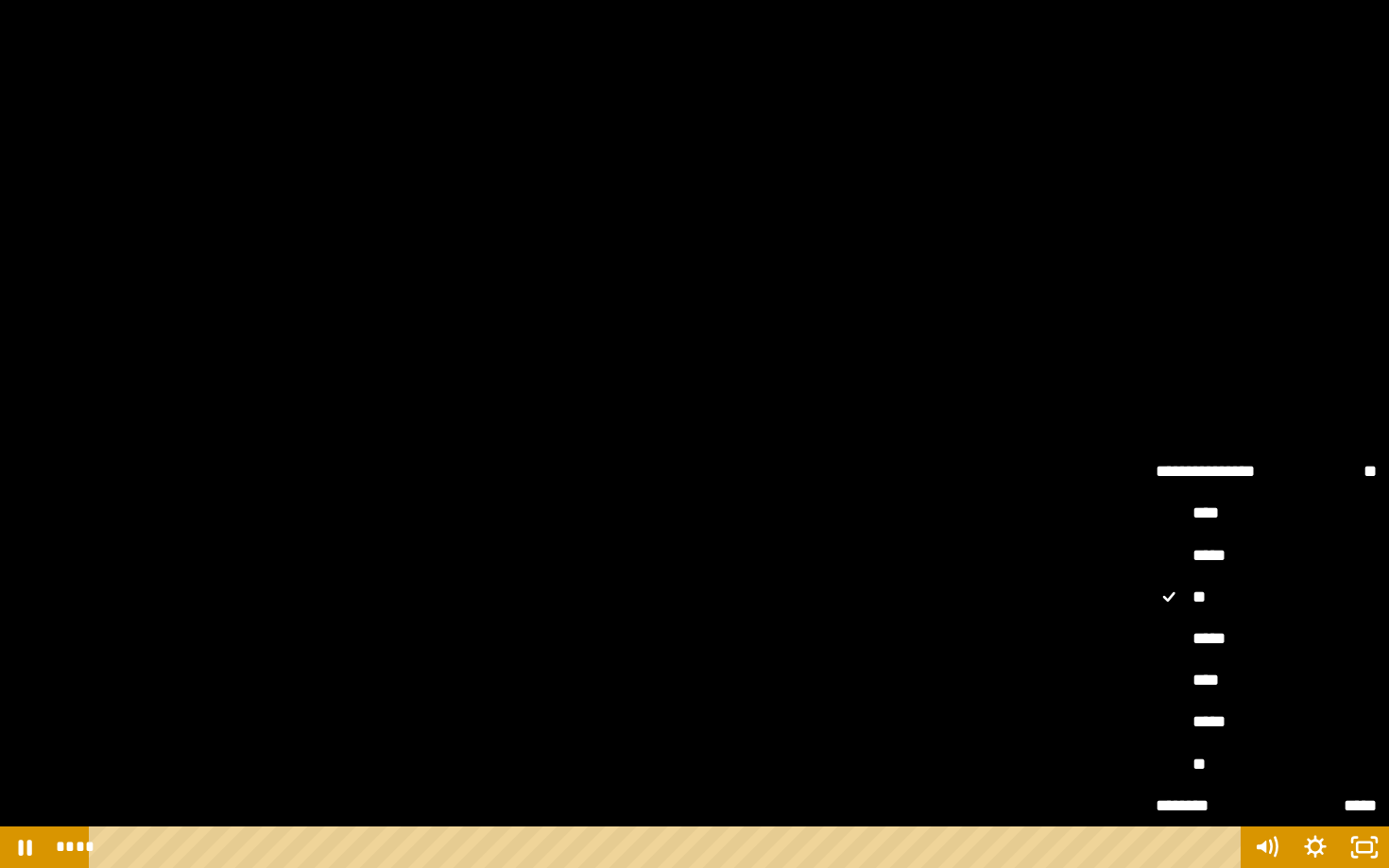 click on "****" at bounding box center (1266, 681) 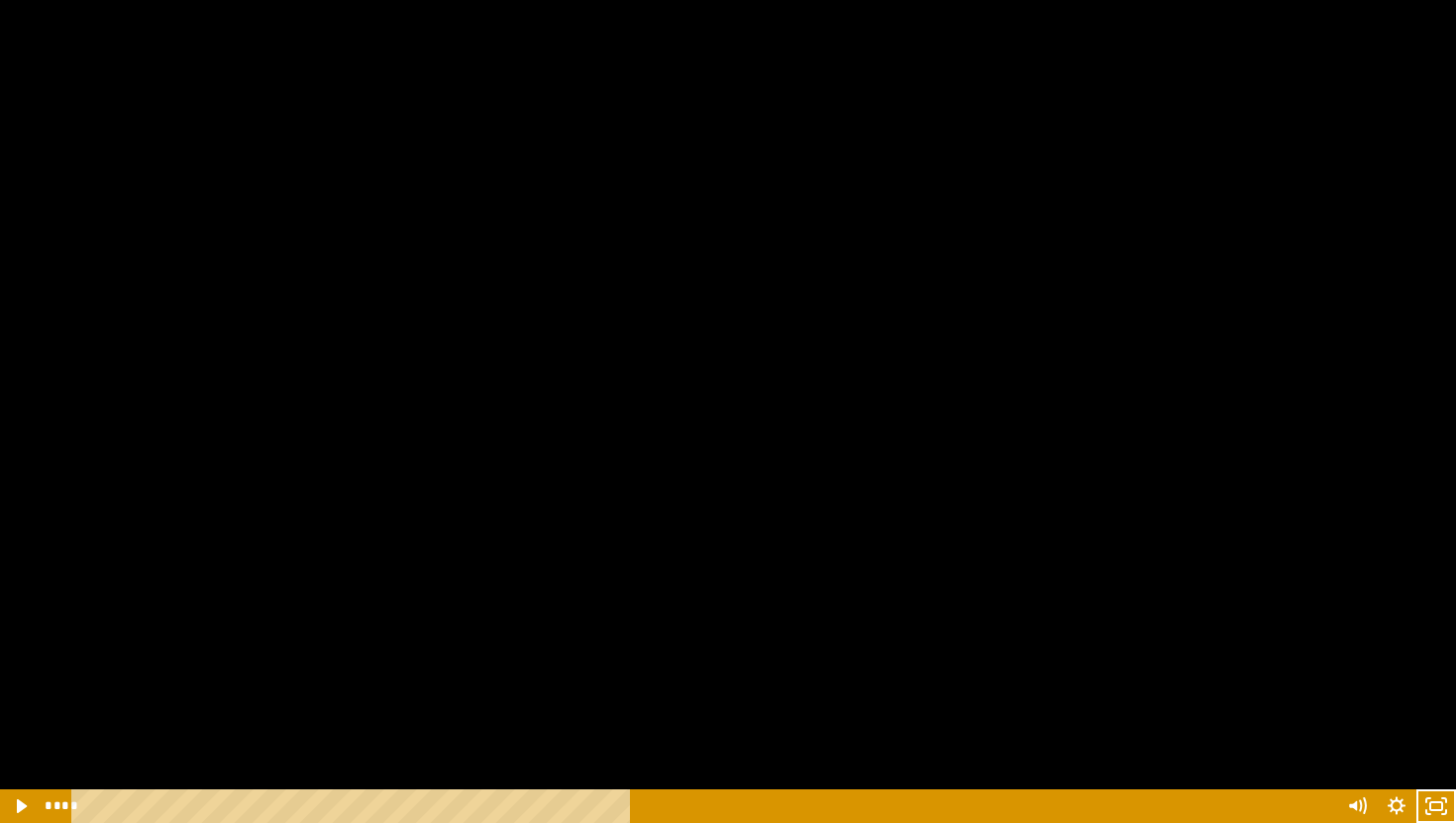 scroll, scrollTop: 7440, scrollLeft: 0, axis: vertical 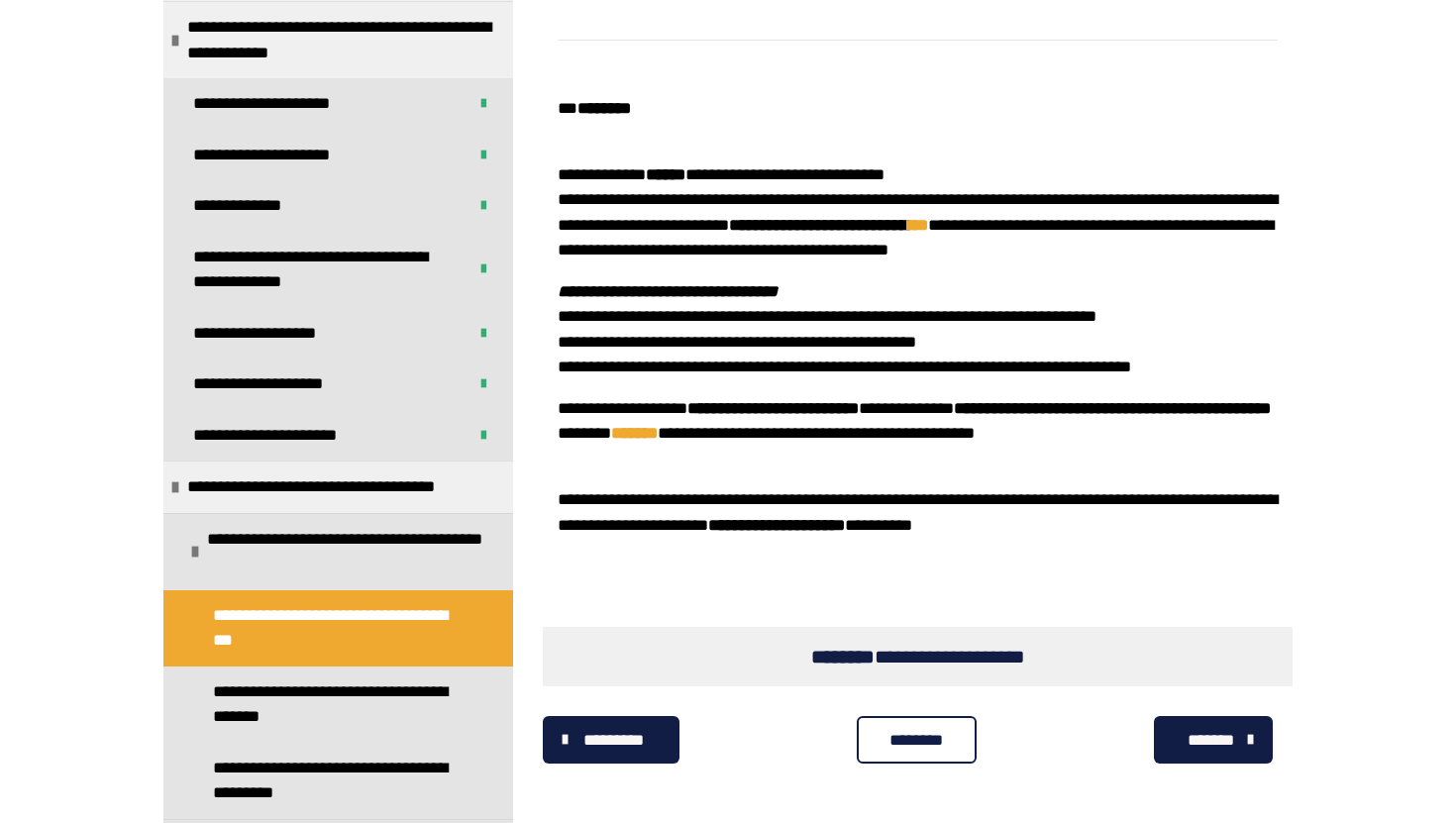 click on "********" at bounding box center (916, 741) 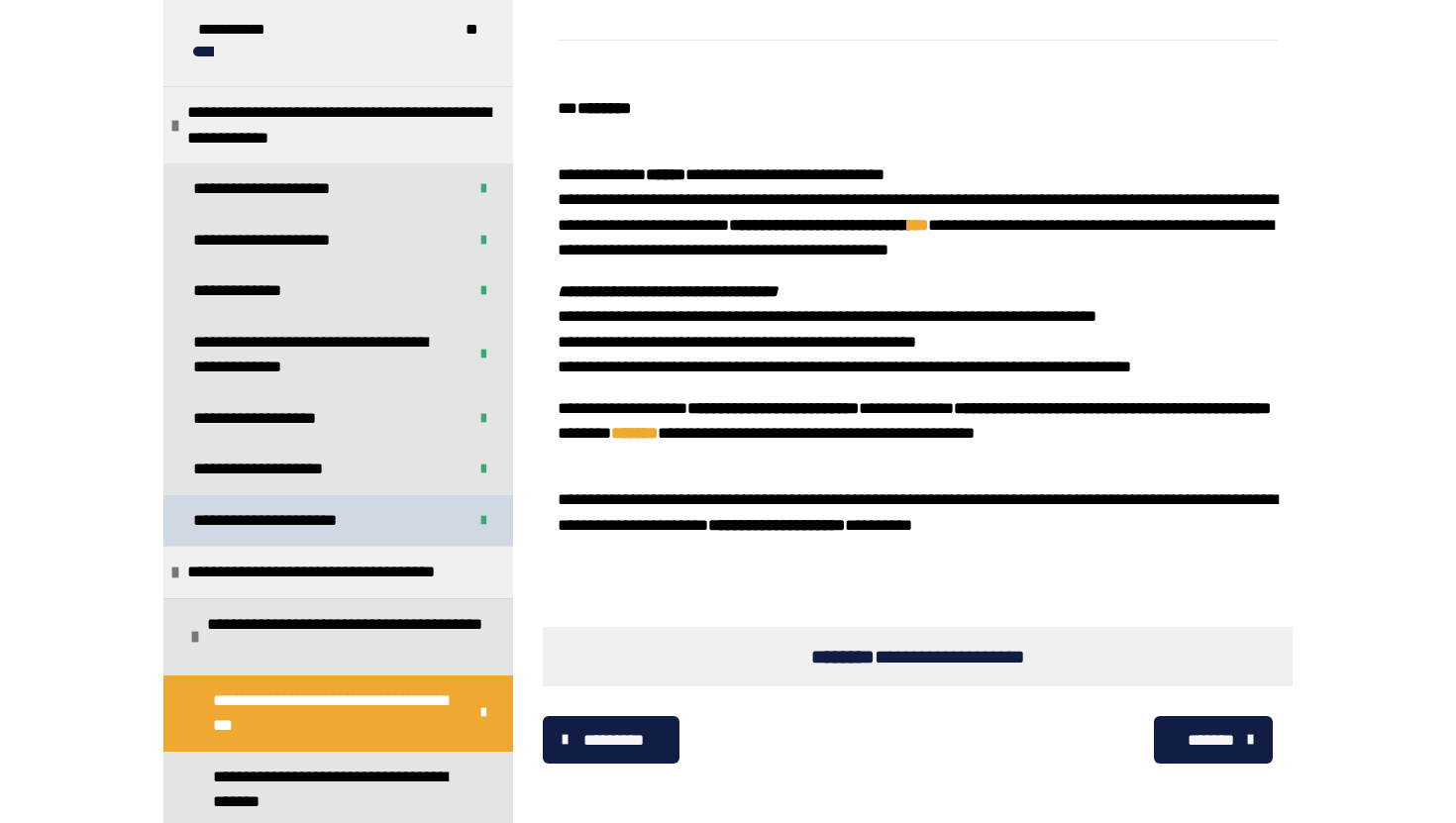 scroll, scrollTop: 0, scrollLeft: 0, axis: both 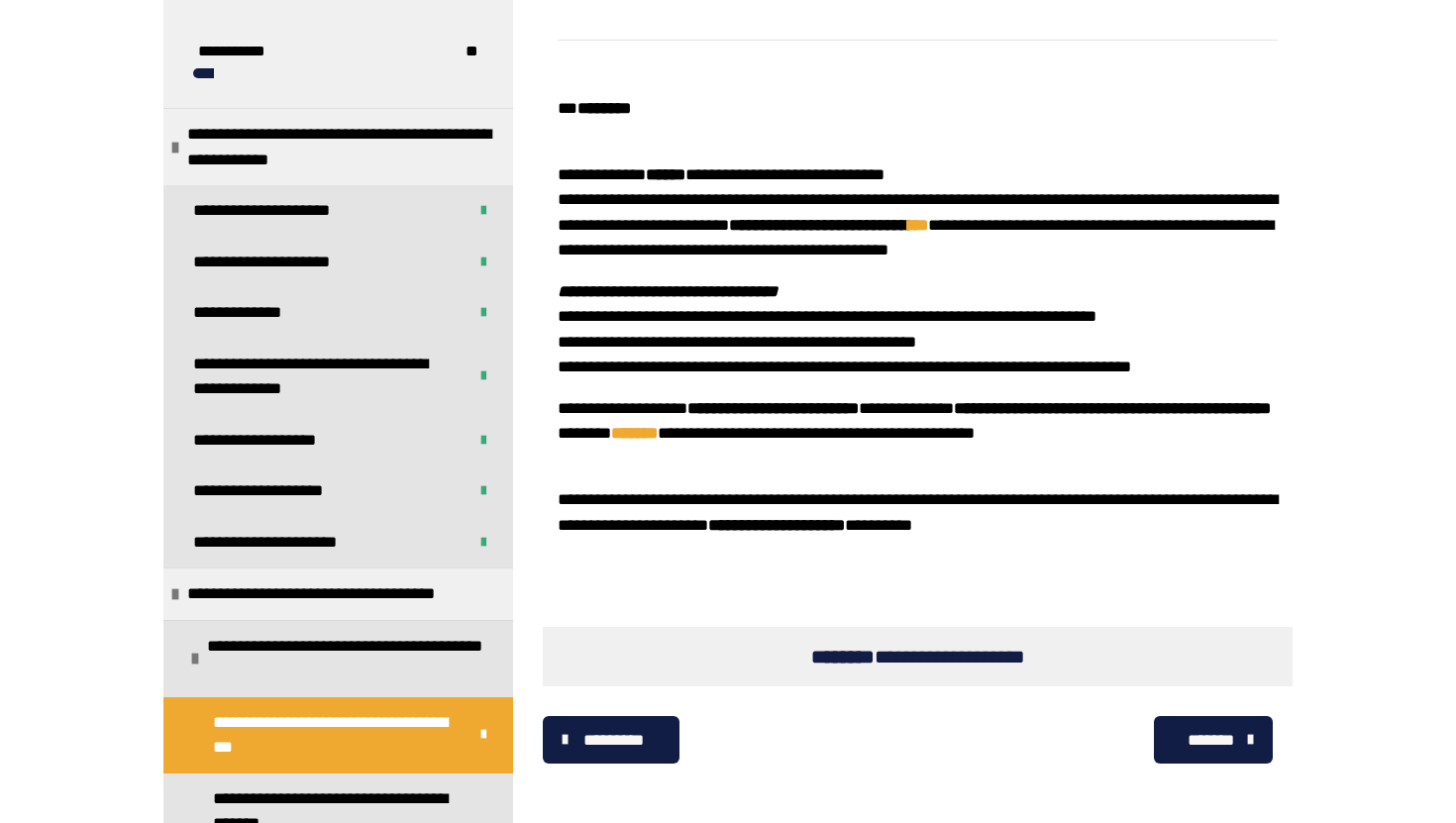 click on "*******" at bounding box center [1210, 741] 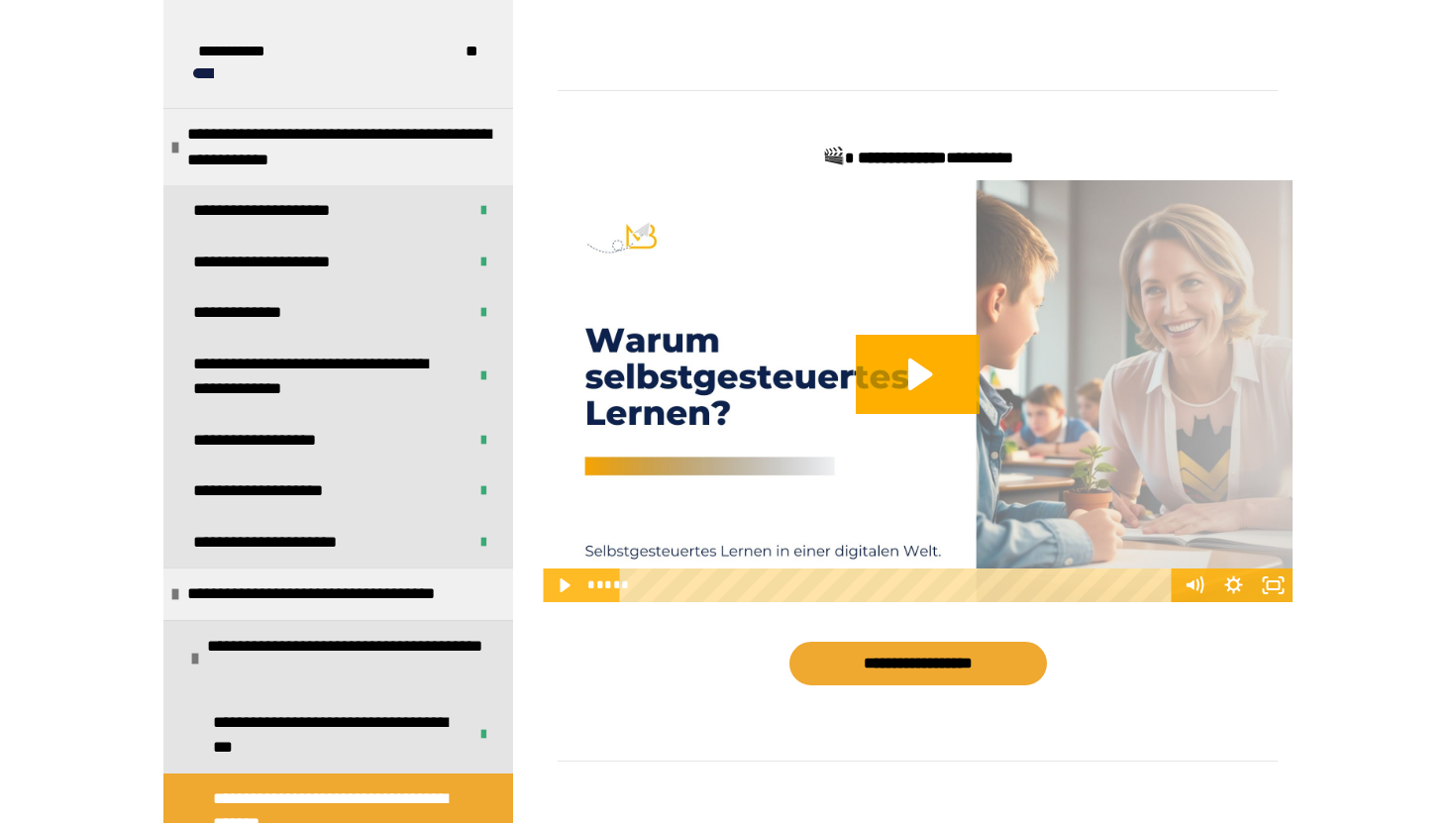 scroll, scrollTop: 976, scrollLeft: 0, axis: vertical 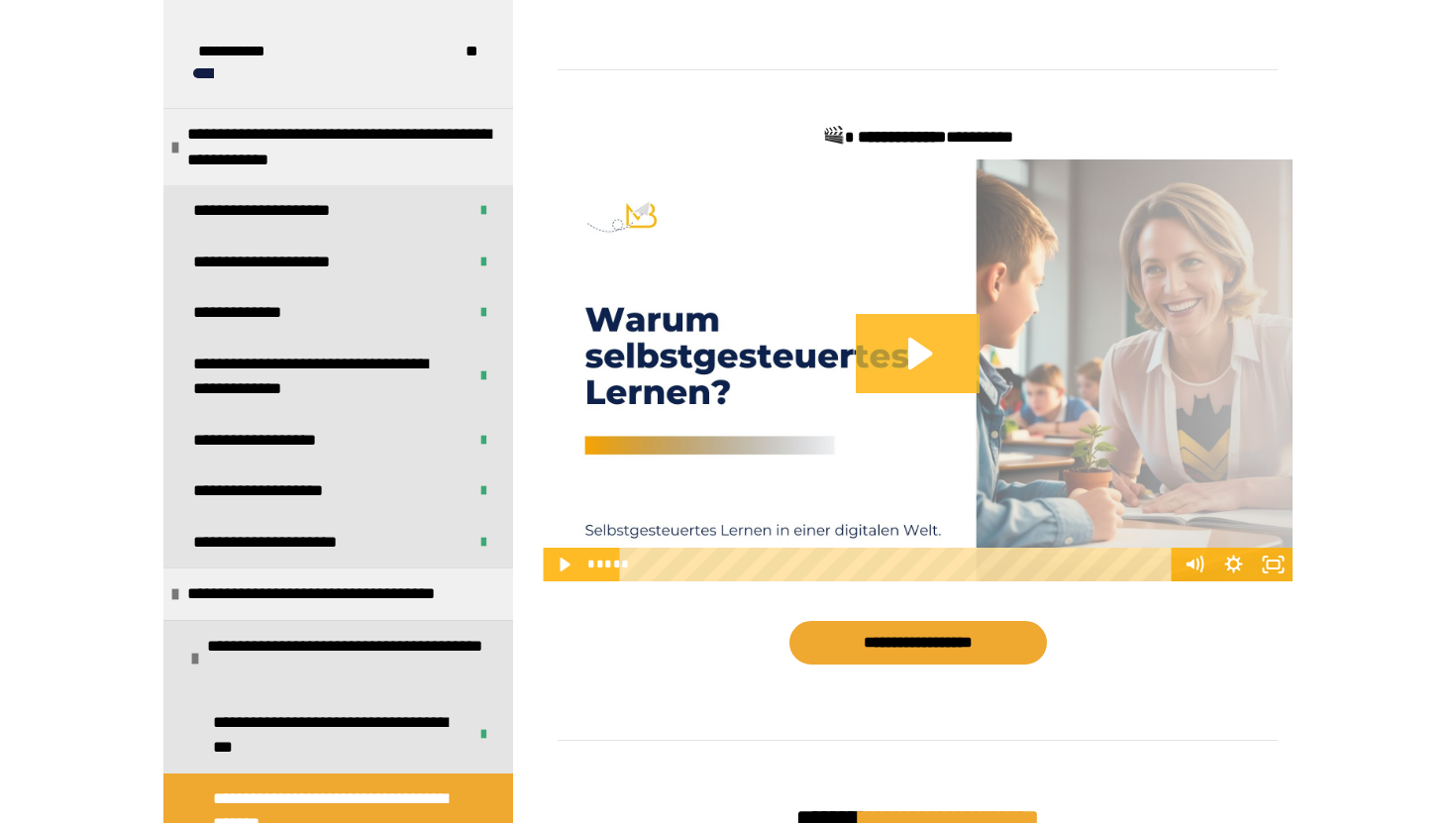 click 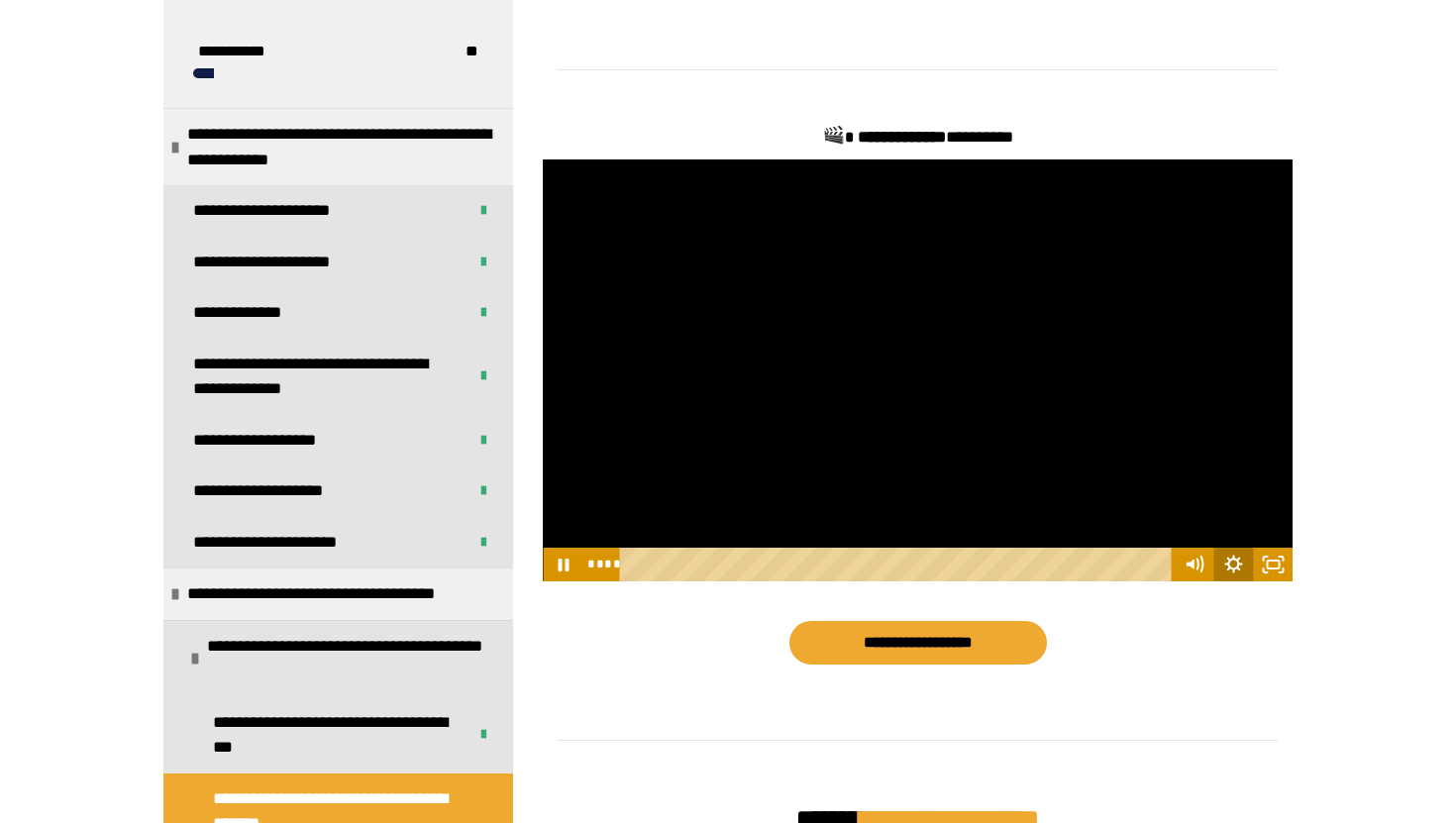 click 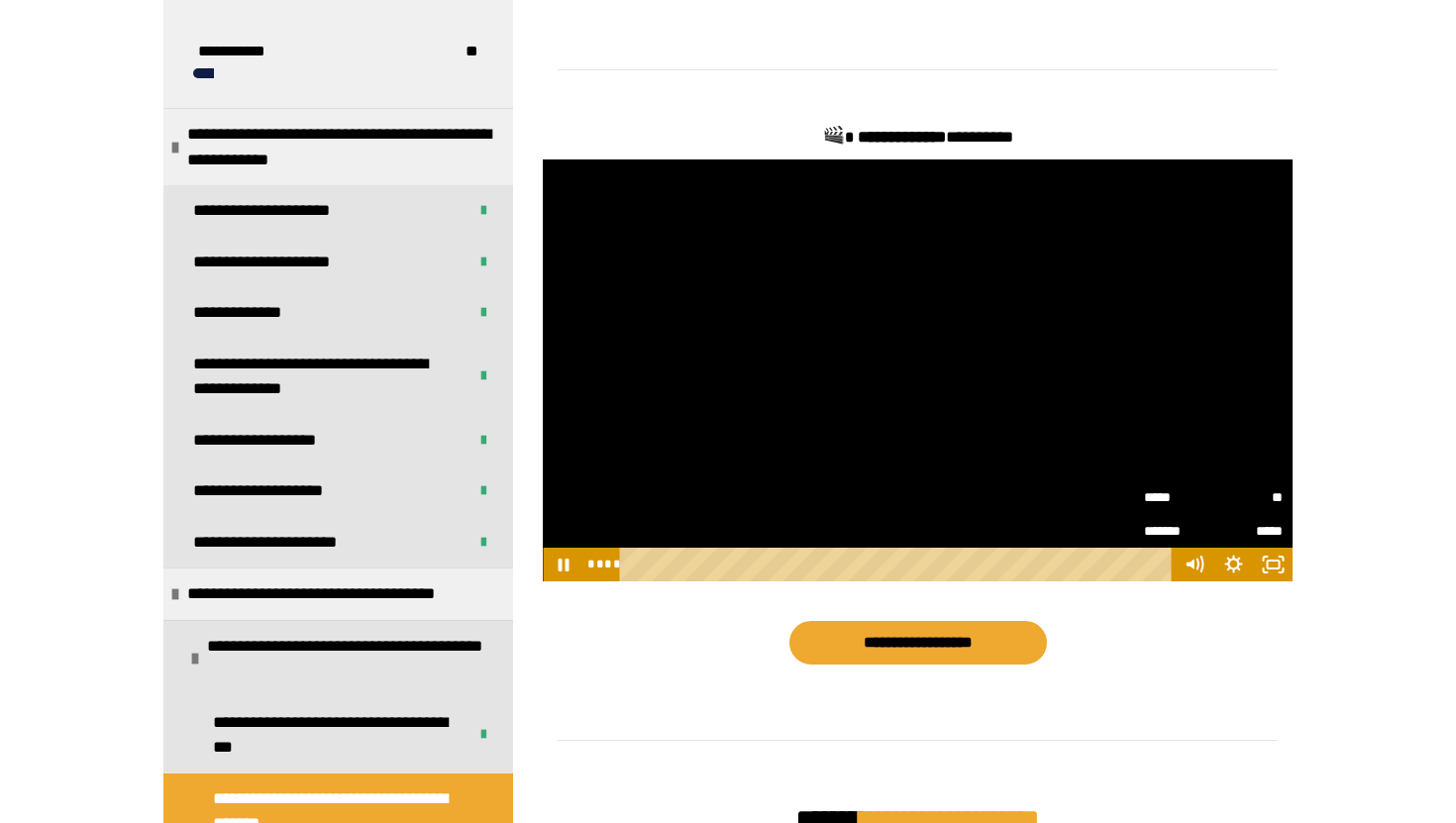 click on "**" at bounding box center (1248, 493) 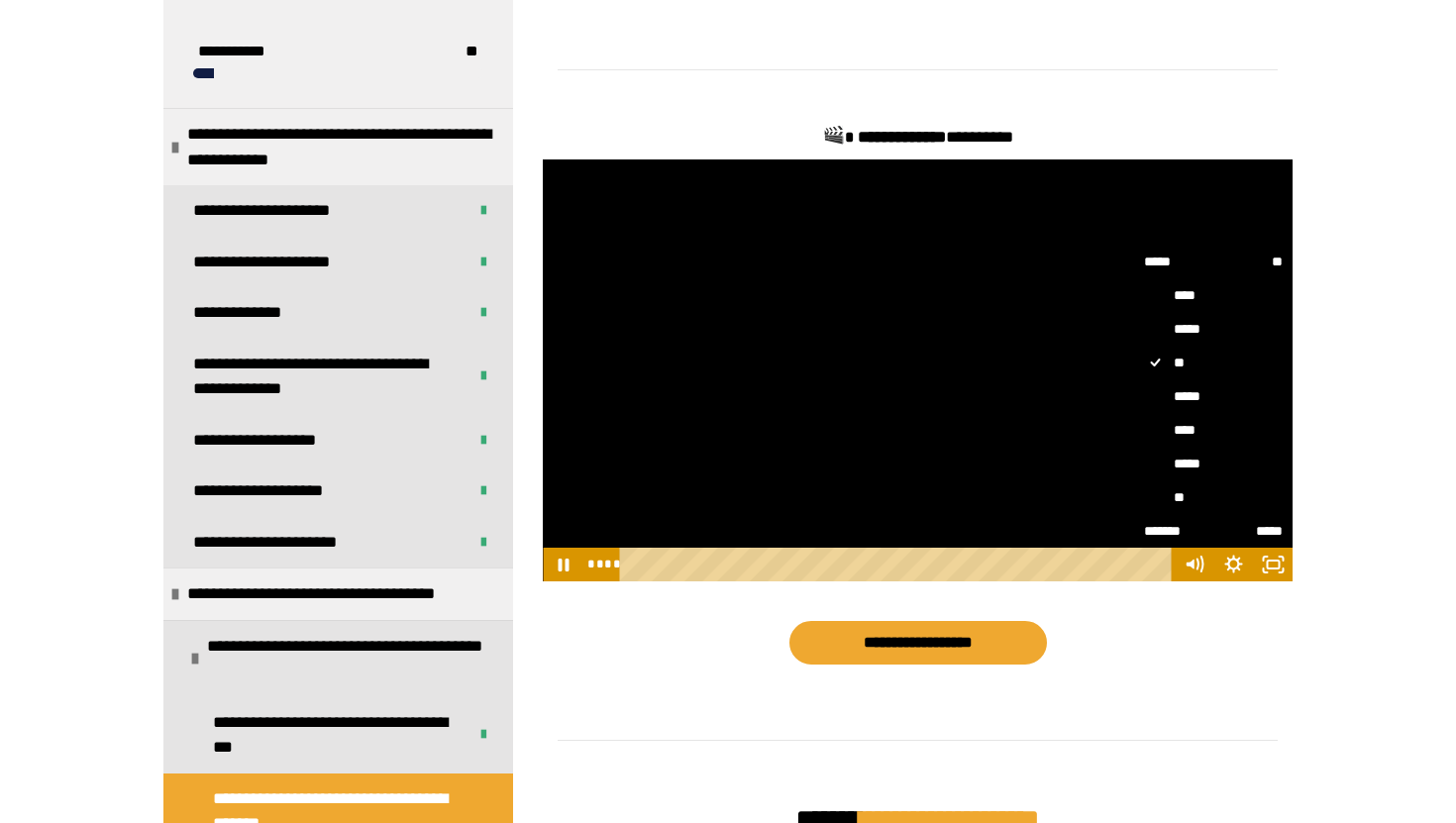 click on "****" at bounding box center [1213, 430] 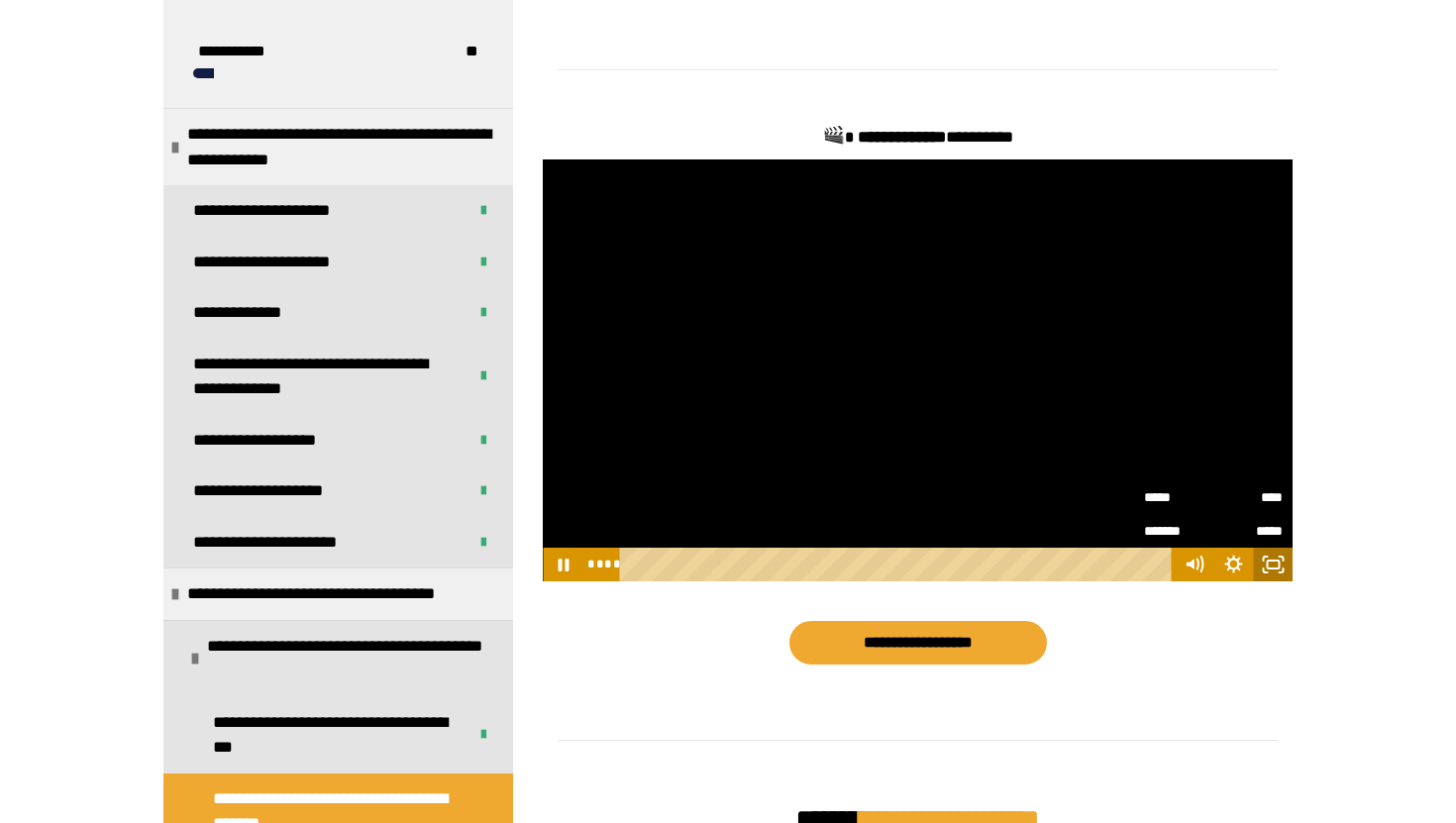 click 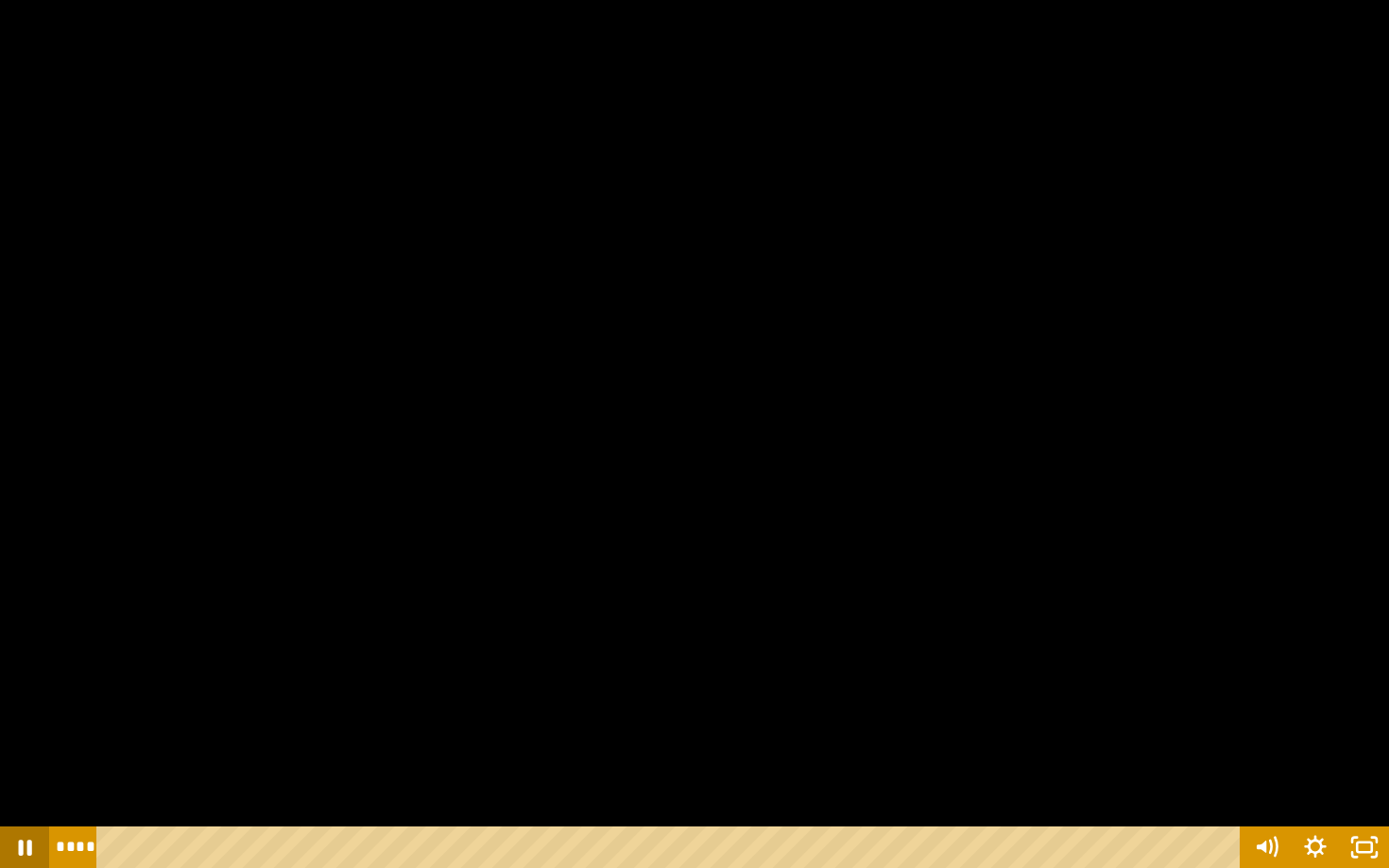 click 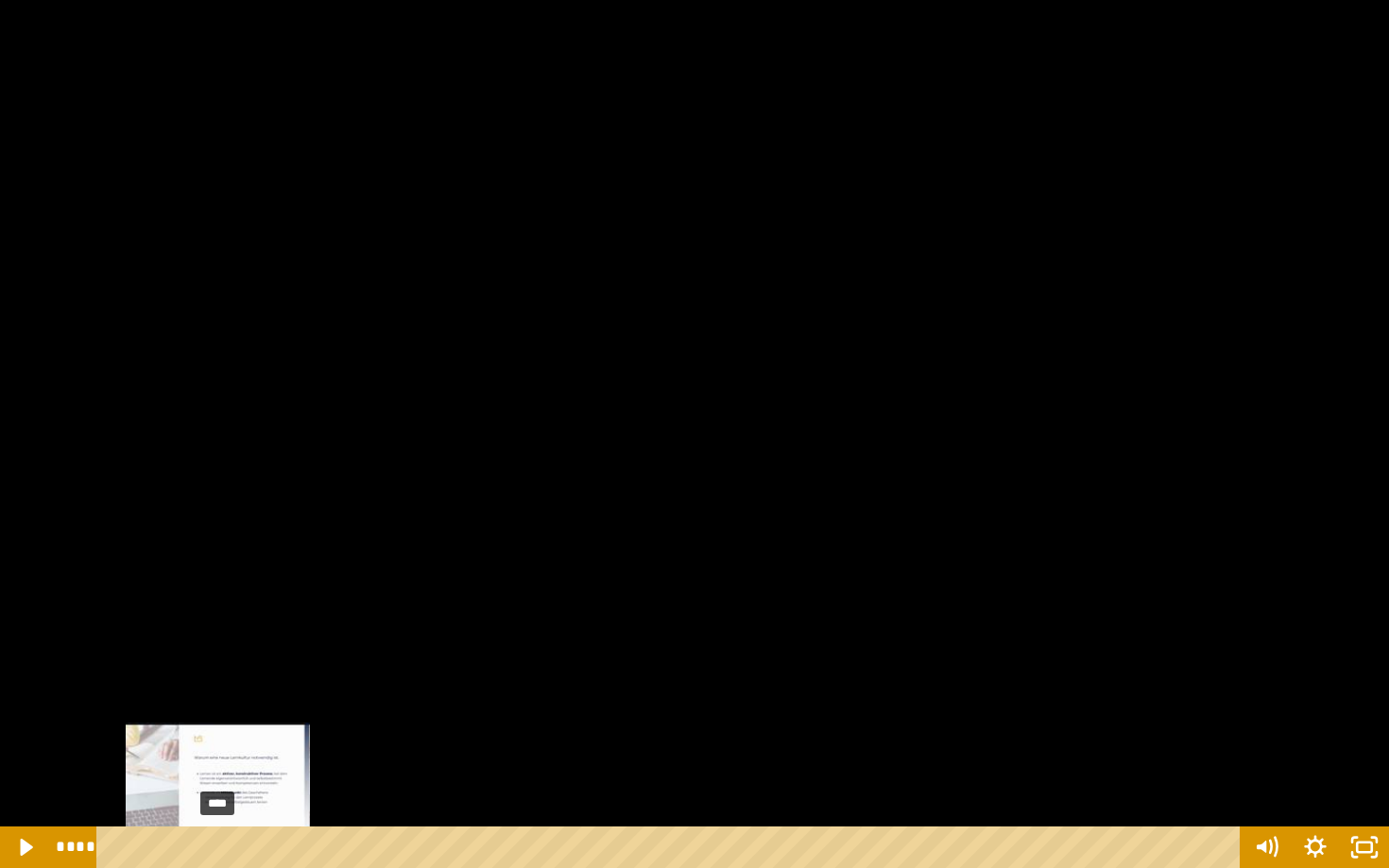 click on "****" at bounding box center [672, 847] 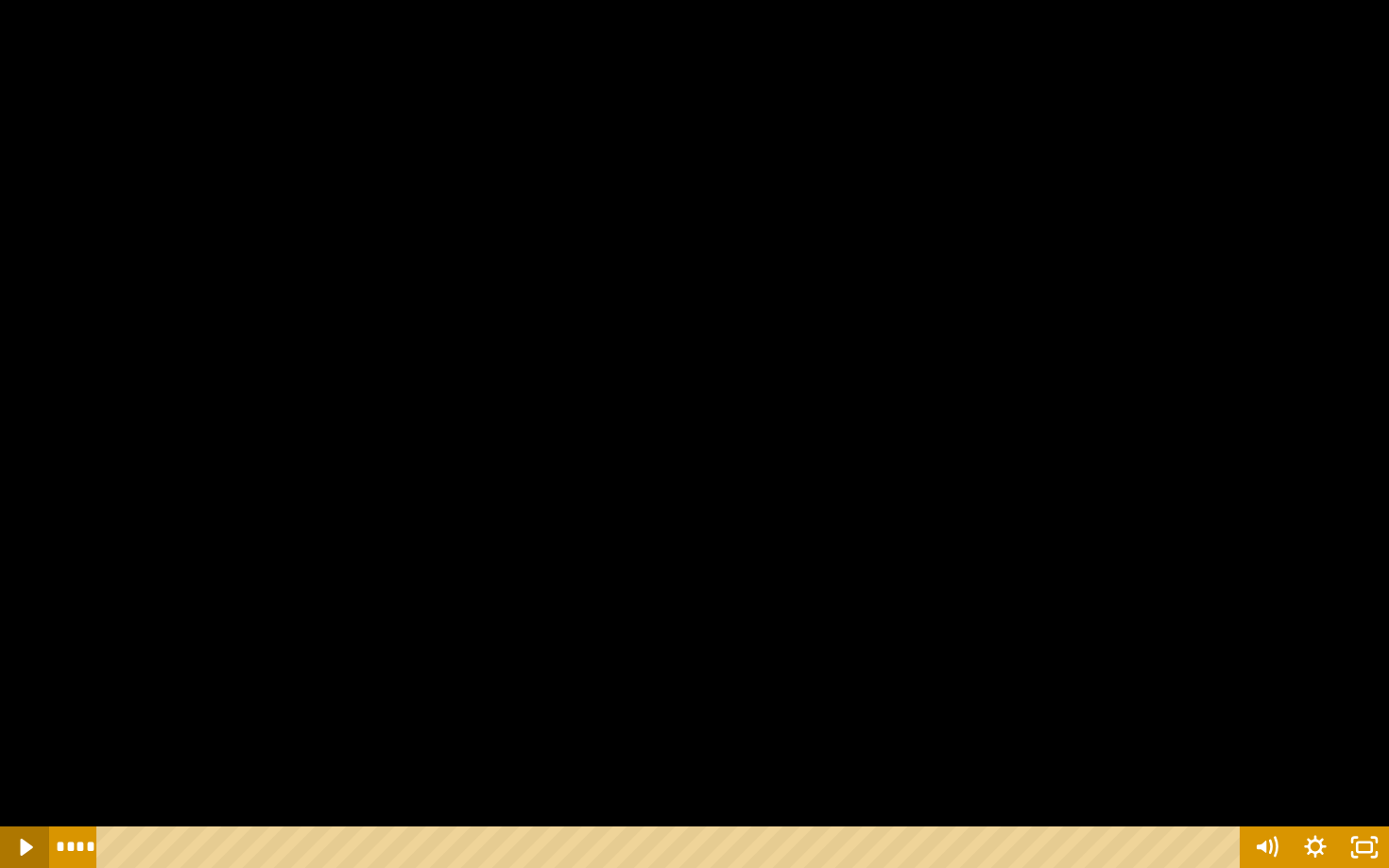 click 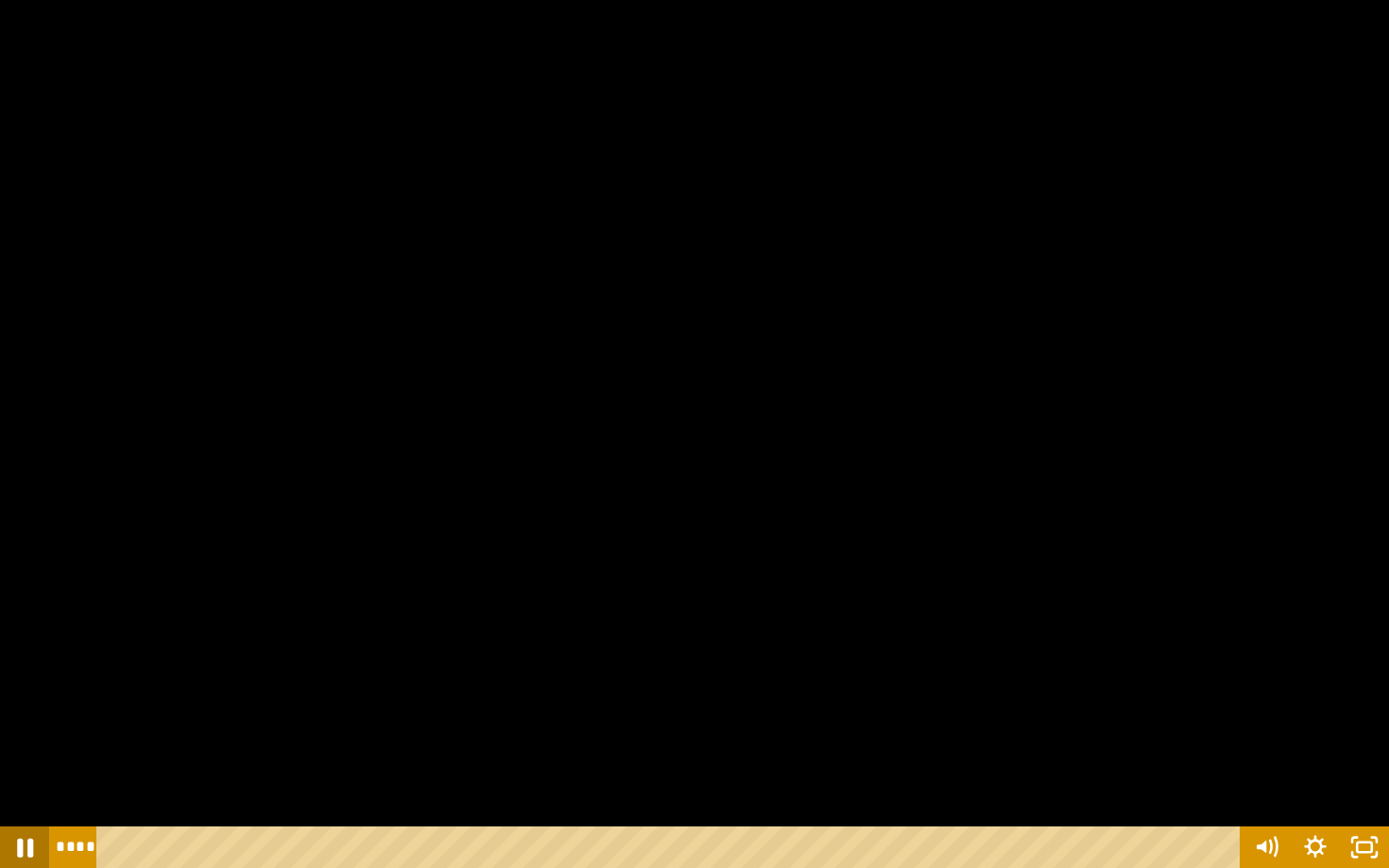 click 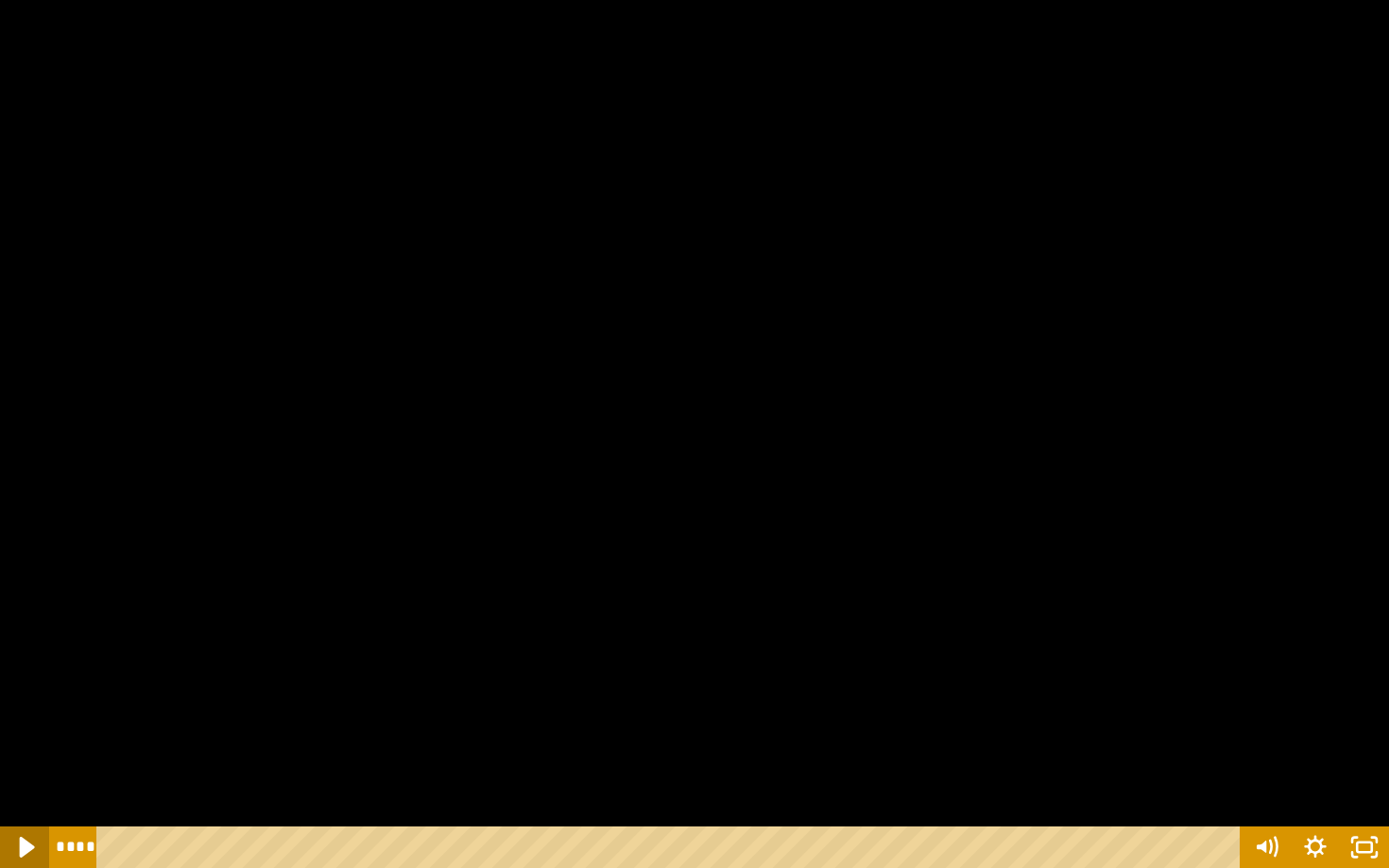 click 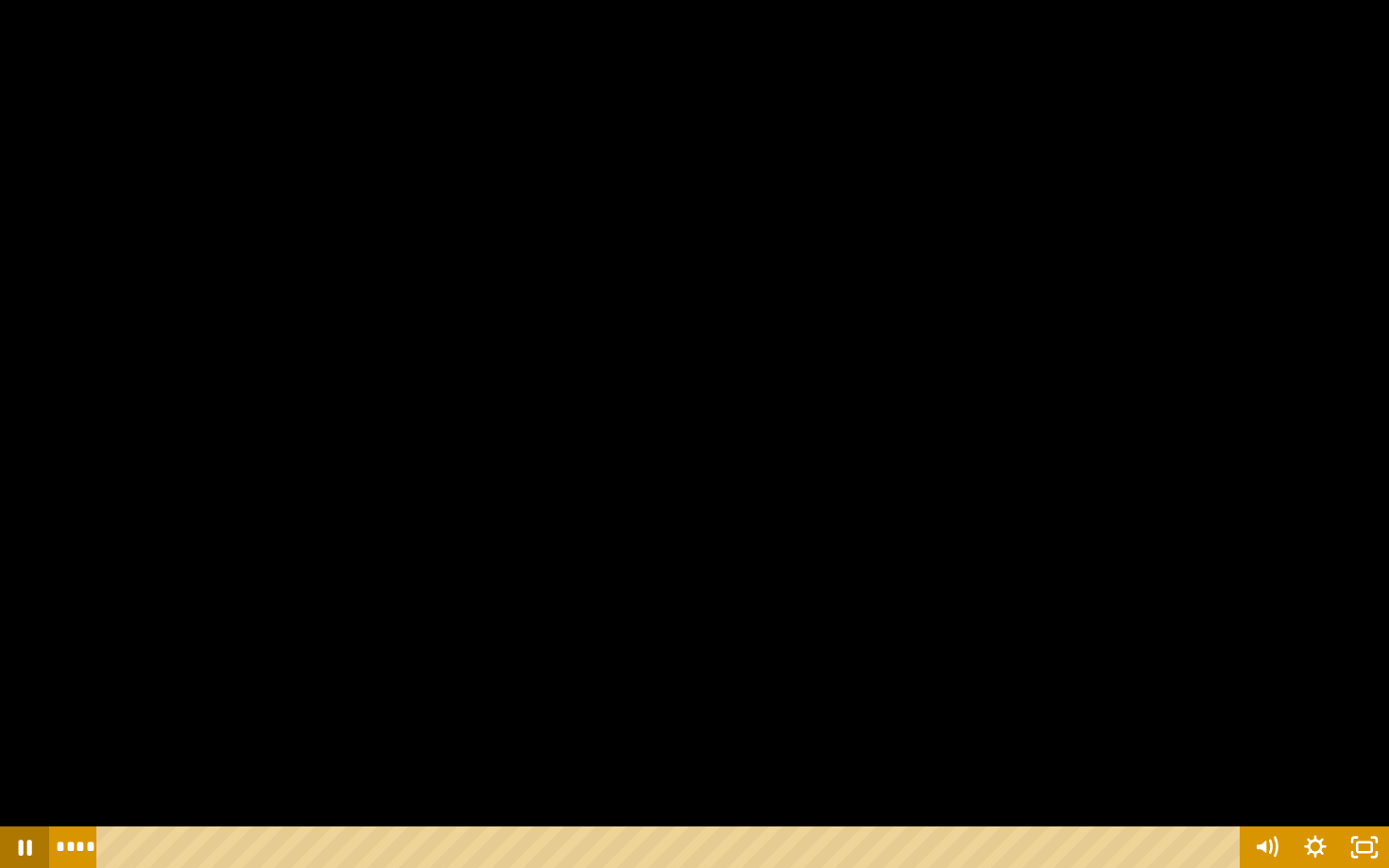 click 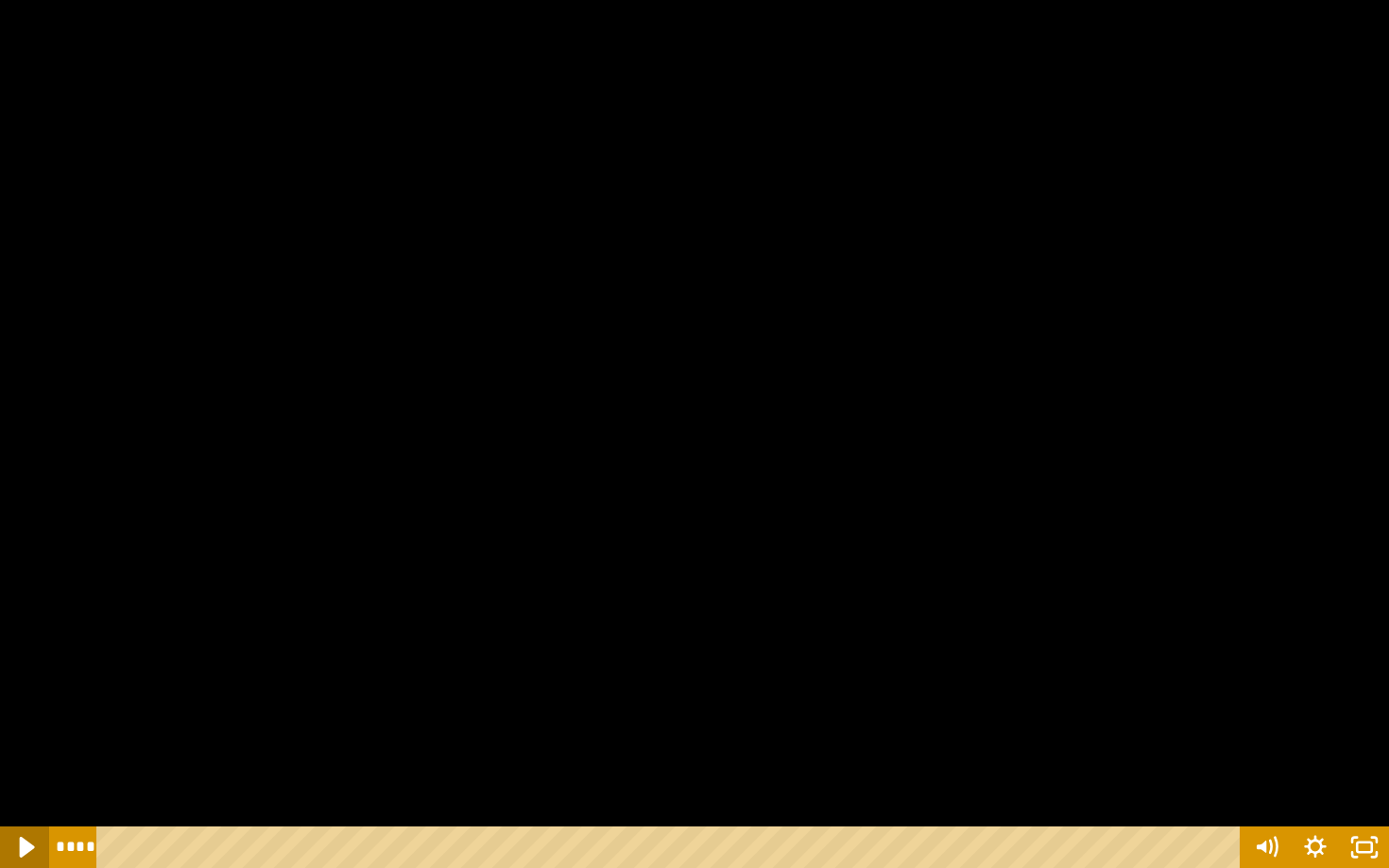click 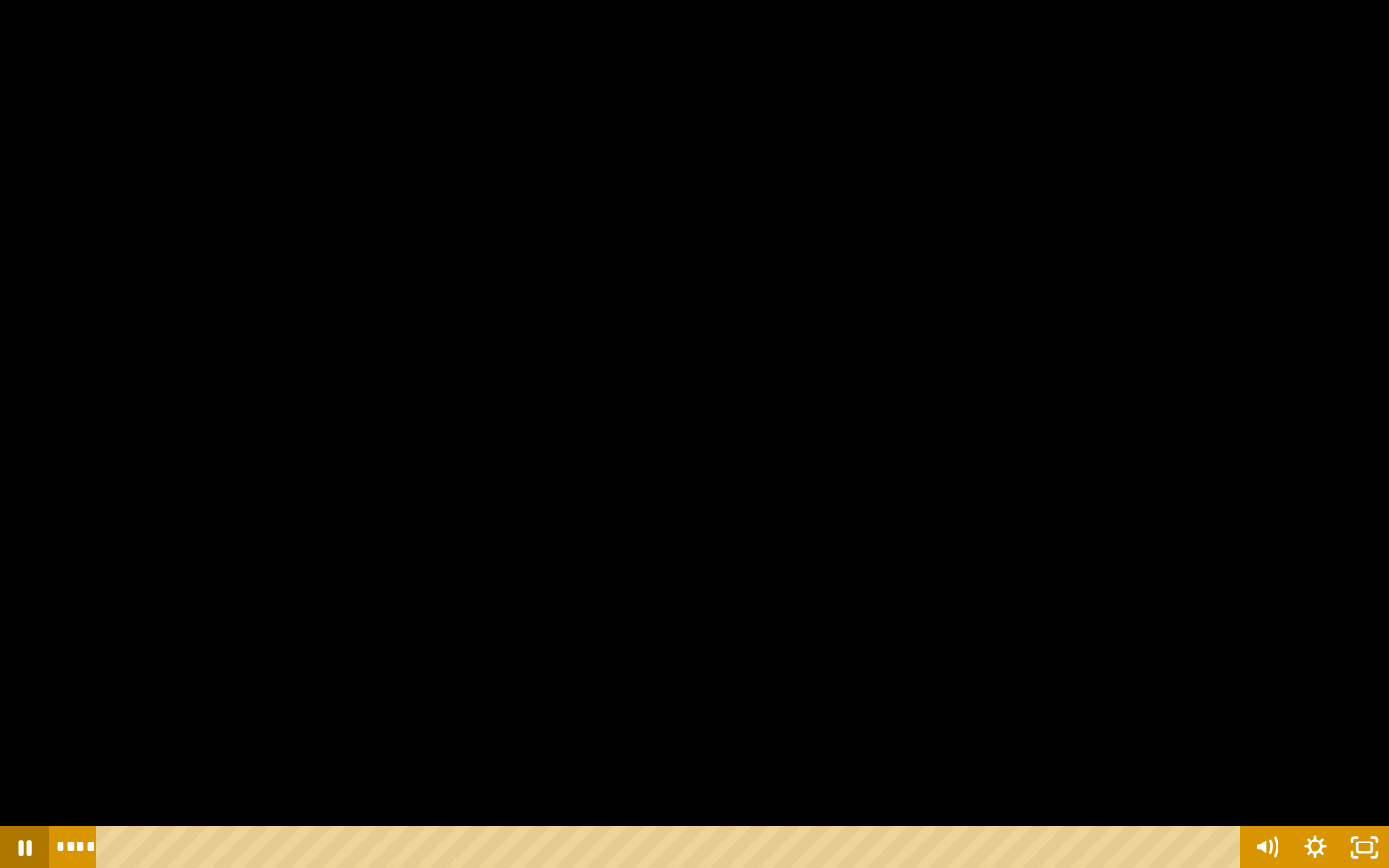 click 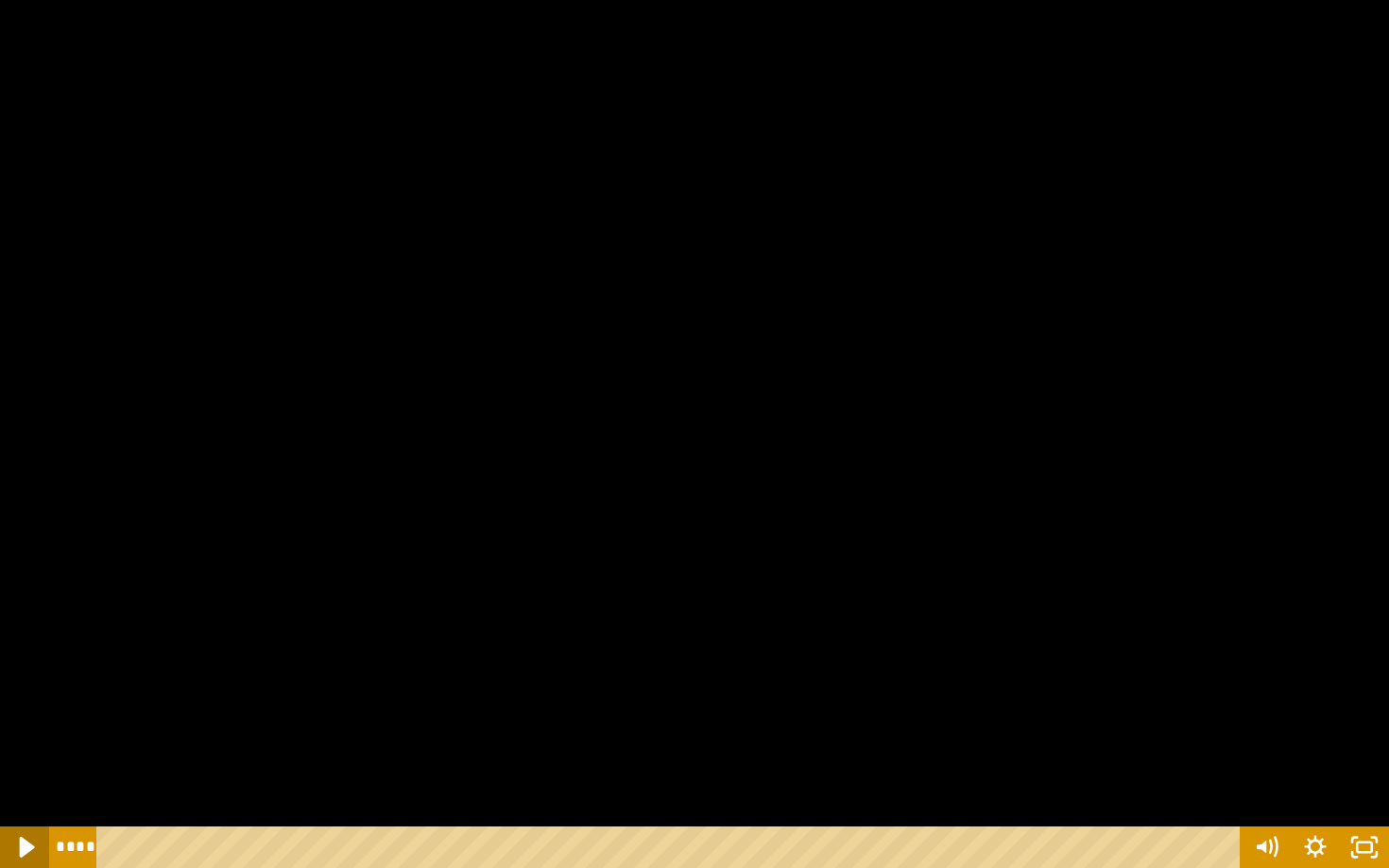 click 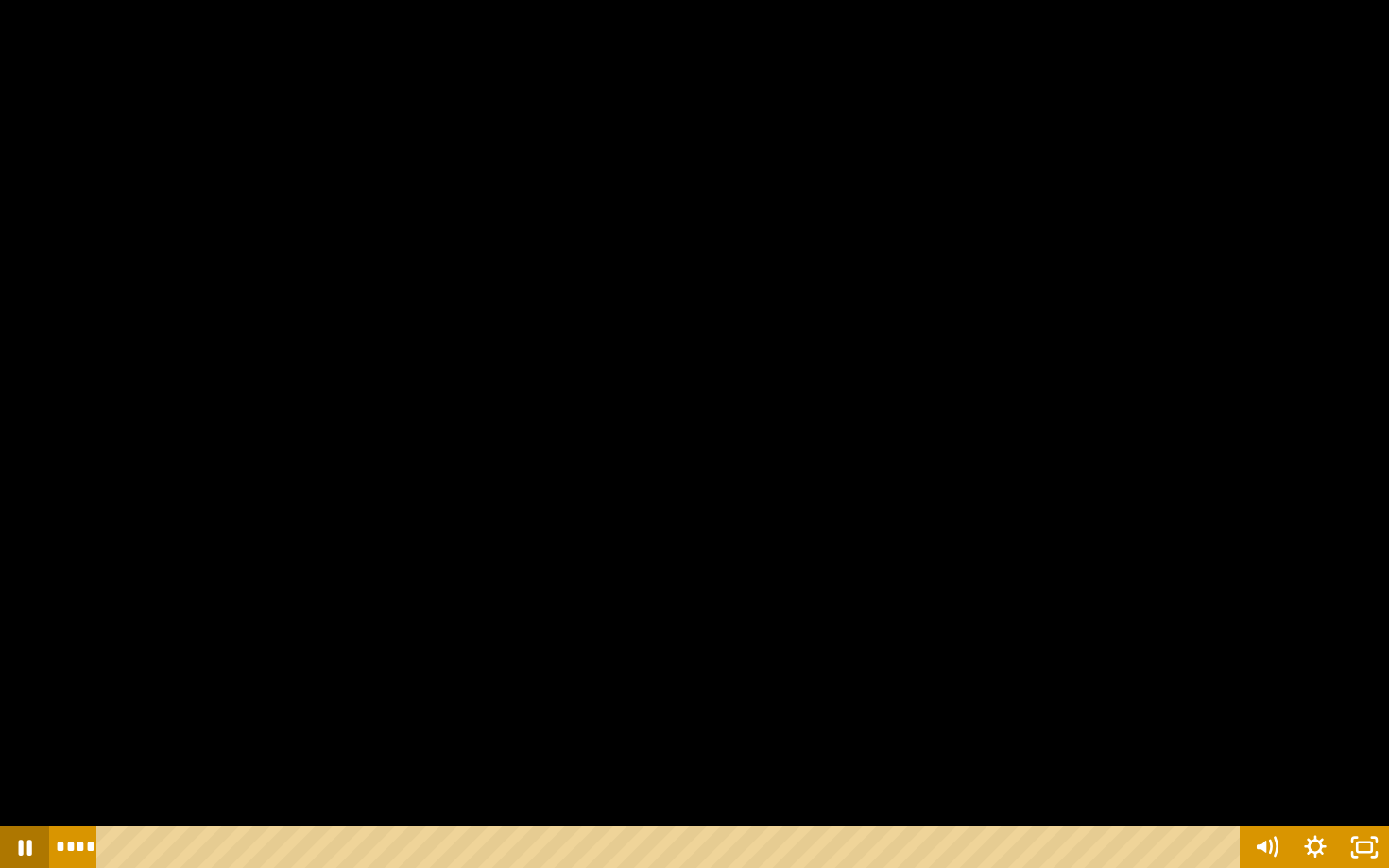 click 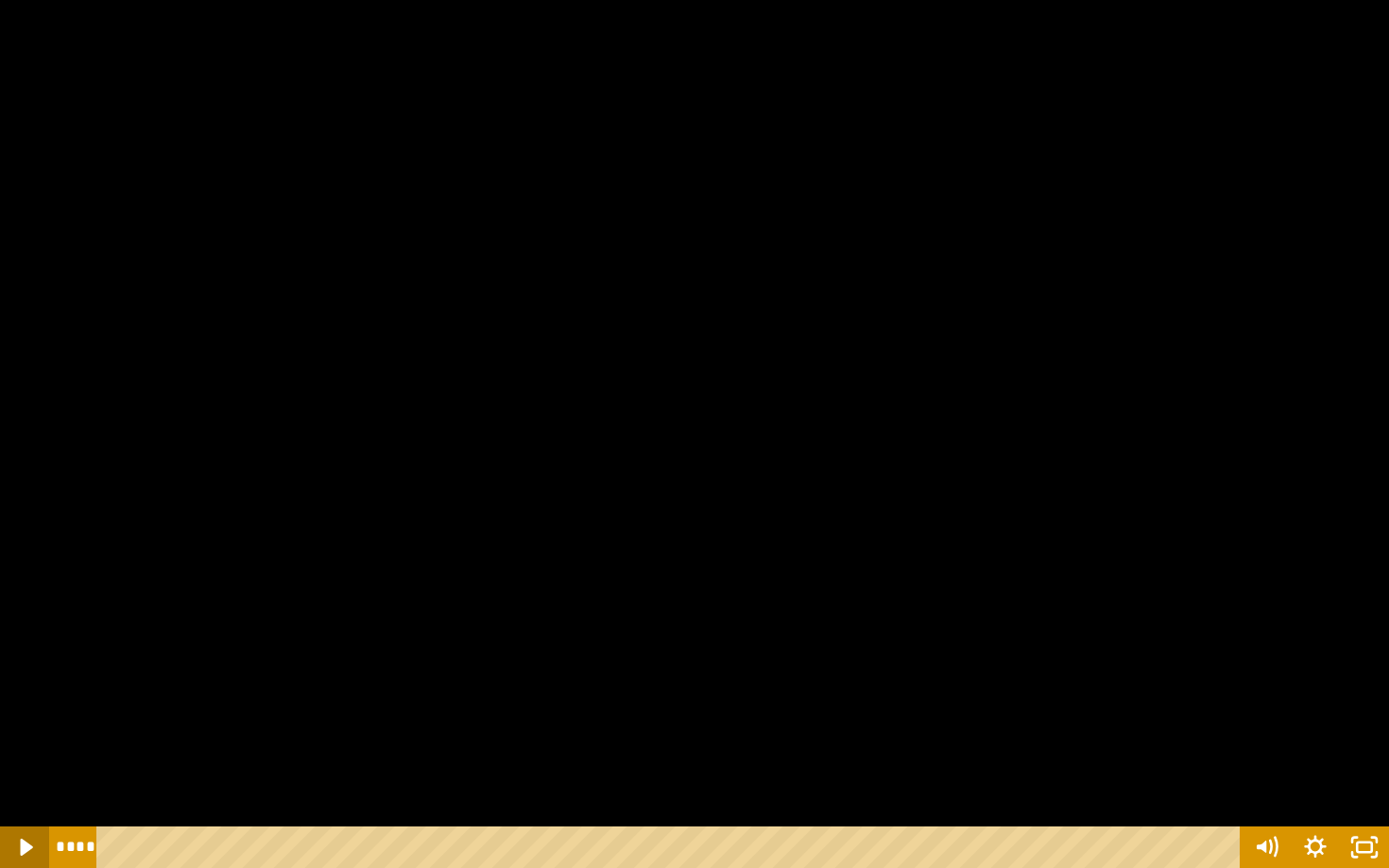 click 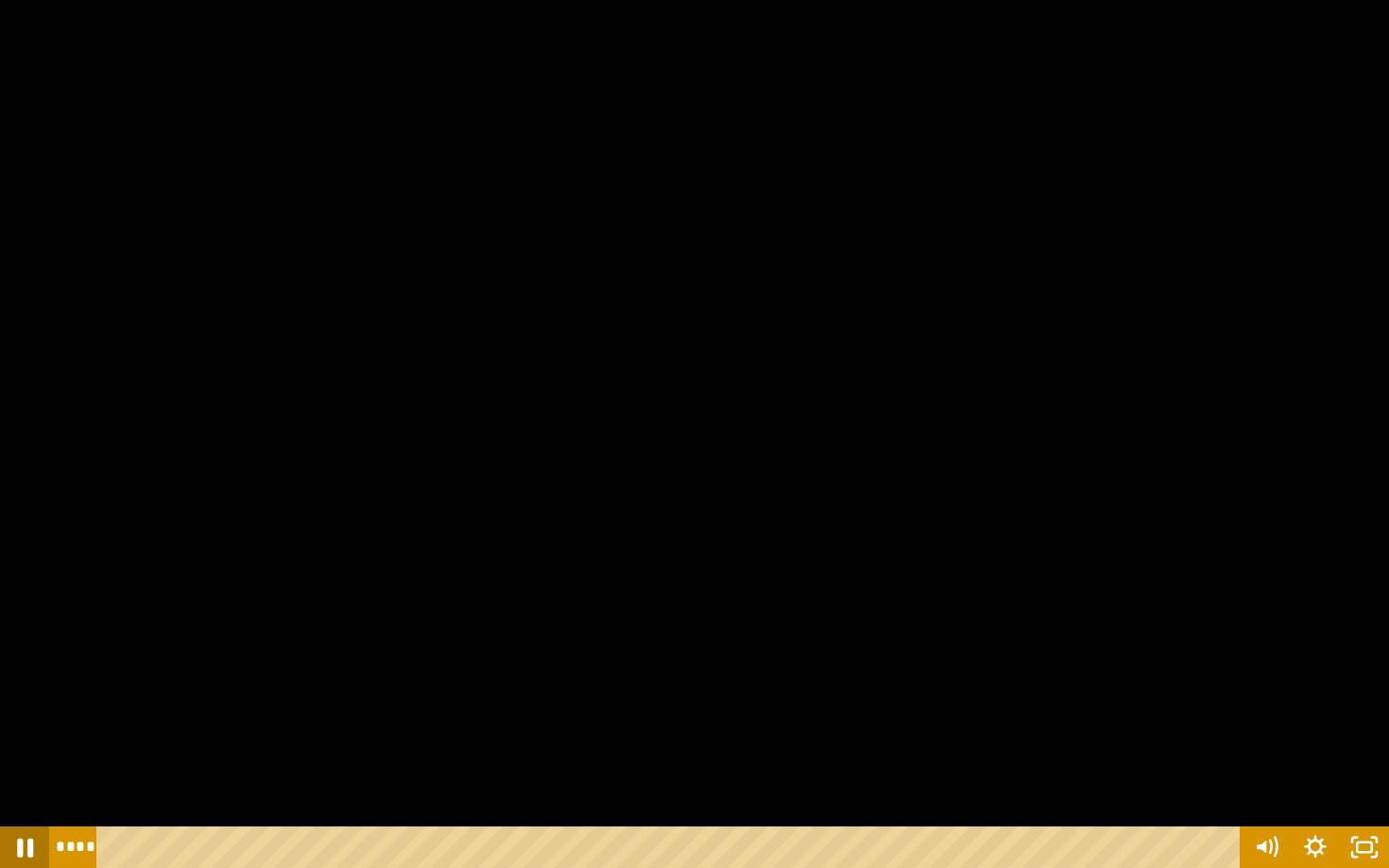 click 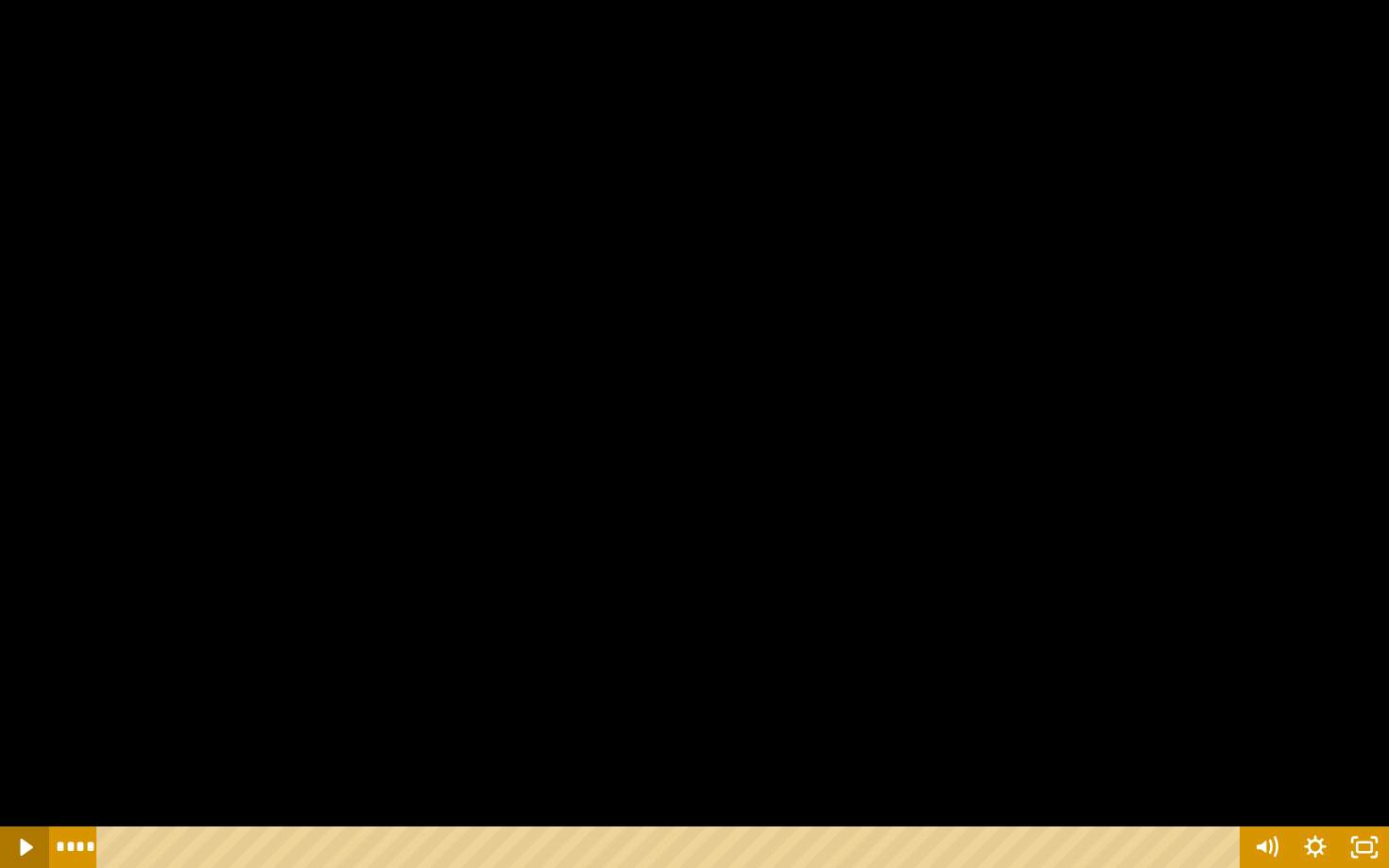 click 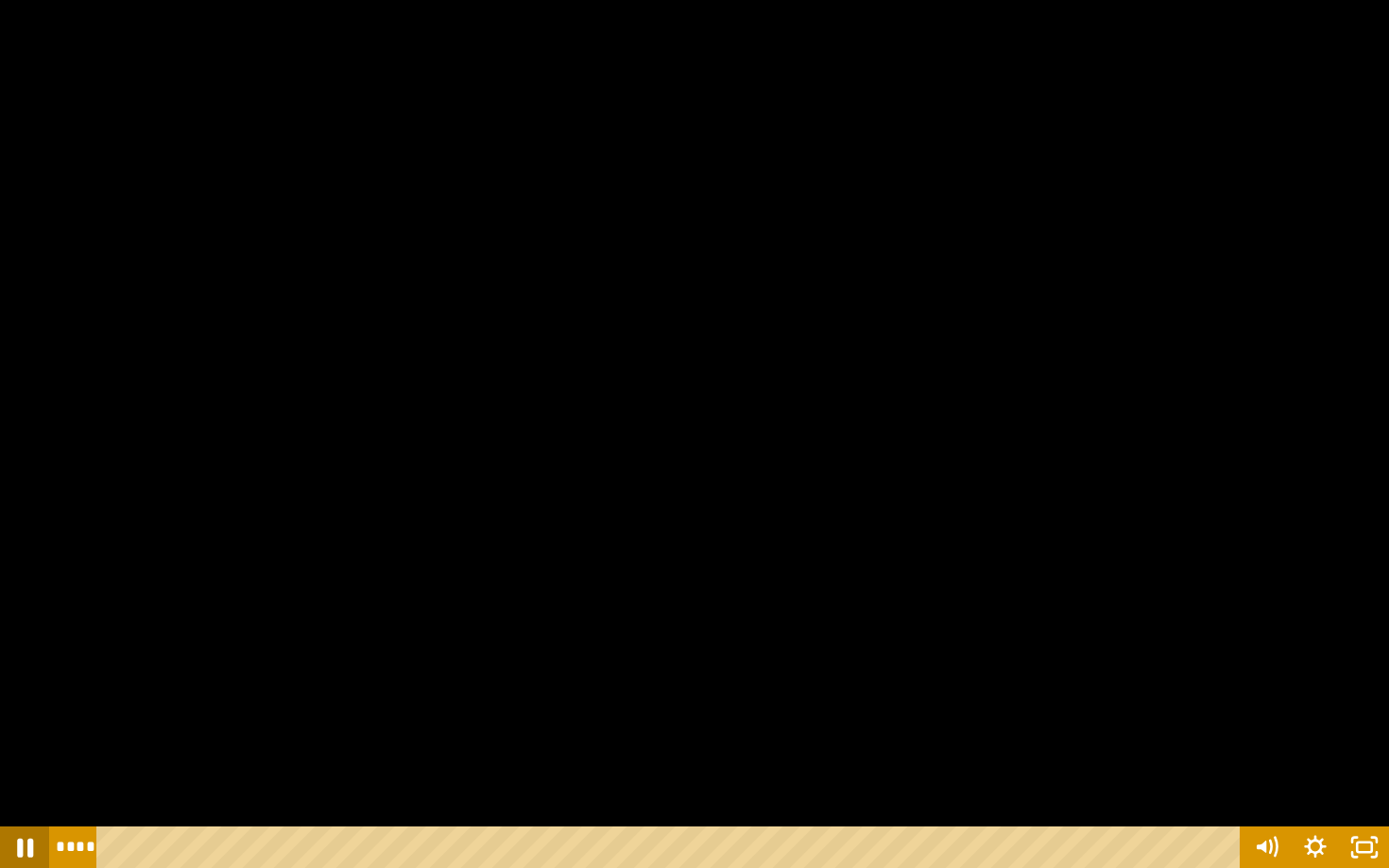 click 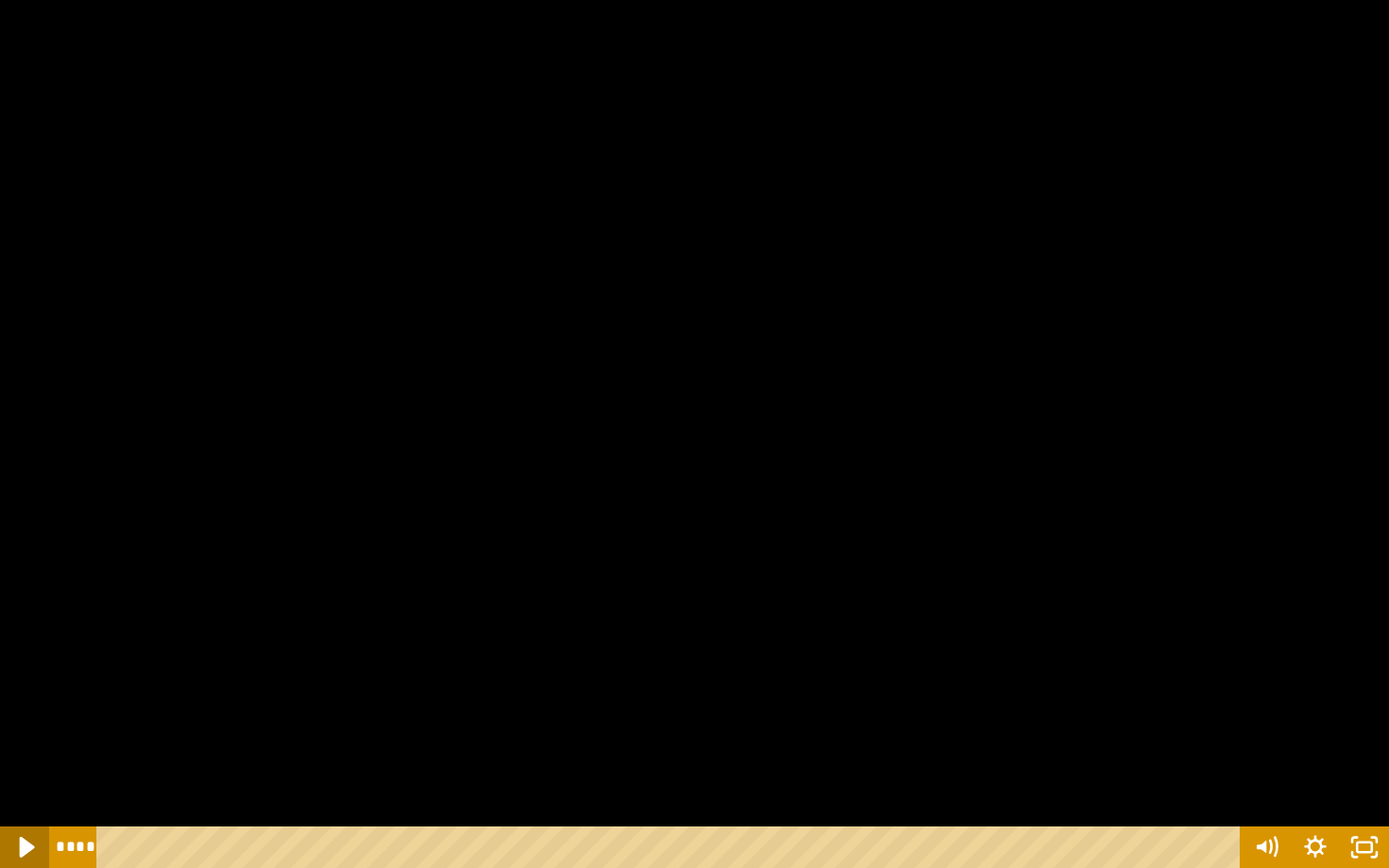 click 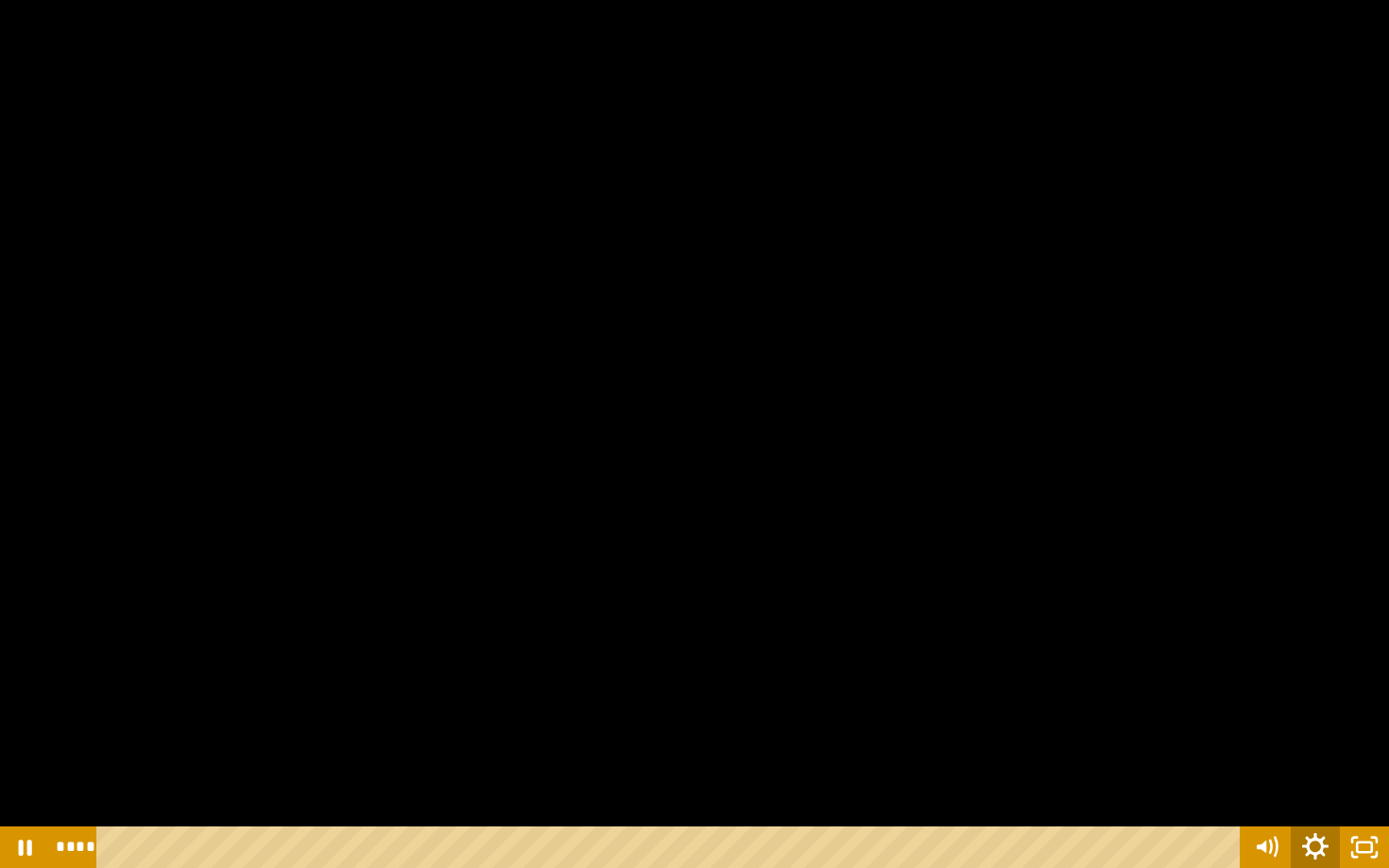 click 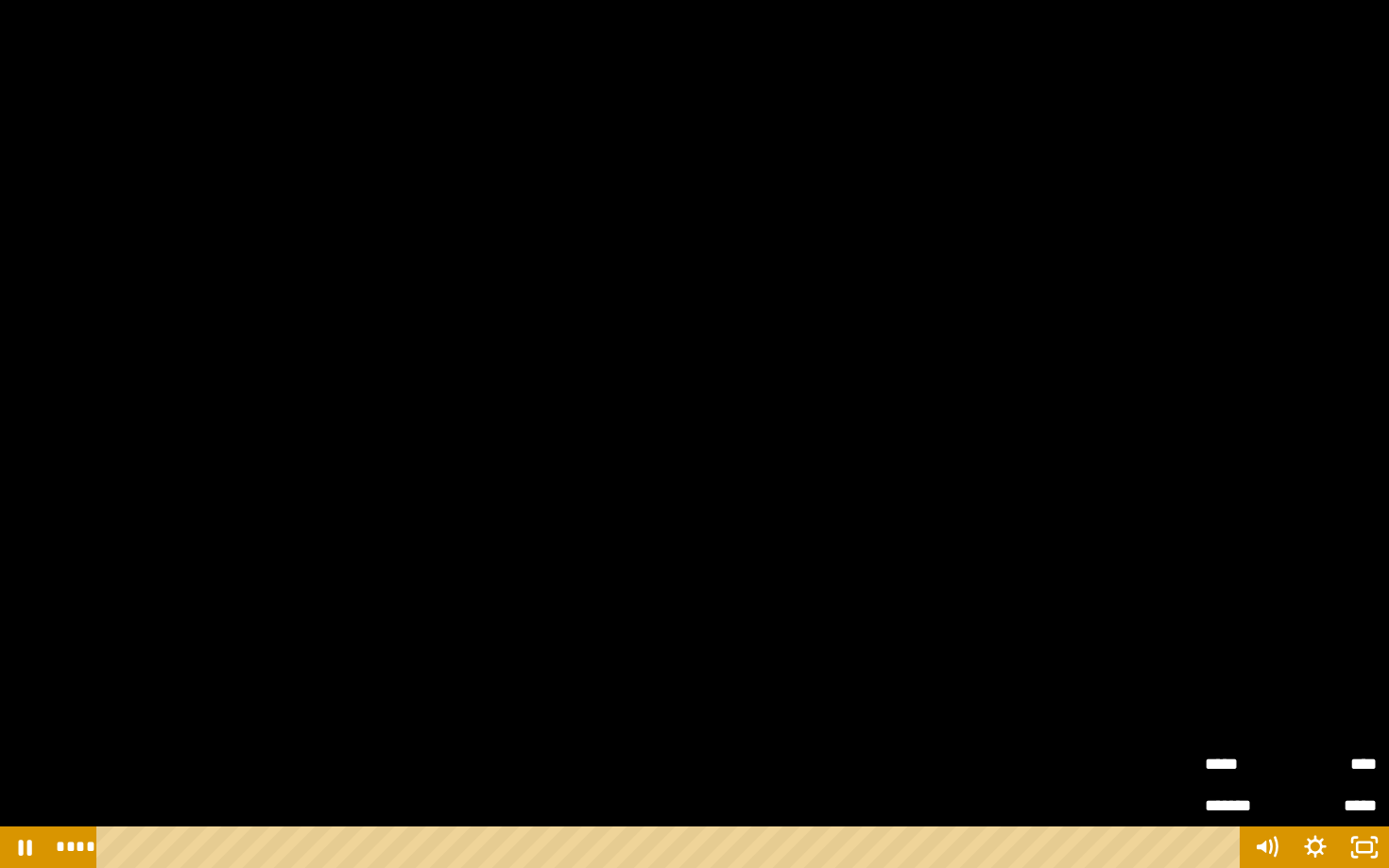 click on "****" at bounding box center [1333, 764] 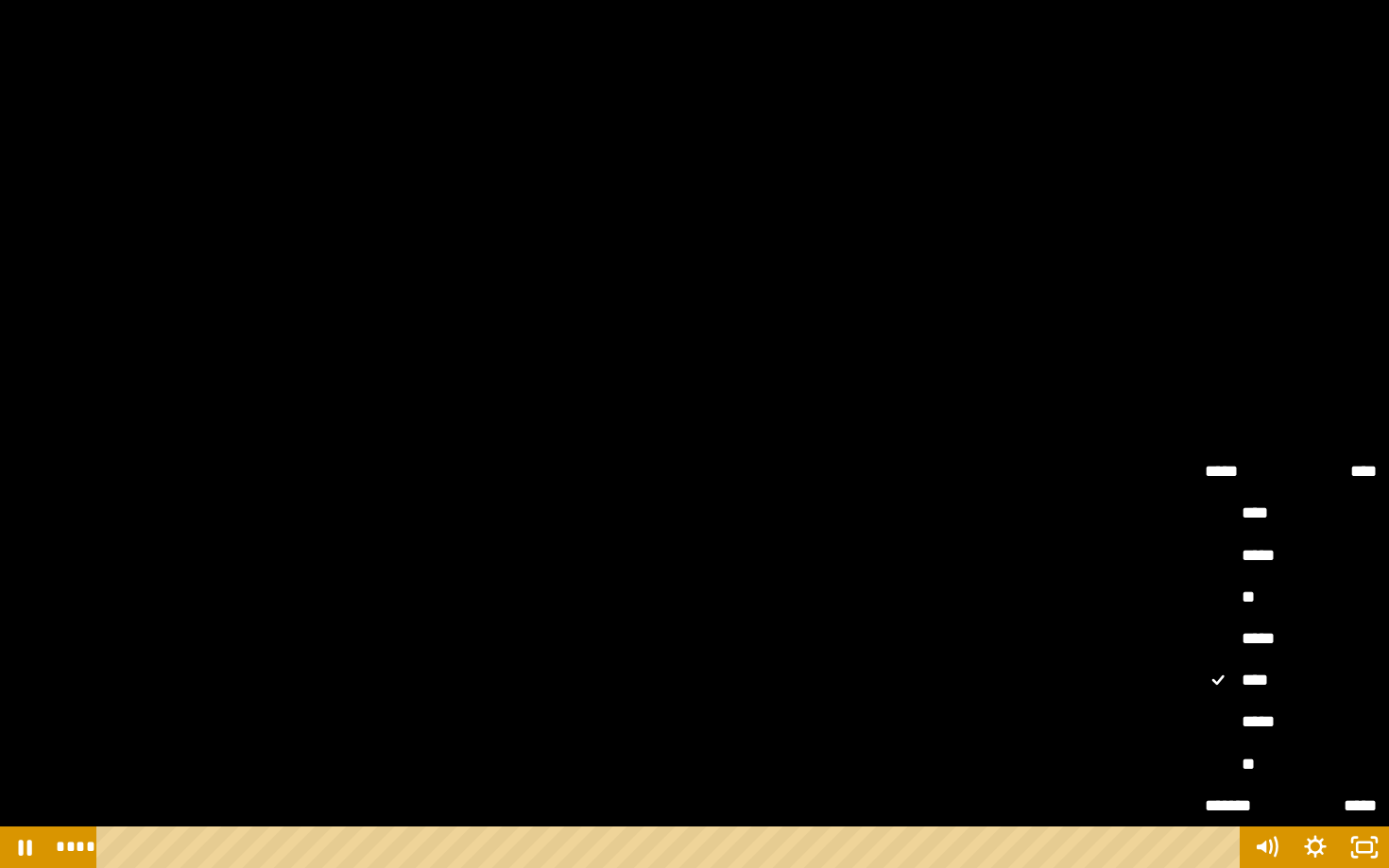 click on "*****" at bounding box center [1291, 723] 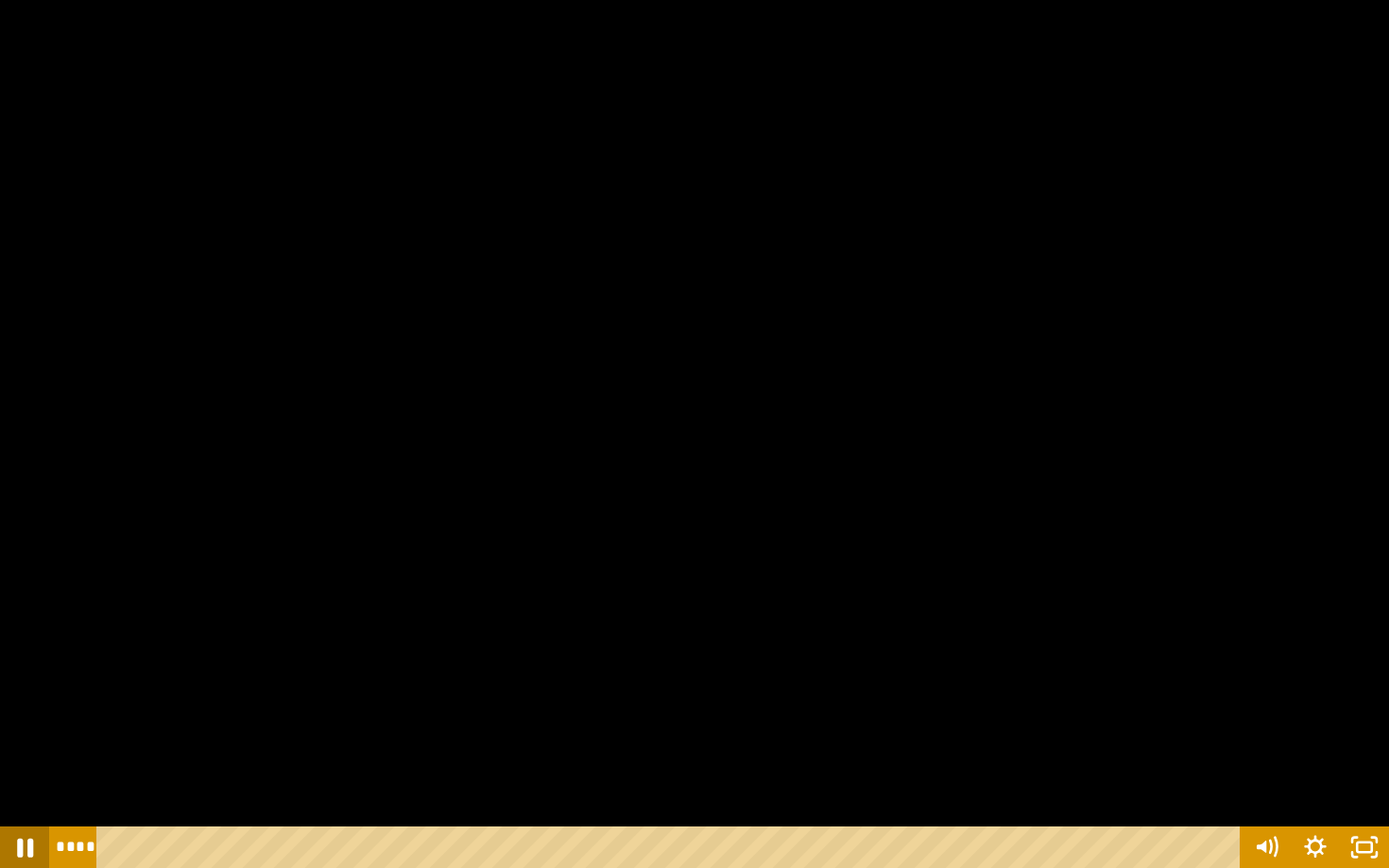 click 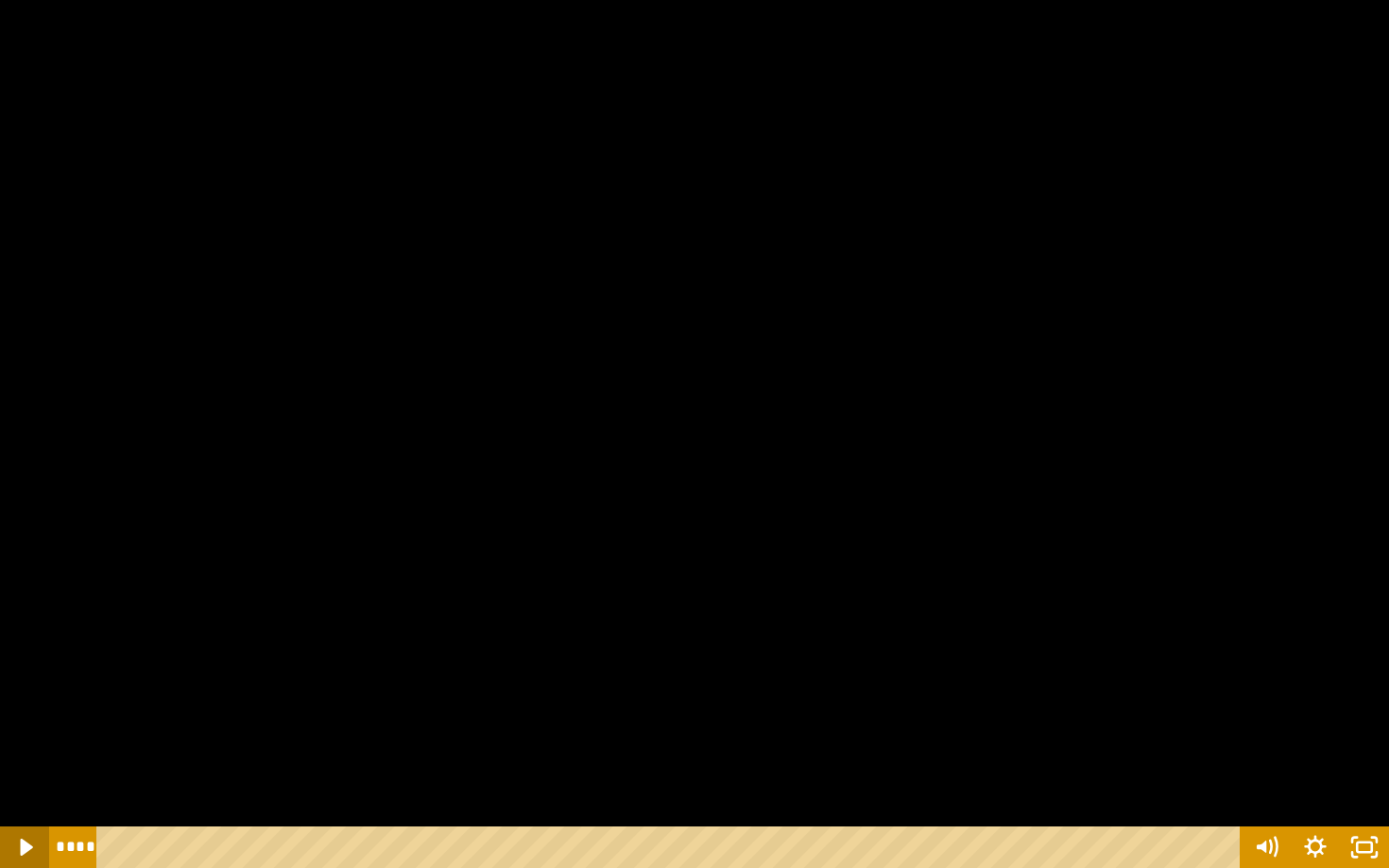 click 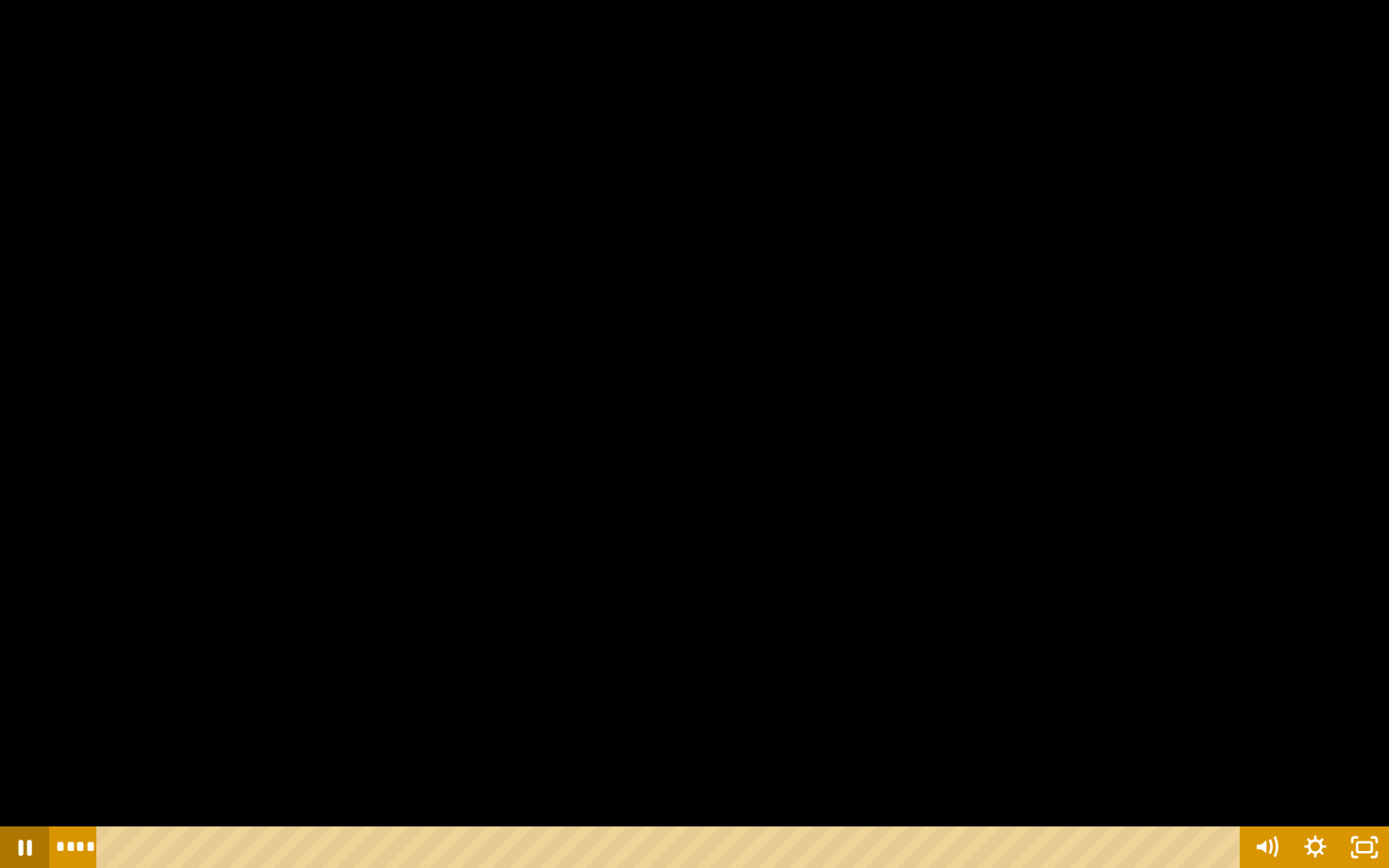 click 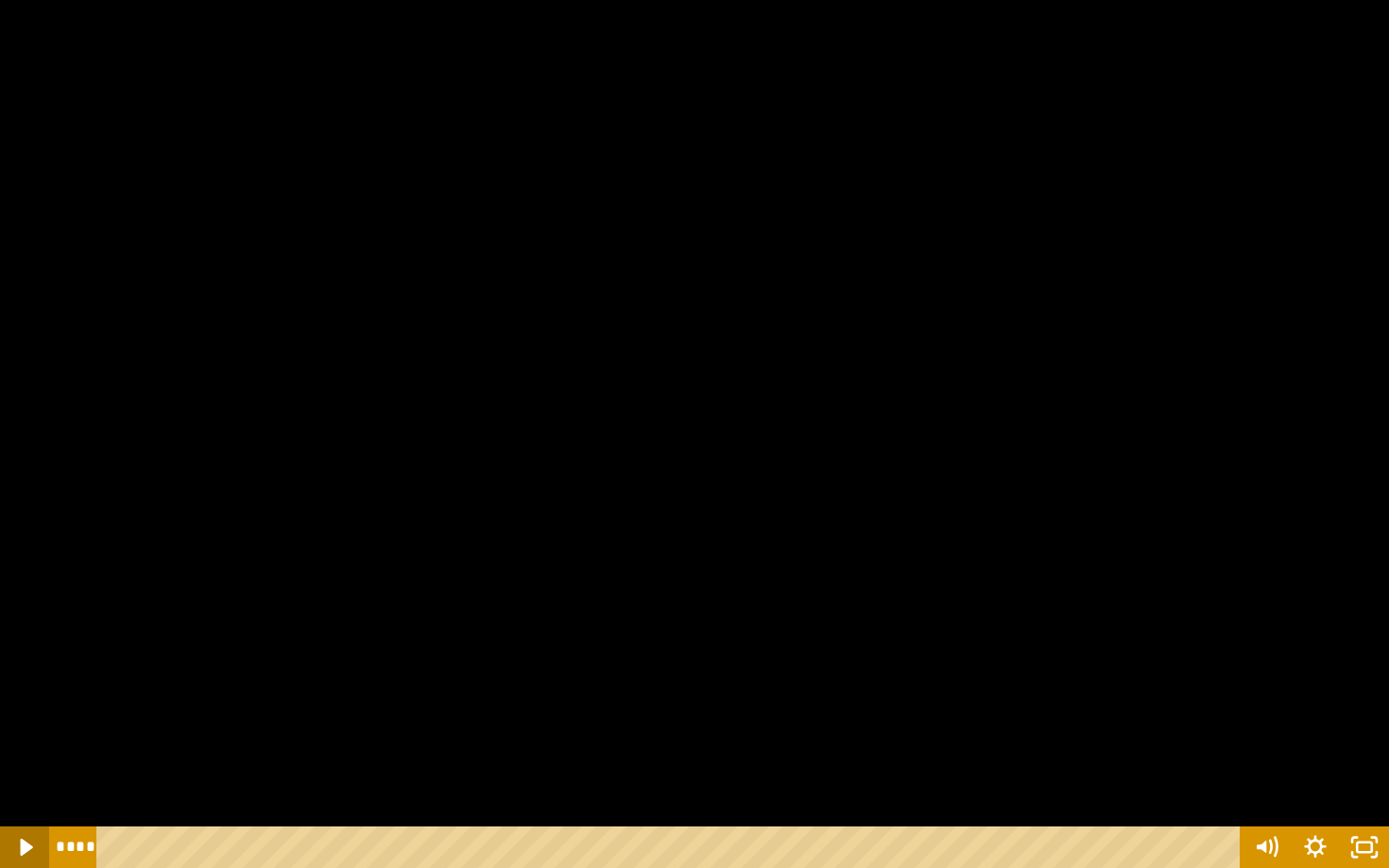 click 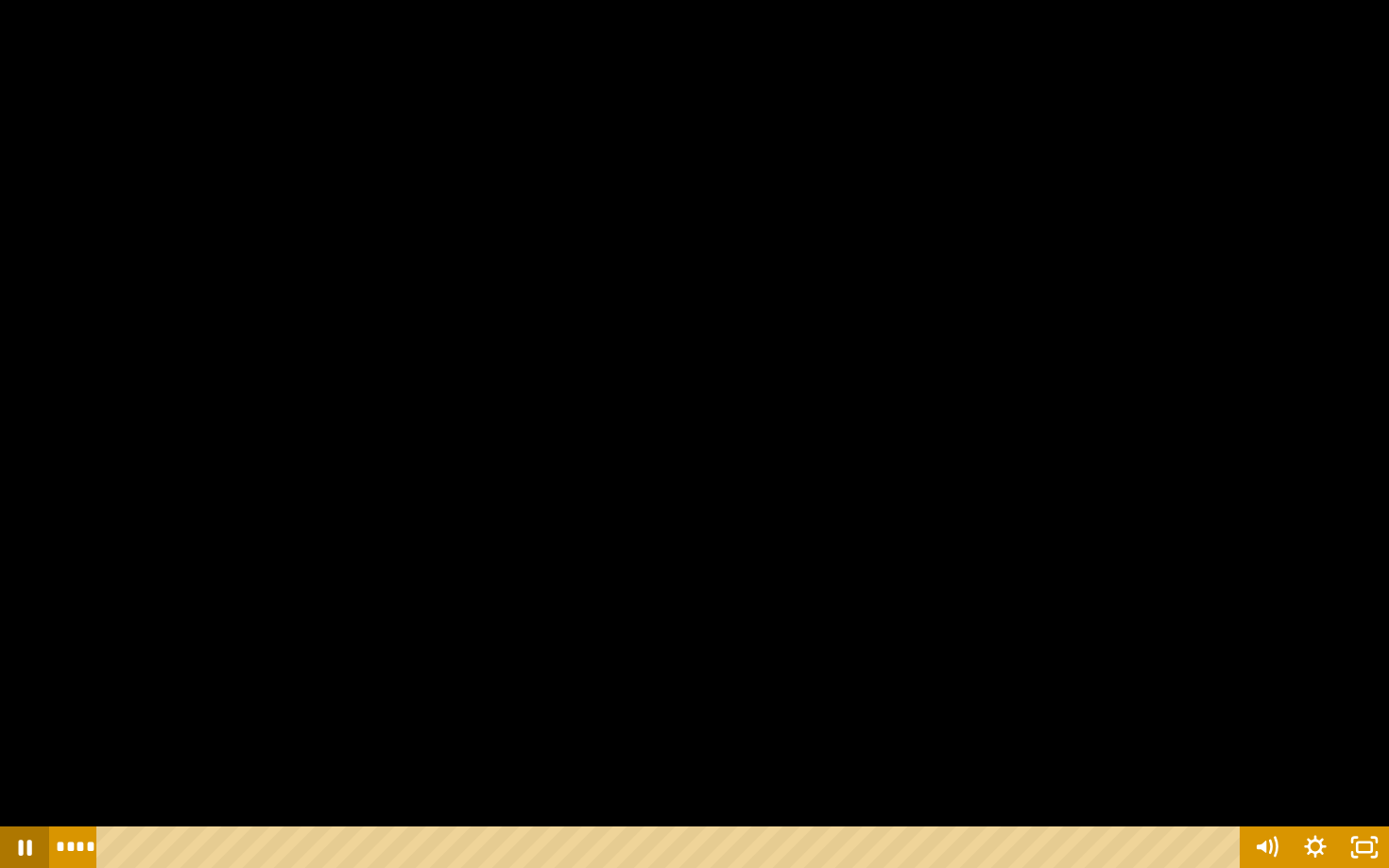 click 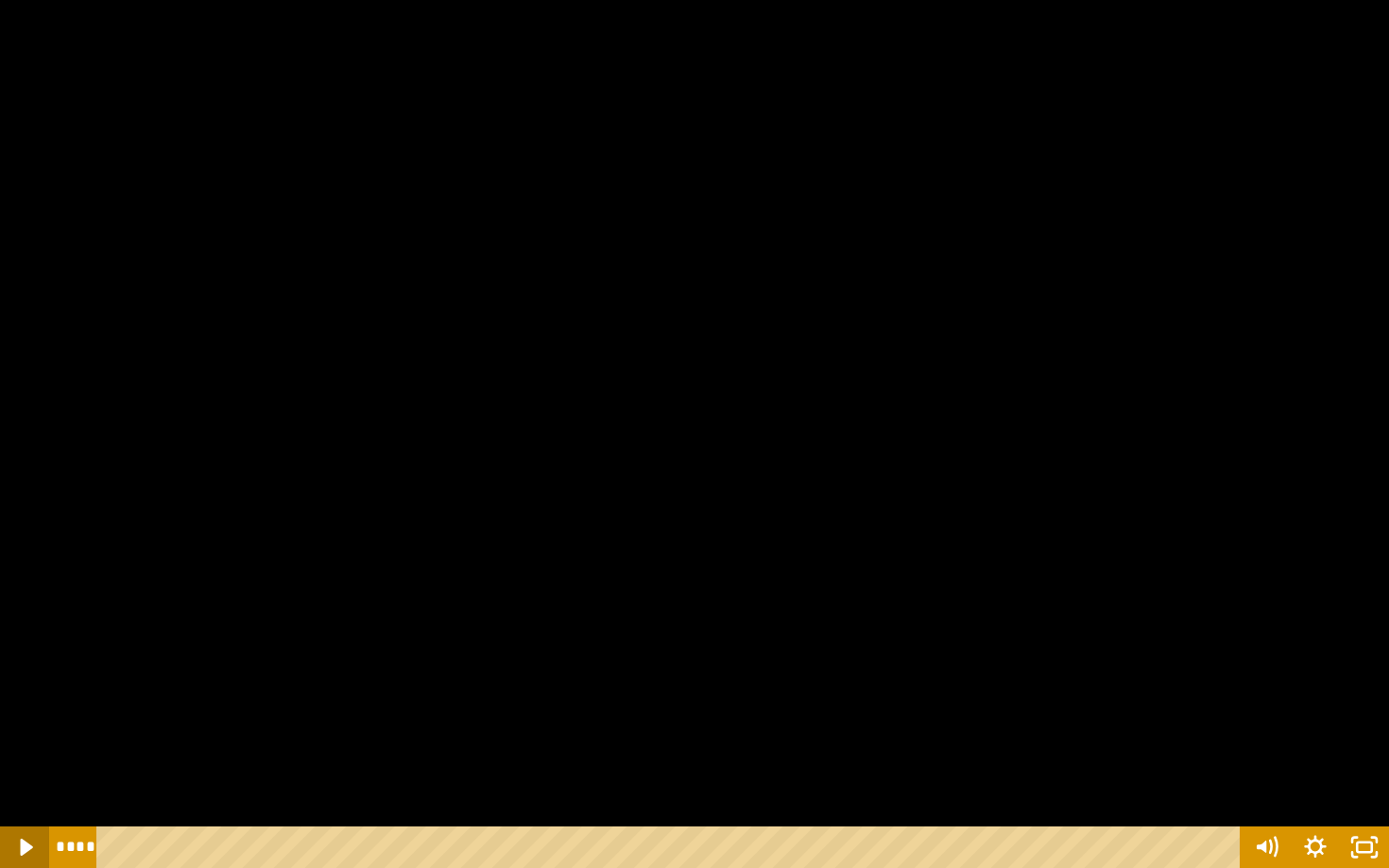 click 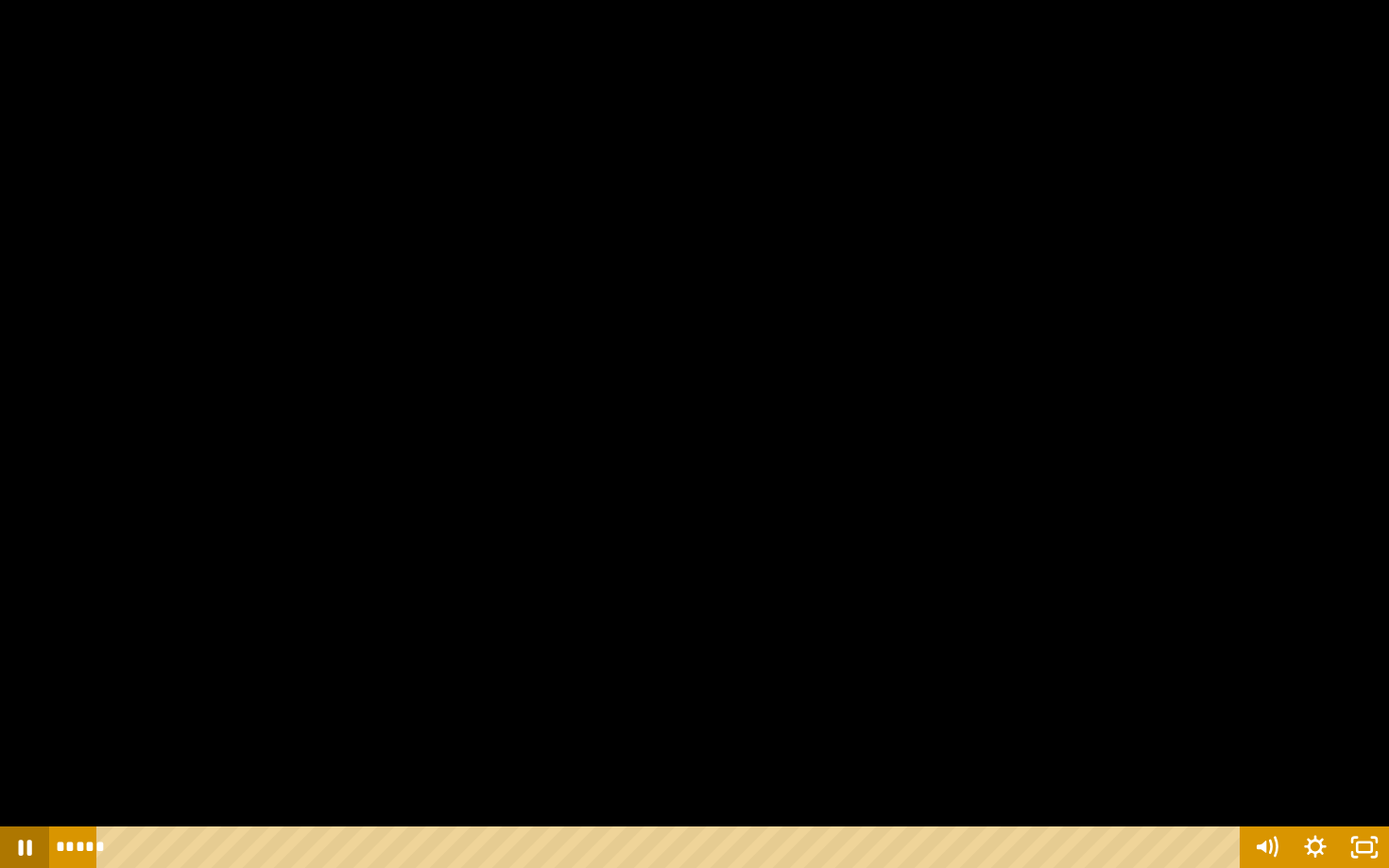 click 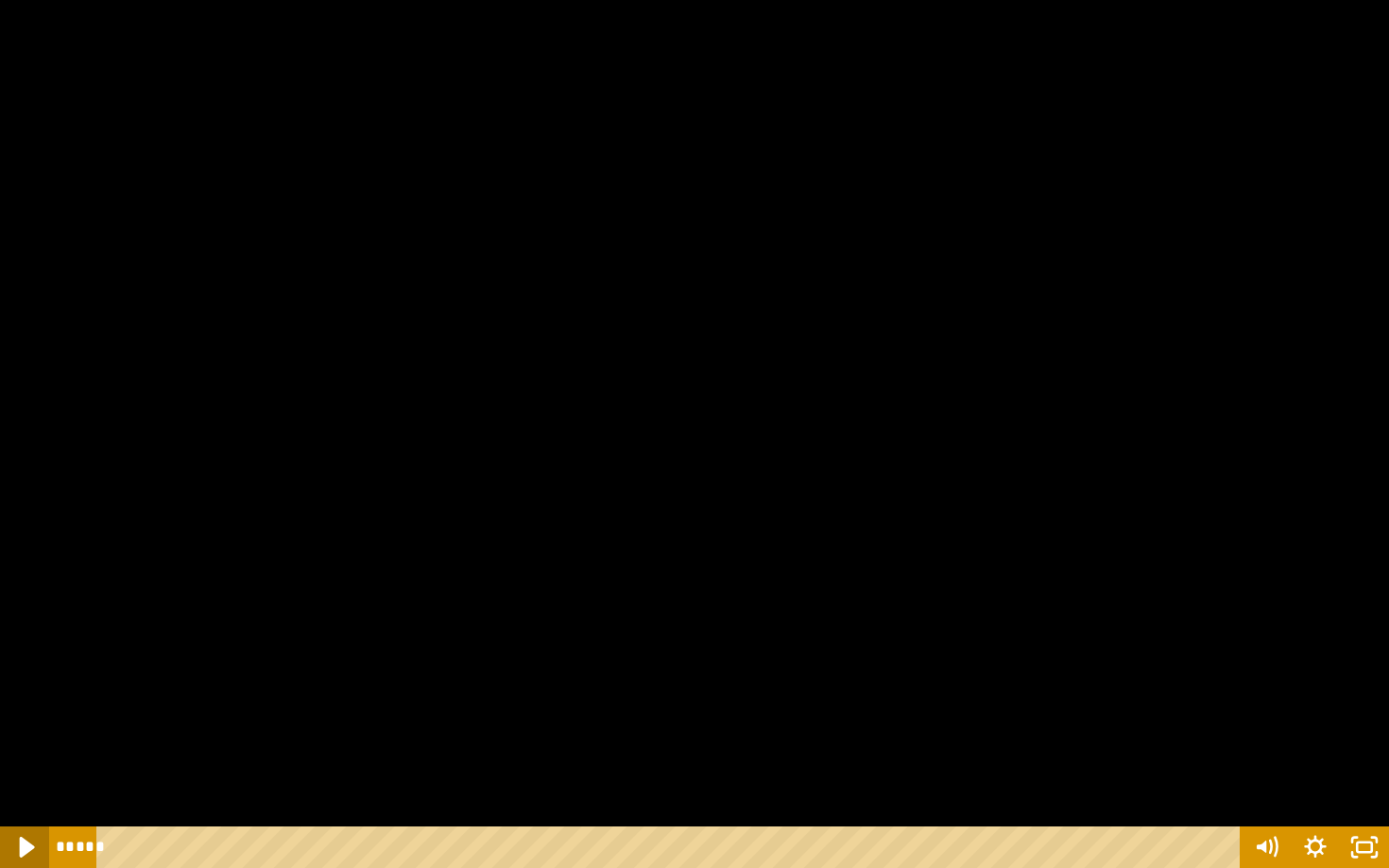 click 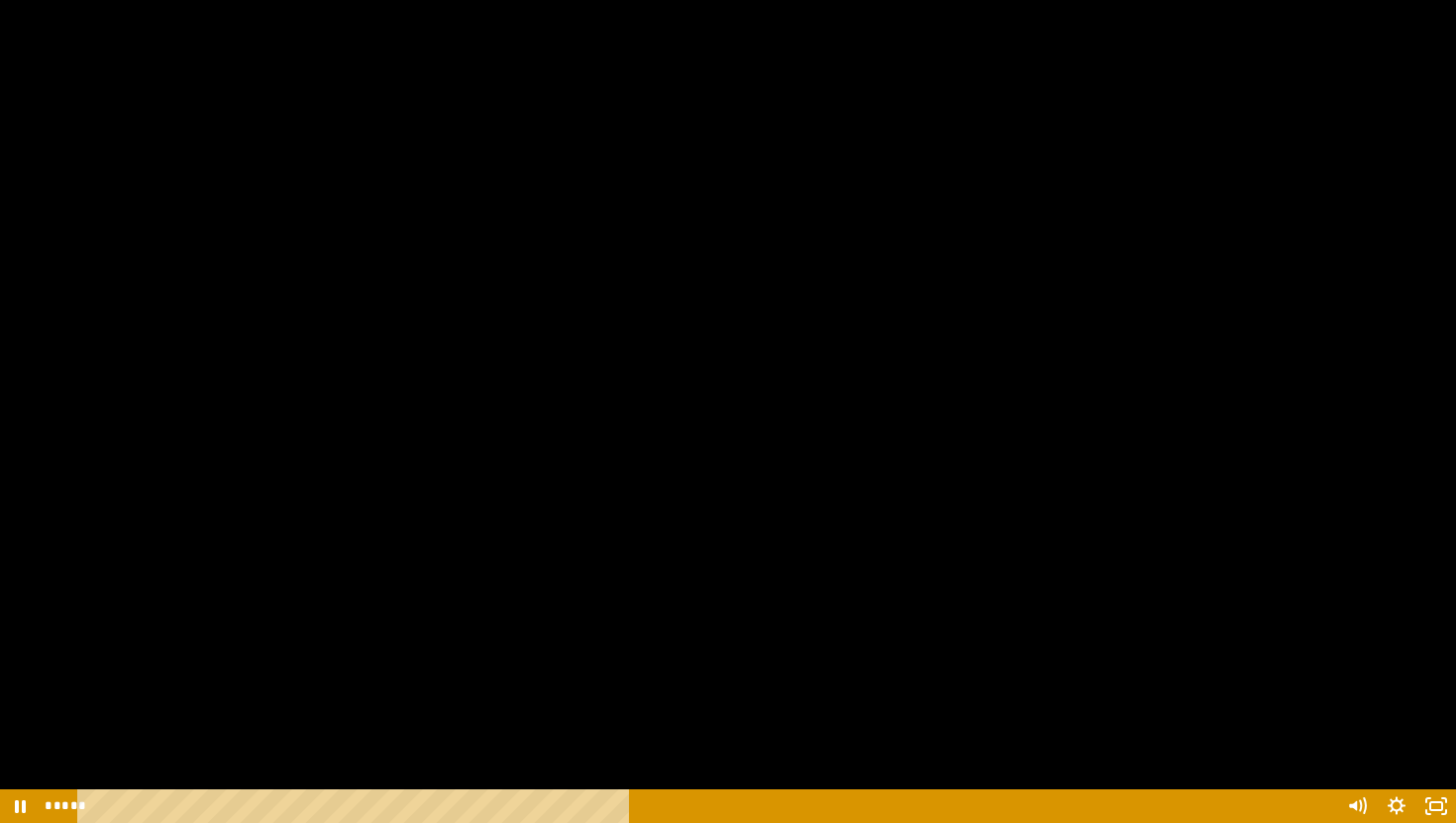 scroll, scrollTop: 1096, scrollLeft: 0, axis: vertical 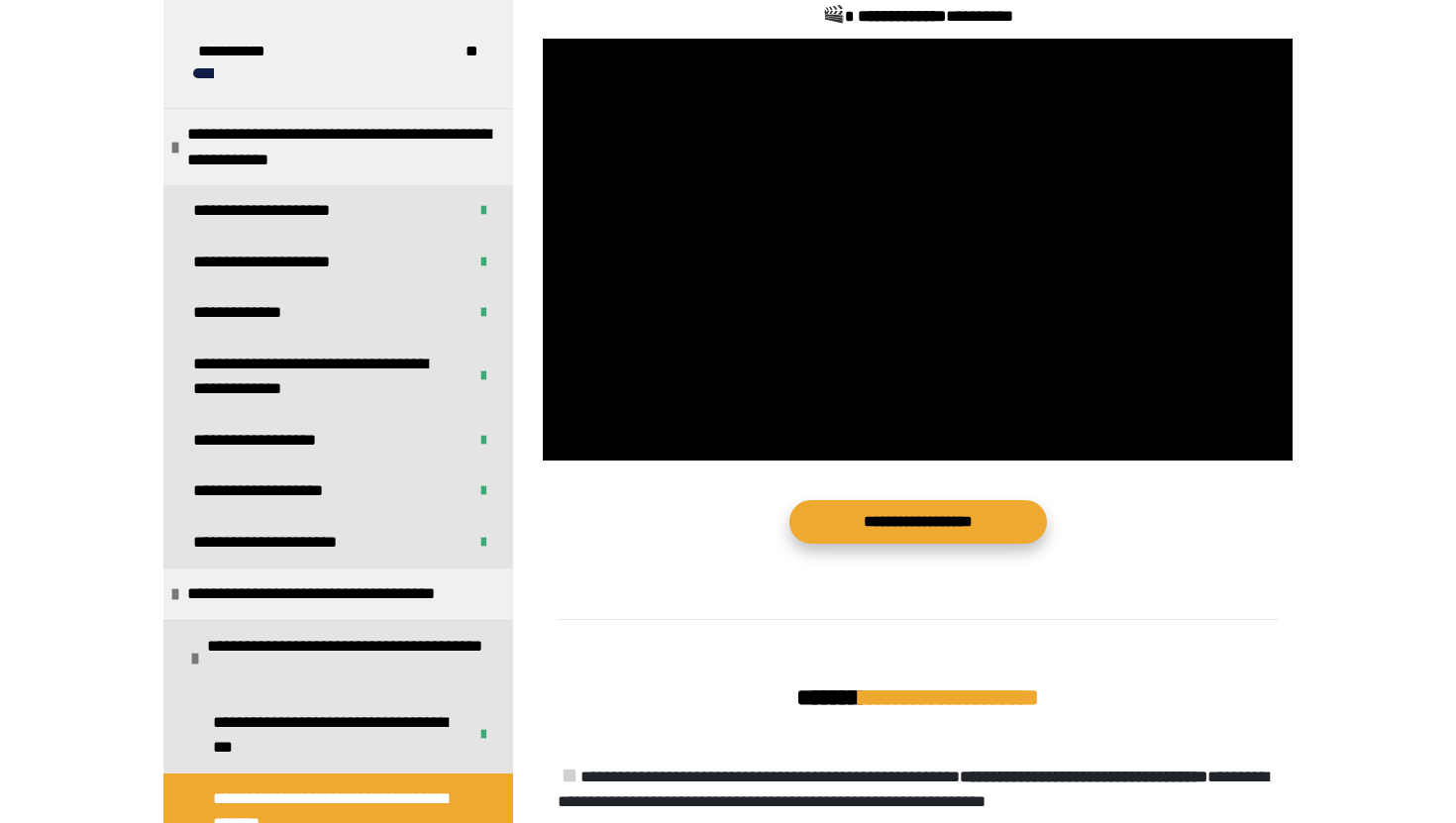 click on "**********" at bounding box center [918, 522] 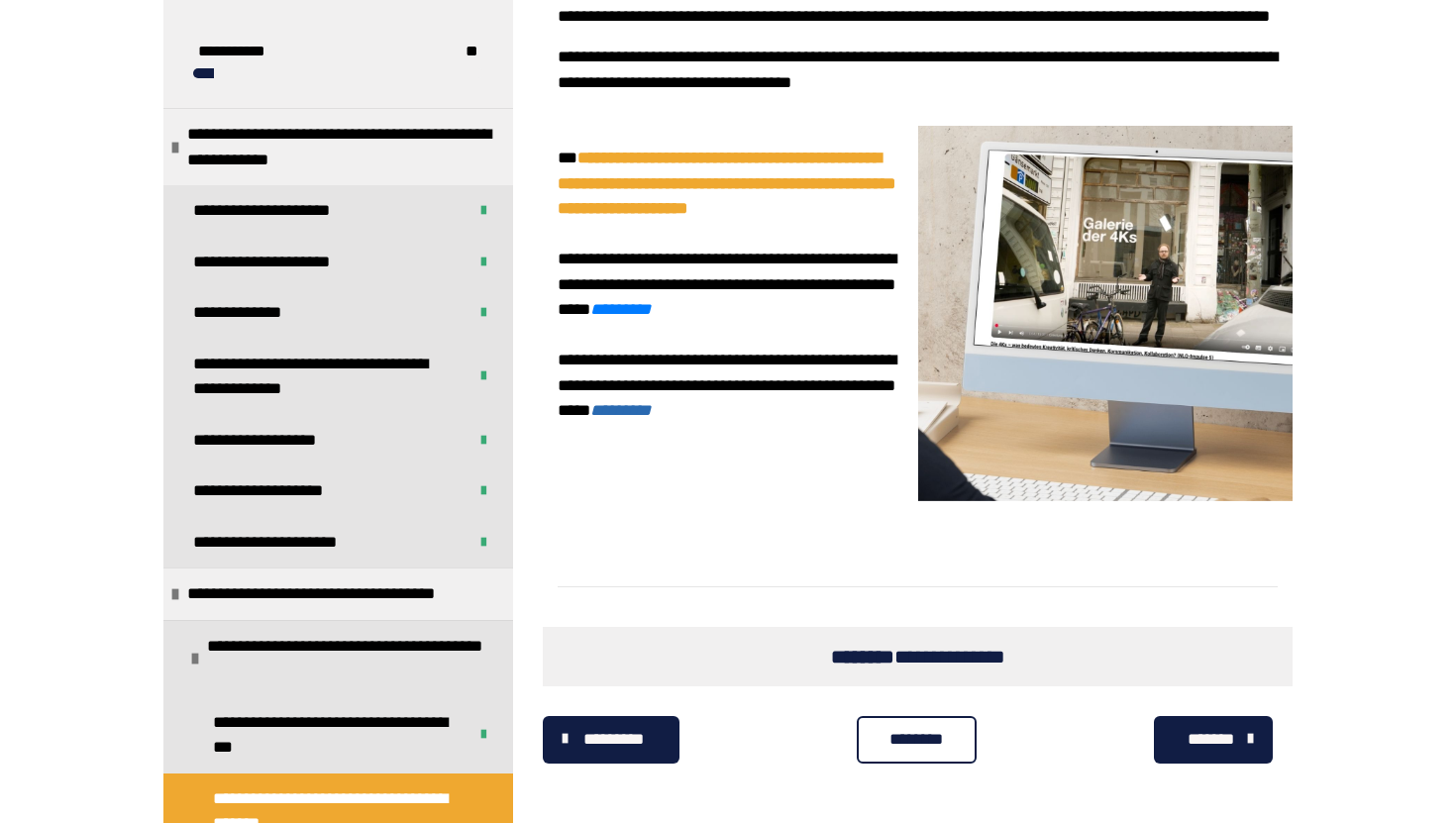 scroll, scrollTop: 2960, scrollLeft: 0, axis: vertical 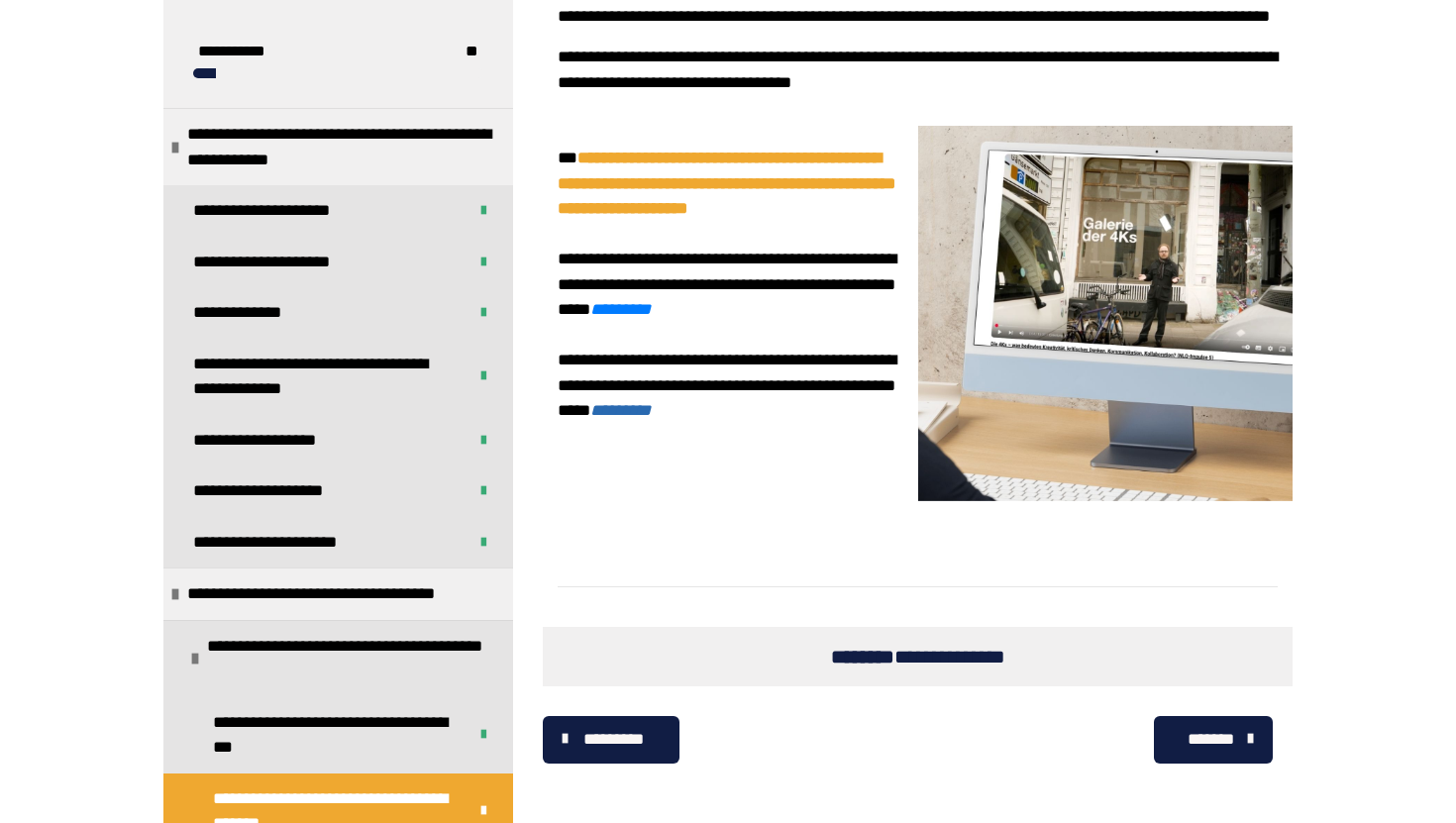 click on "*******" at bounding box center [1210, 740] 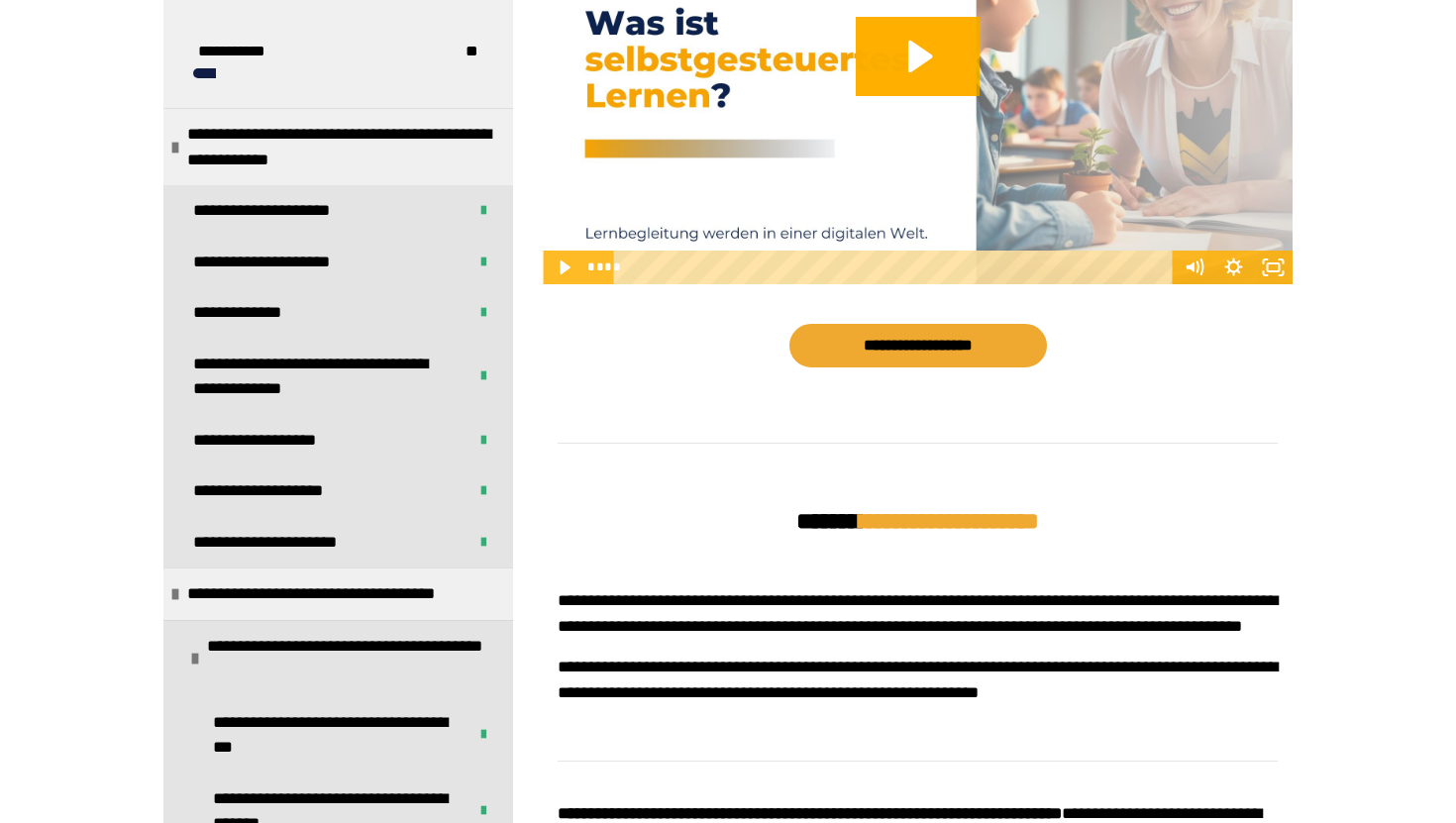 scroll, scrollTop: 931, scrollLeft: 0, axis: vertical 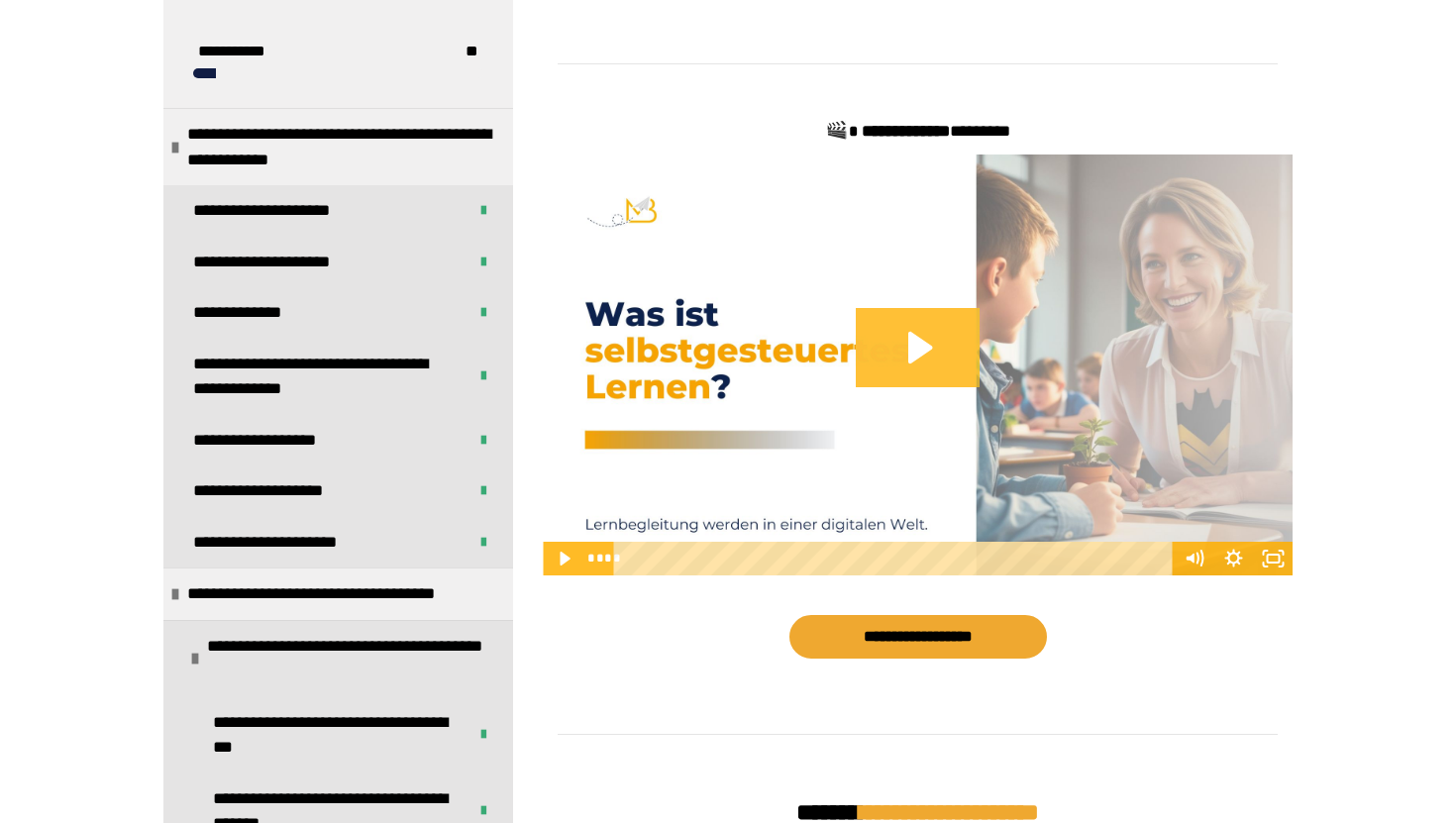 click 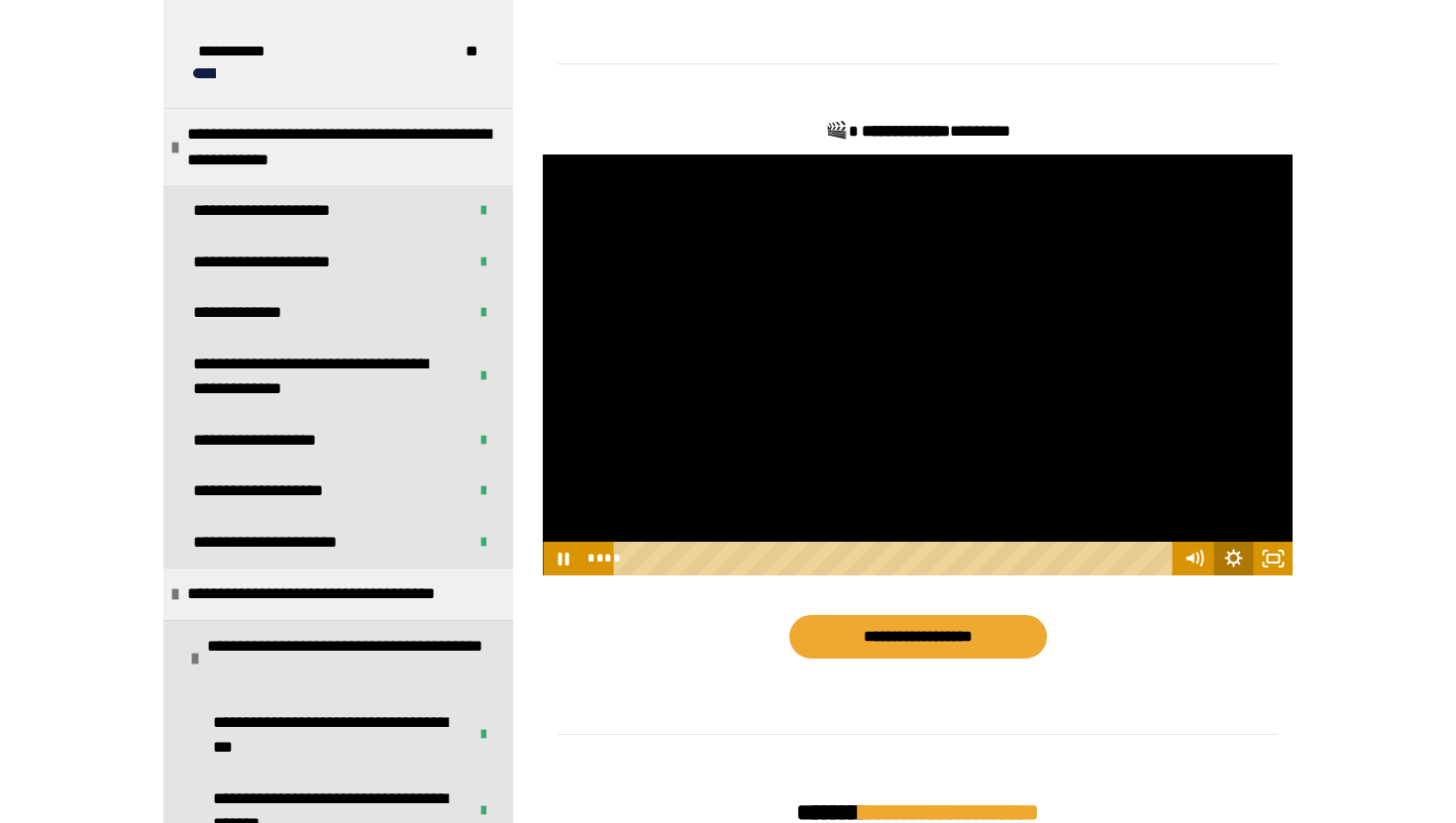 click 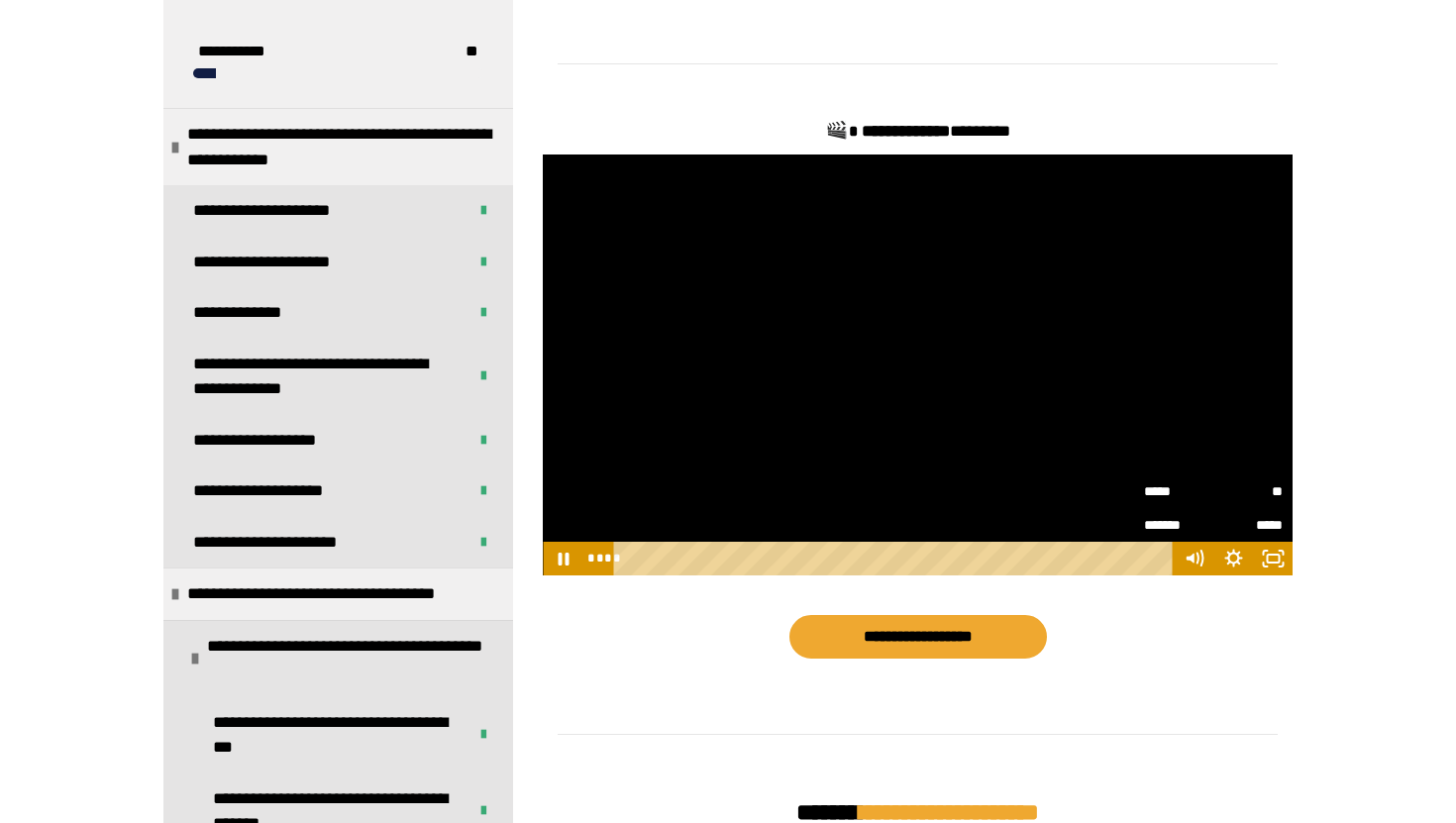 click on "**" at bounding box center (1248, 491) 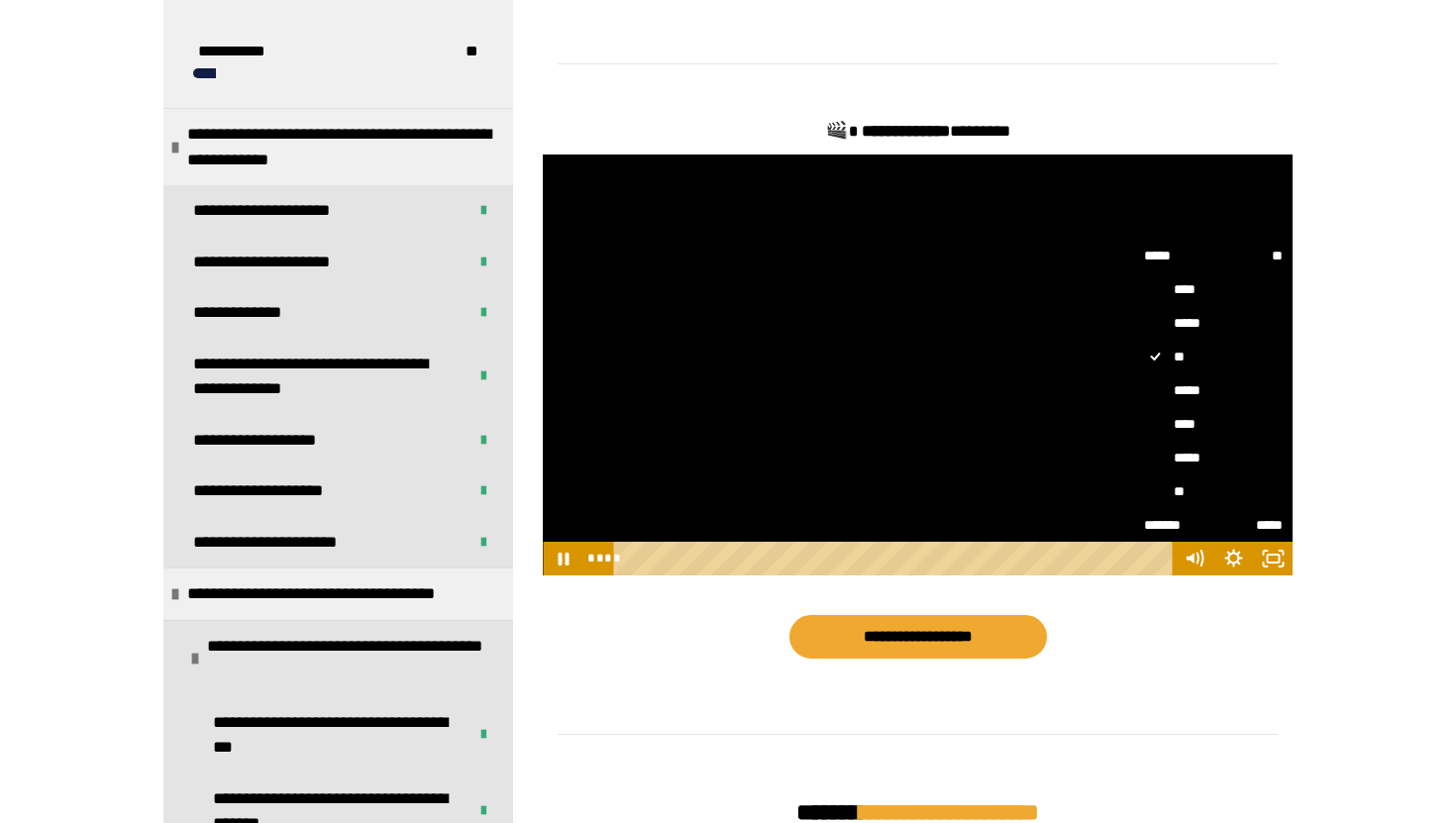 click on "*****" at bounding box center [1213, 458] 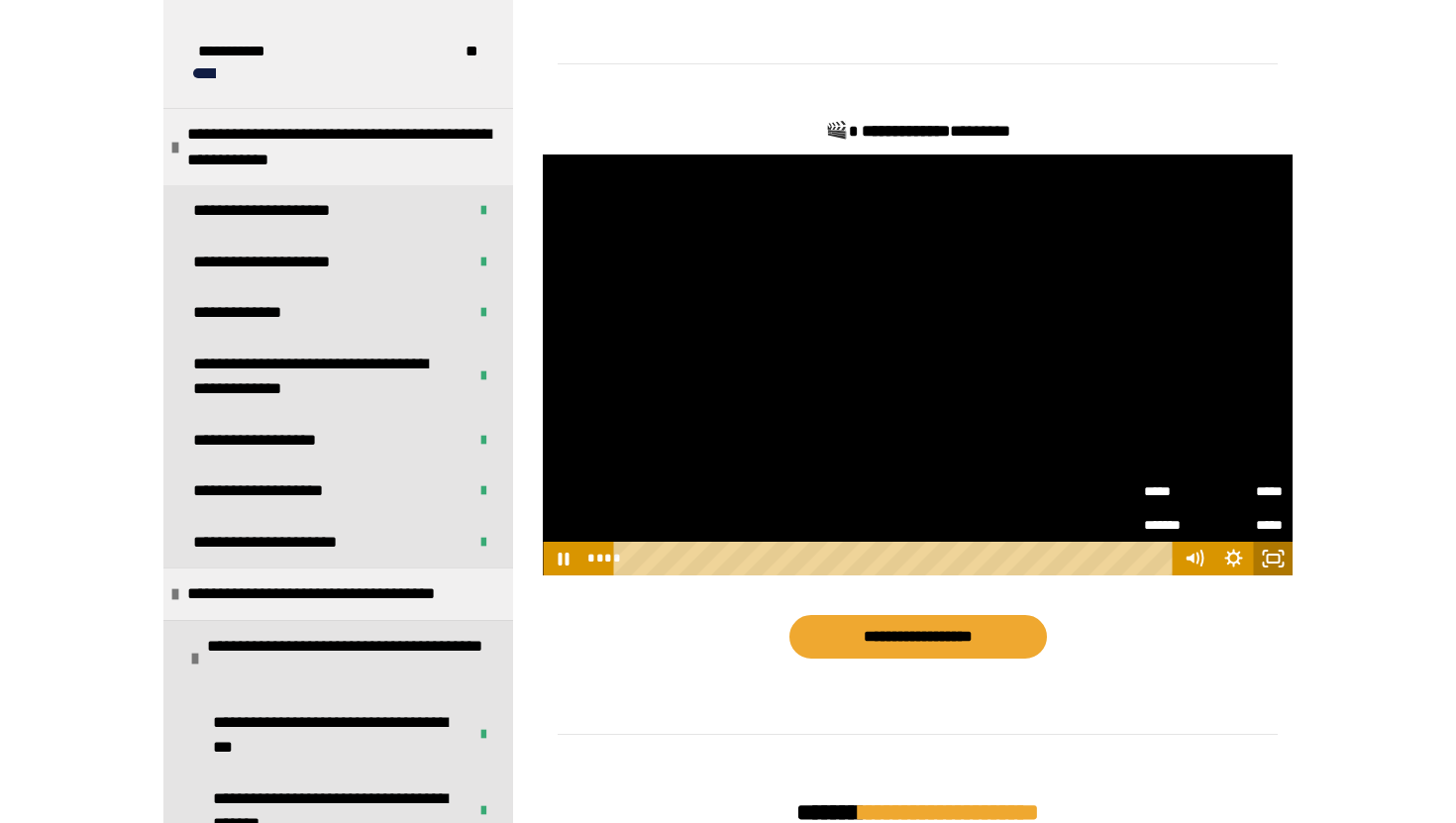 click 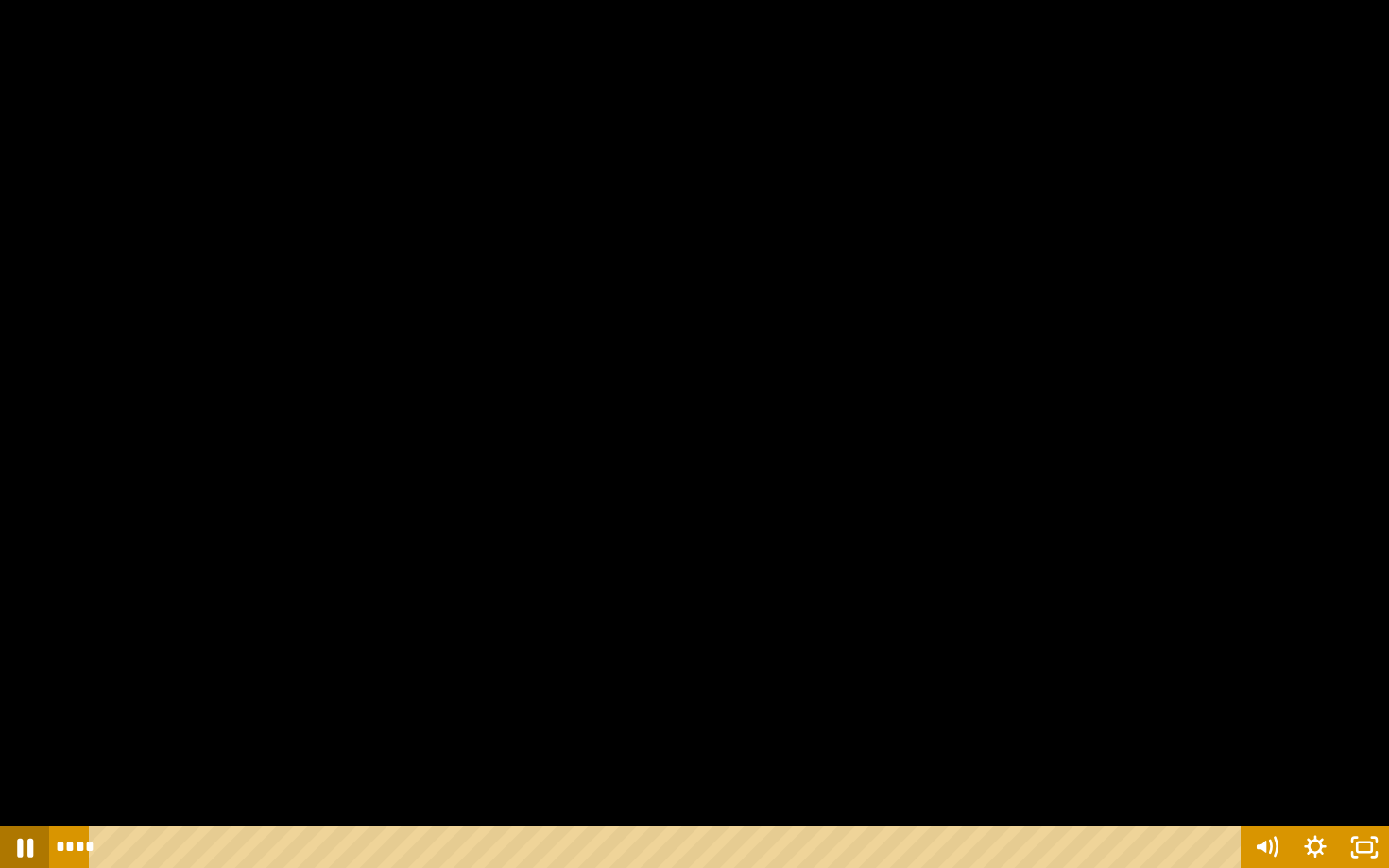 click 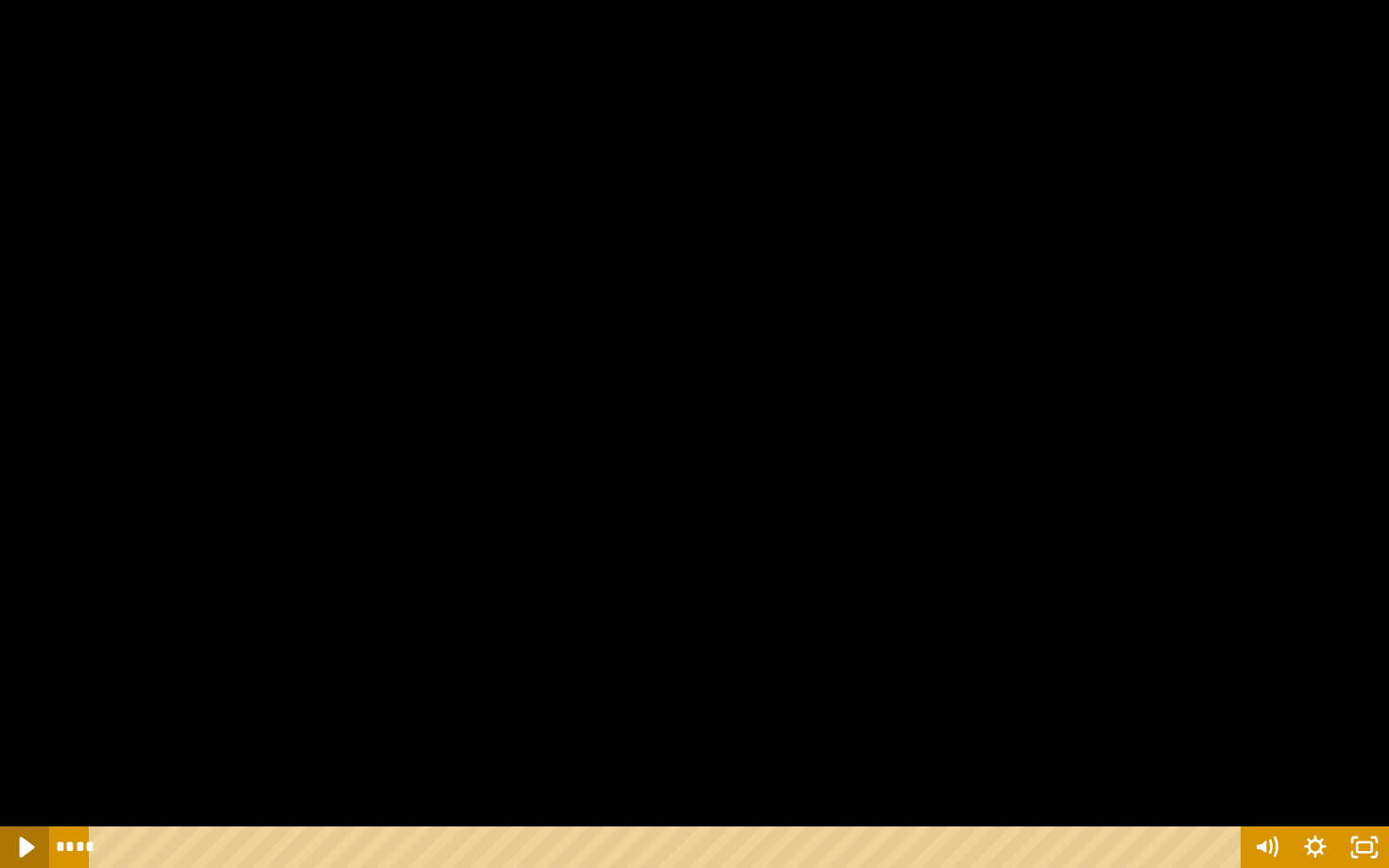 click 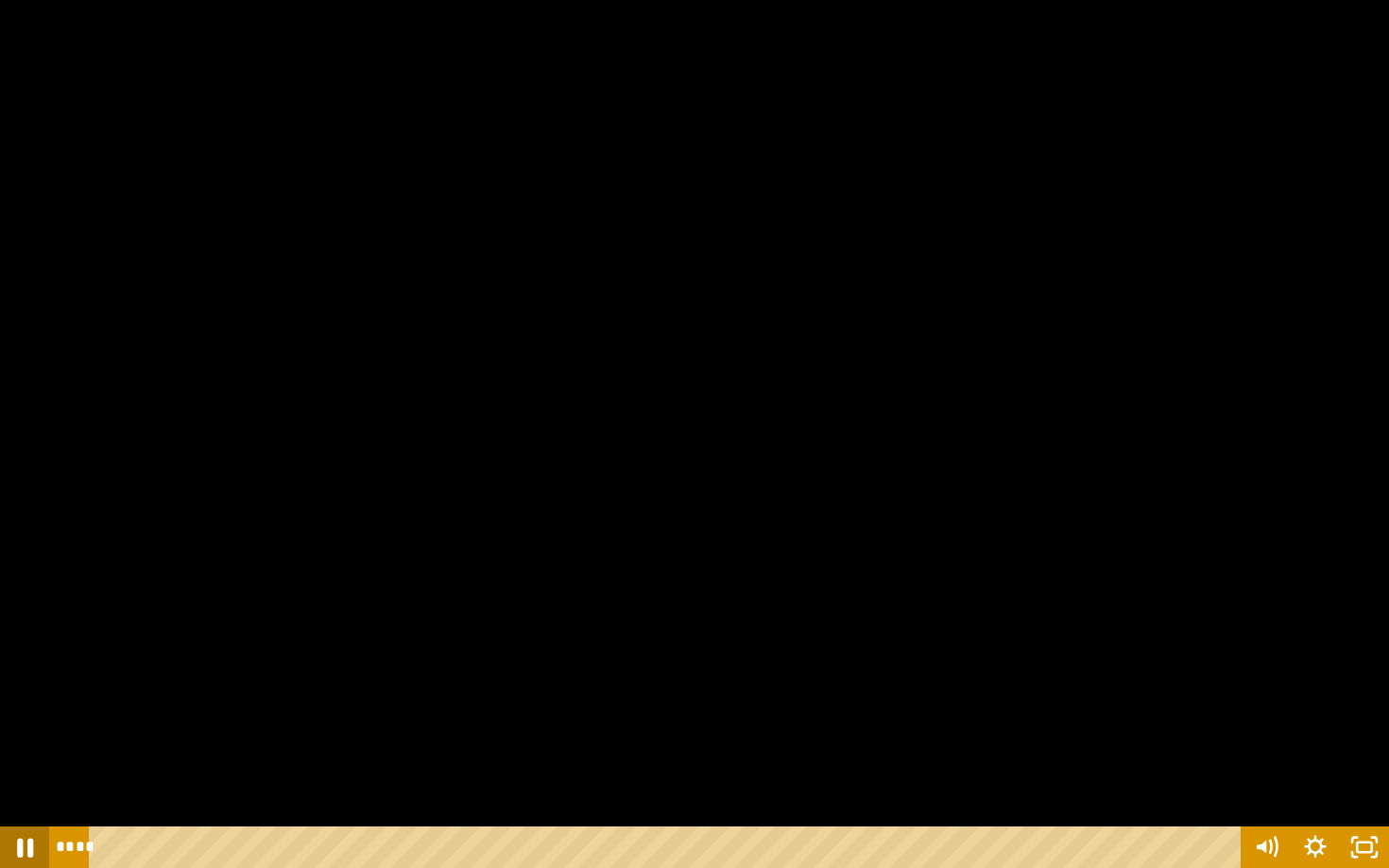 click 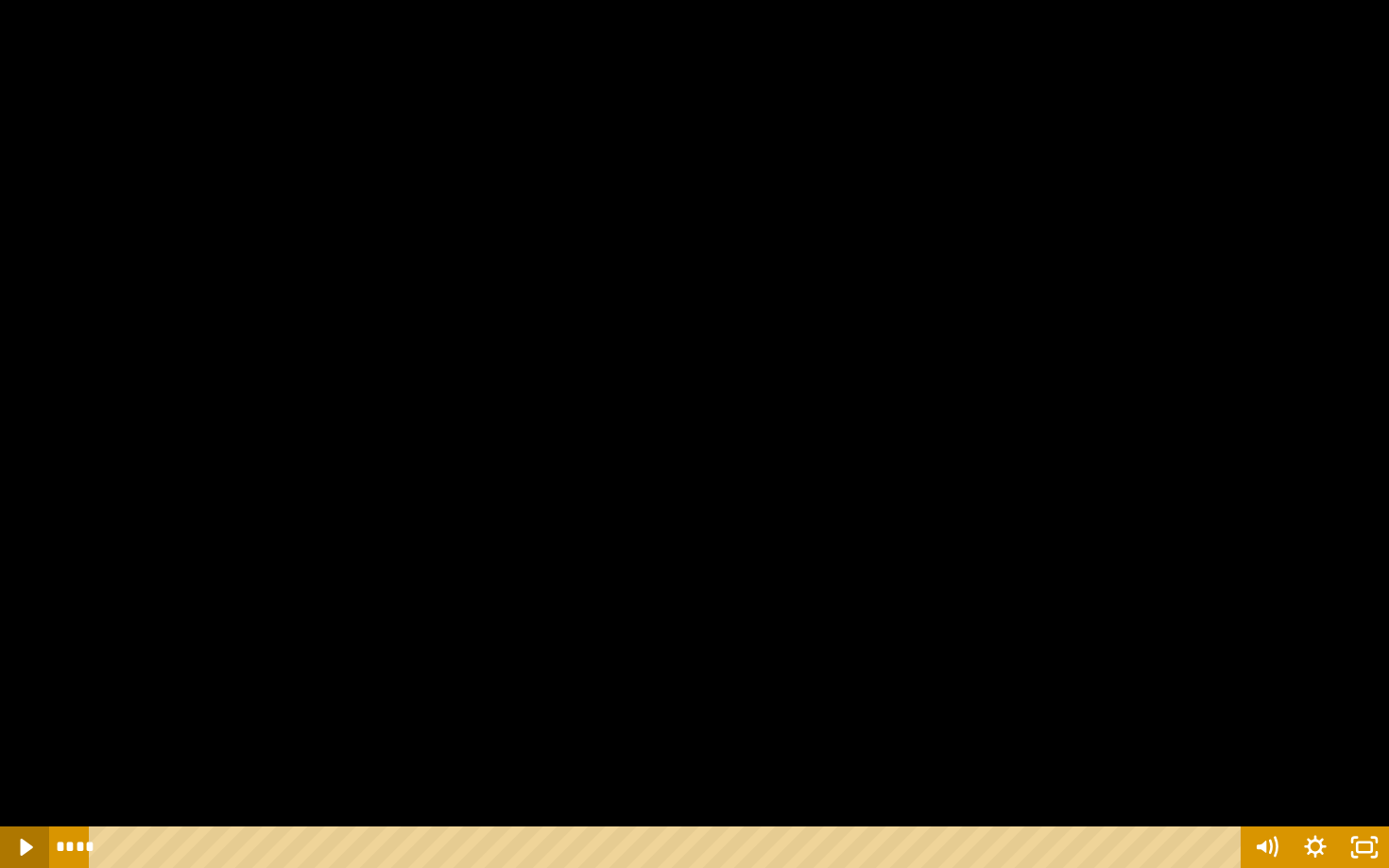 click 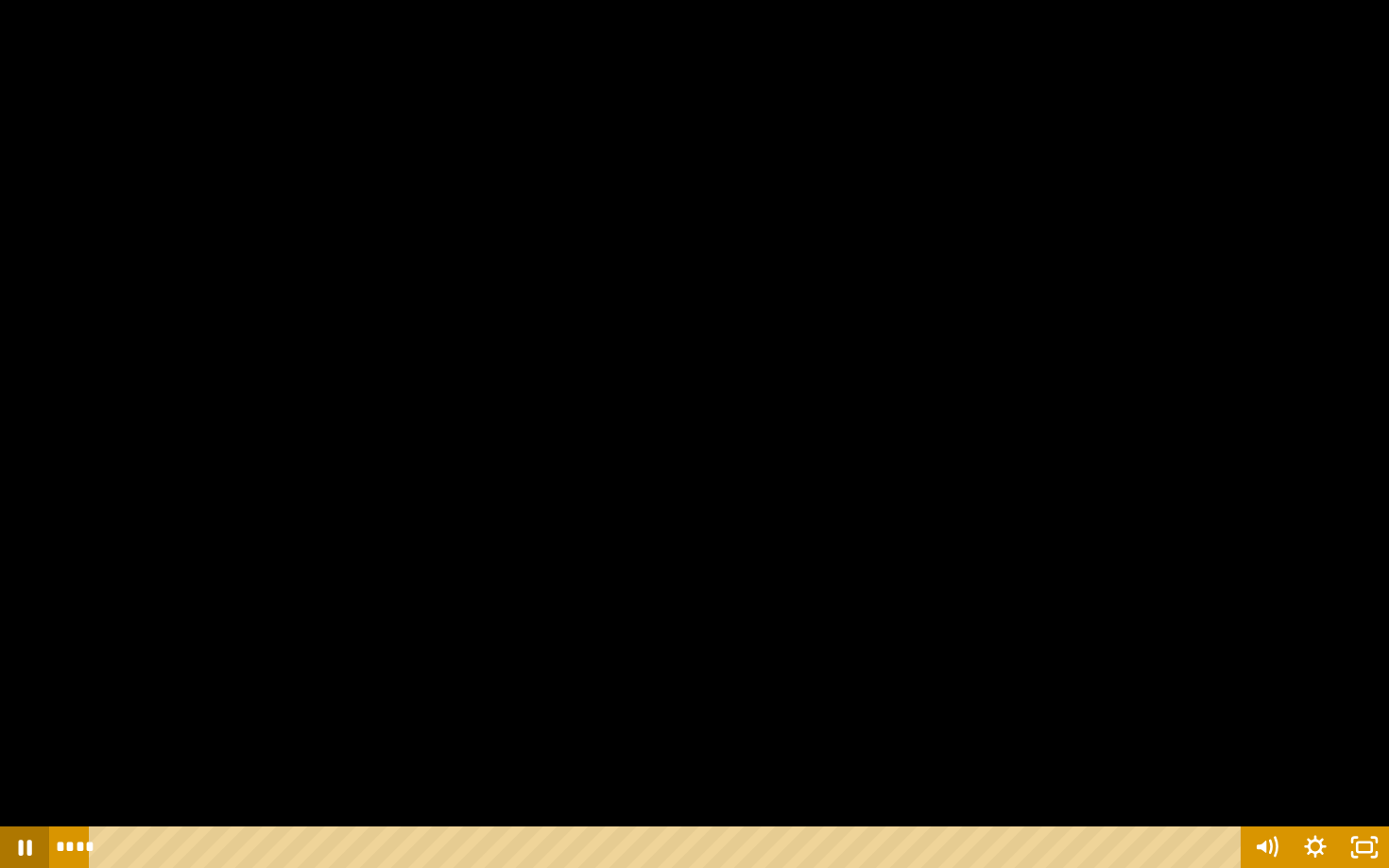 click 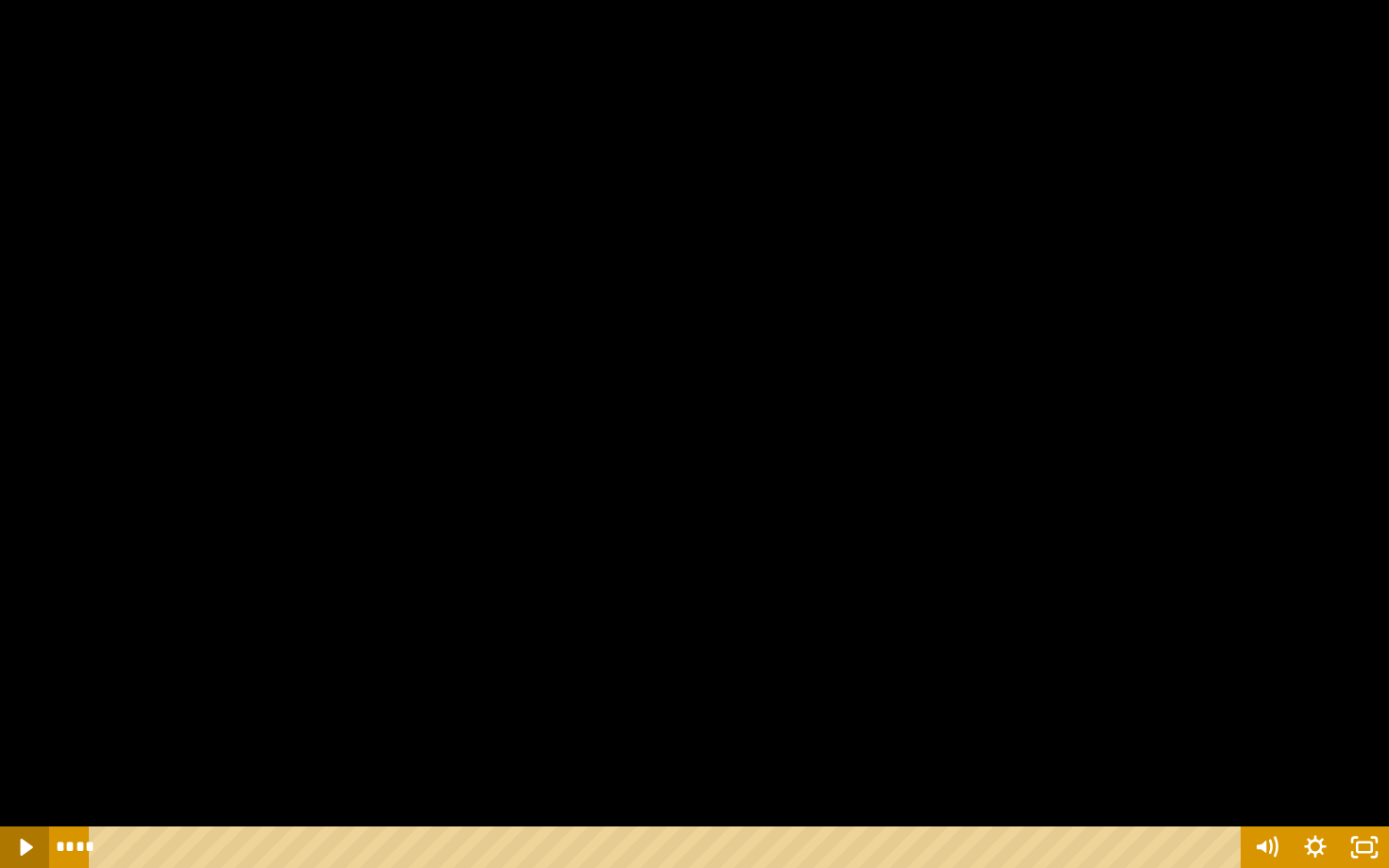 click 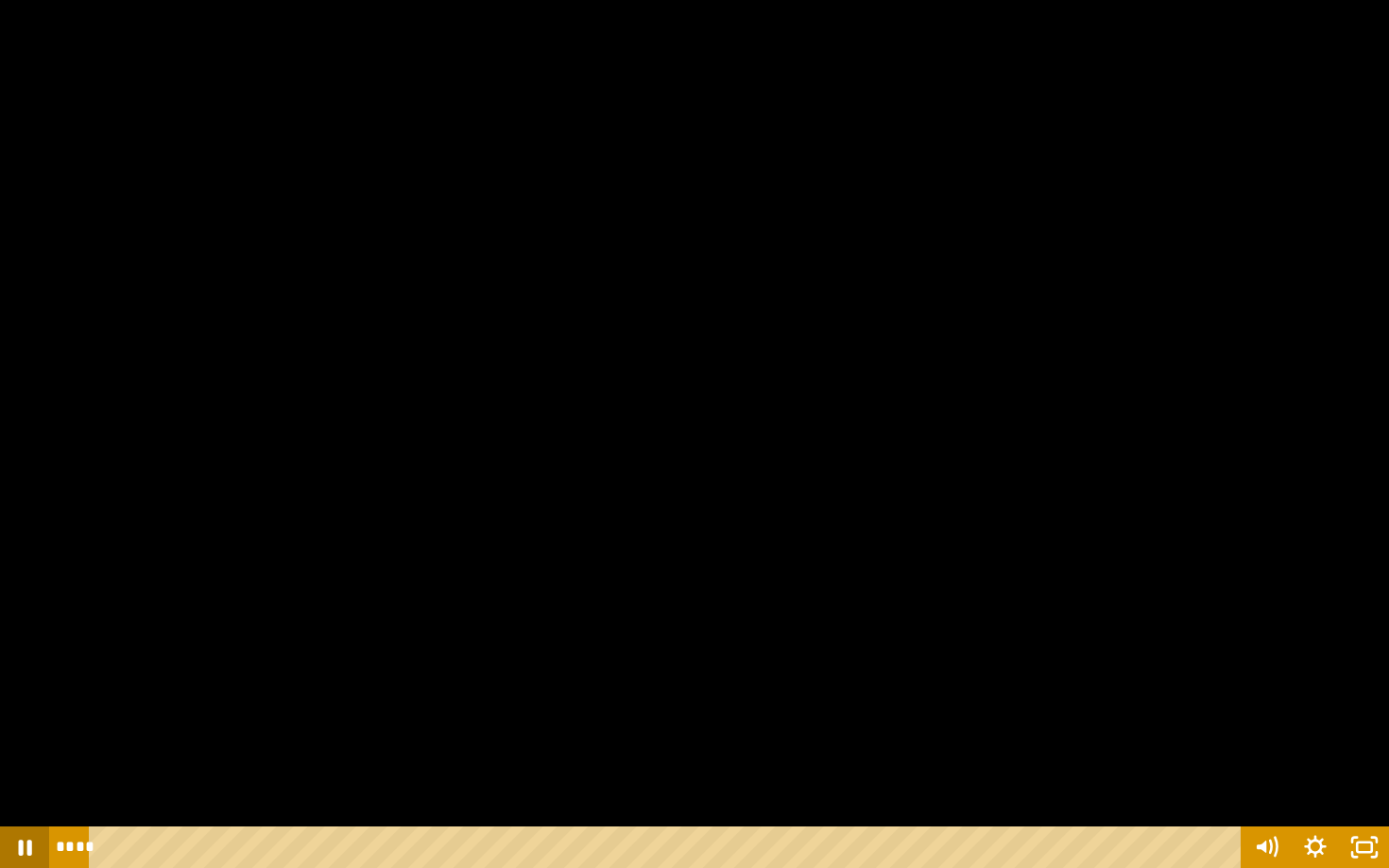 click 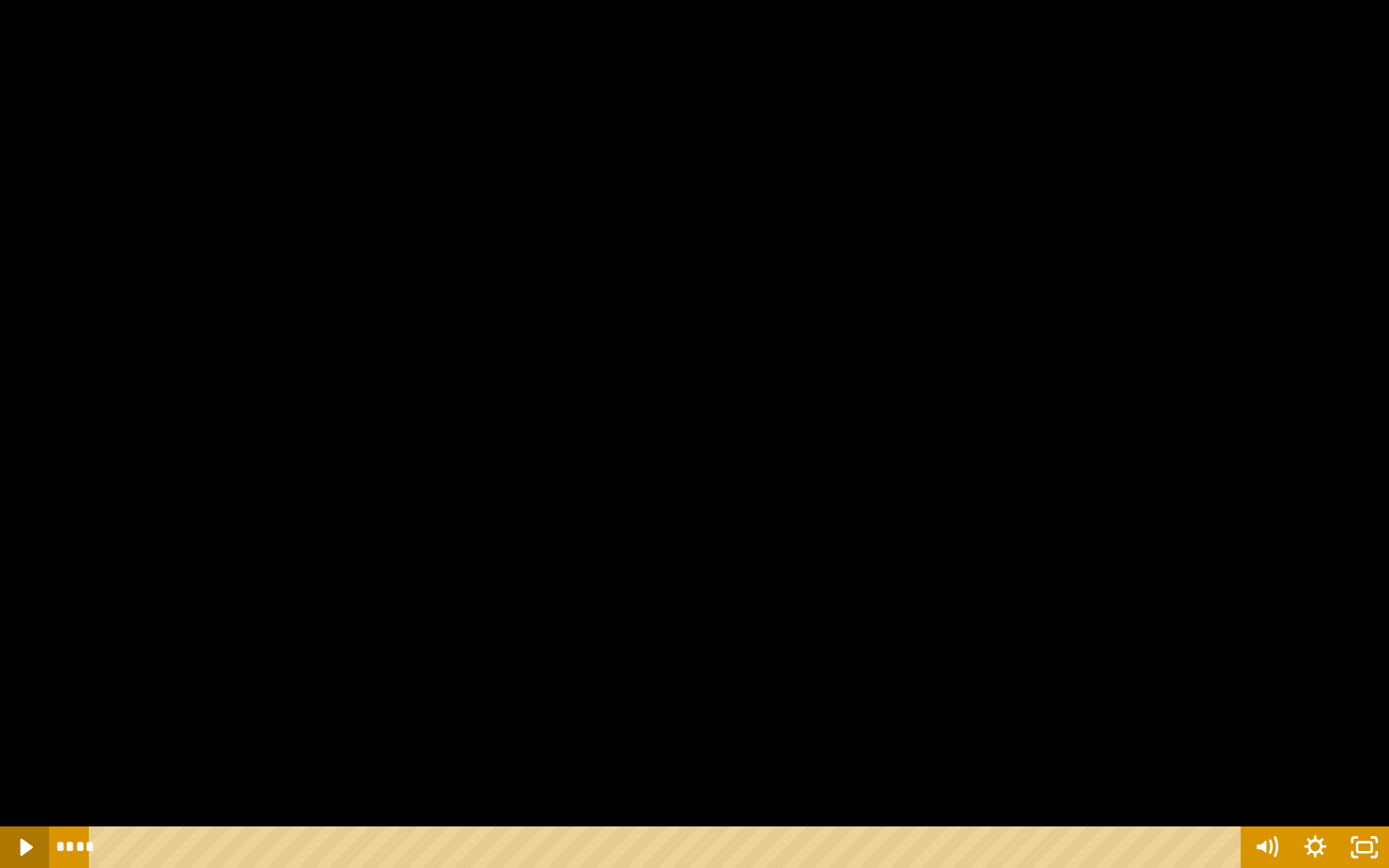 click 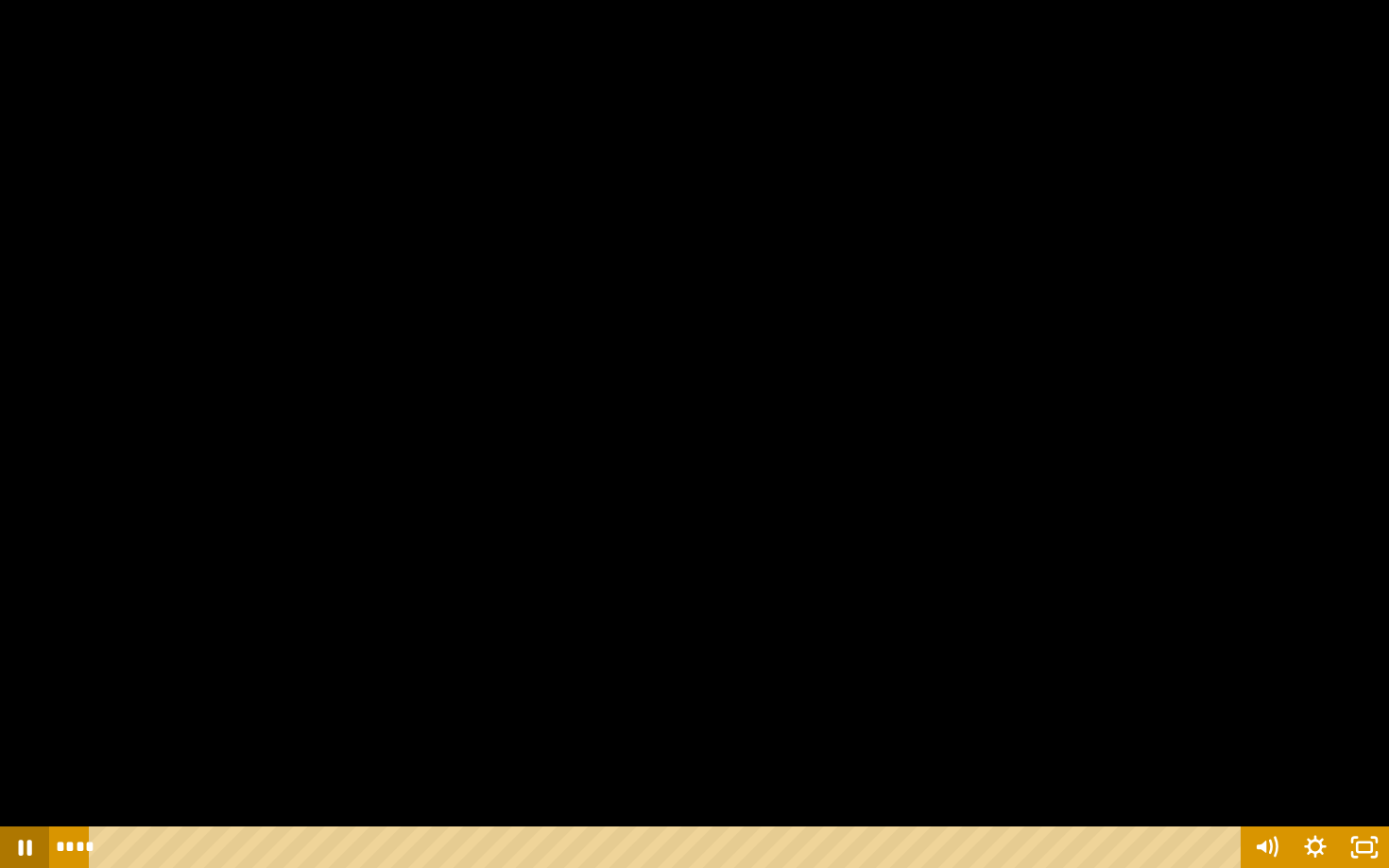 click 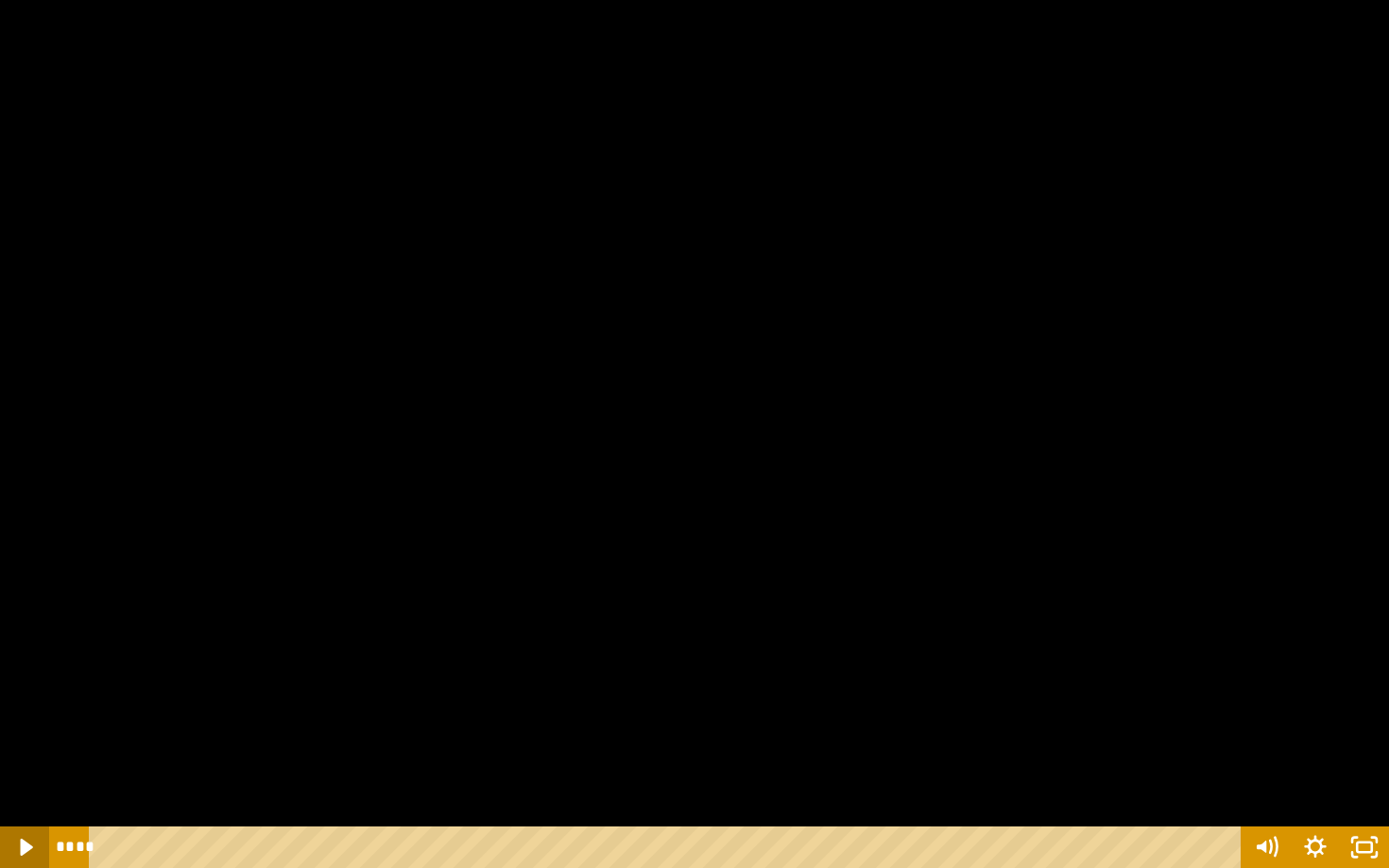 click 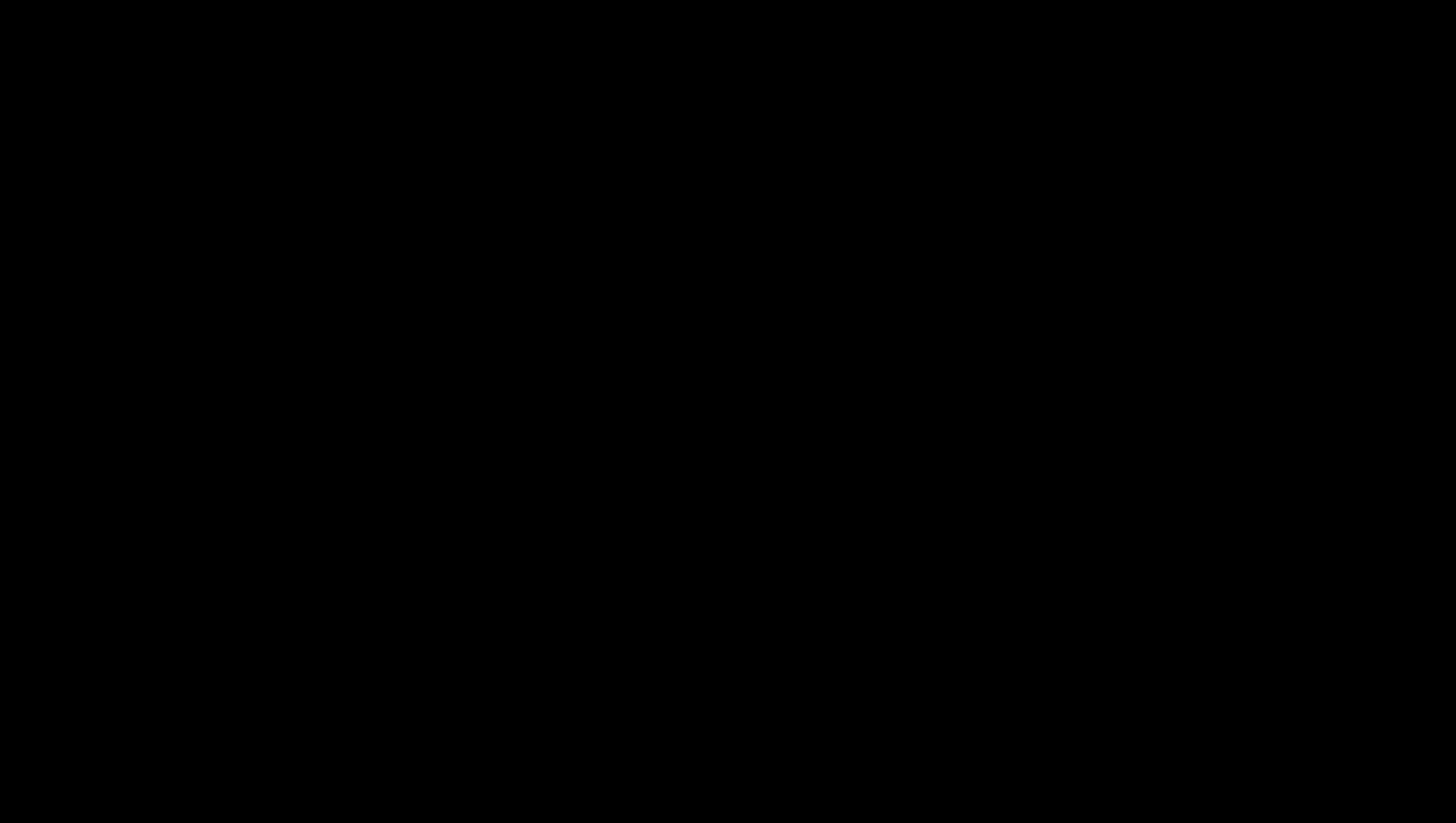 scroll, scrollTop: 2858, scrollLeft: 0, axis: vertical 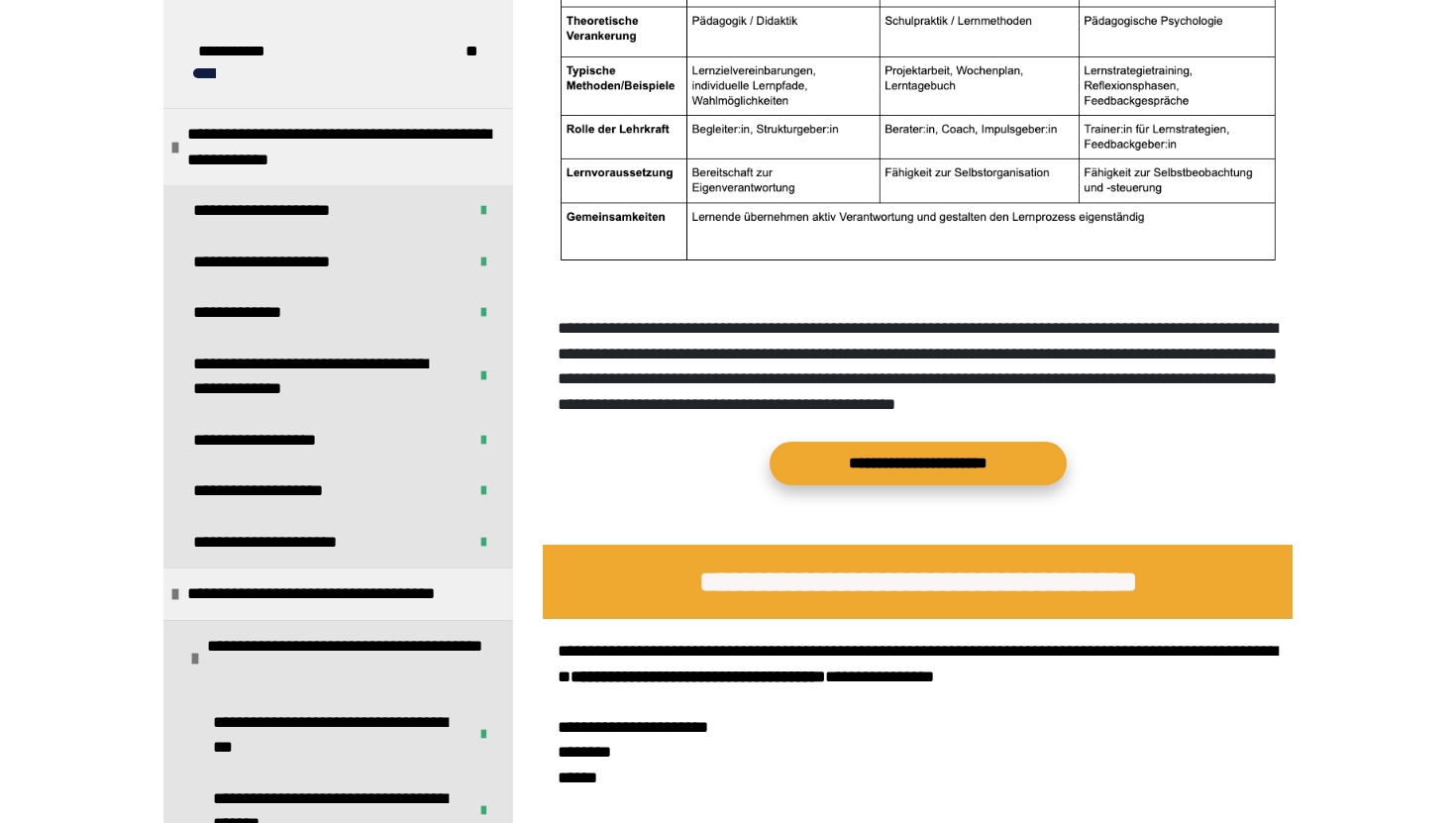 click on "**********" at bounding box center (918, 463) 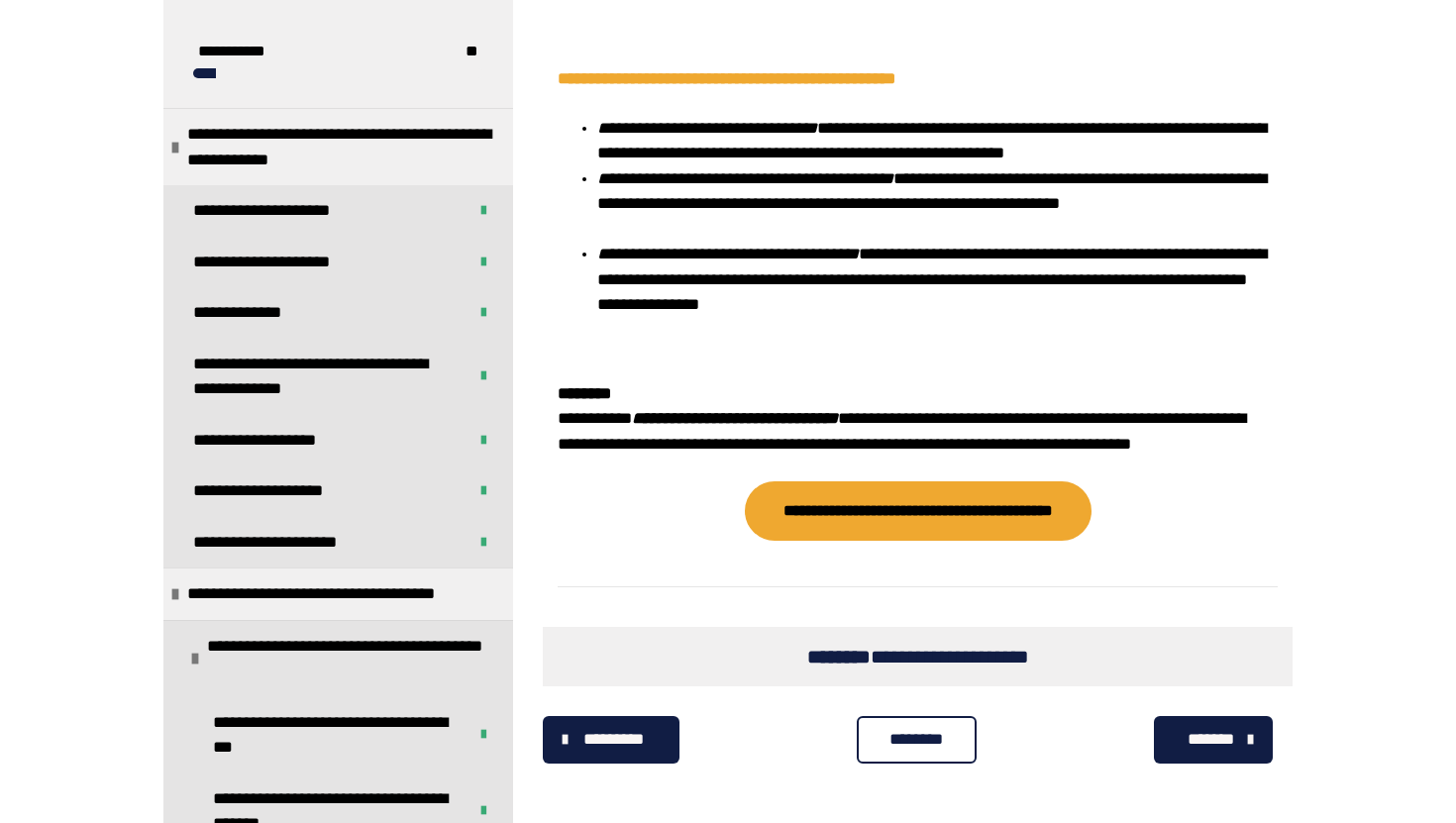 scroll, scrollTop: 4799, scrollLeft: 0, axis: vertical 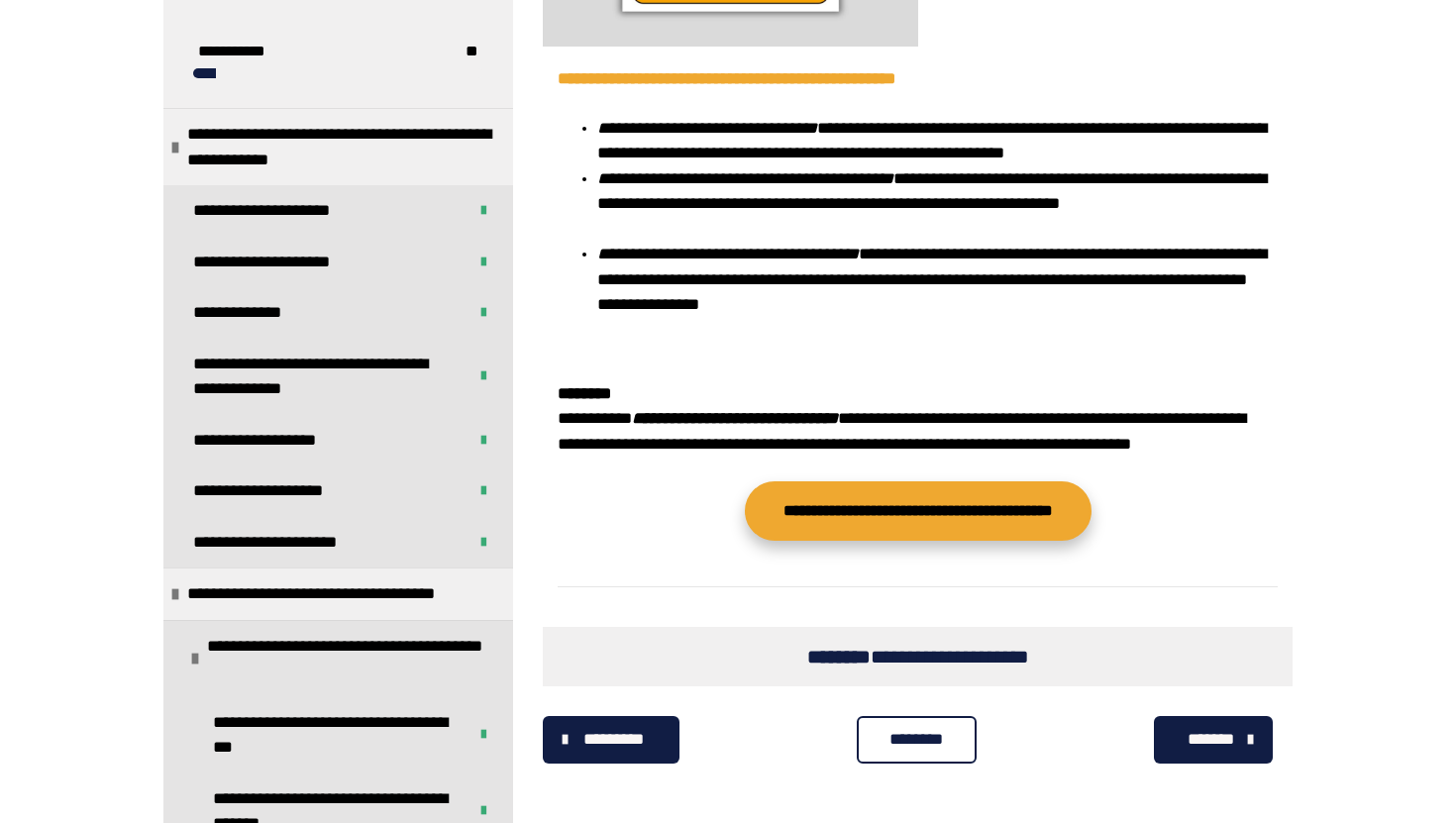 click on "**********" at bounding box center (918, 511) 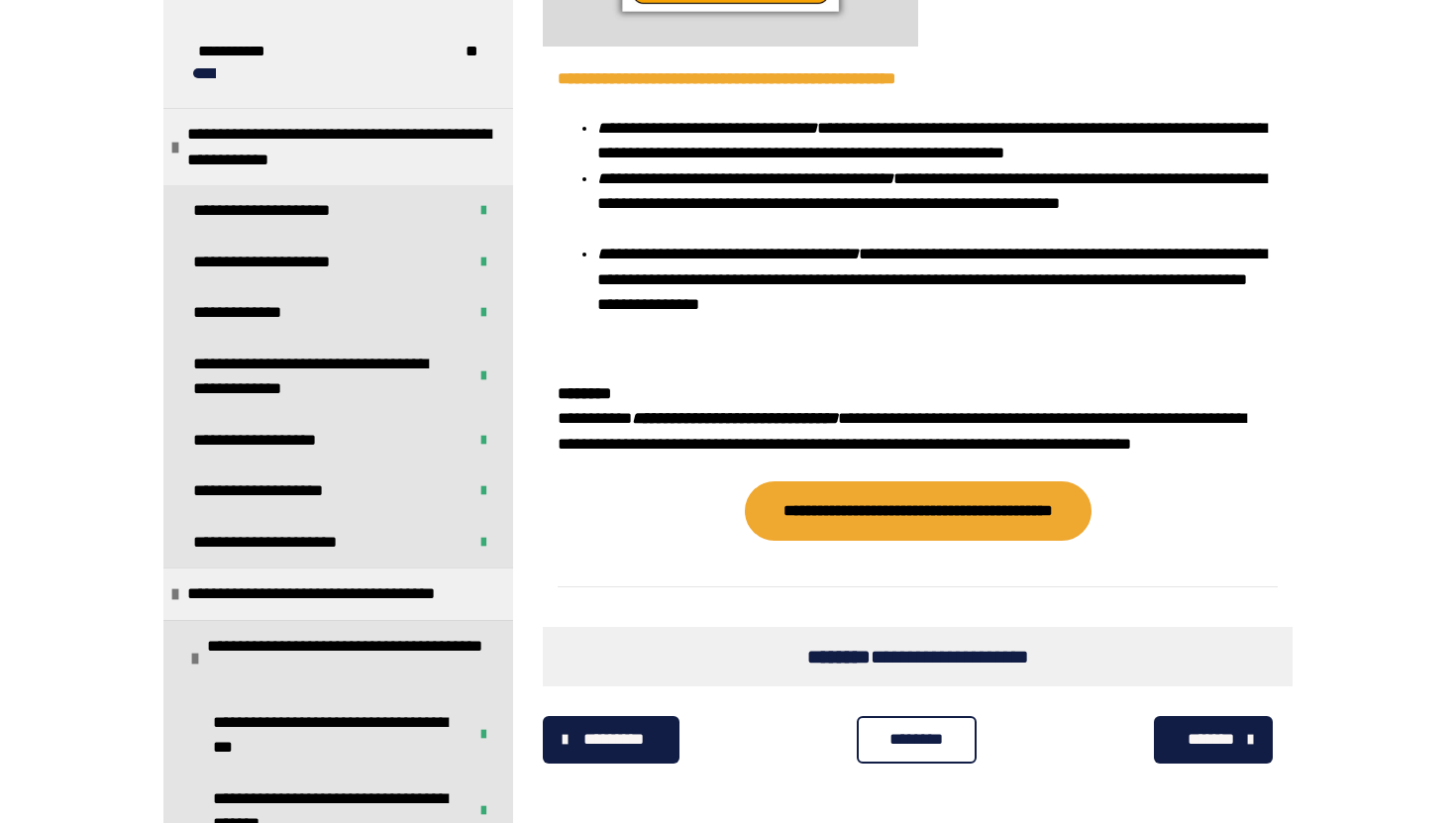 click on "********" at bounding box center (916, 740) 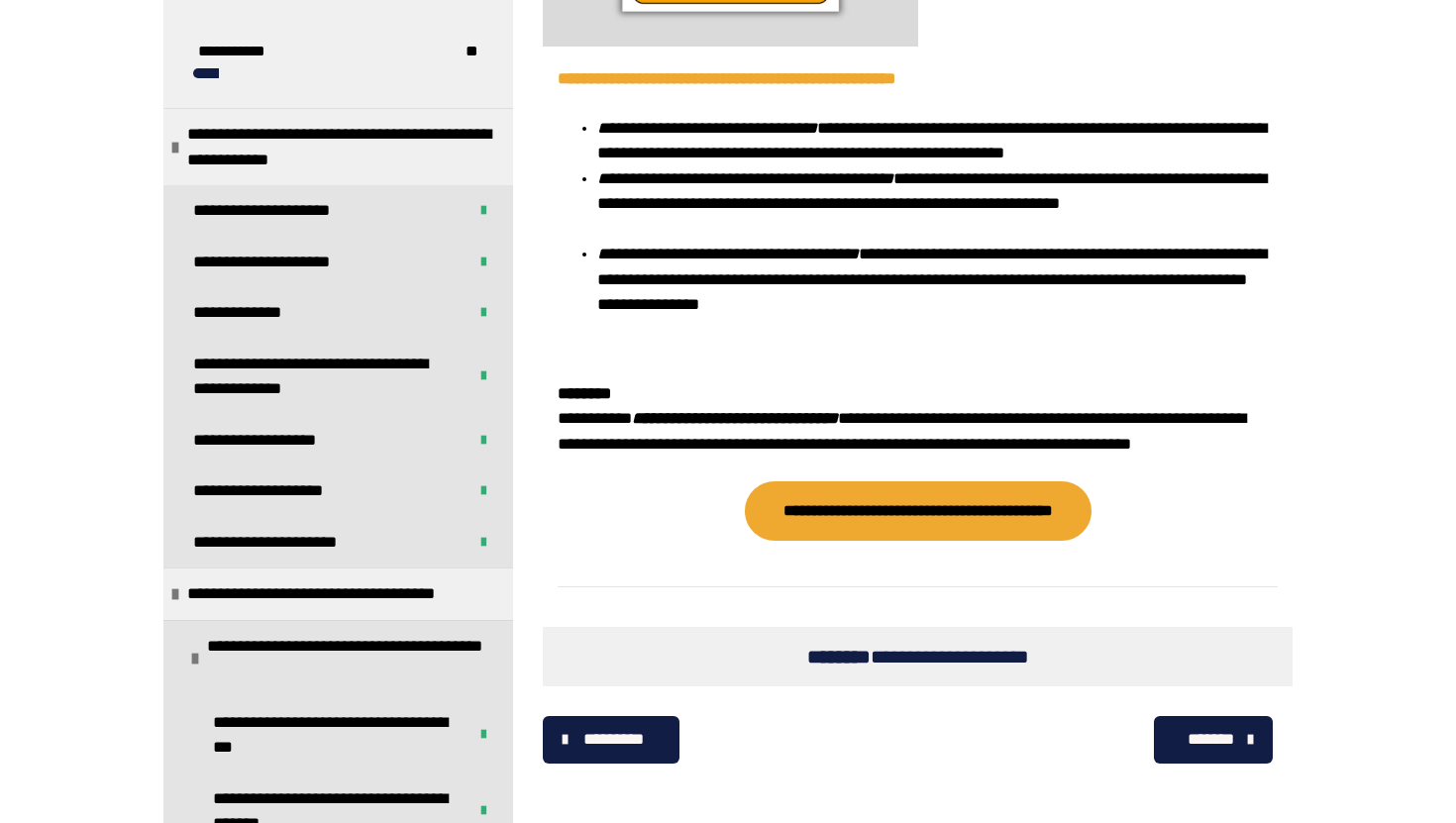 click on "*******" at bounding box center [1210, 740] 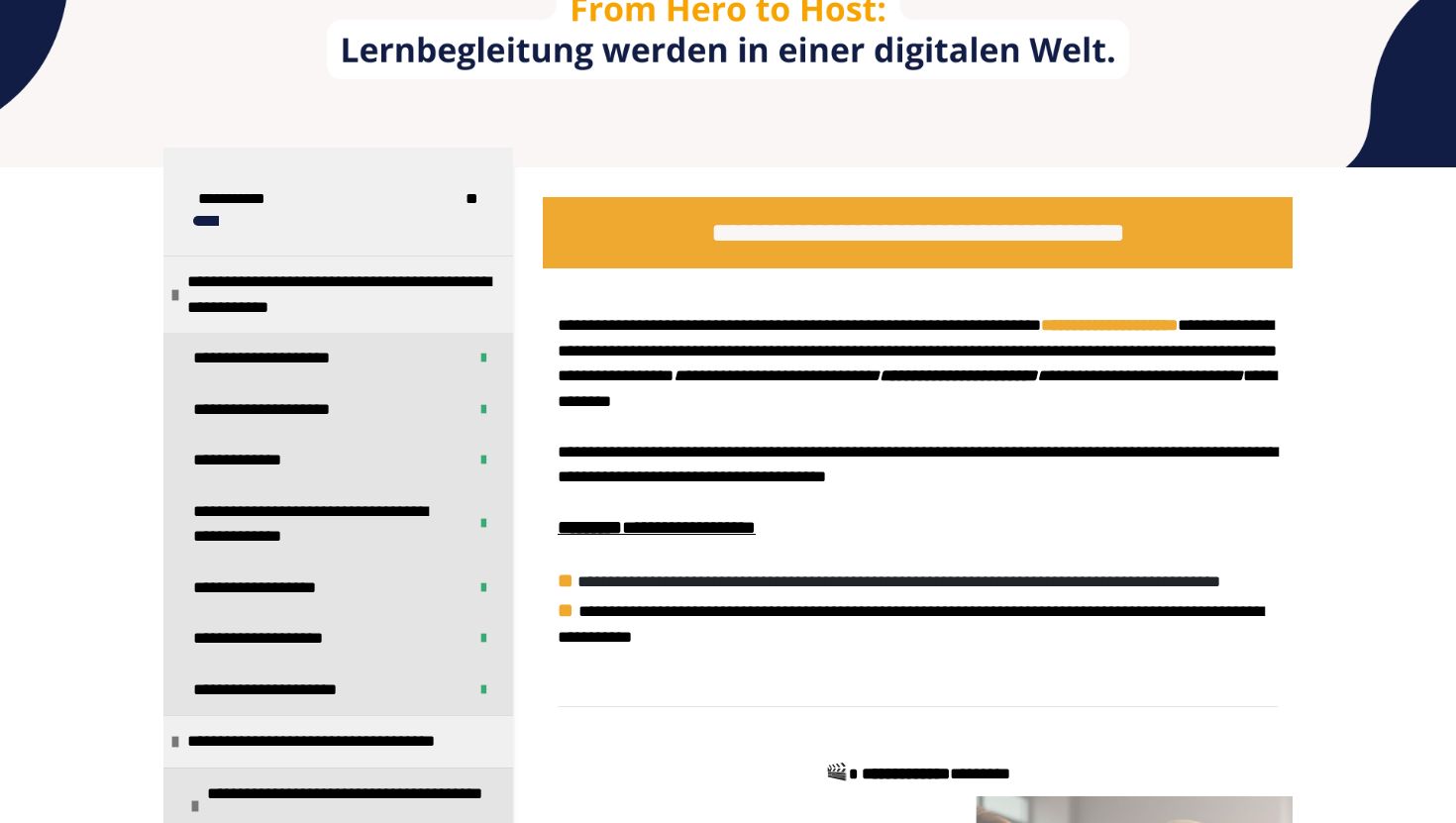 scroll, scrollTop: 0, scrollLeft: 0, axis: both 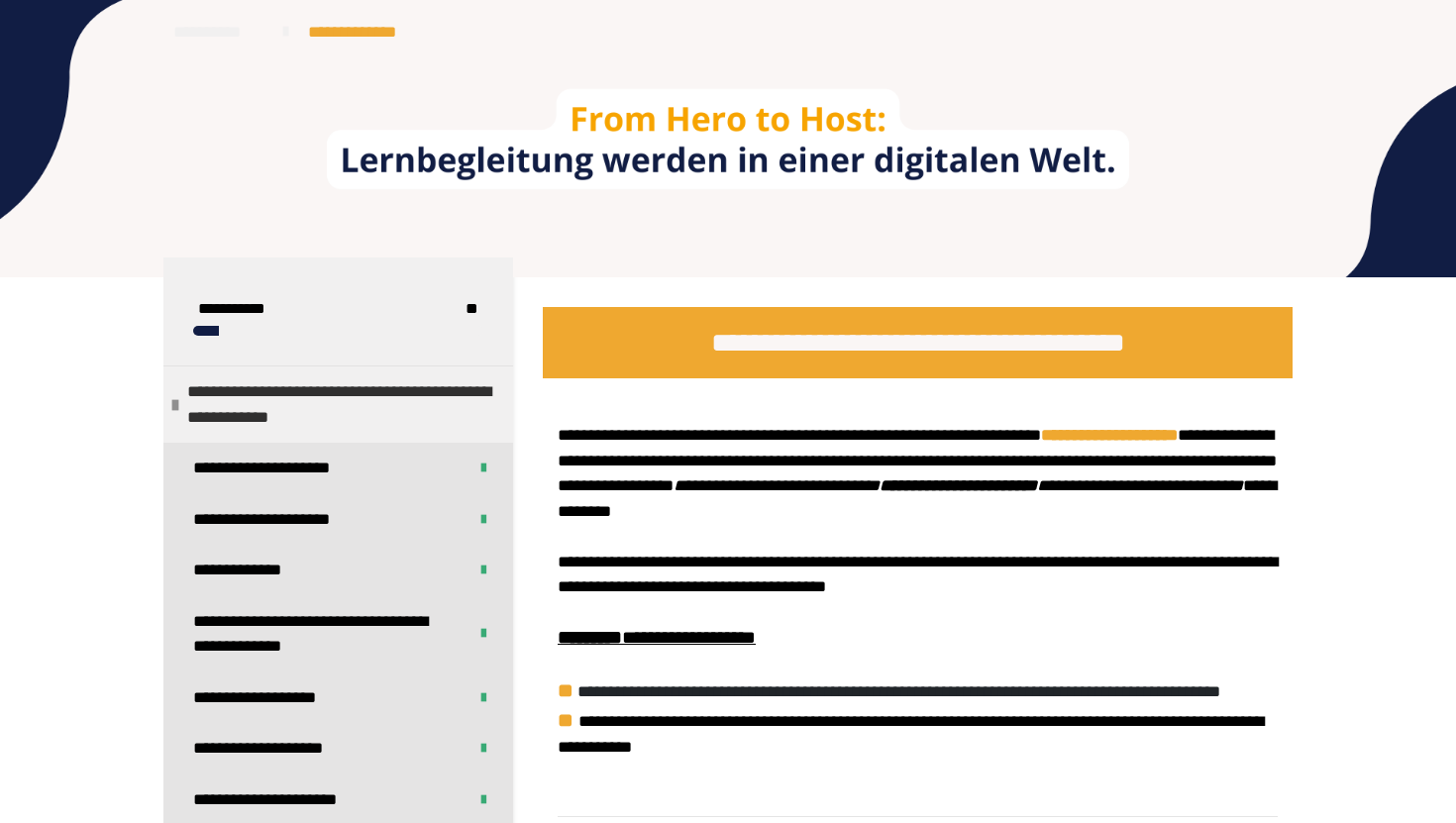click at bounding box center (175, 405) 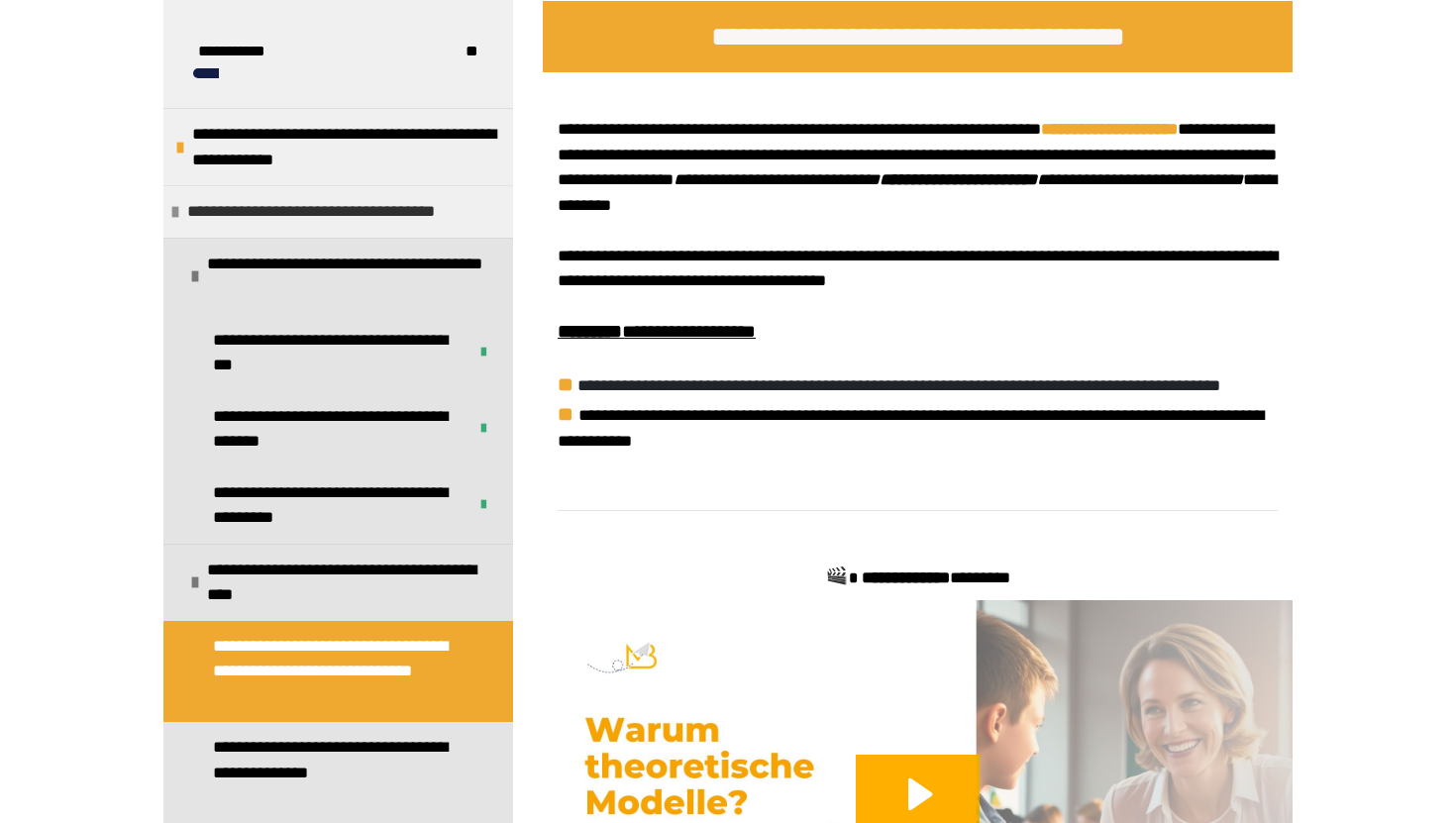 scroll, scrollTop: 313, scrollLeft: 0, axis: vertical 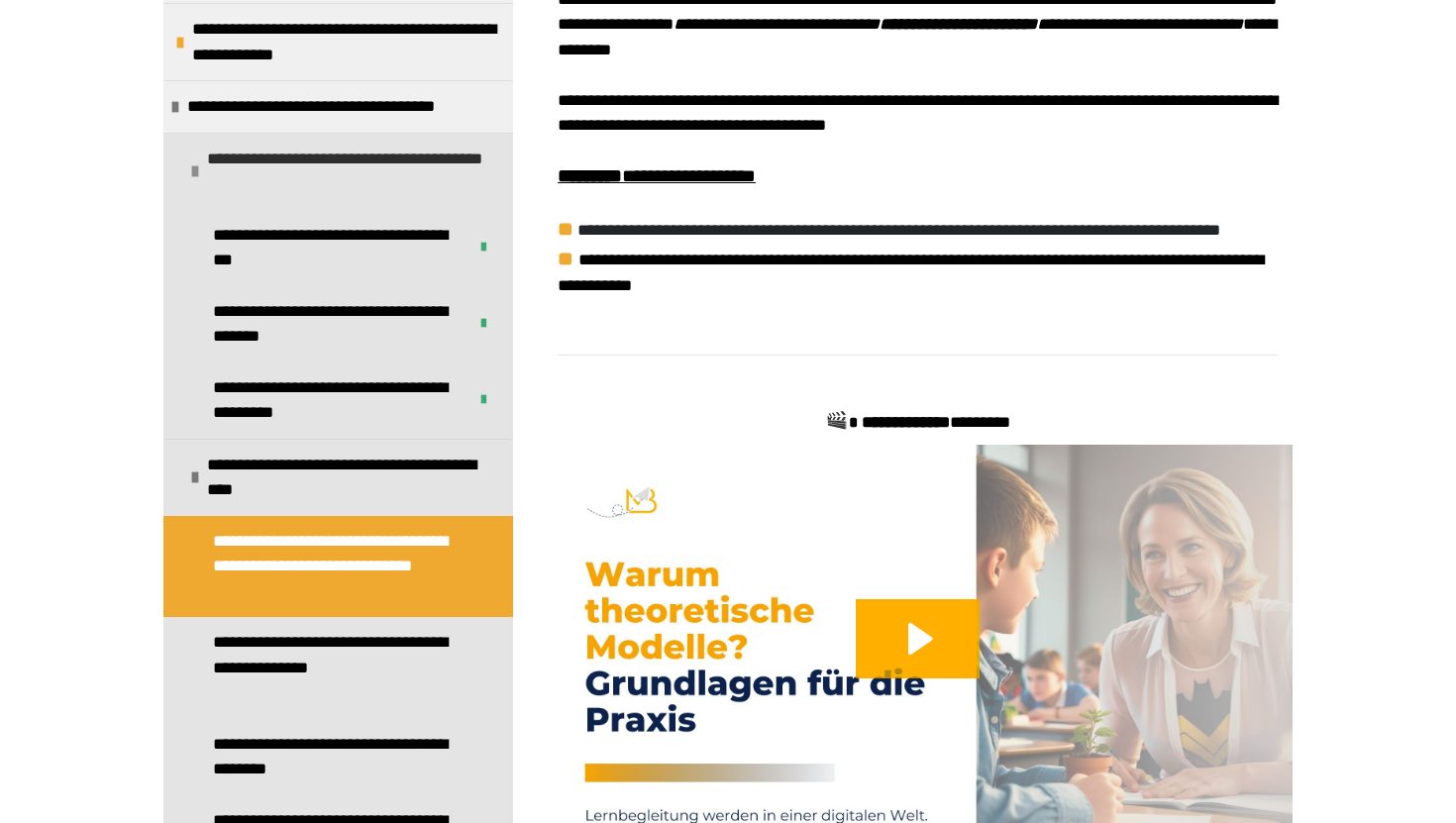 click at bounding box center (195, 171) 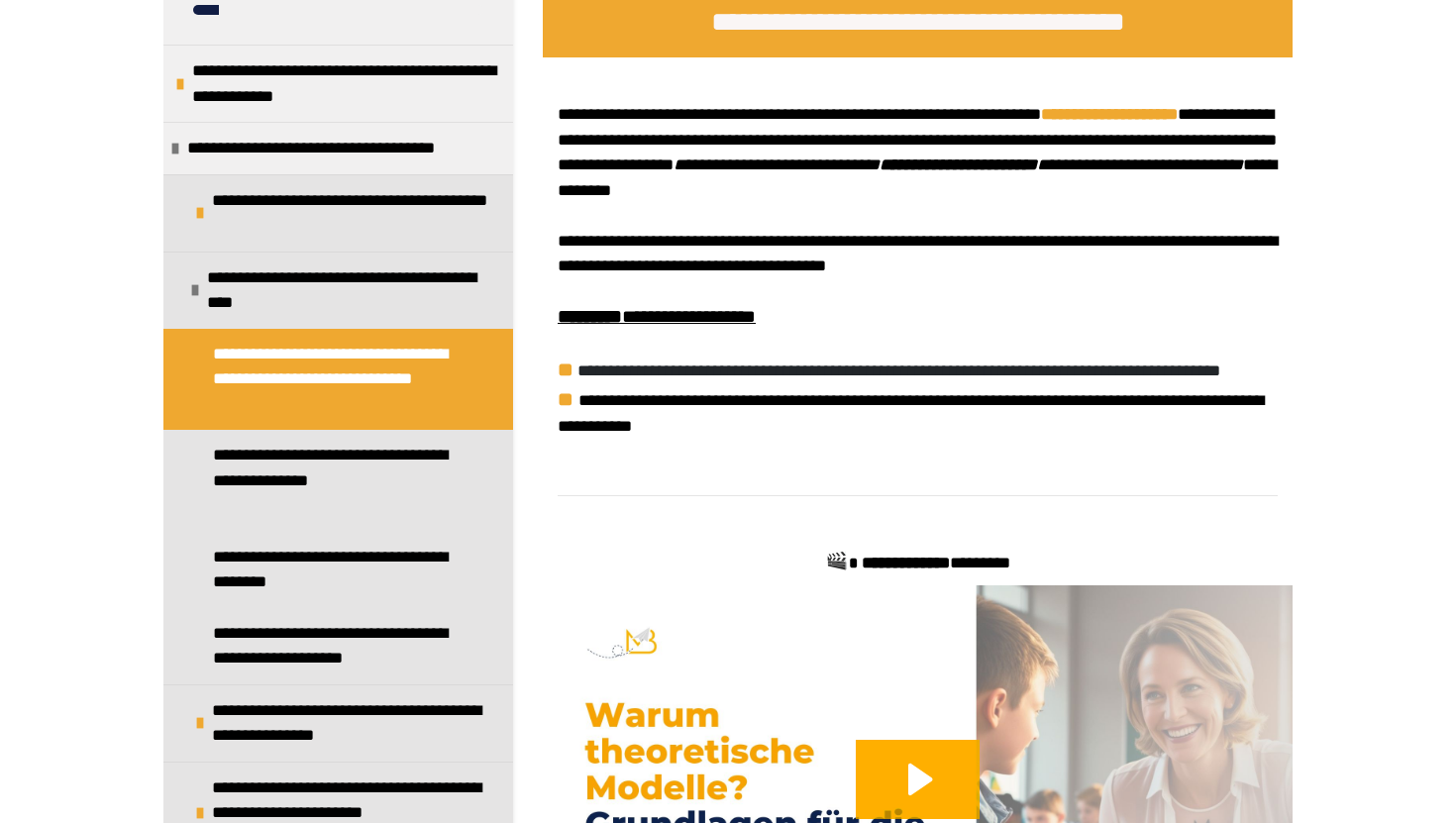 scroll, scrollTop: 66, scrollLeft: 0, axis: vertical 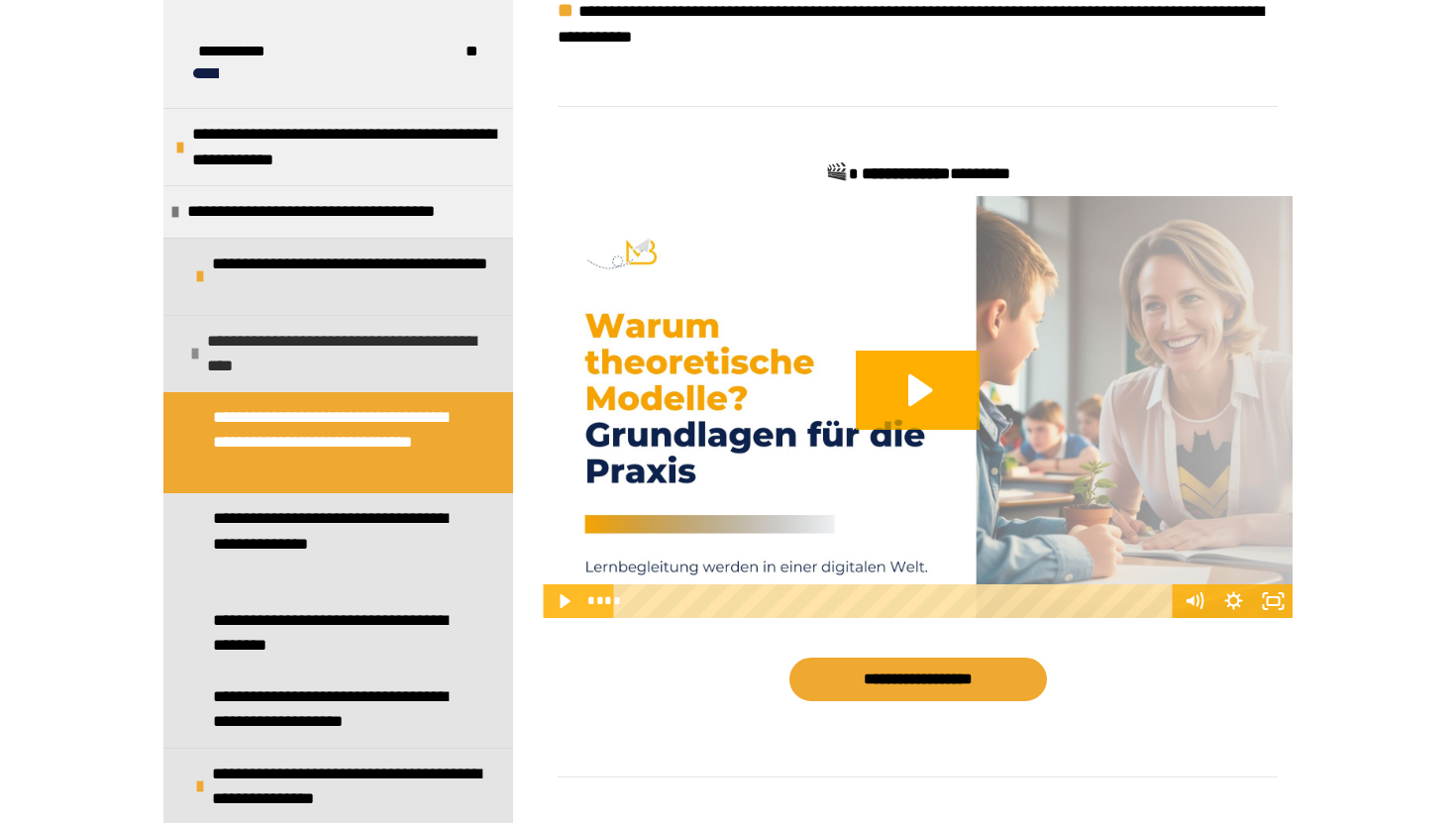 click at bounding box center (195, 354) 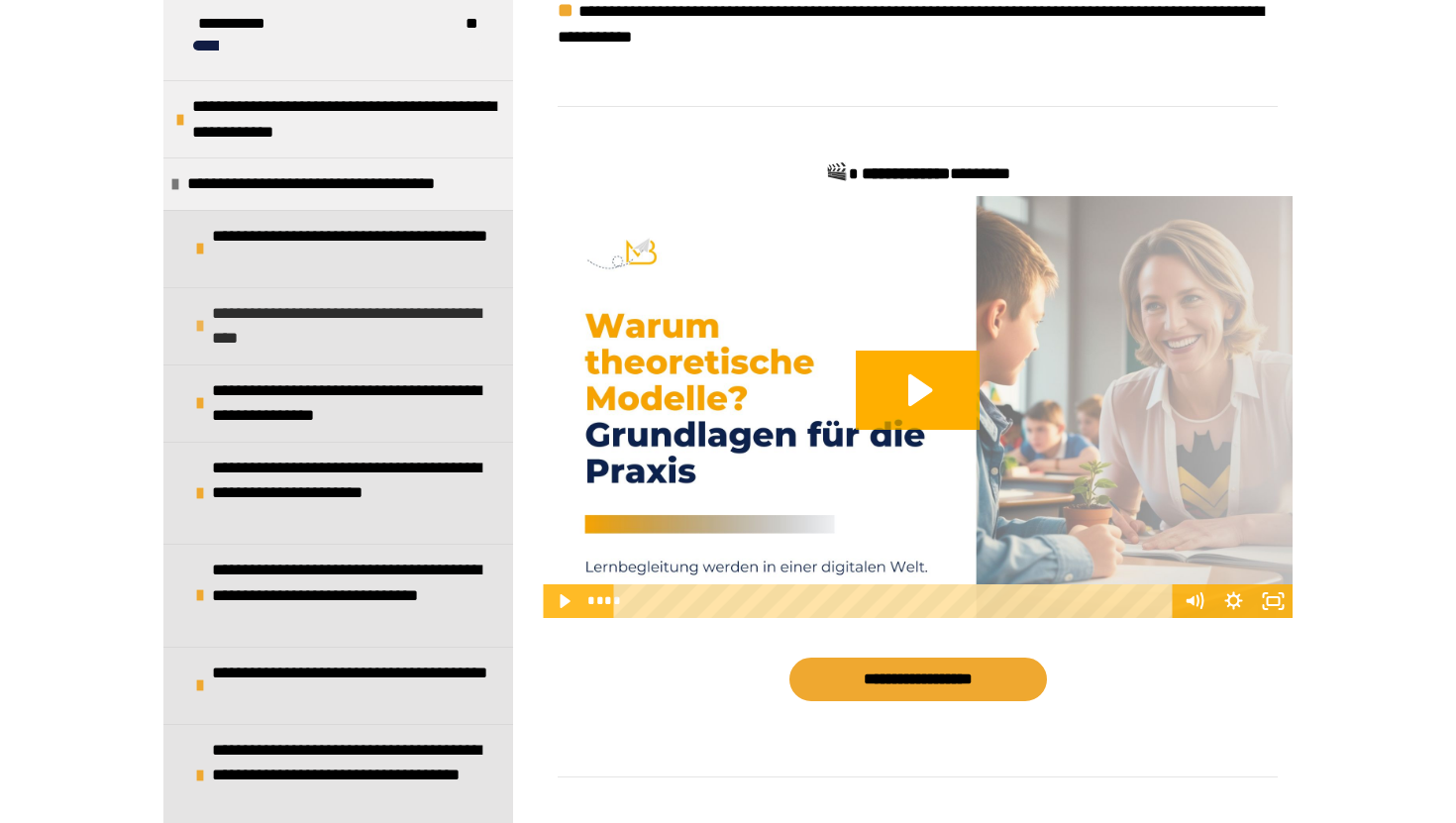 scroll, scrollTop: 6, scrollLeft: 0, axis: vertical 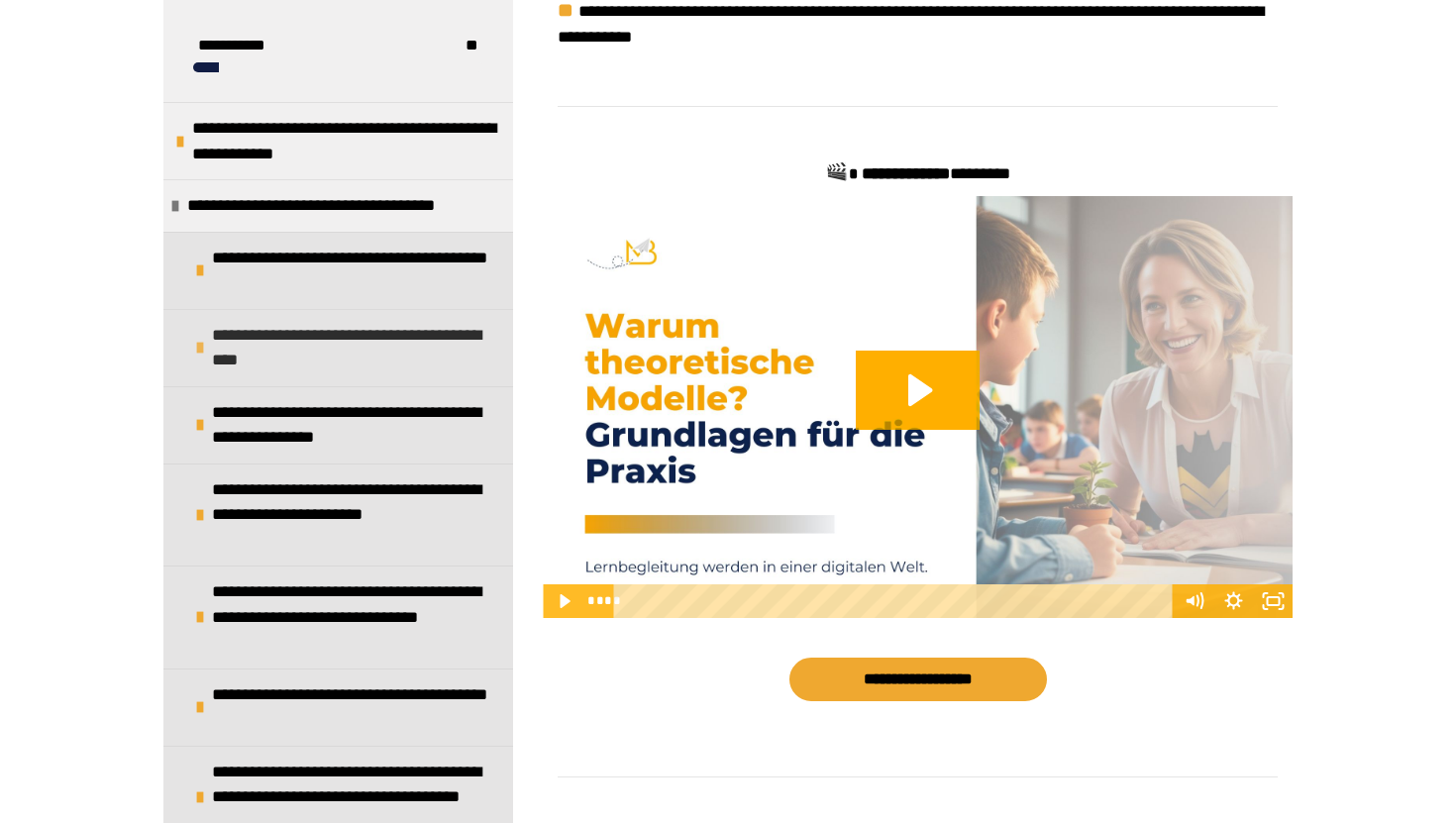 click at bounding box center [200, 348] 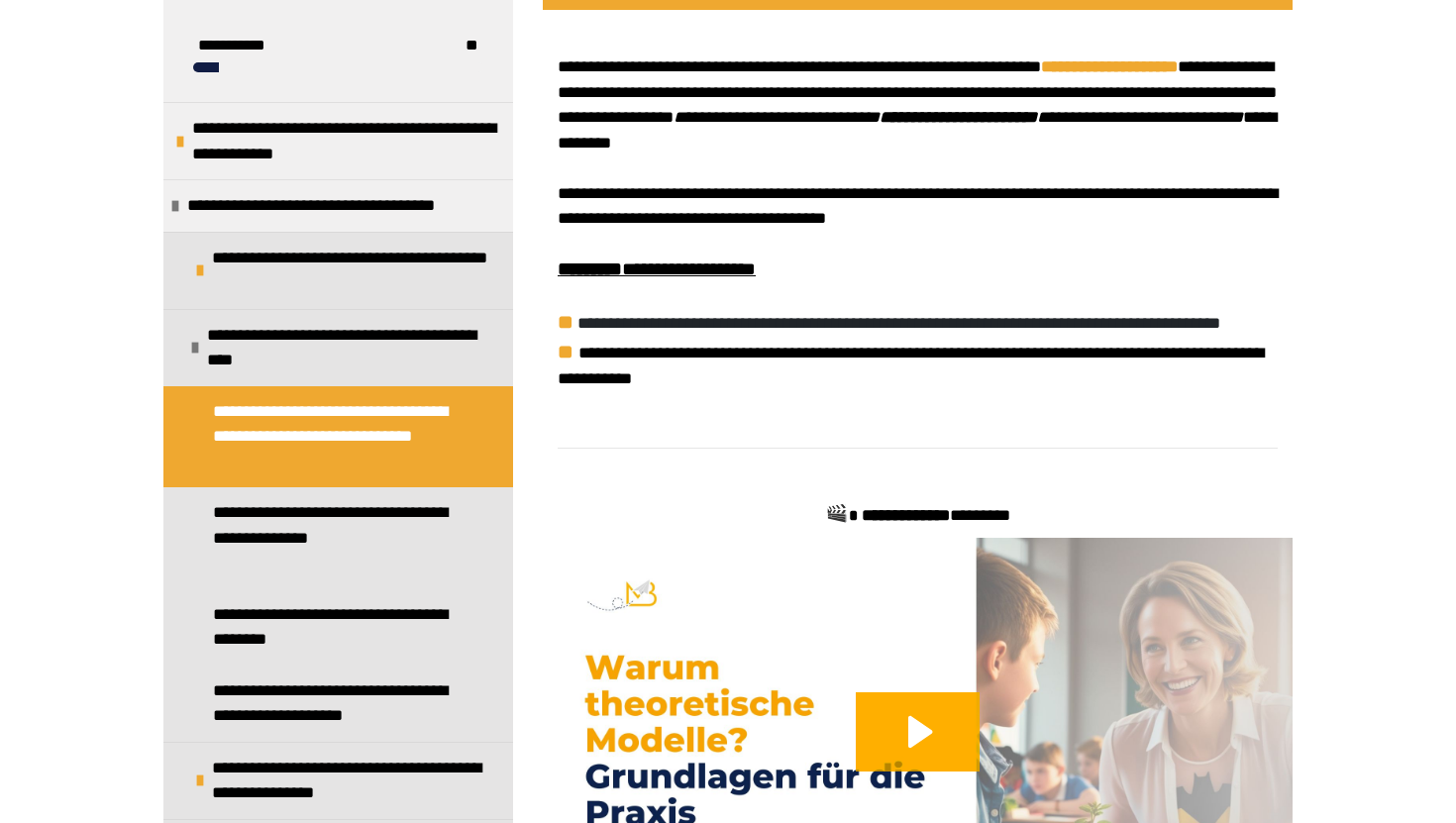 scroll, scrollTop: 0, scrollLeft: 0, axis: both 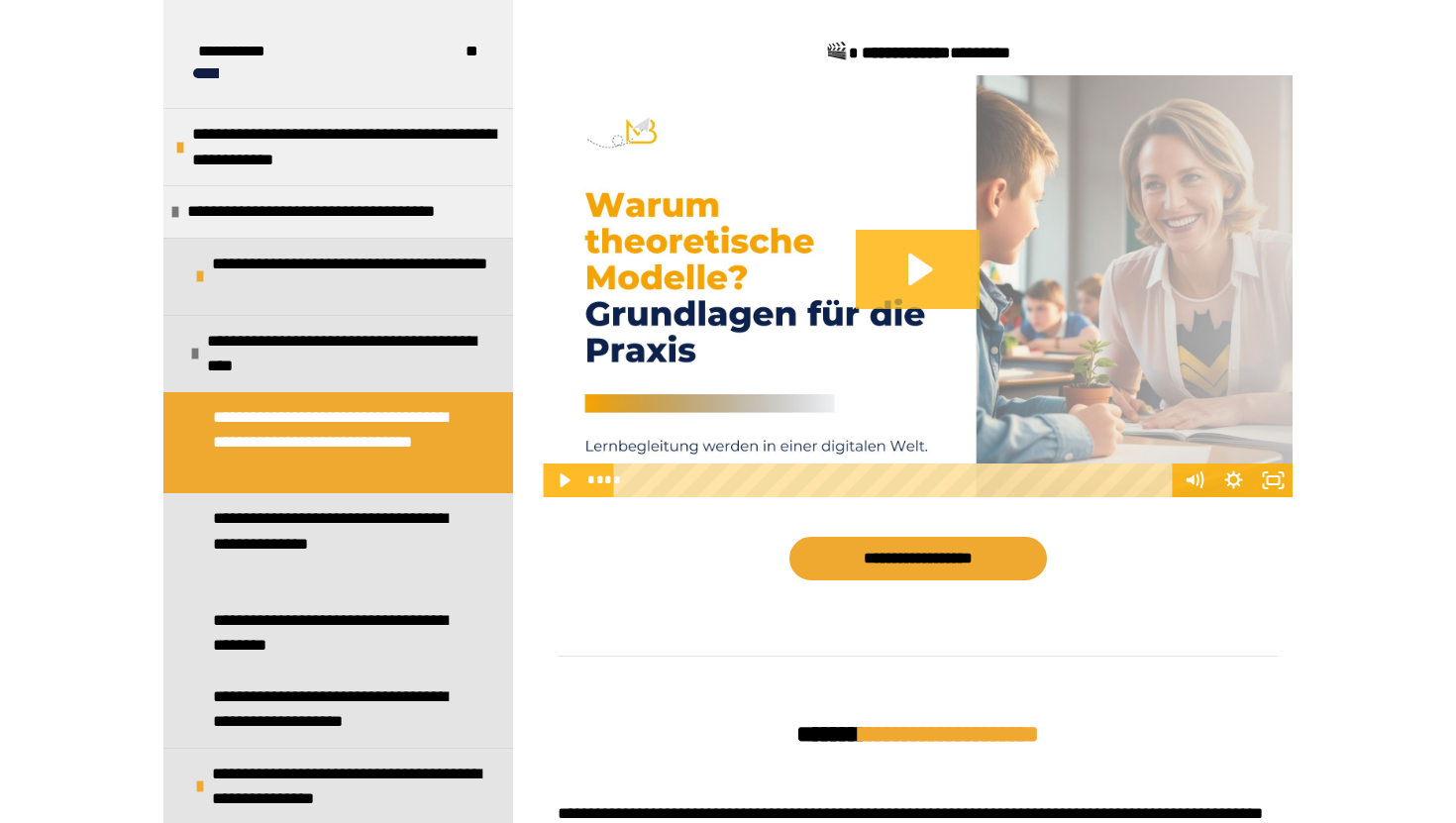 click 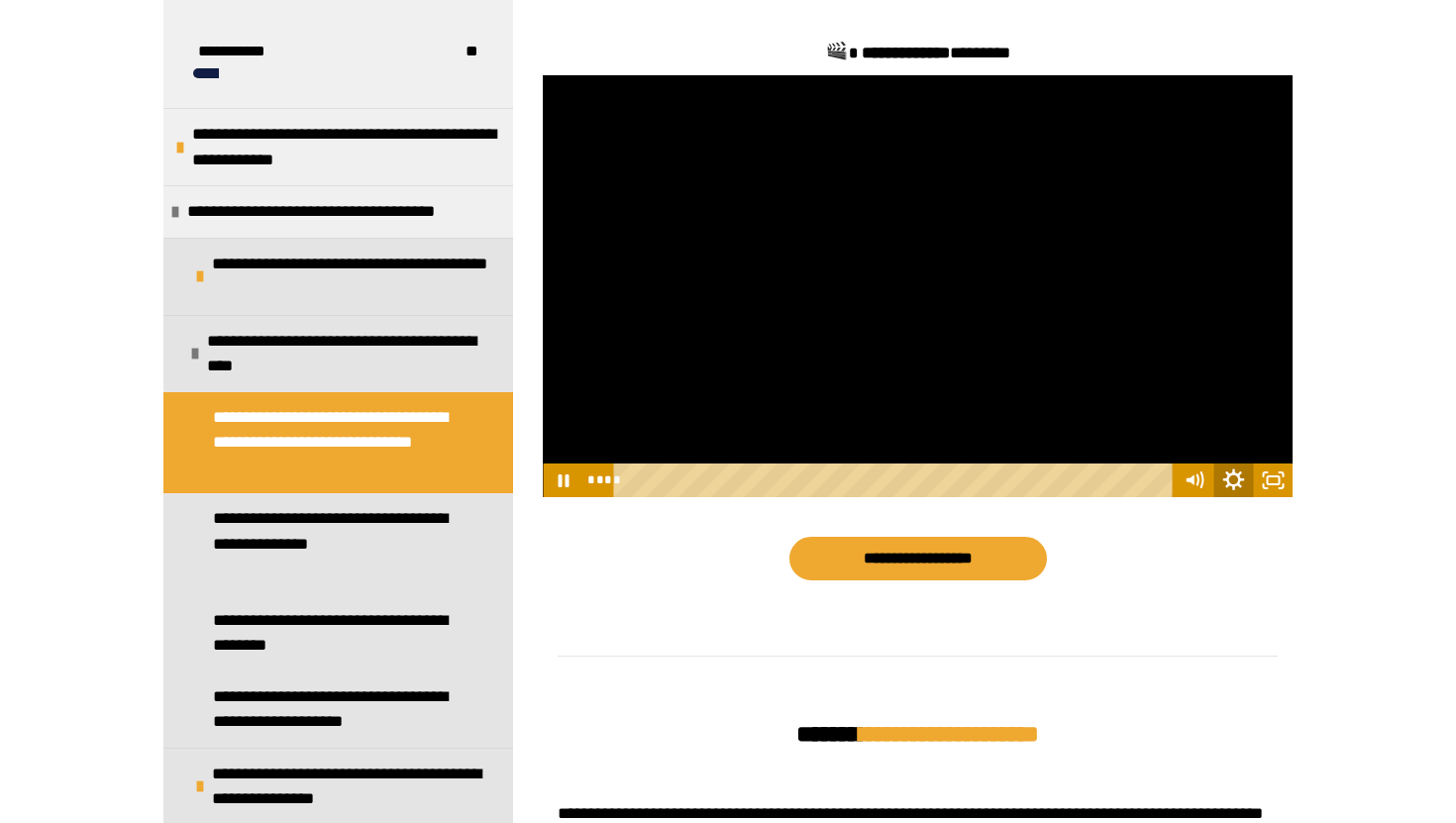 click 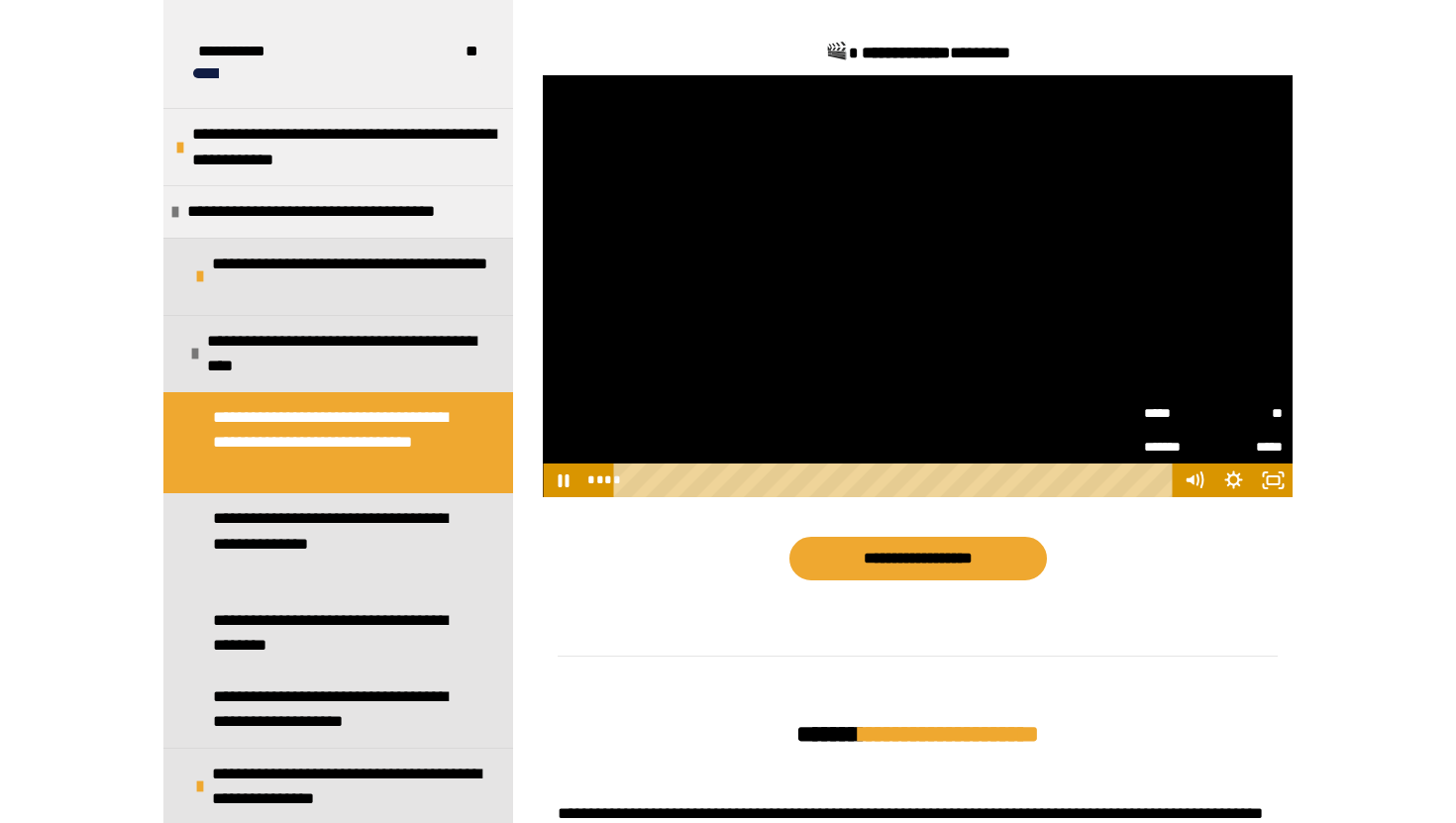 click on "**" at bounding box center [1248, 413] 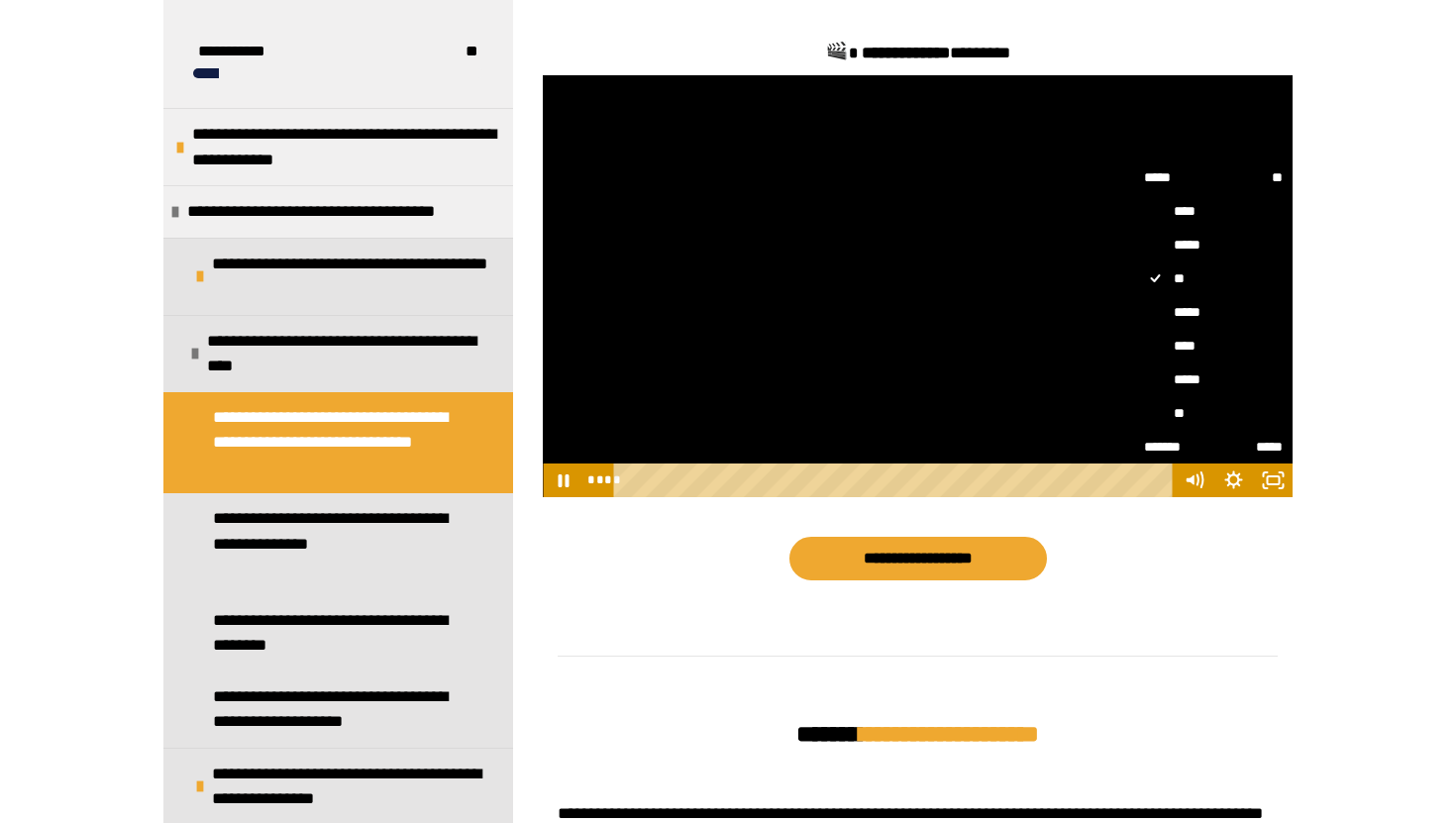 click on "*****" at bounding box center (1213, 379) 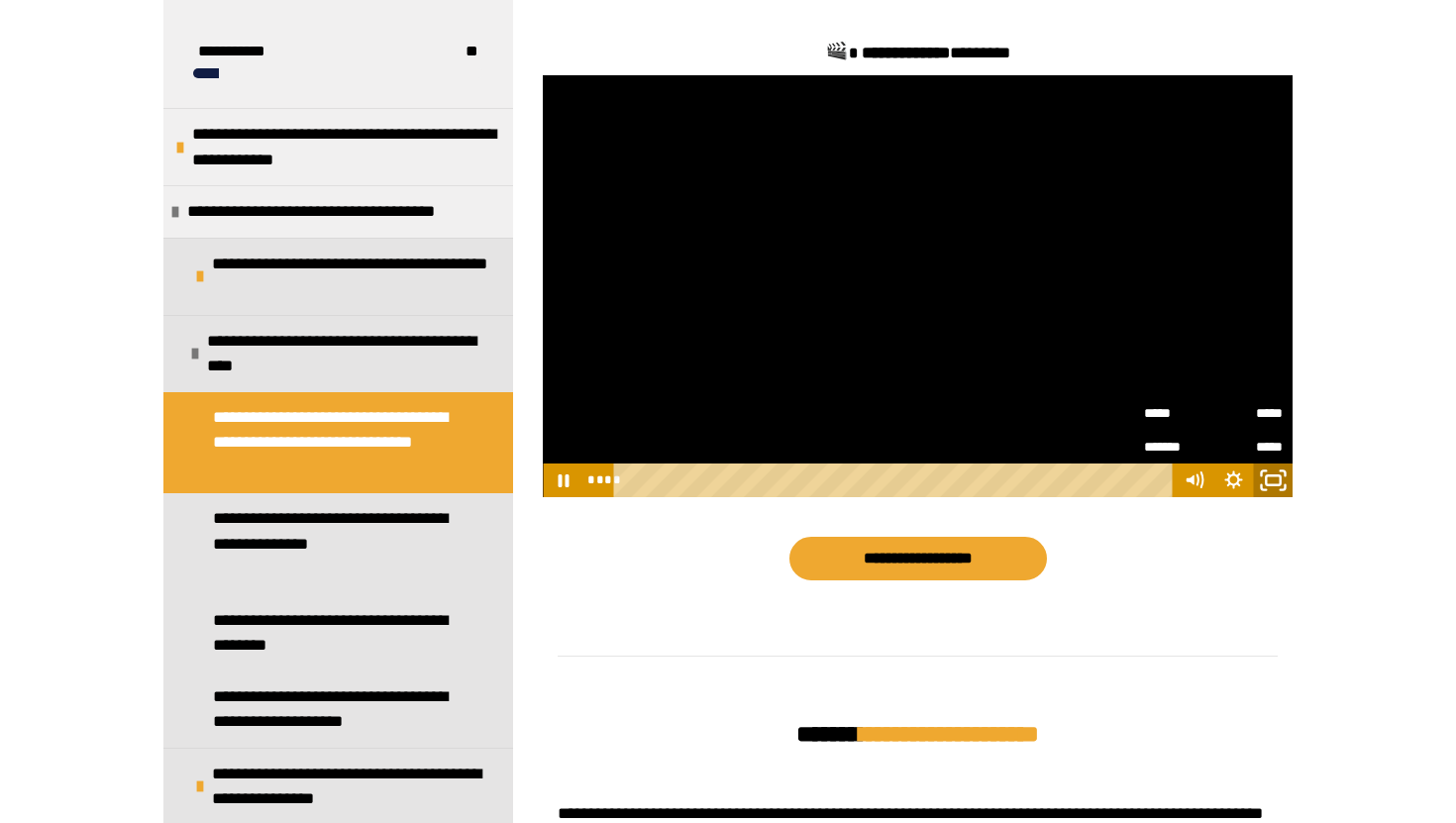 click 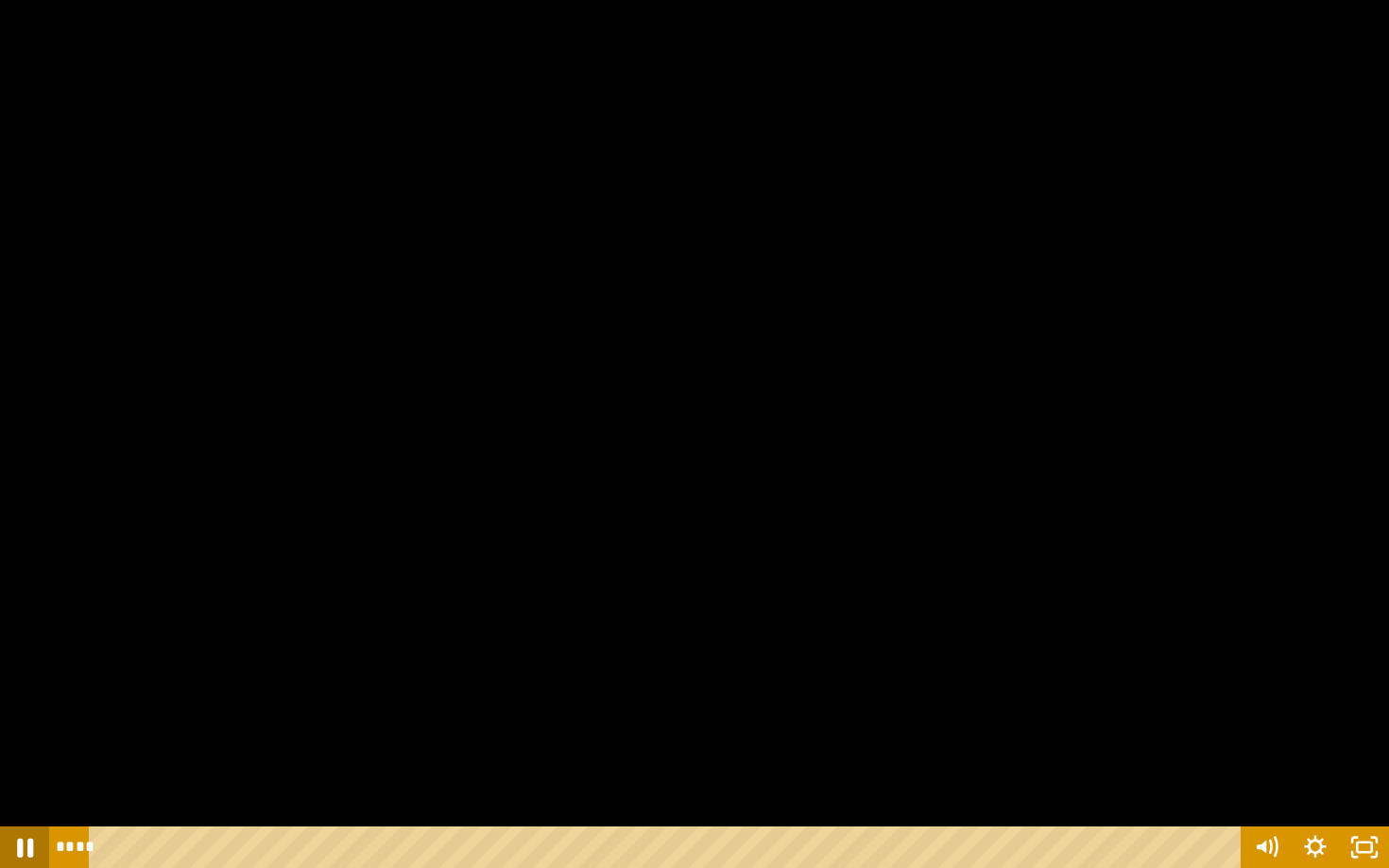 click 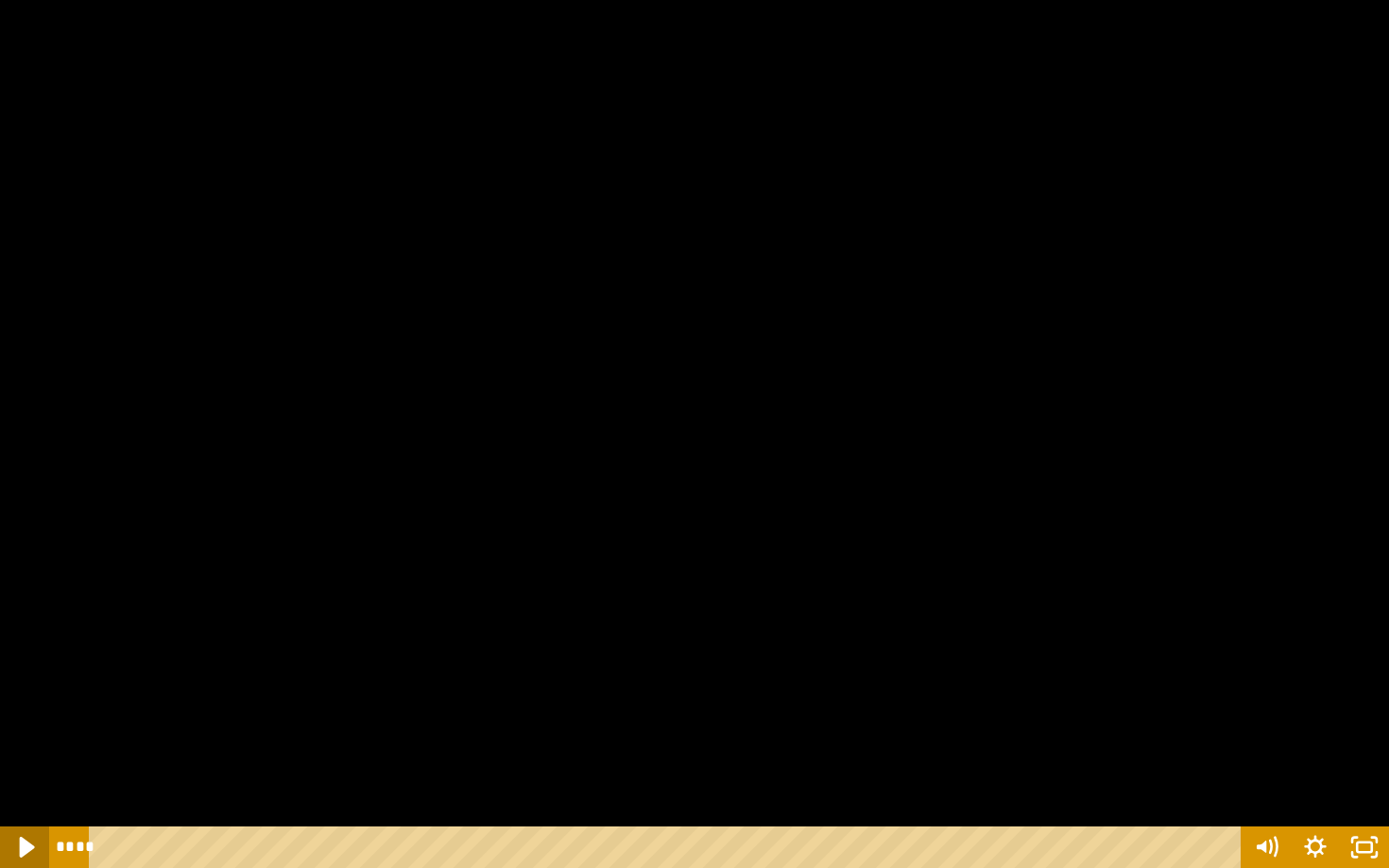 click 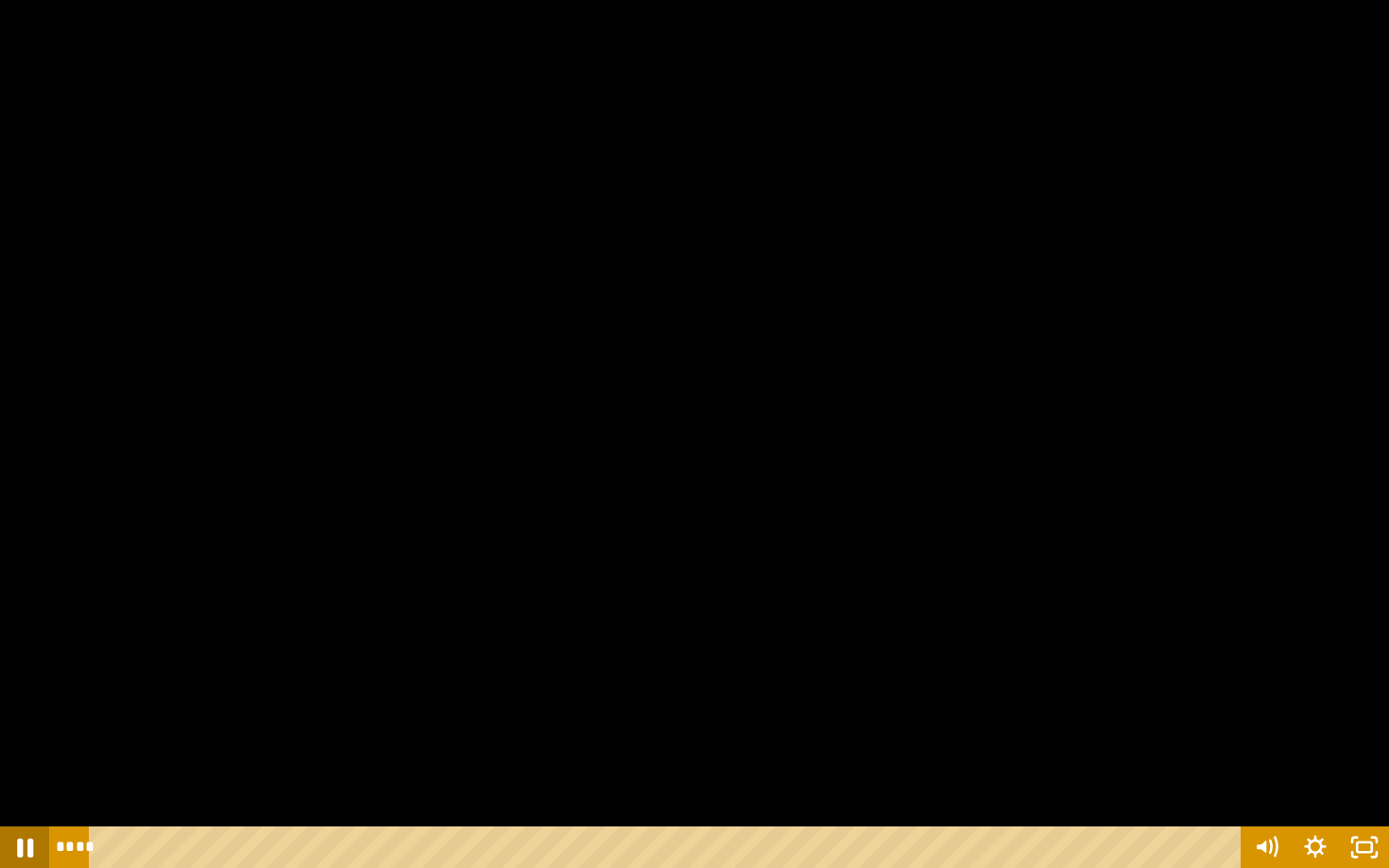 click 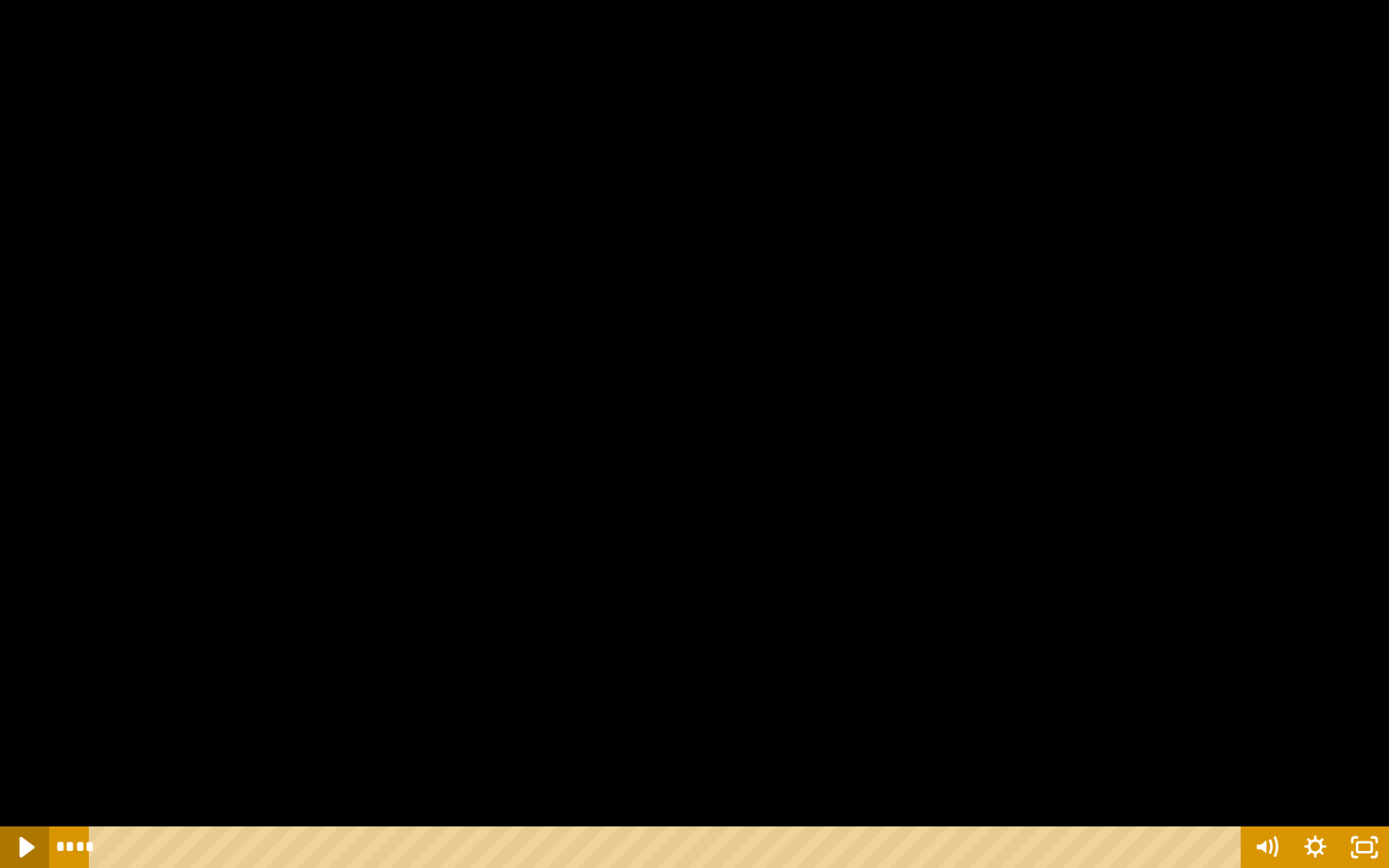 click 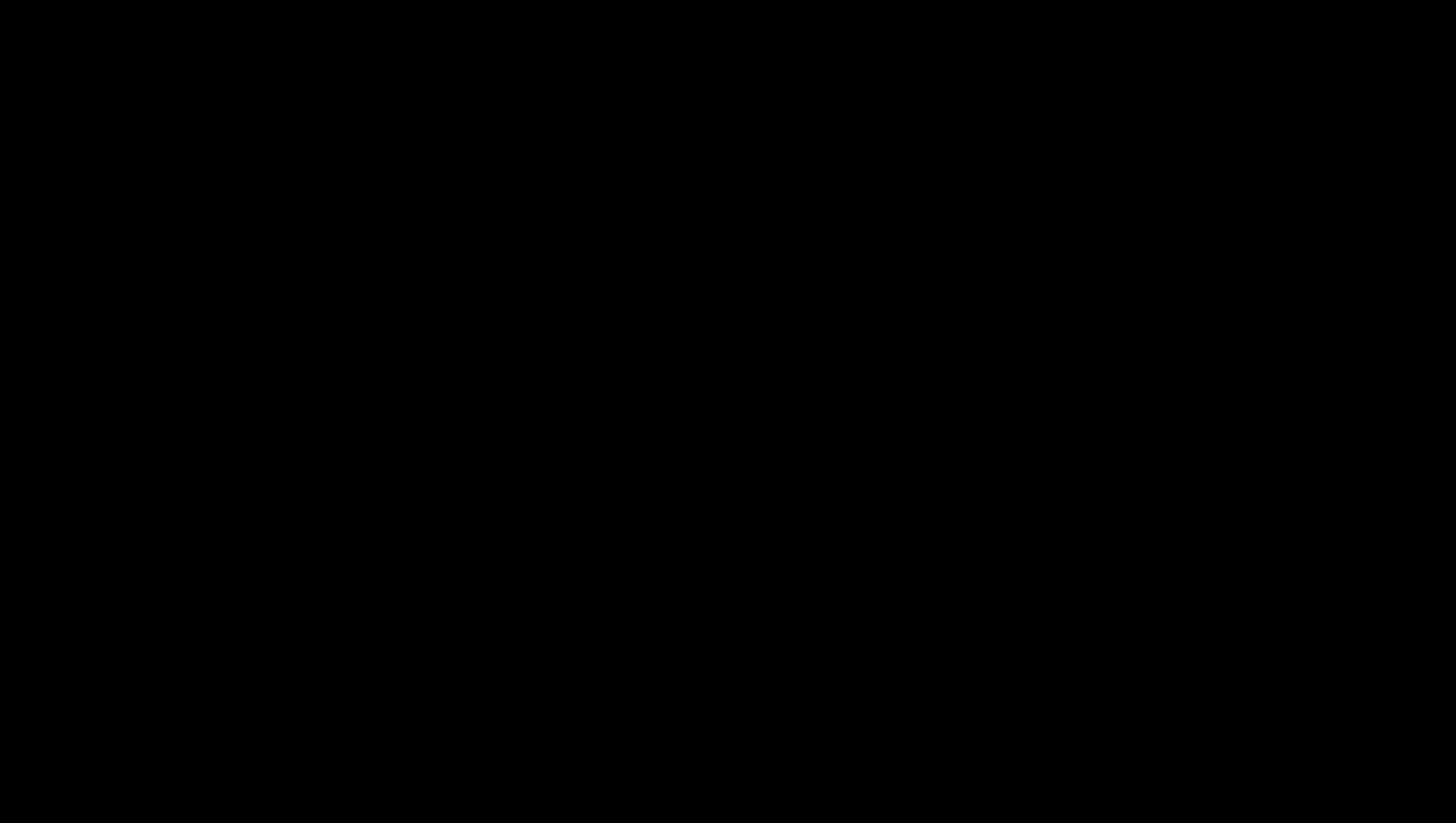 scroll, scrollTop: 2126, scrollLeft: 0, axis: vertical 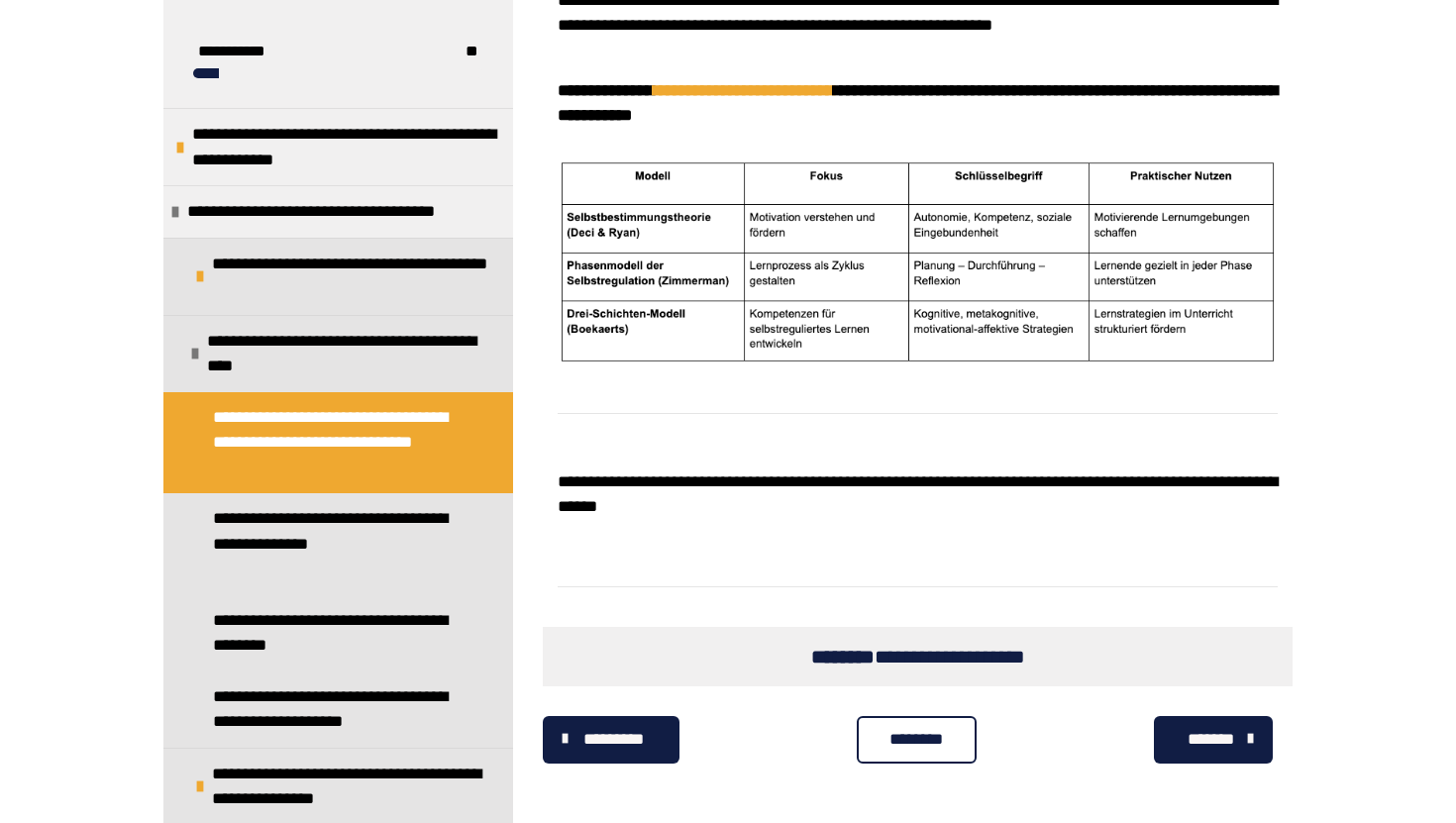 click on "********" at bounding box center (916, 740) 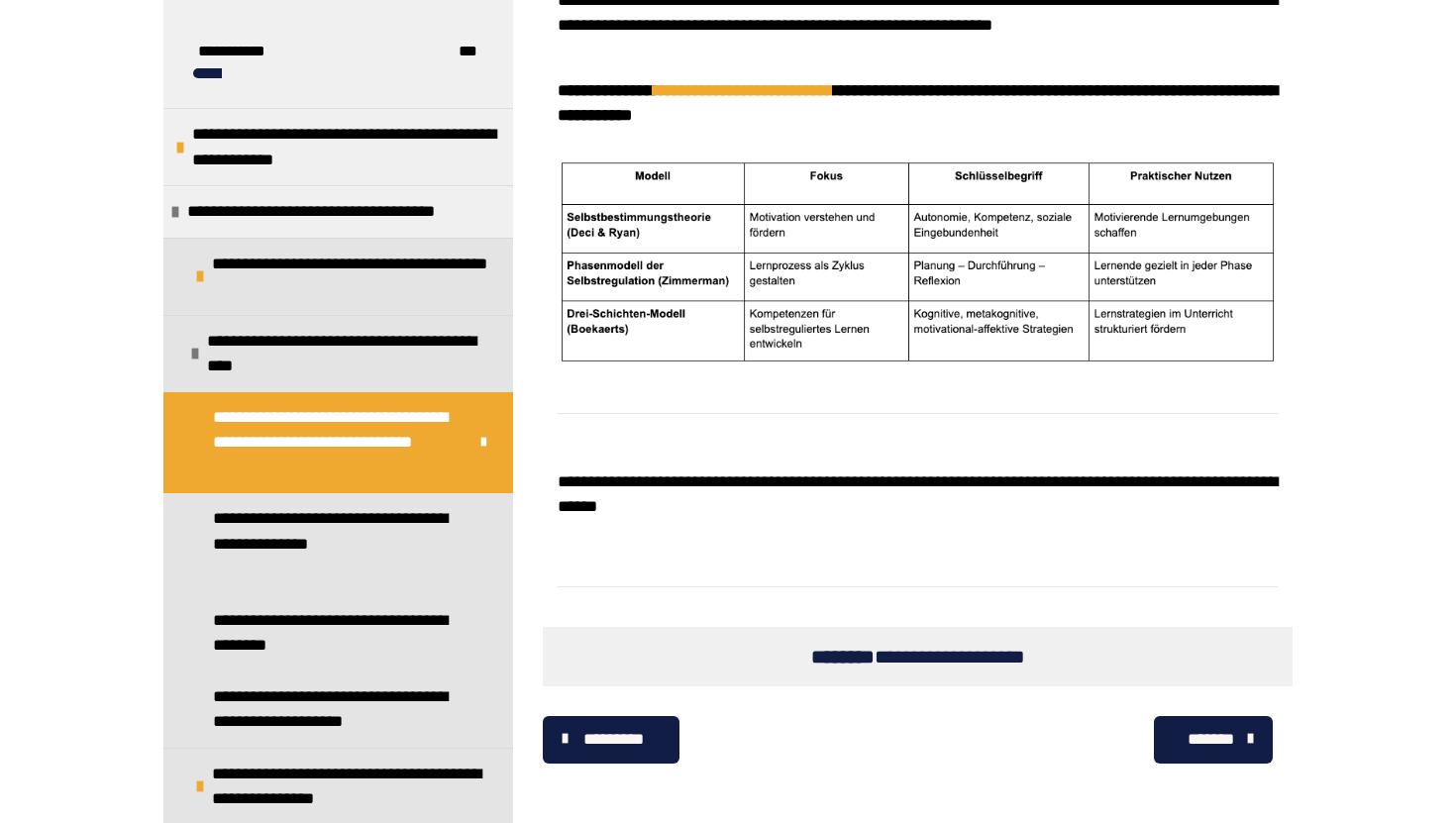 click on "*******" at bounding box center (1210, 740) 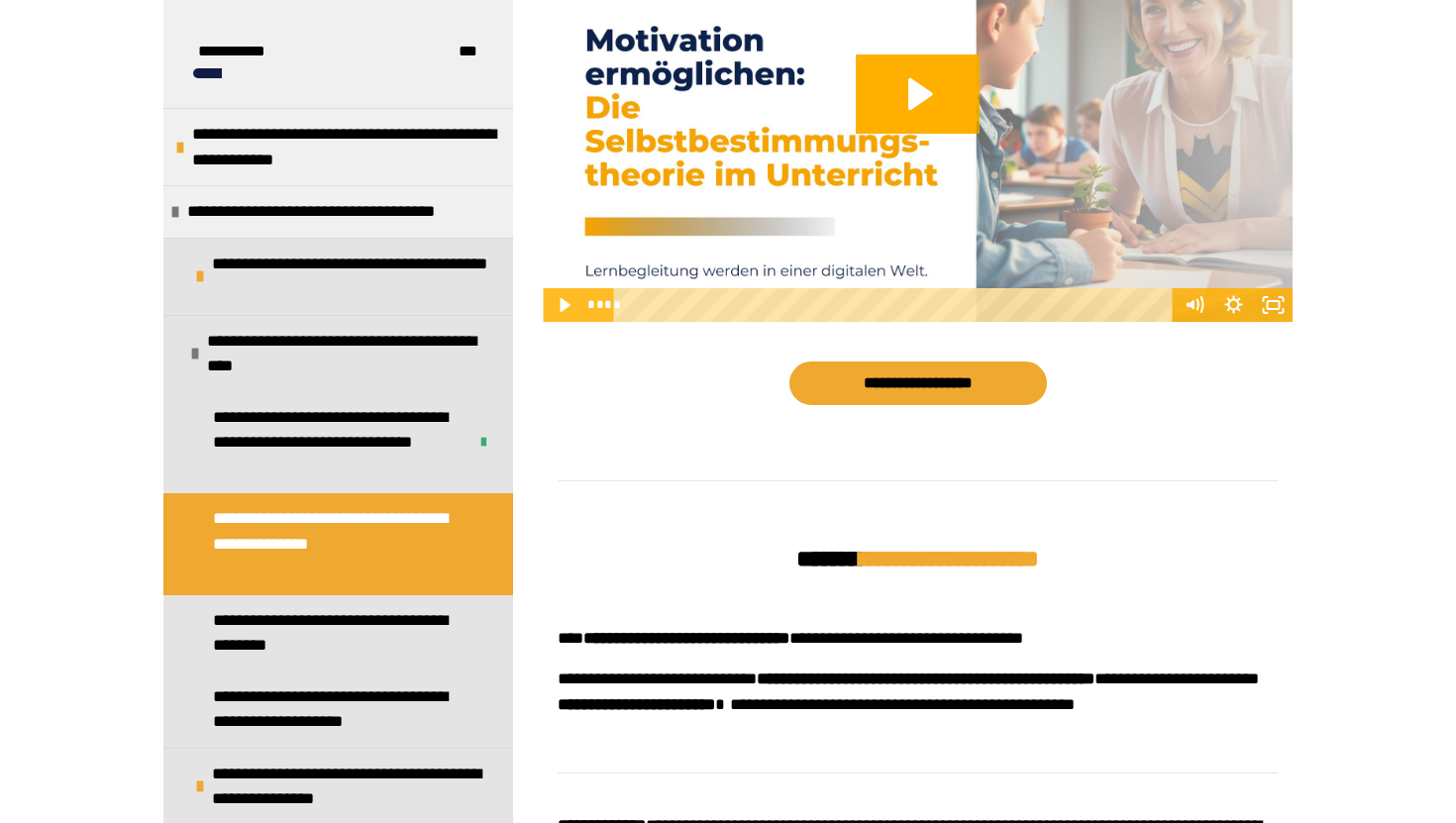 scroll, scrollTop: 1392, scrollLeft: 0, axis: vertical 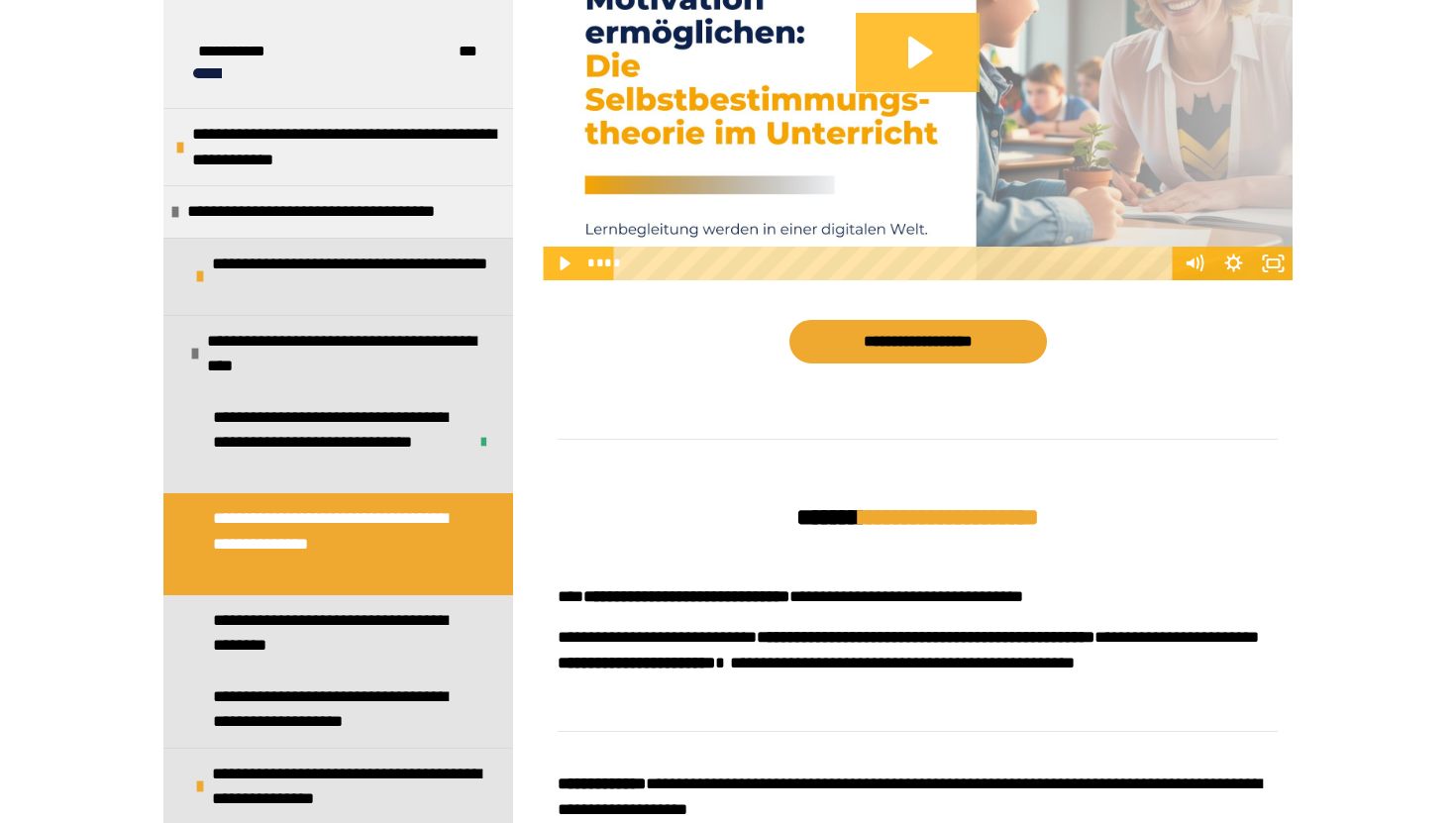 click 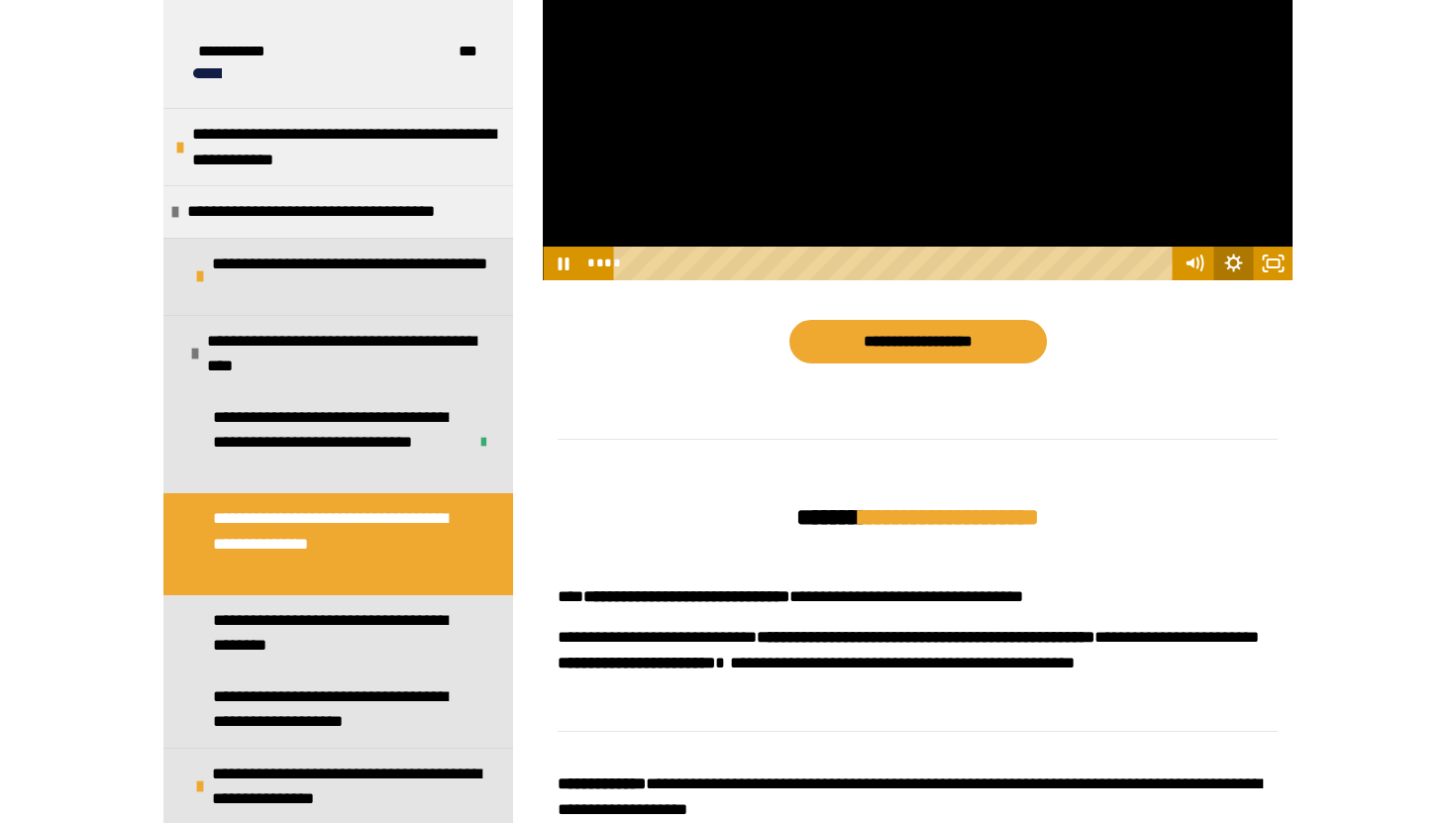 click 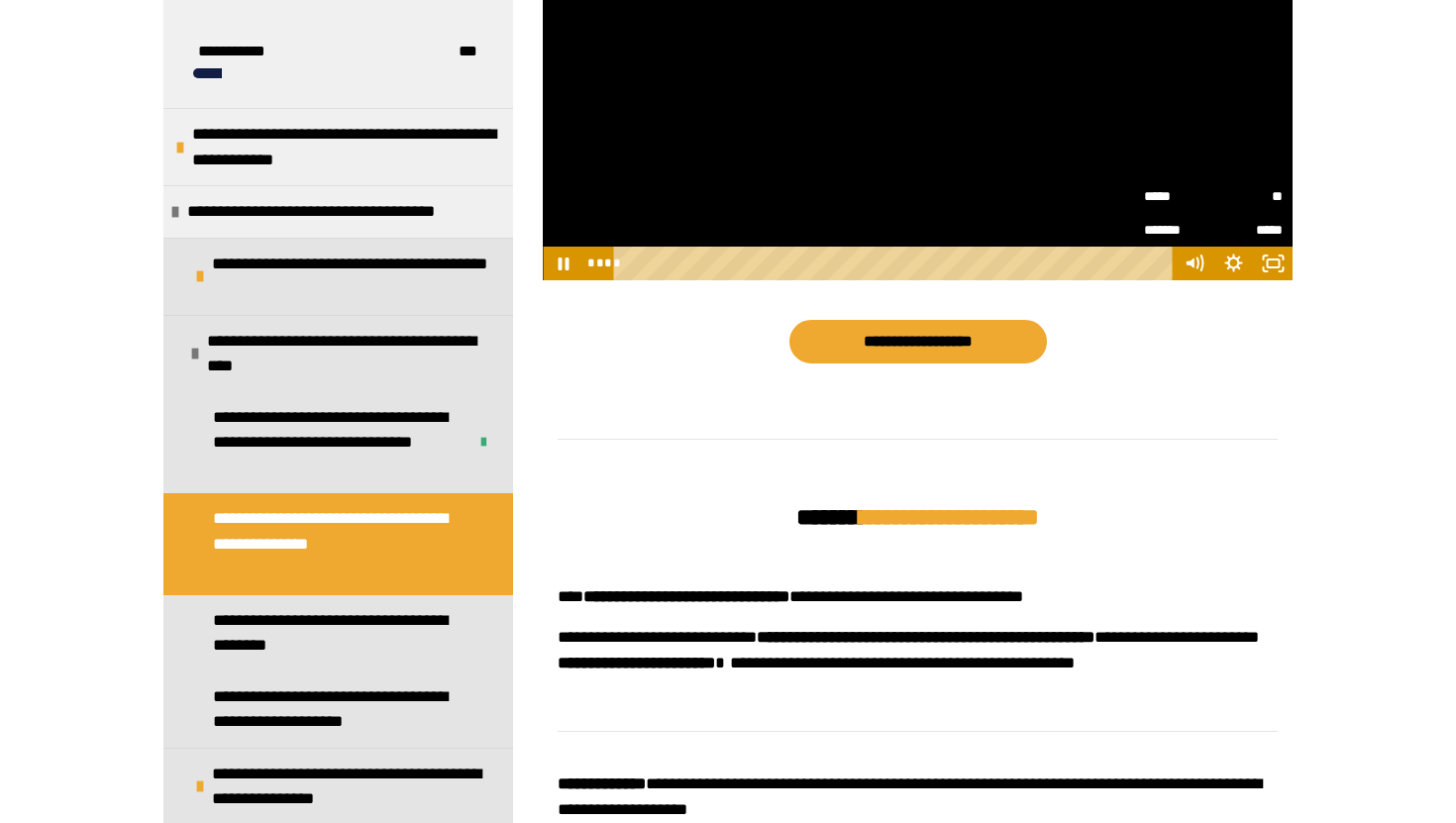 click on "**" at bounding box center (1248, 196) 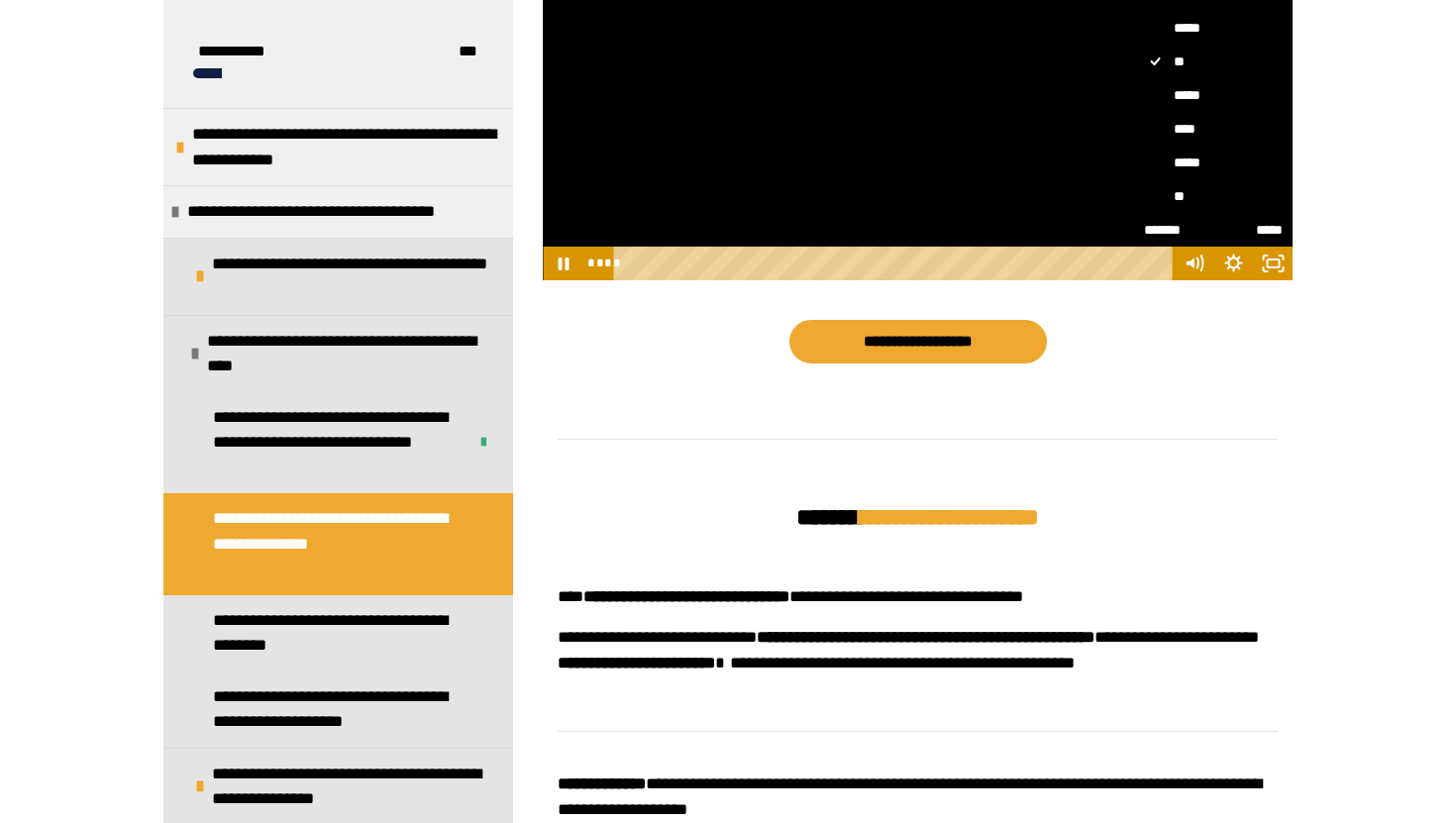 click on "*****" at bounding box center [1213, 162] 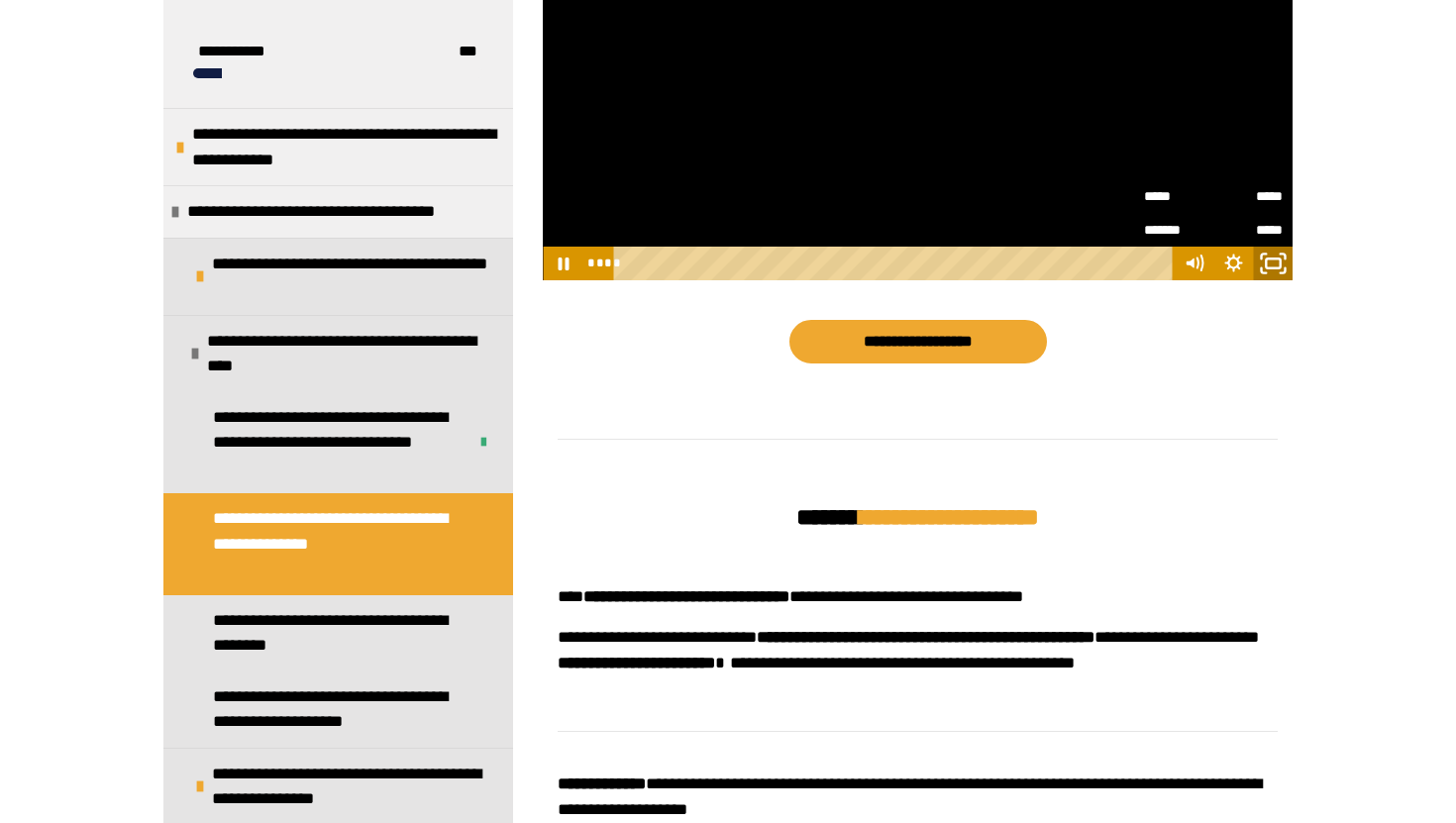 click 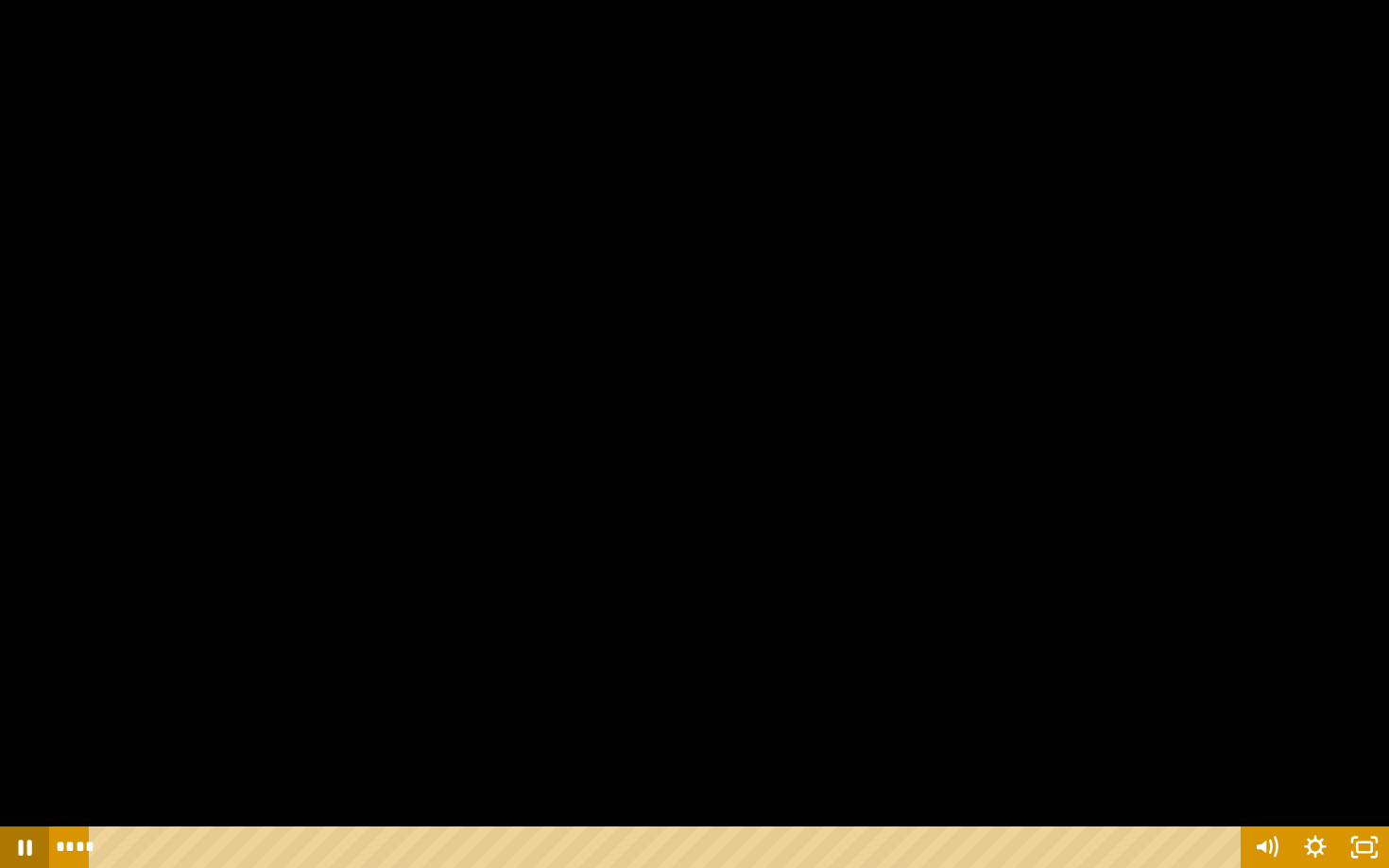 click 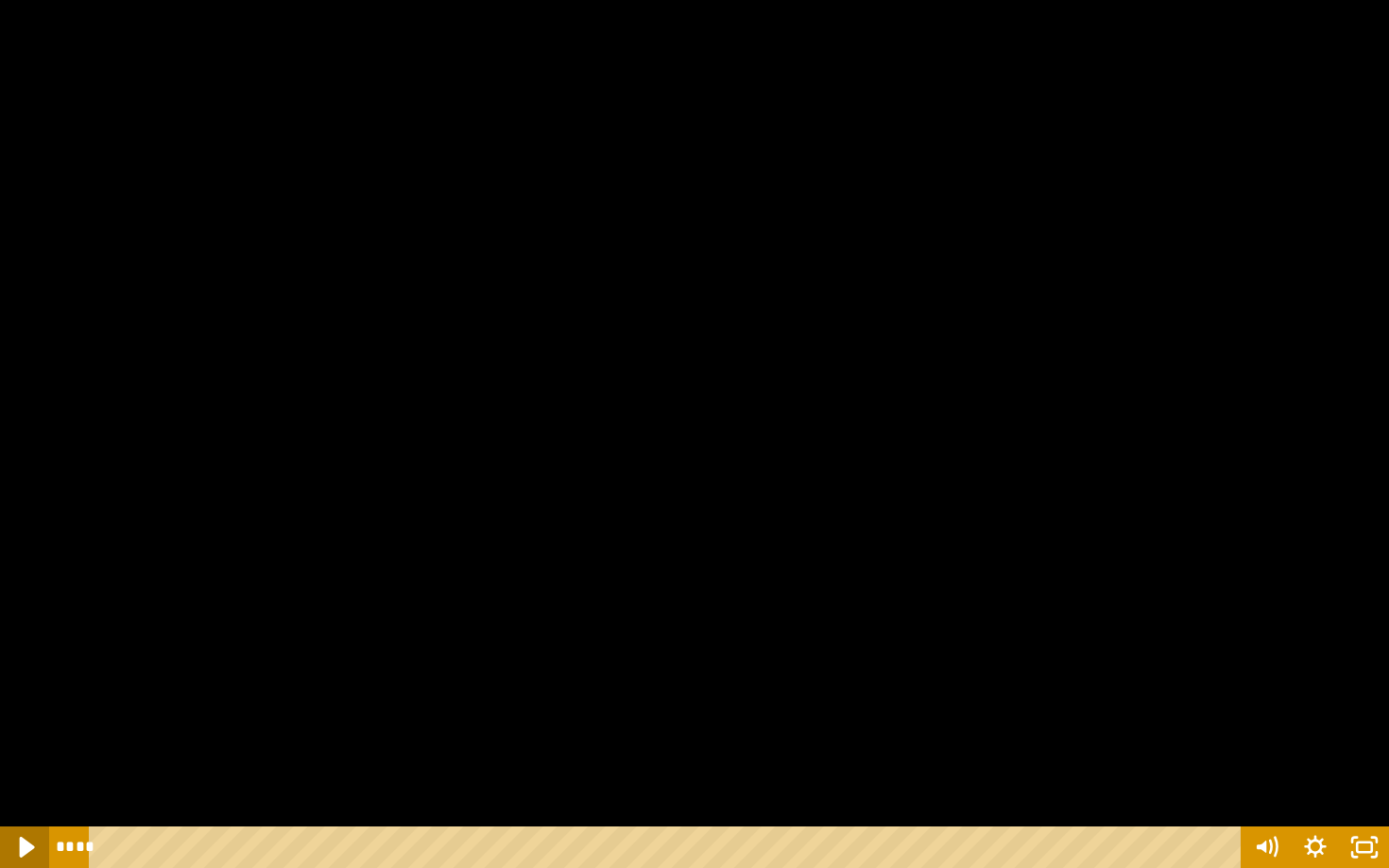 click 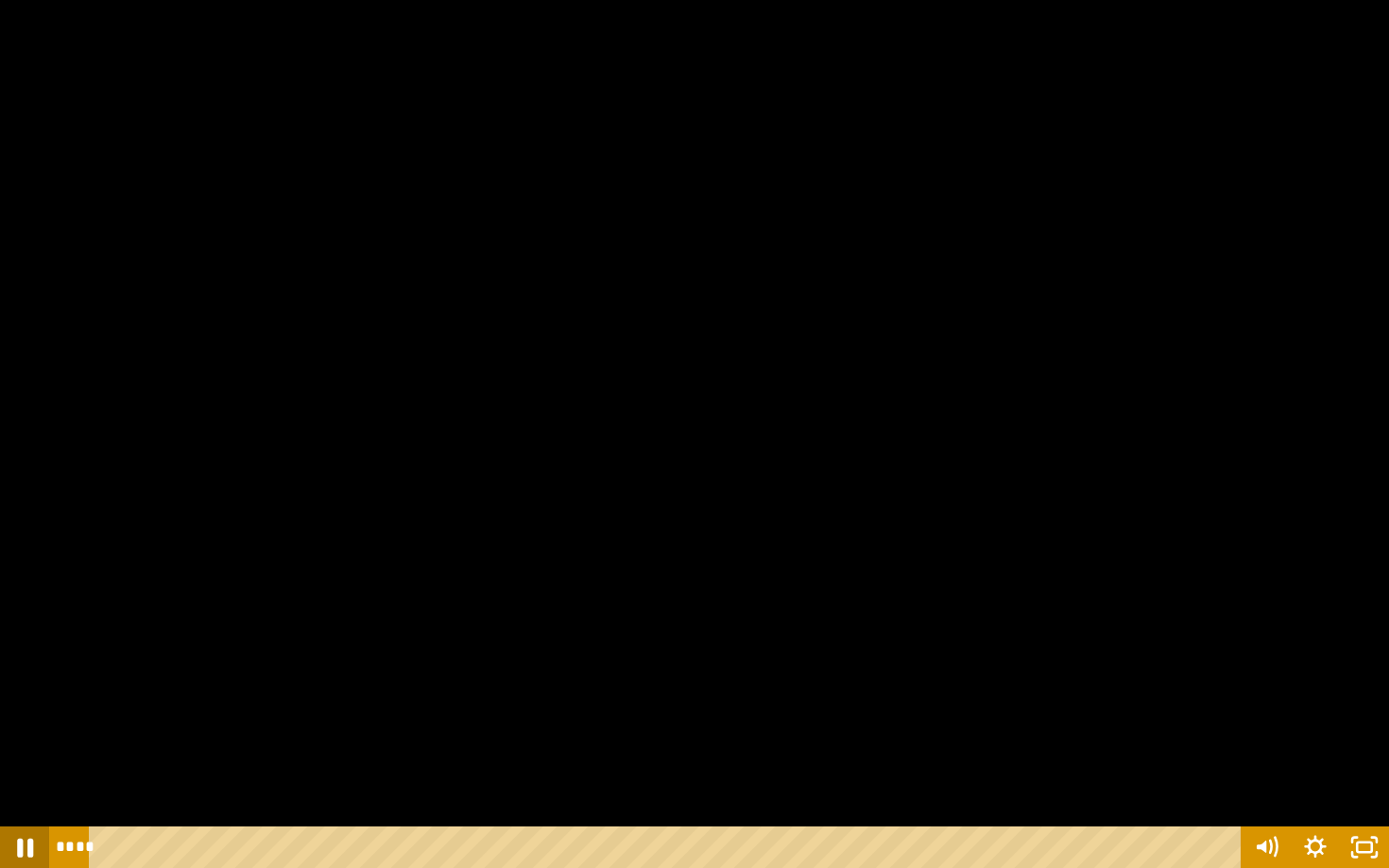 click 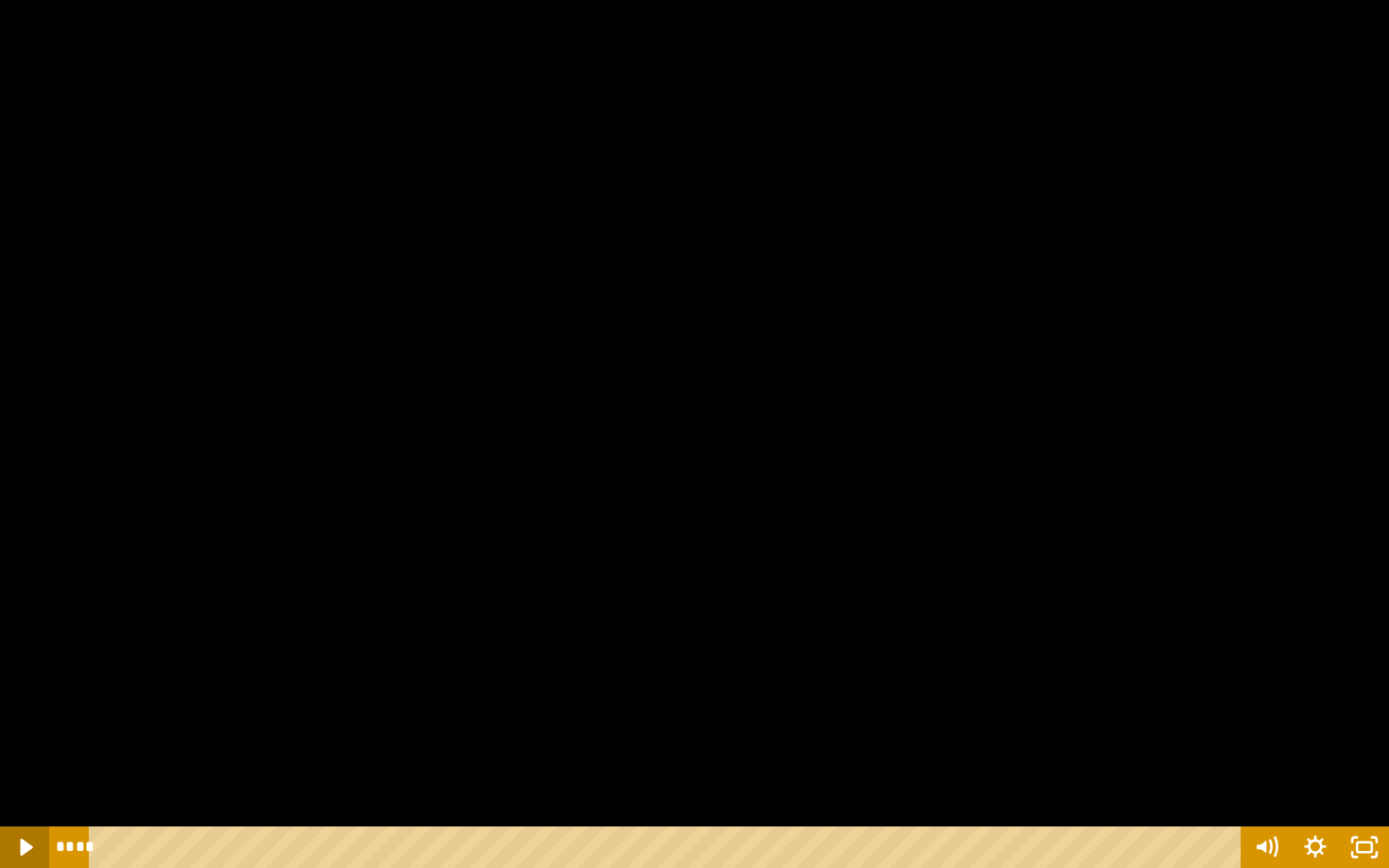 click 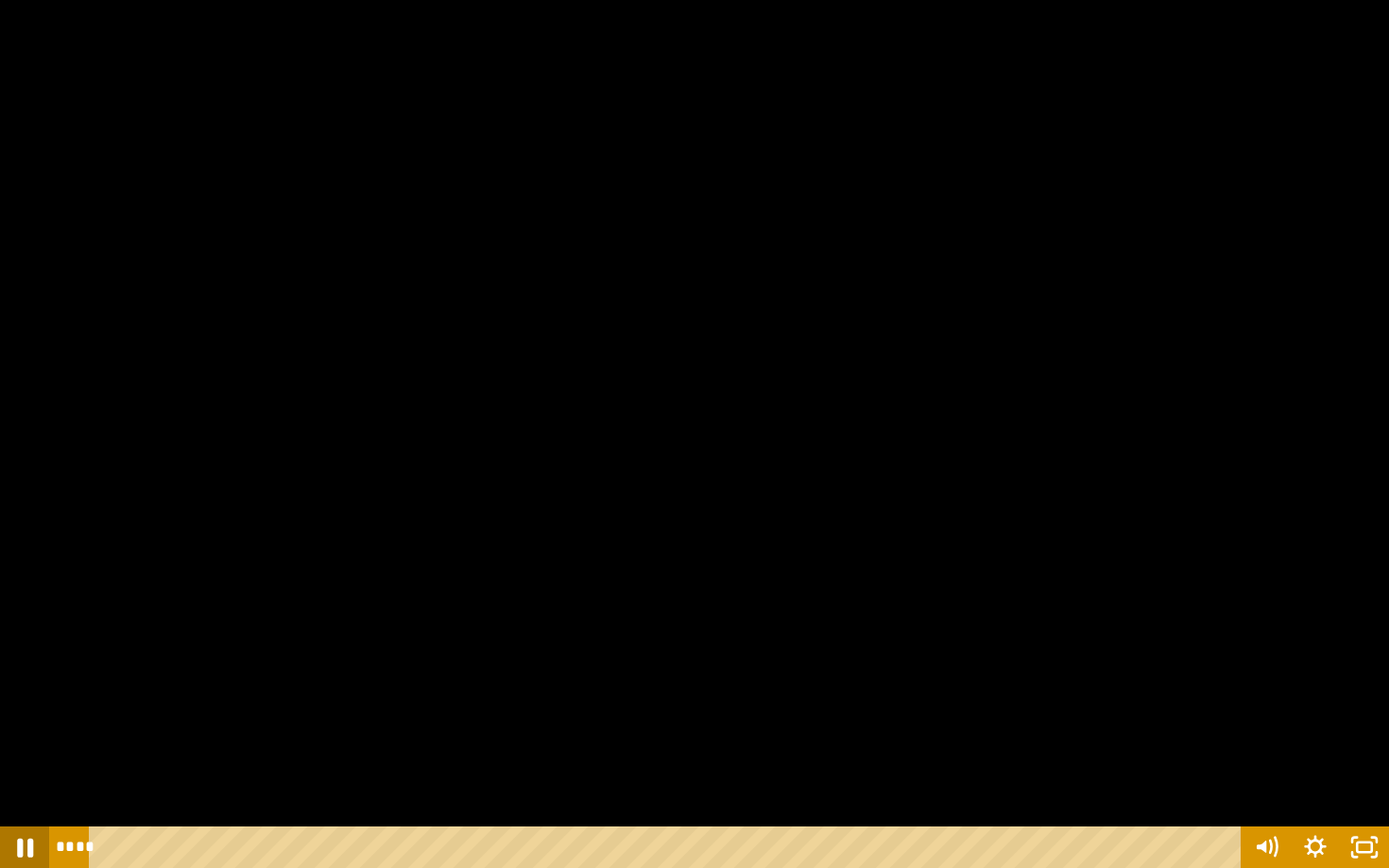 click 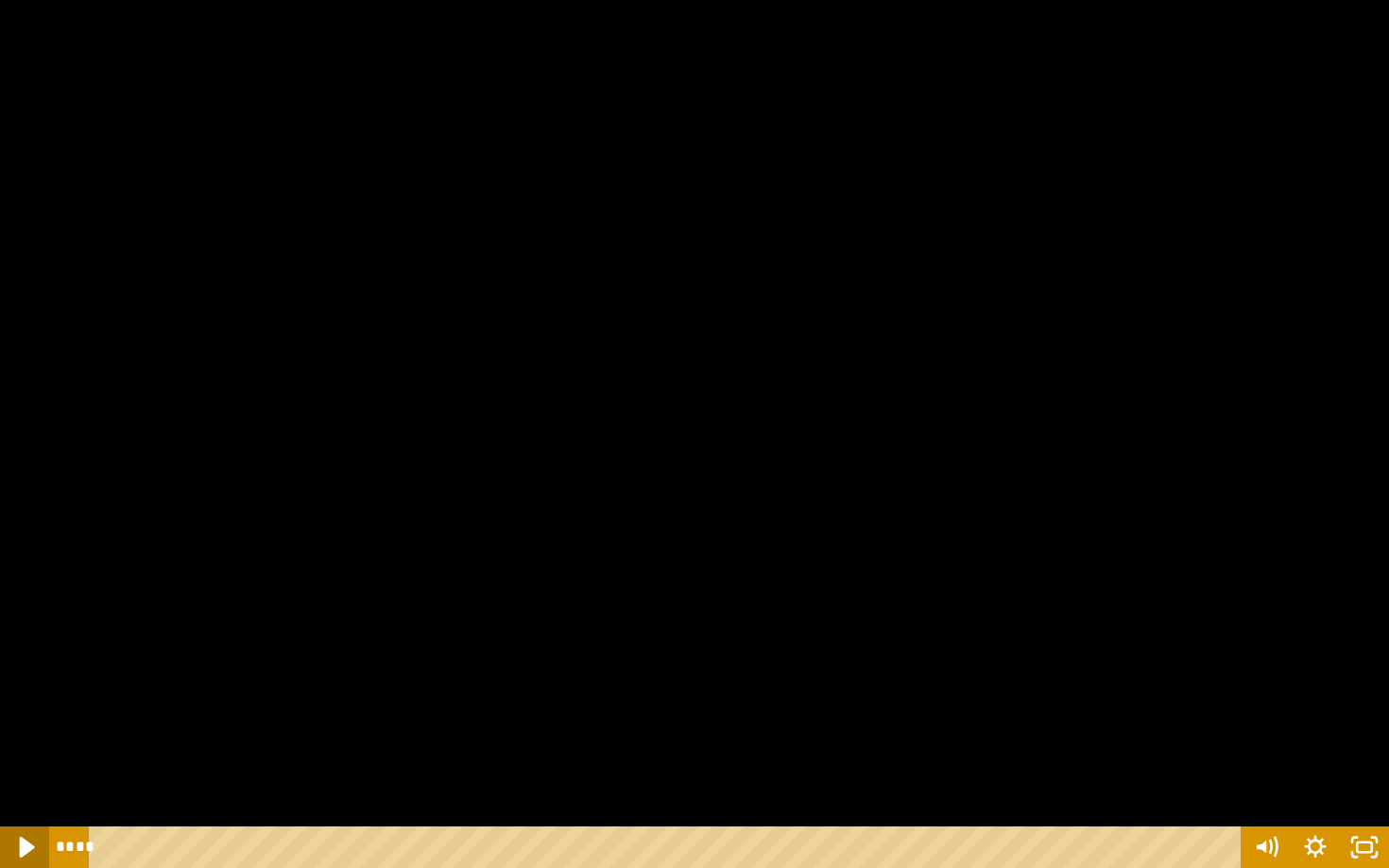 click 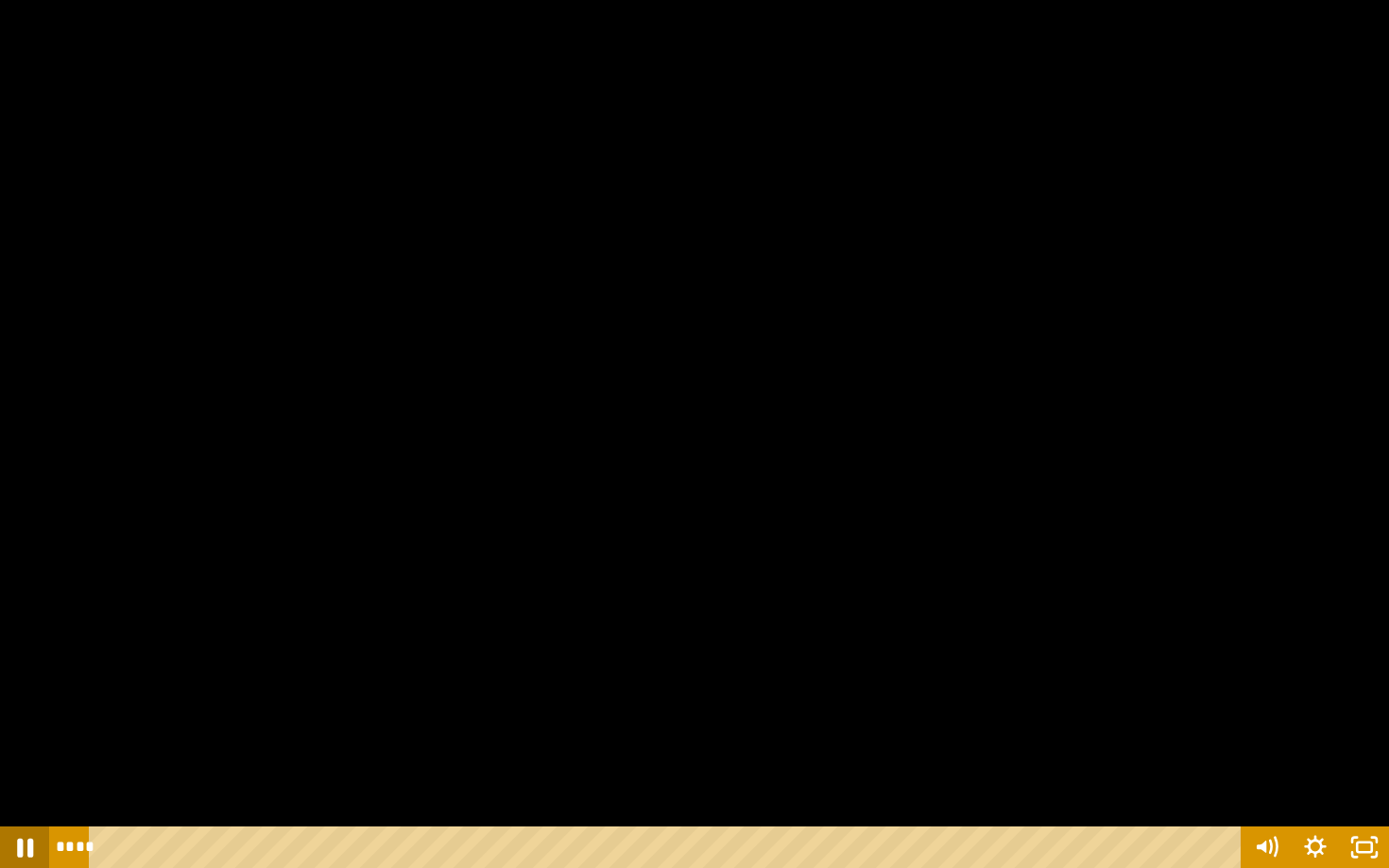 click 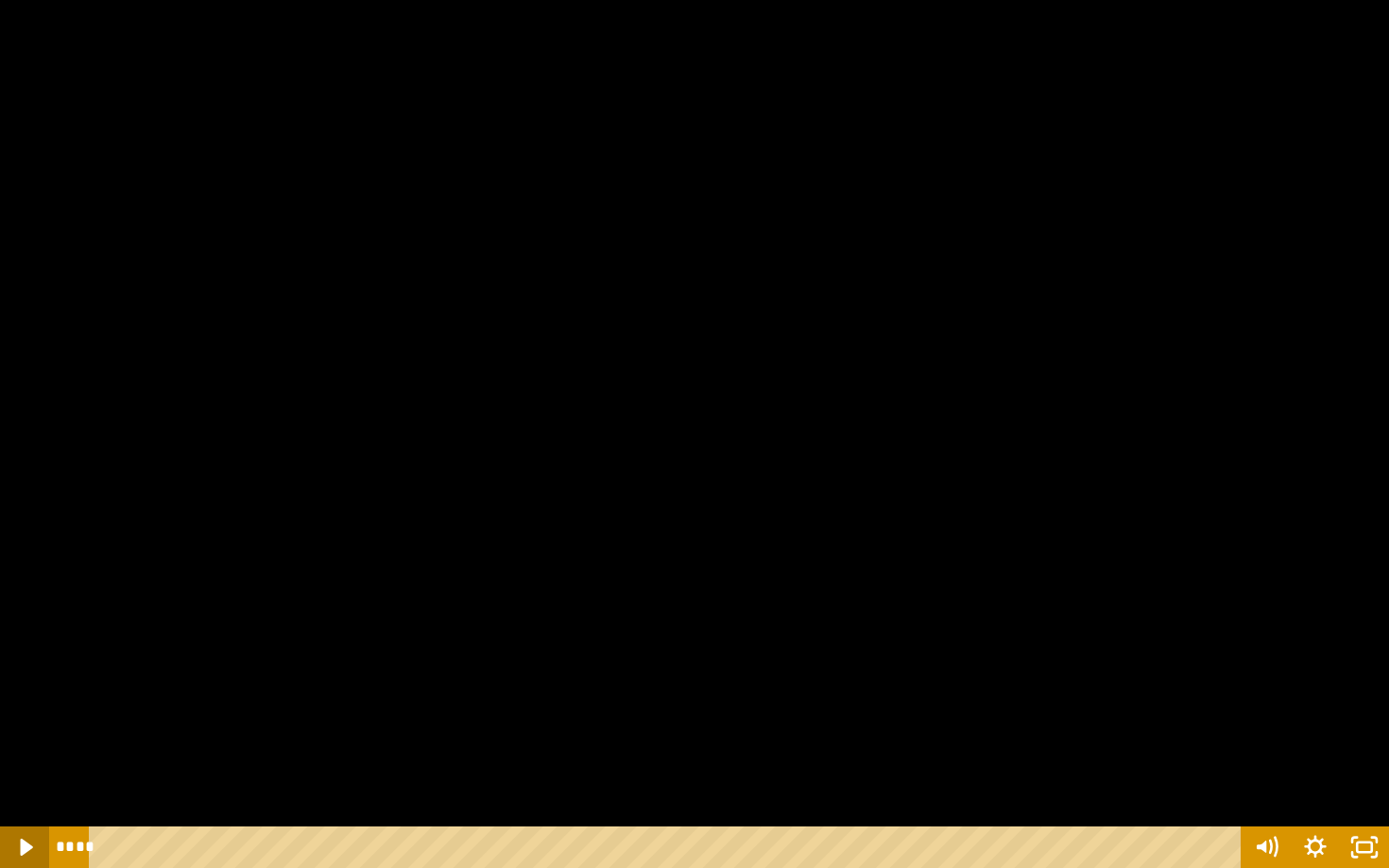 click 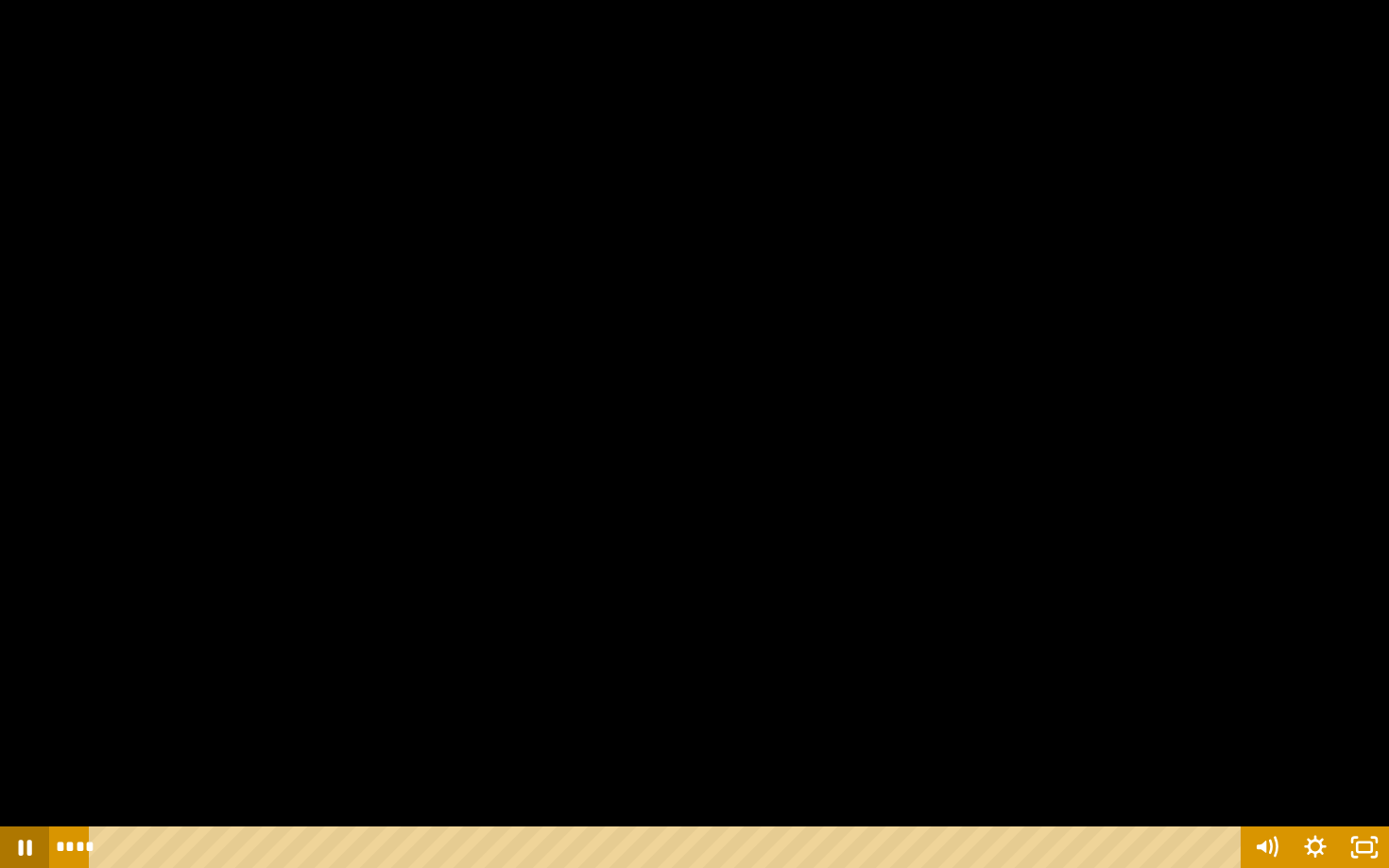 click 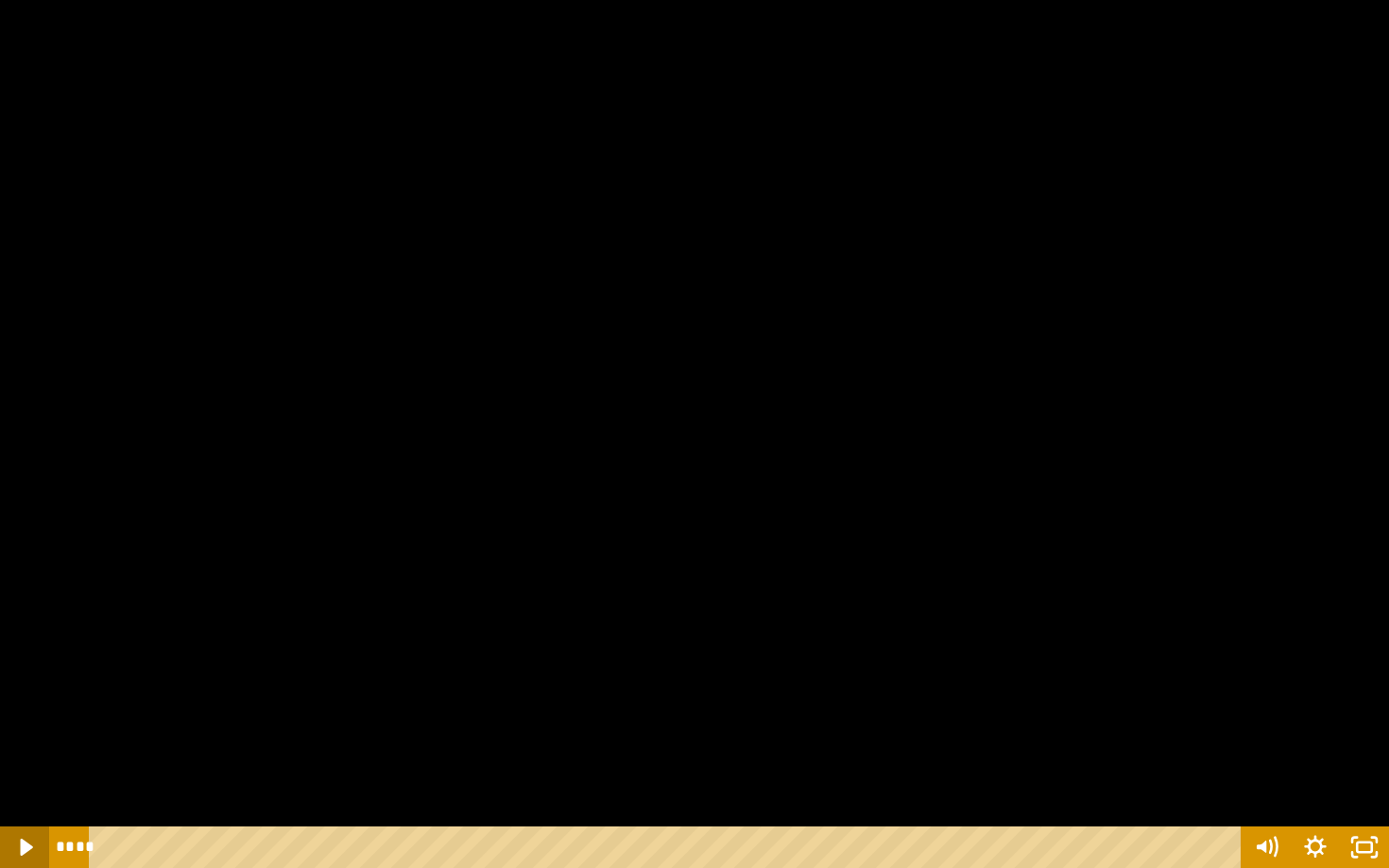 click 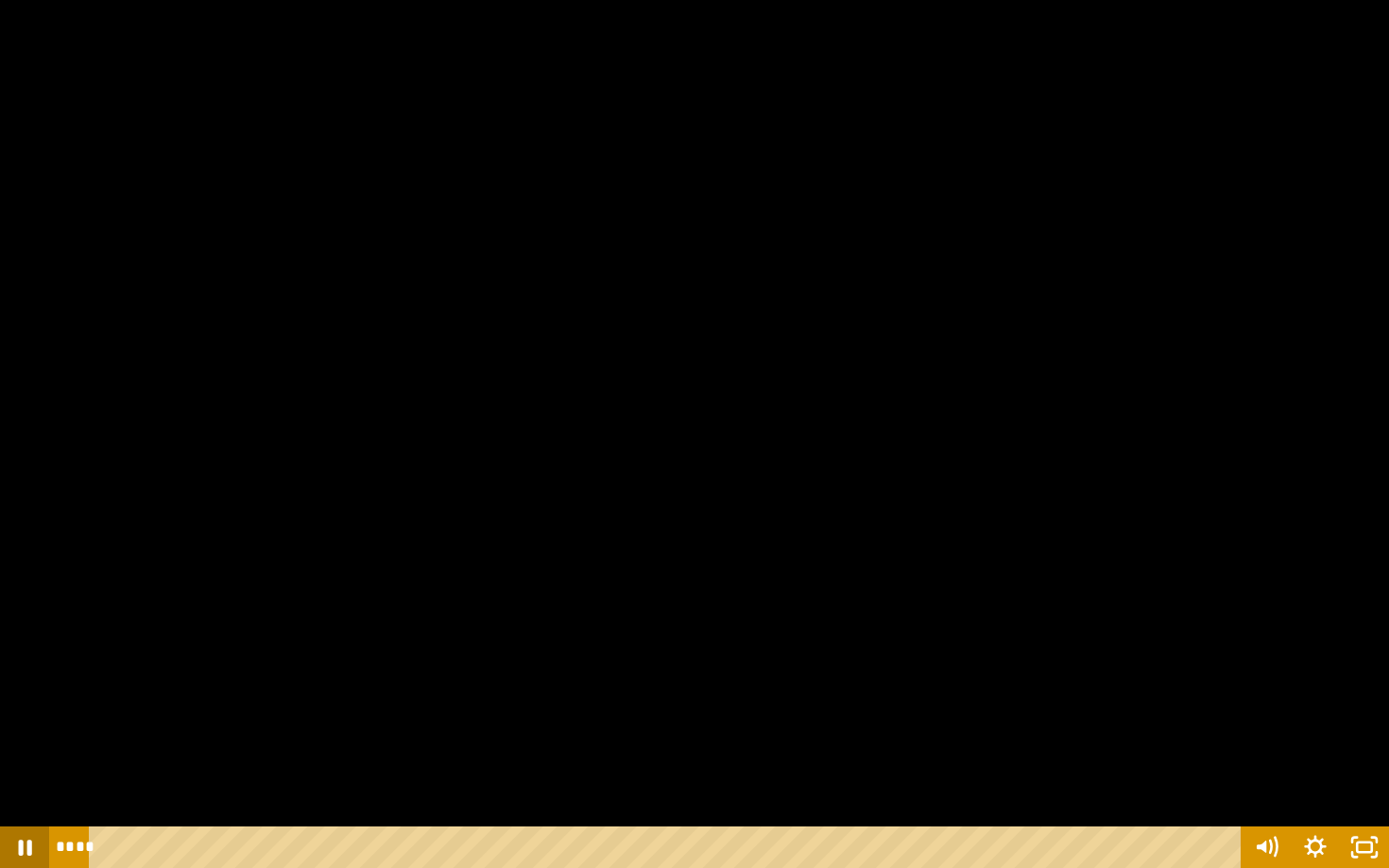 click 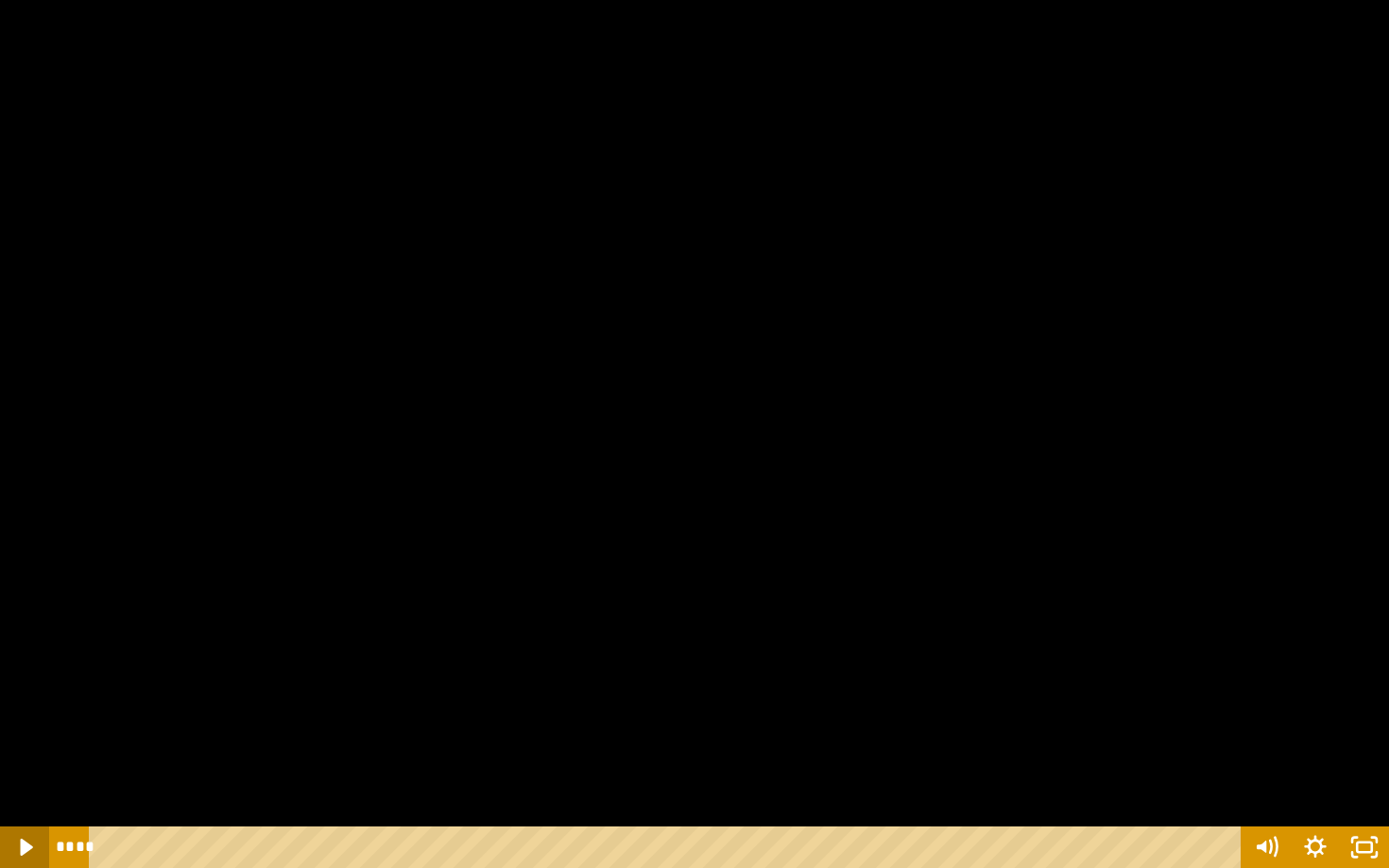 click 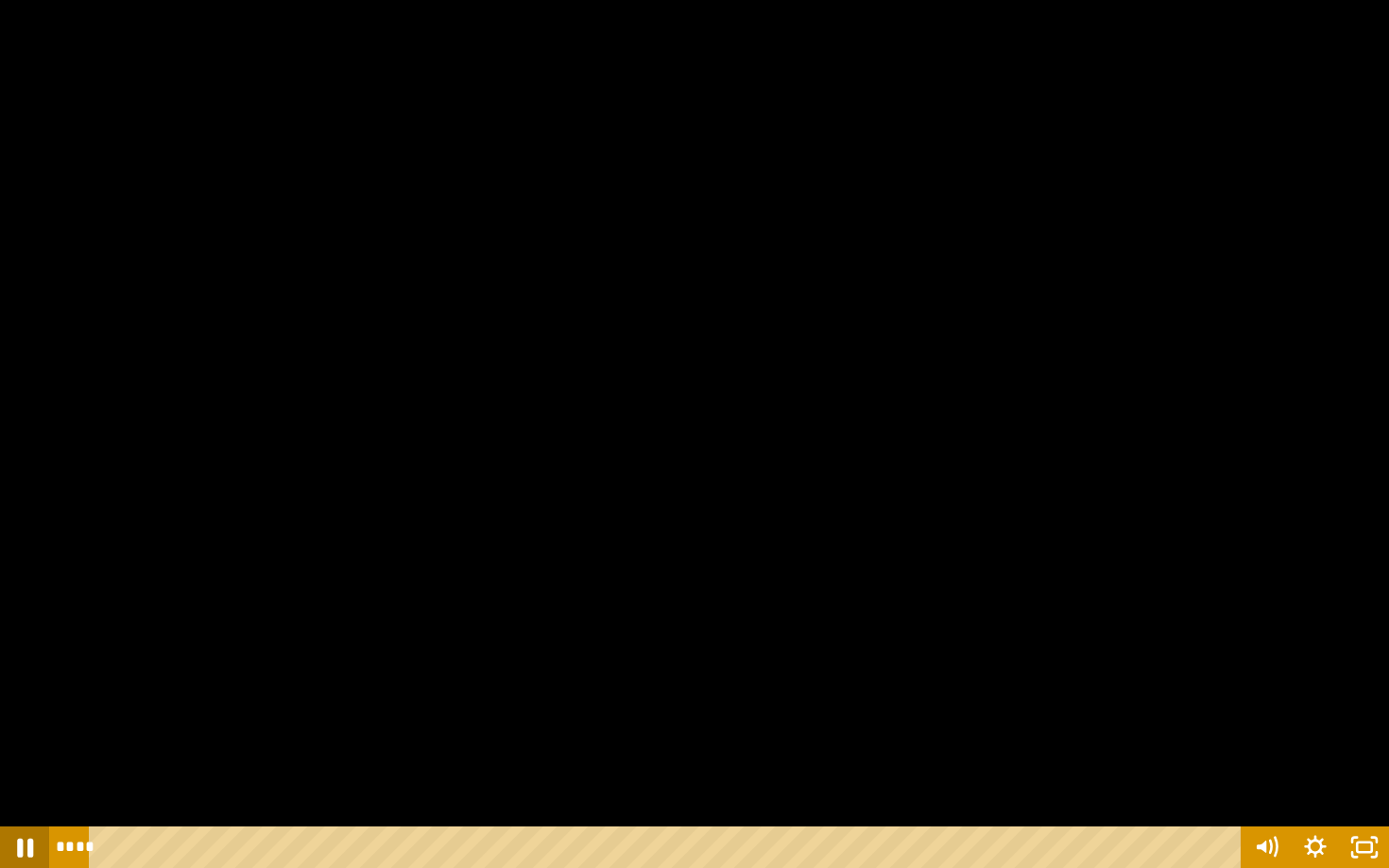 click 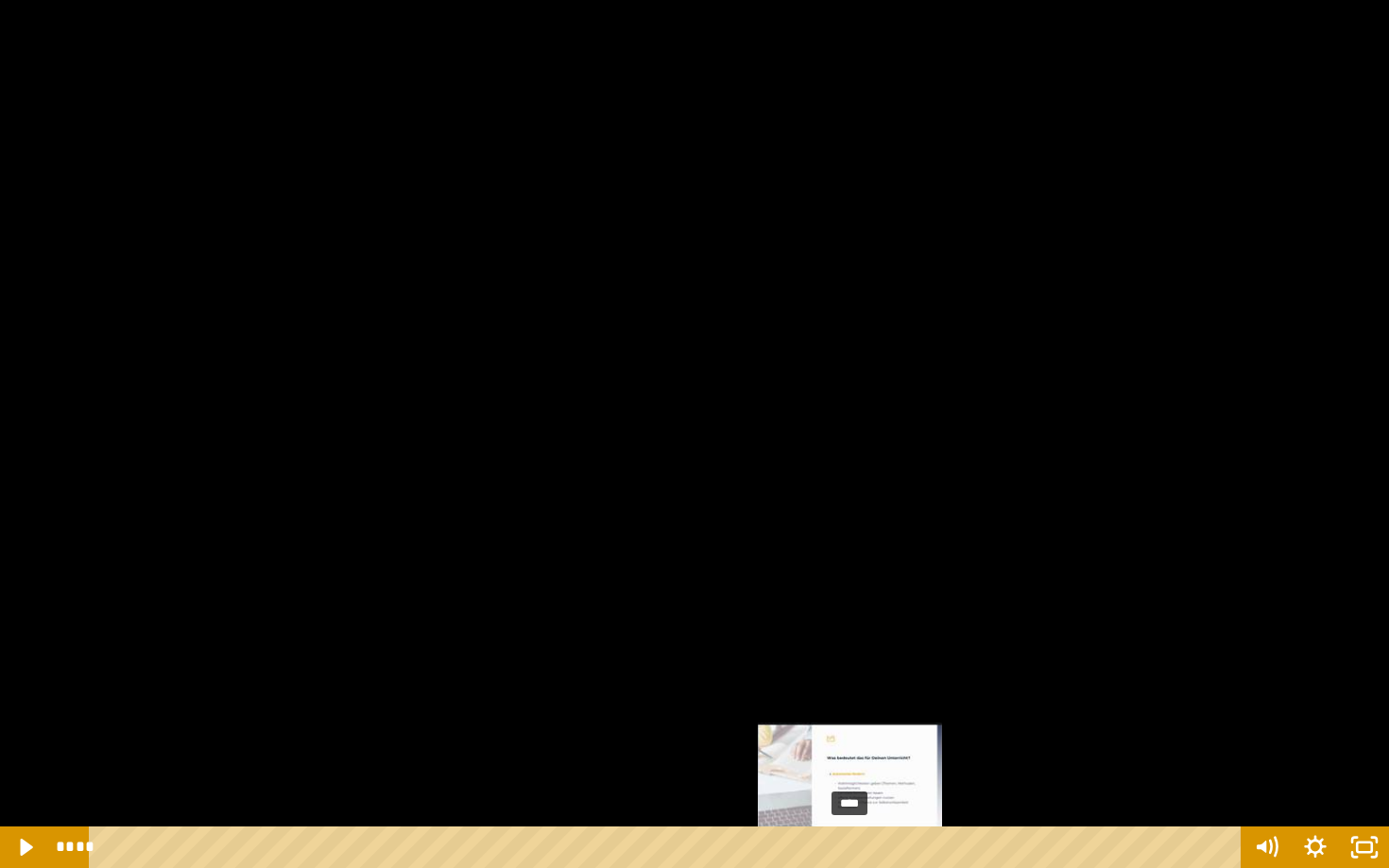 click on "****" at bounding box center [668, 847] 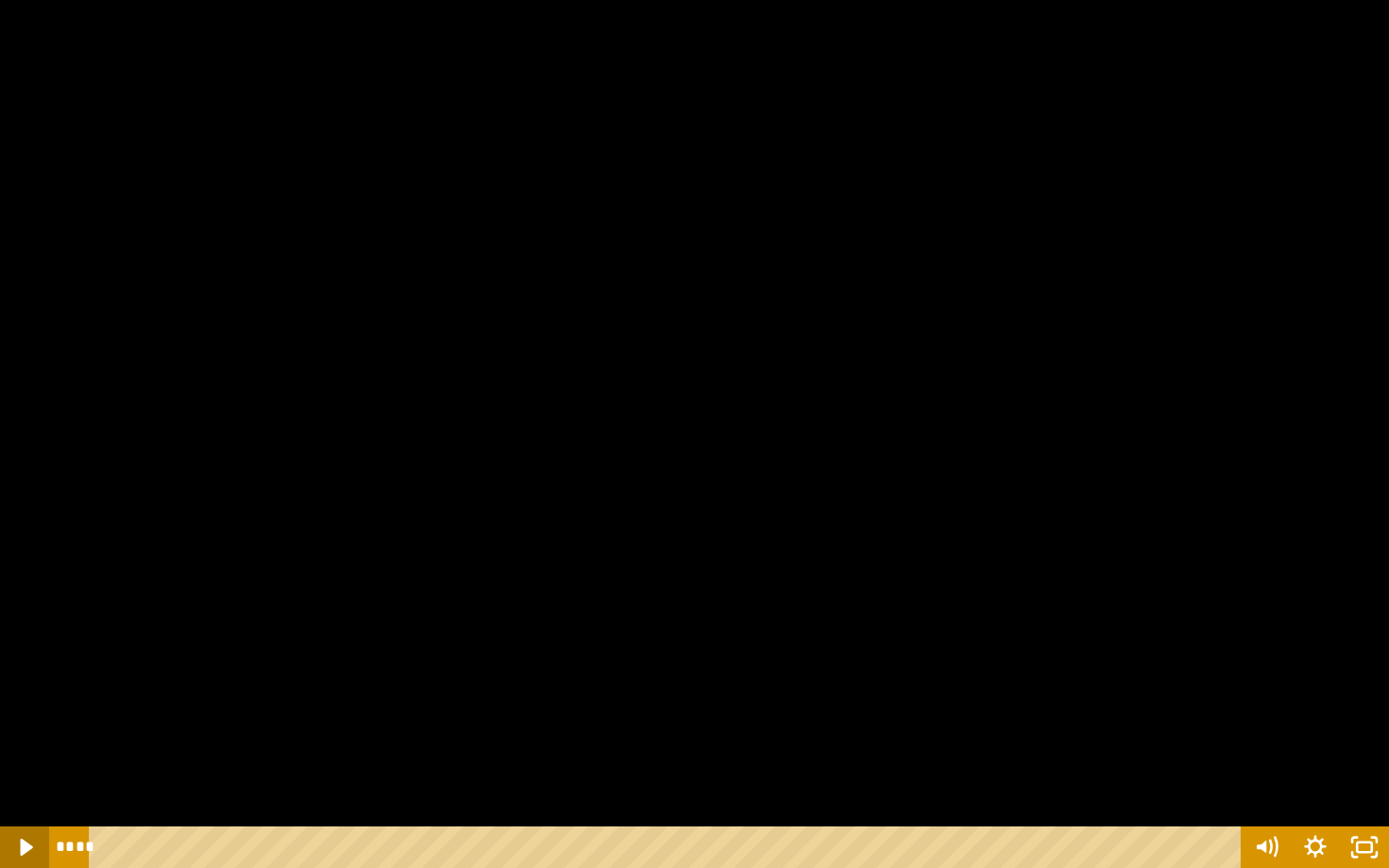 click 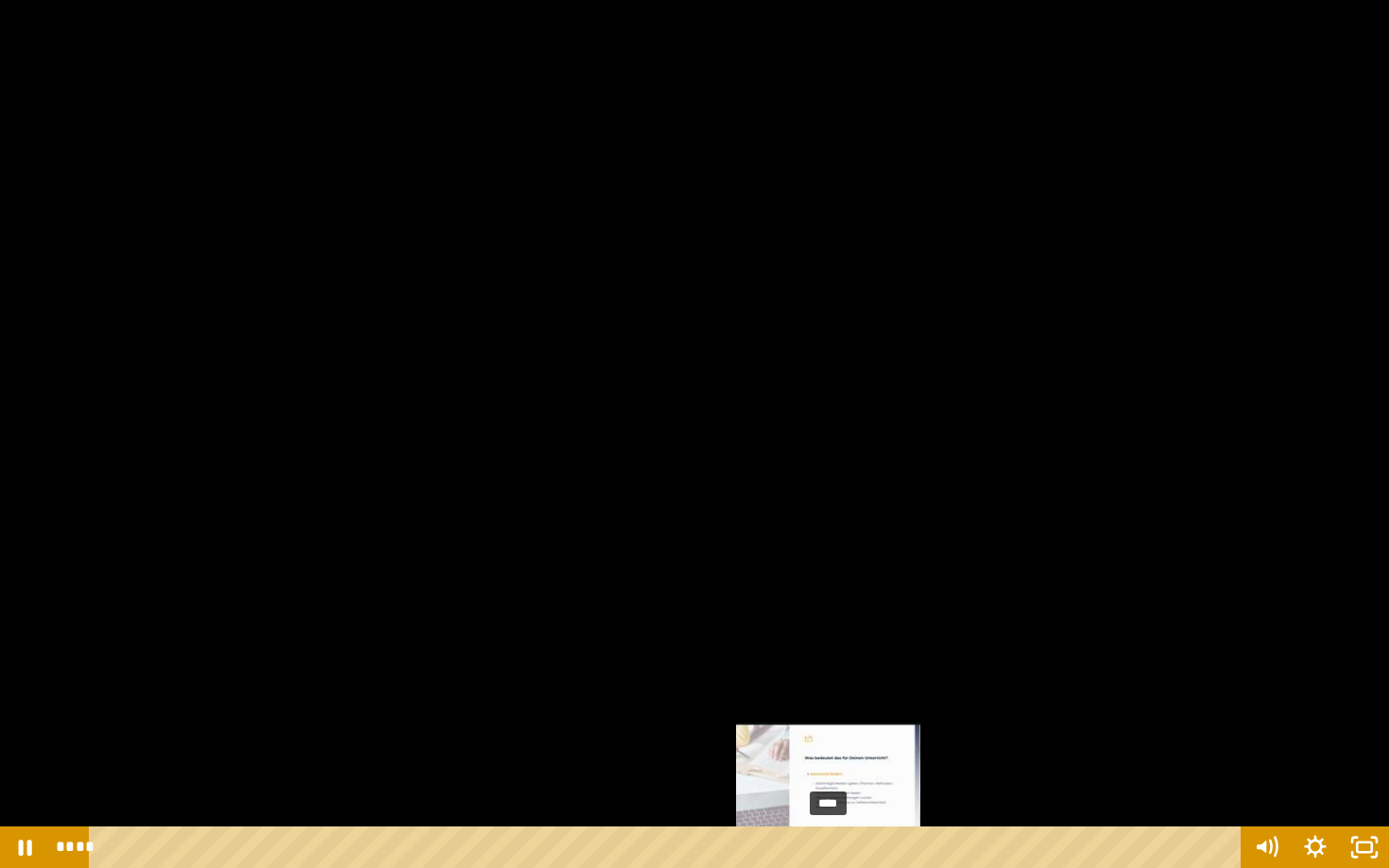 click on "****" at bounding box center (668, 847) 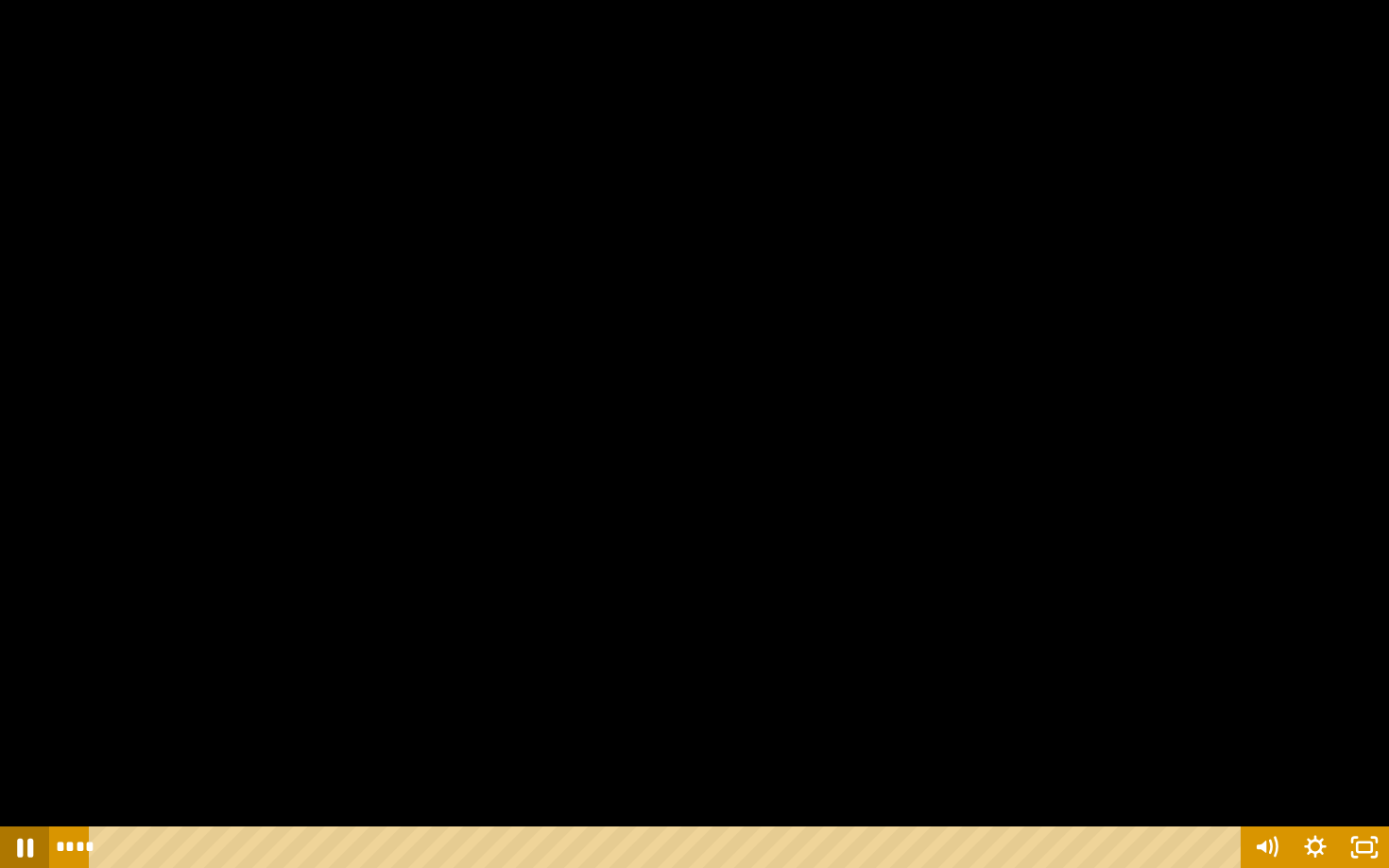 click 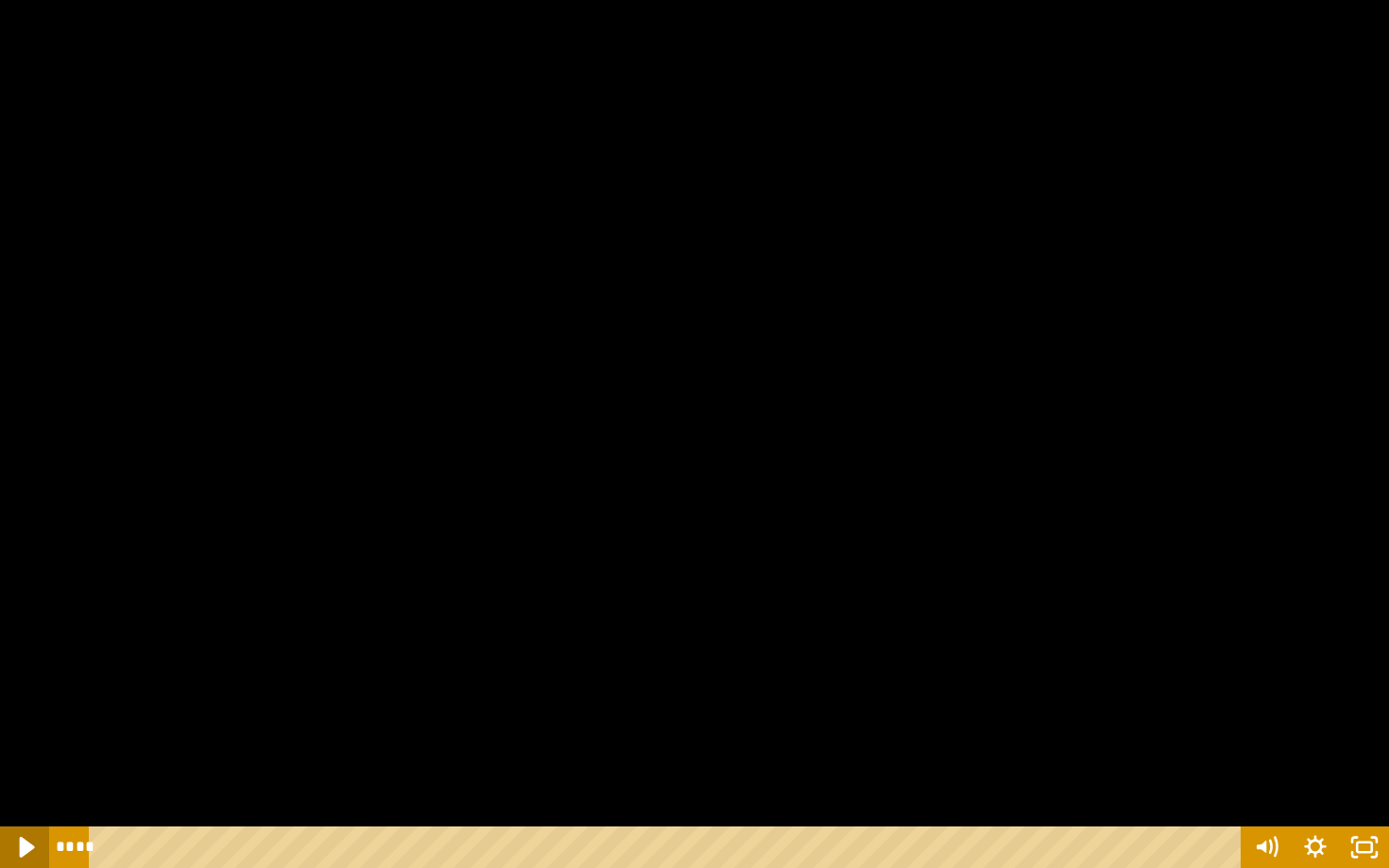 click 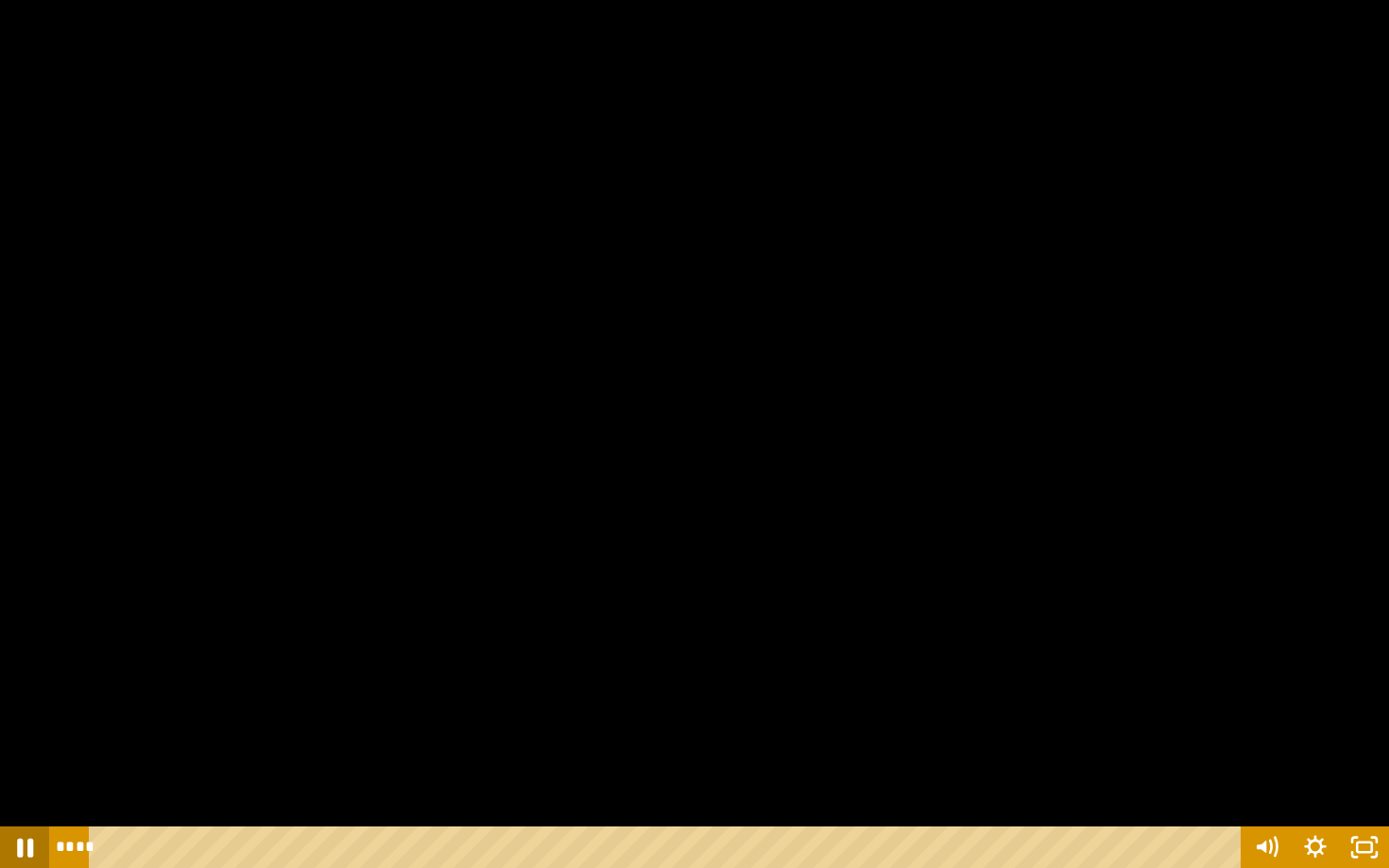 click 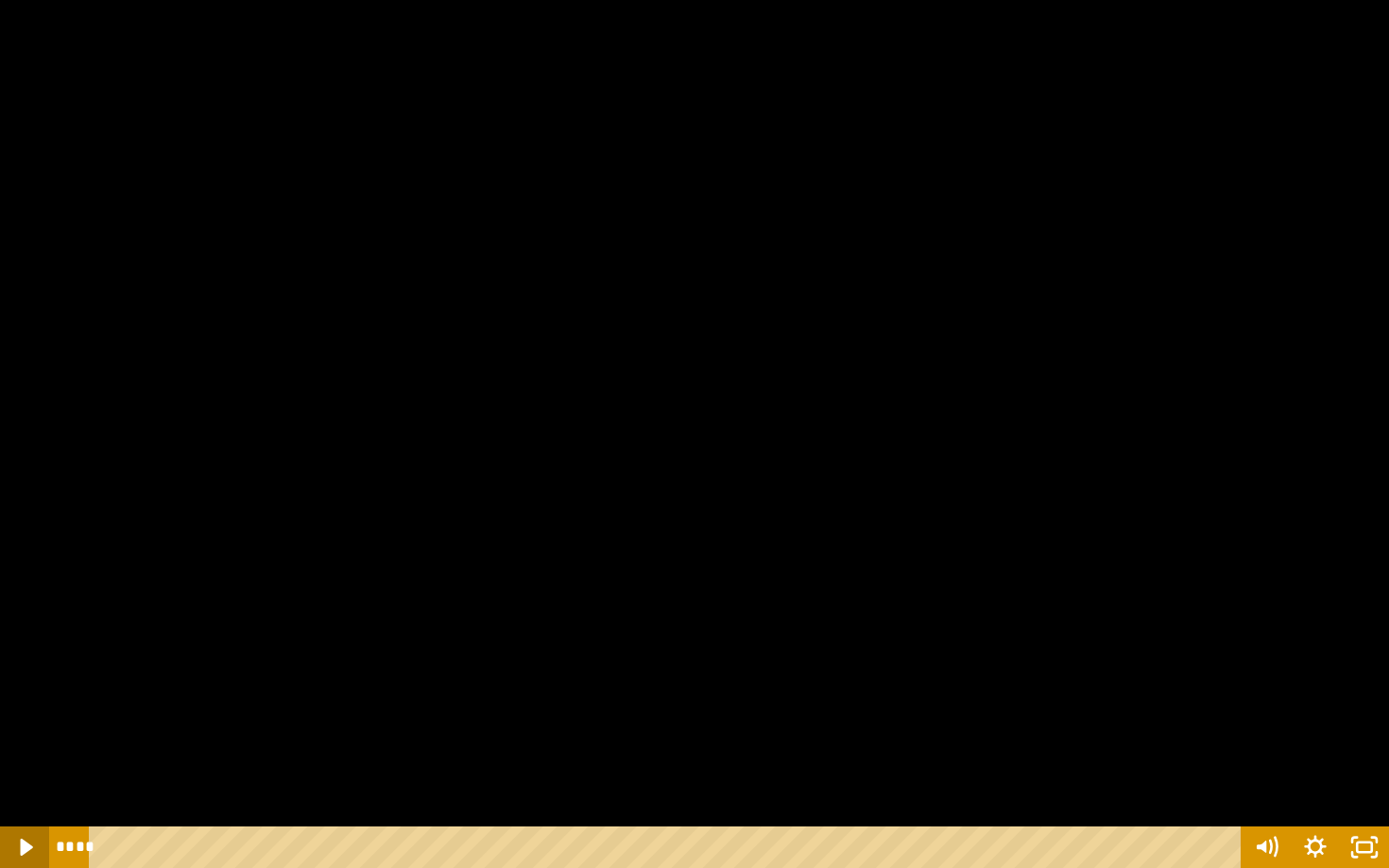 click 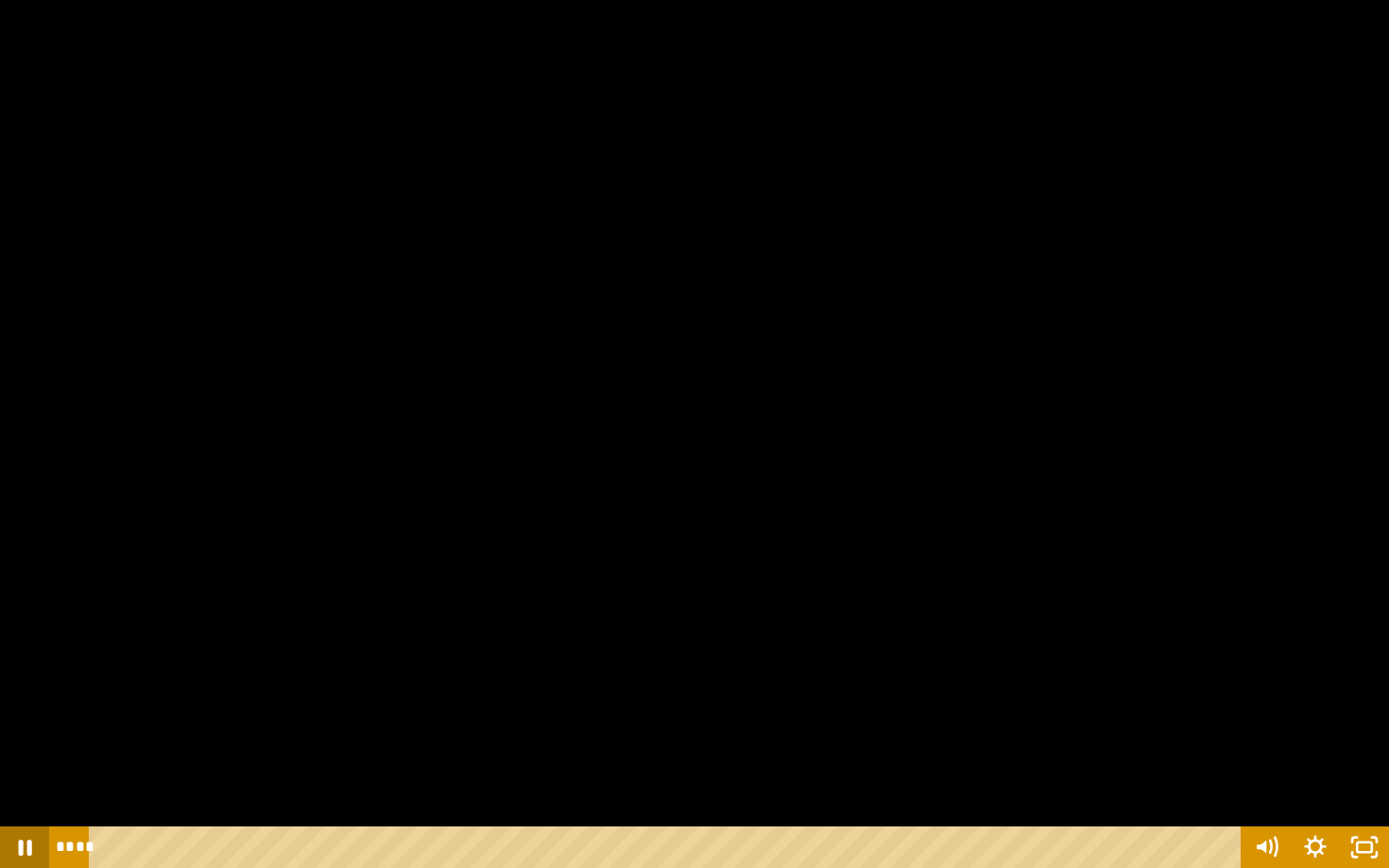 click 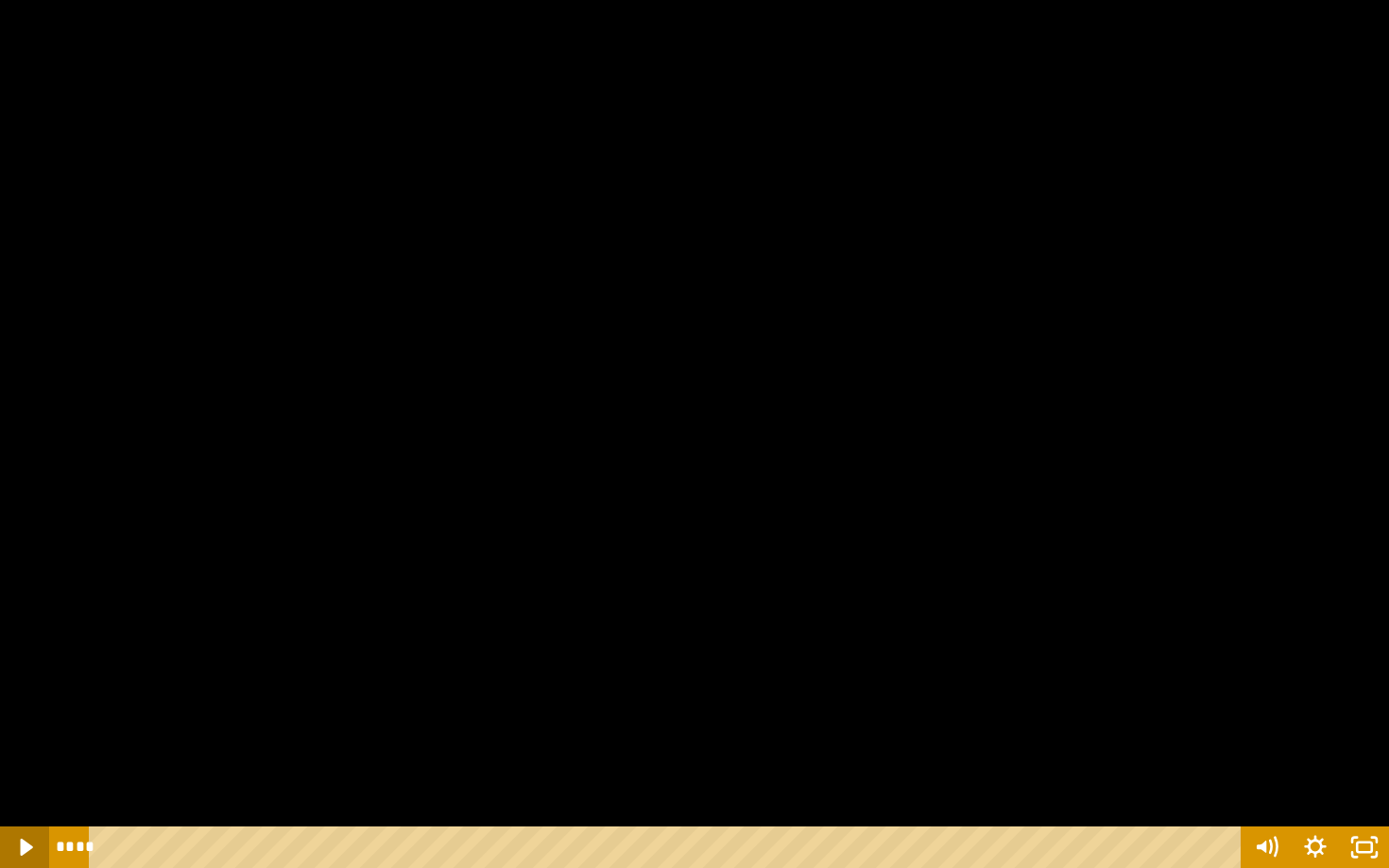 click 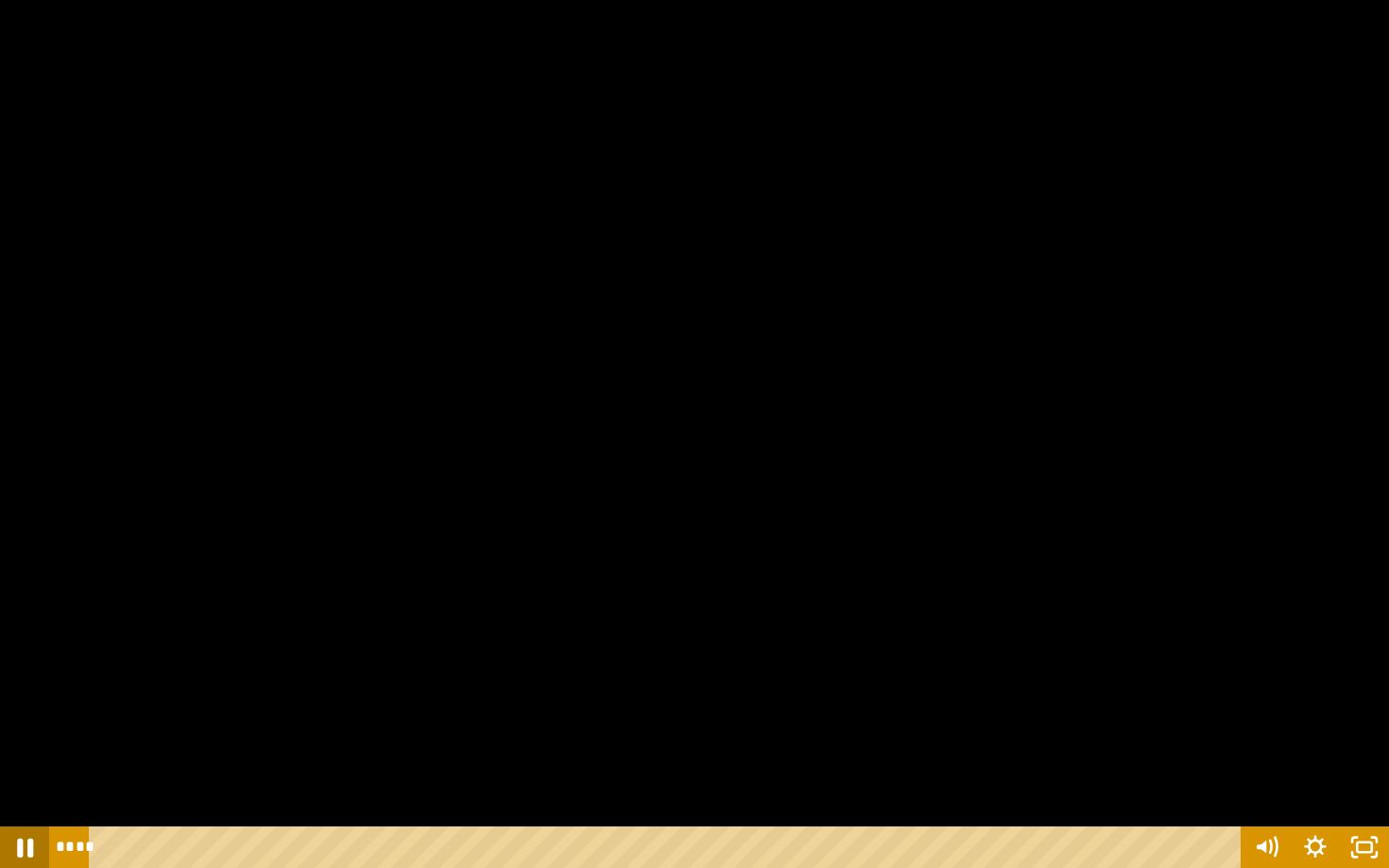 click 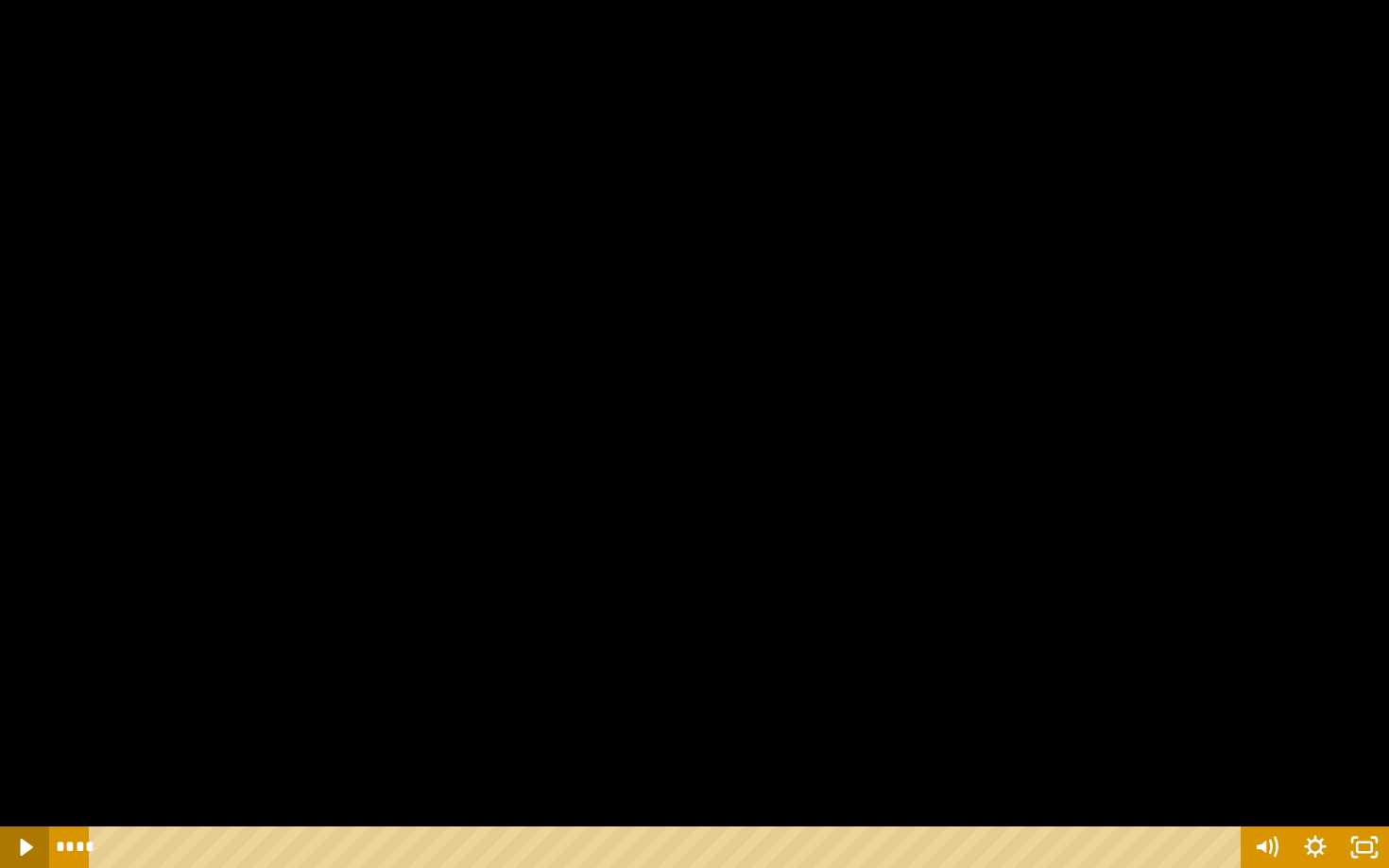 click 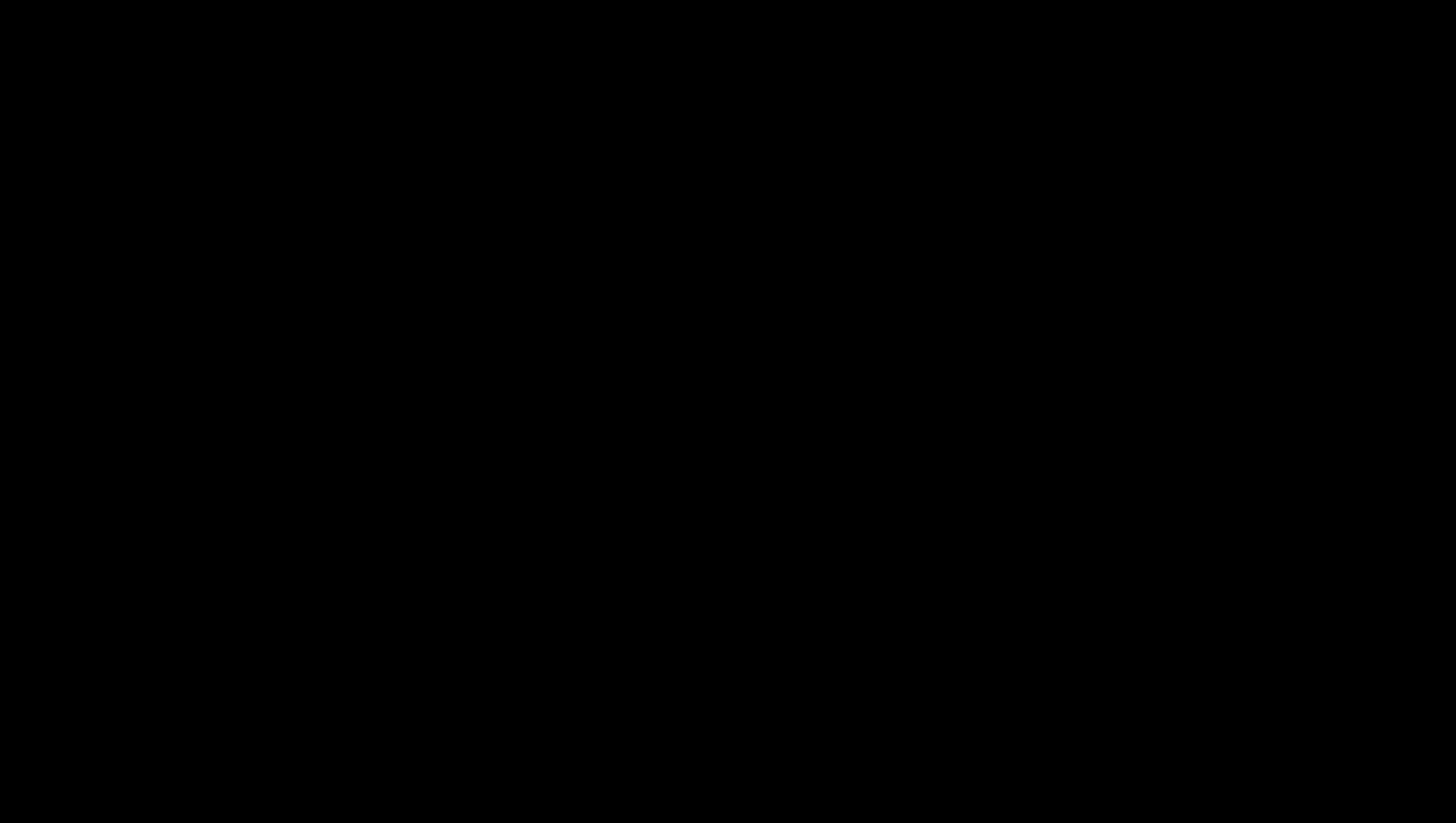 scroll, scrollTop: 3398, scrollLeft: 0, axis: vertical 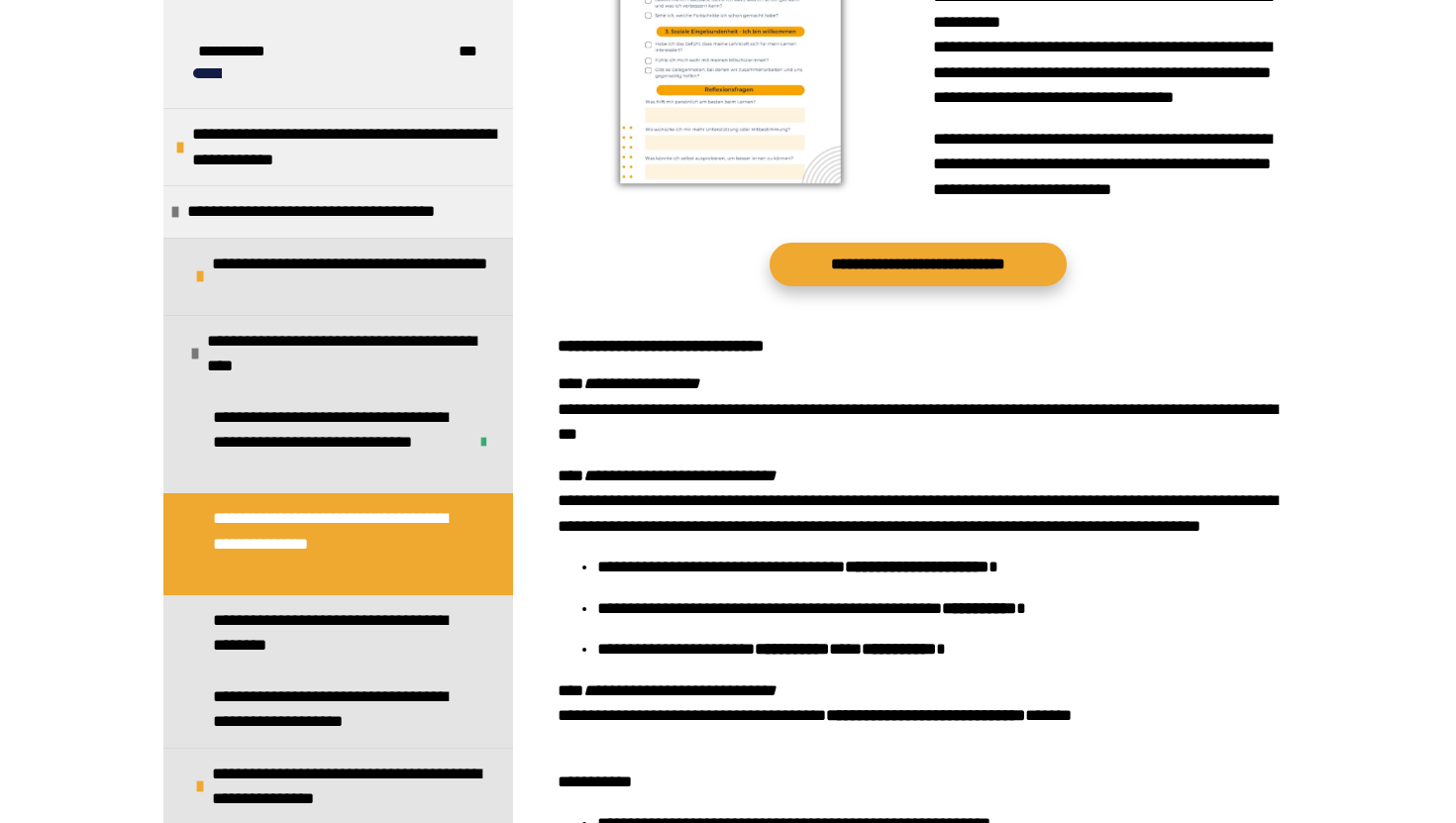 click on "**********" at bounding box center (918, 264) 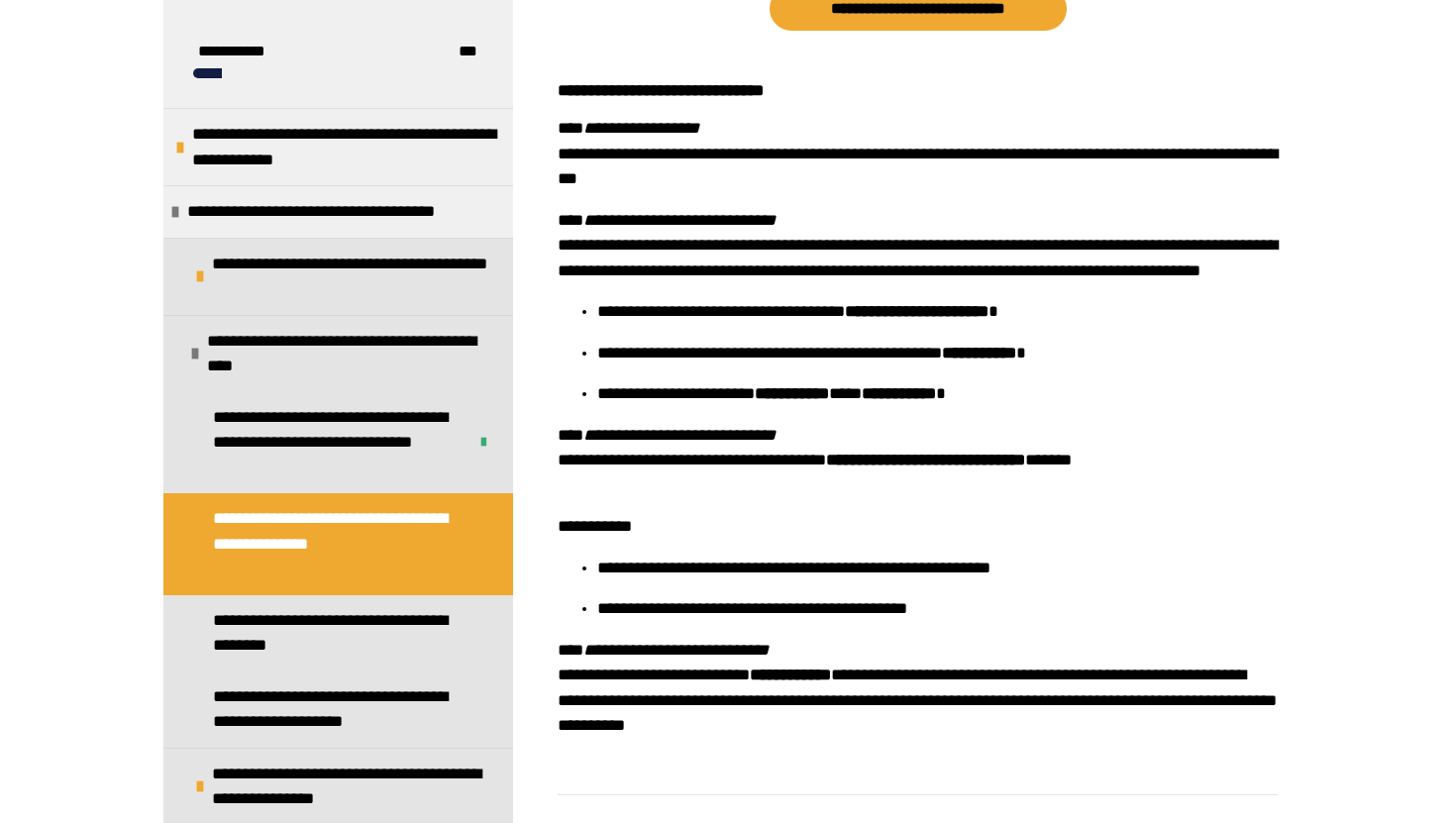 scroll, scrollTop: 3666, scrollLeft: 0, axis: vertical 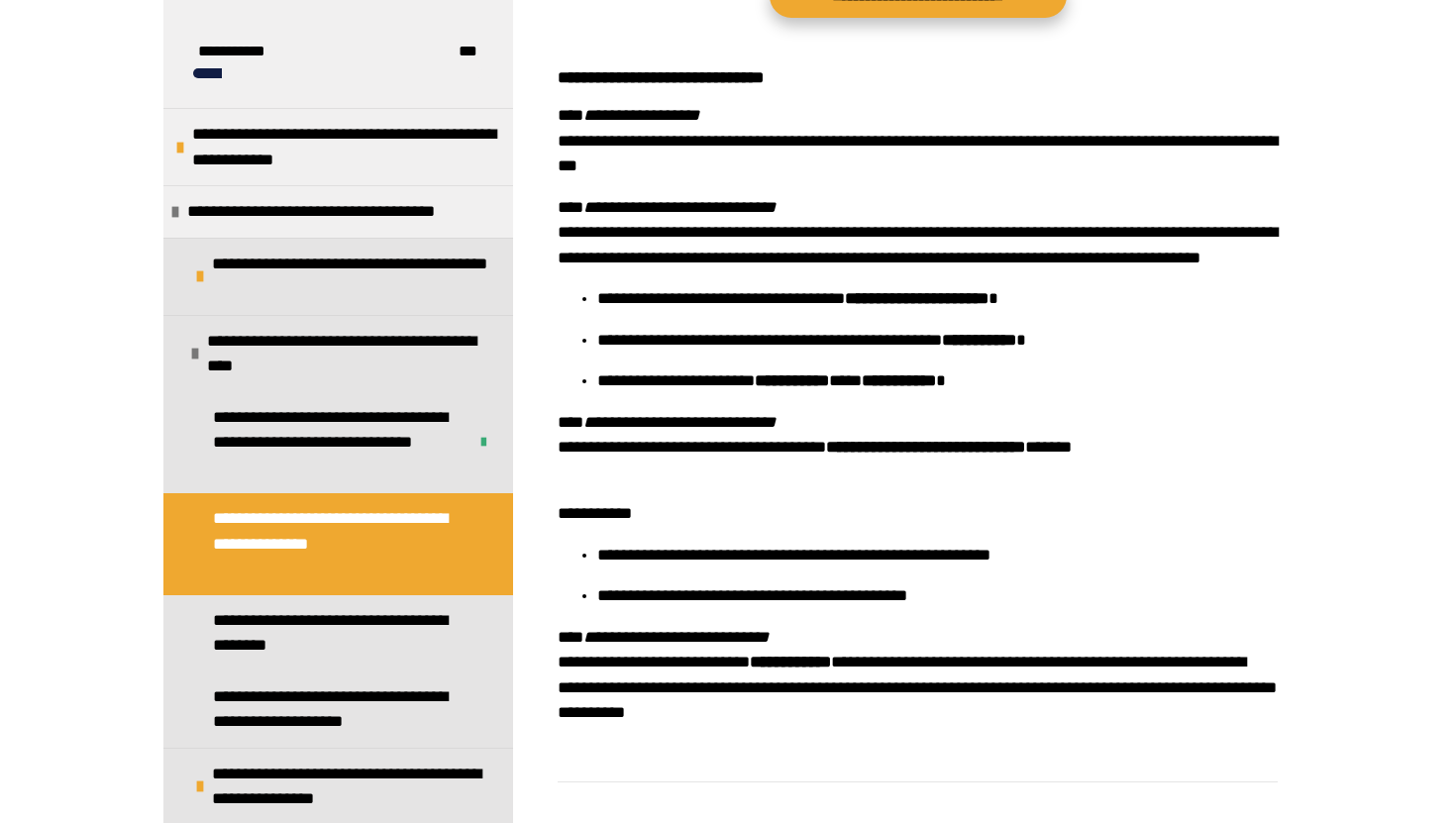 click on "**********" at bounding box center (918, -4) 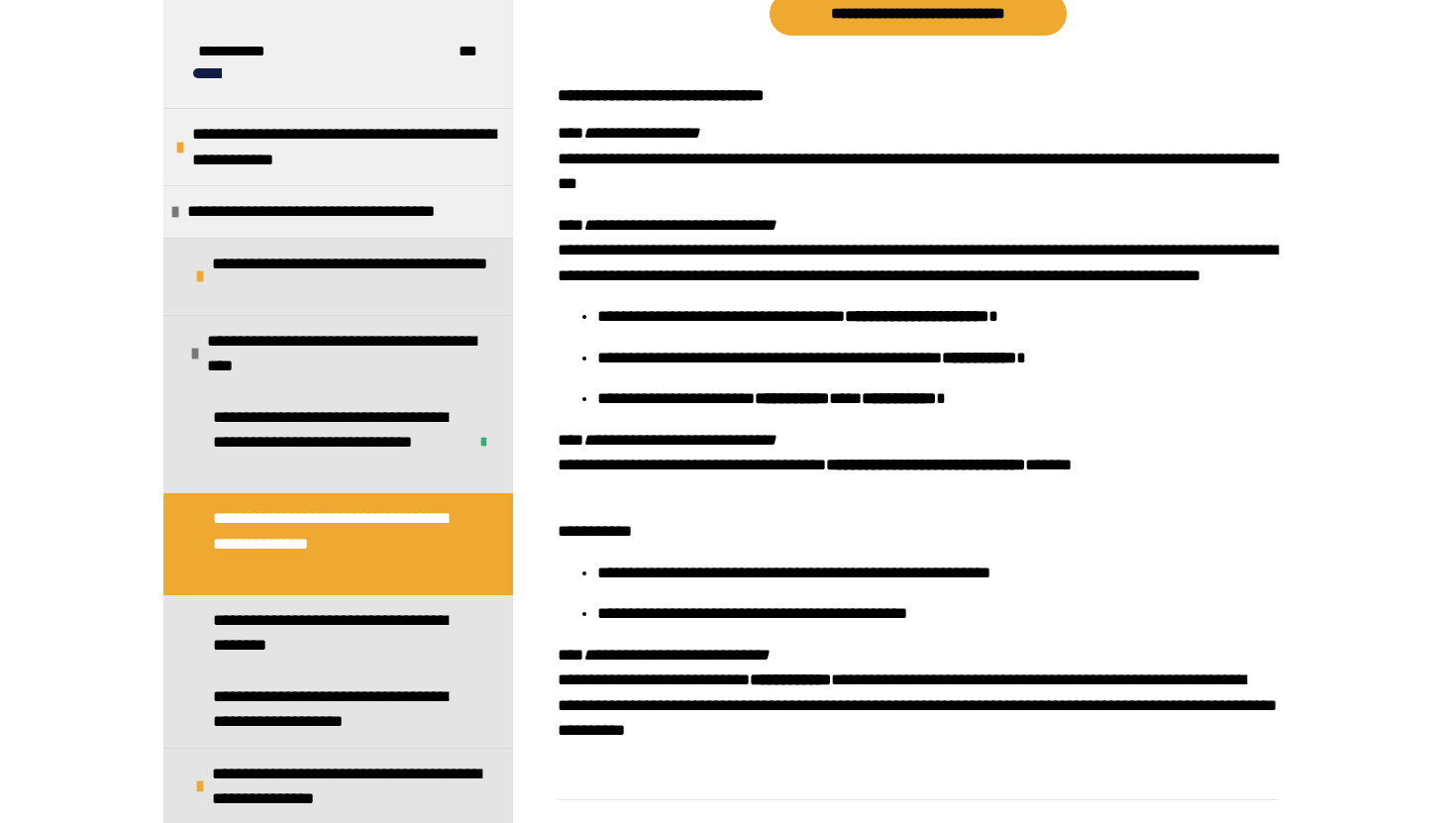 scroll, scrollTop: 3612, scrollLeft: 0, axis: vertical 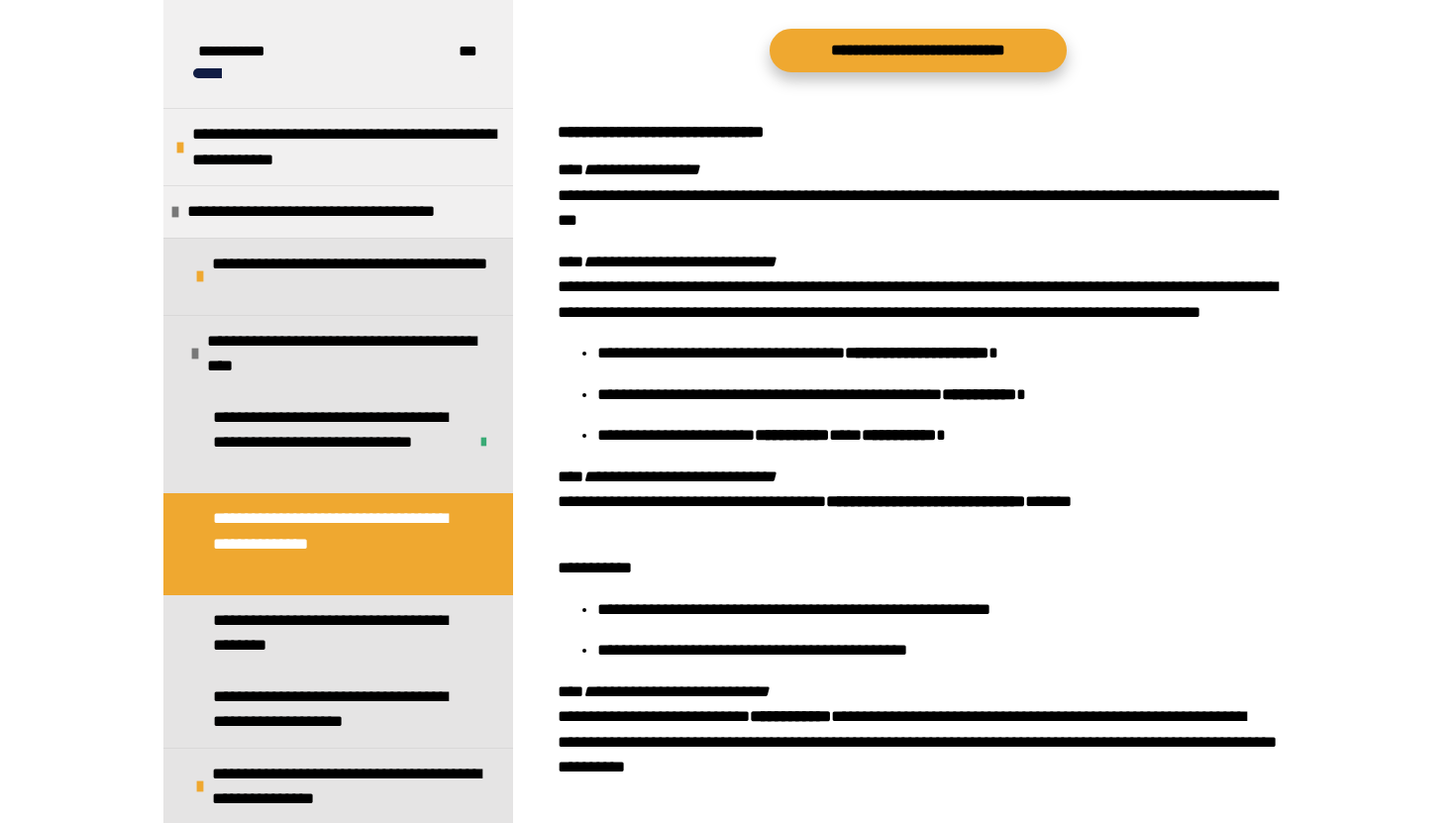 click on "**********" at bounding box center (918, 51) 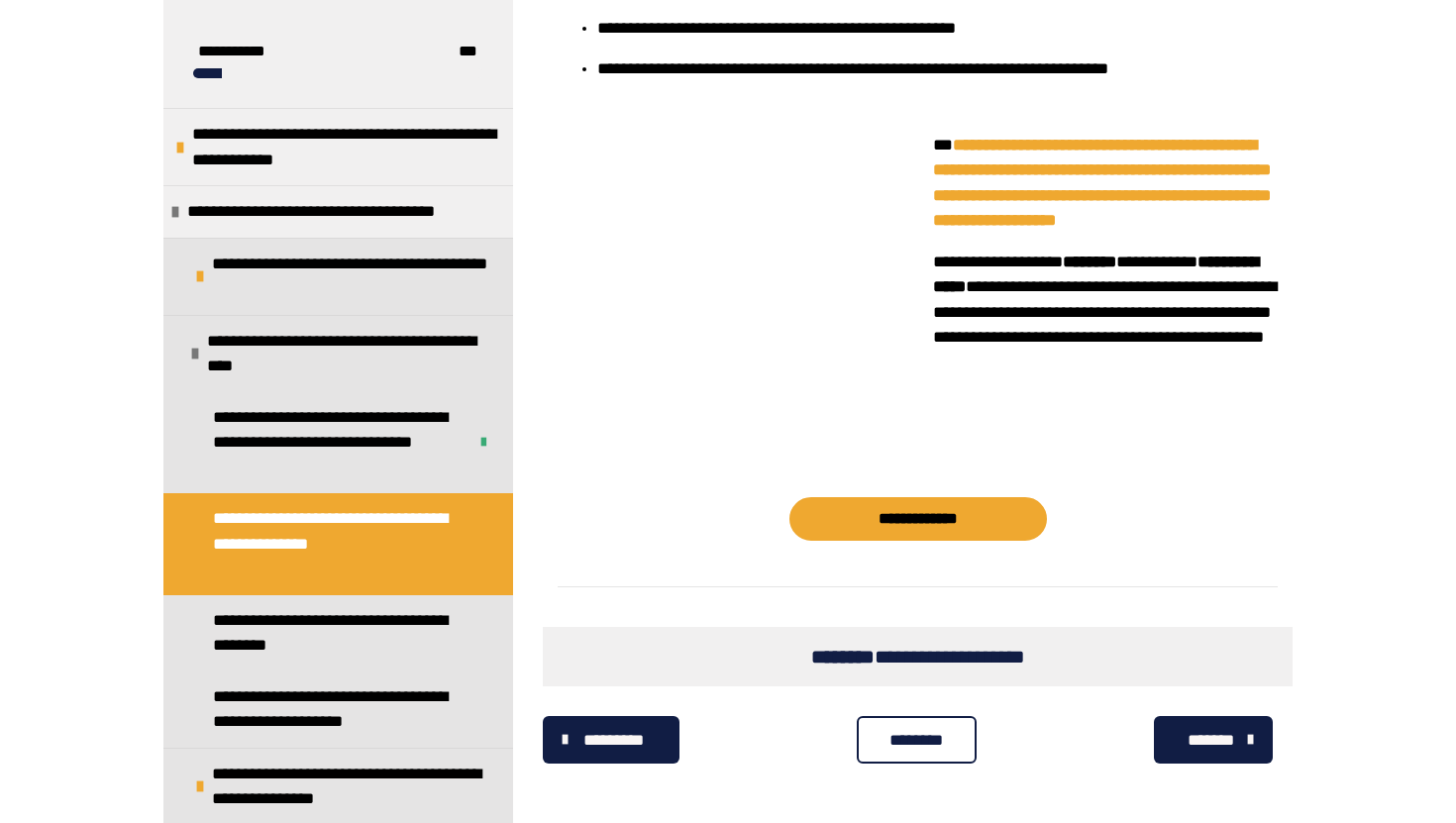 scroll, scrollTop: 5347, scrollLeft: 0, axis: vertical 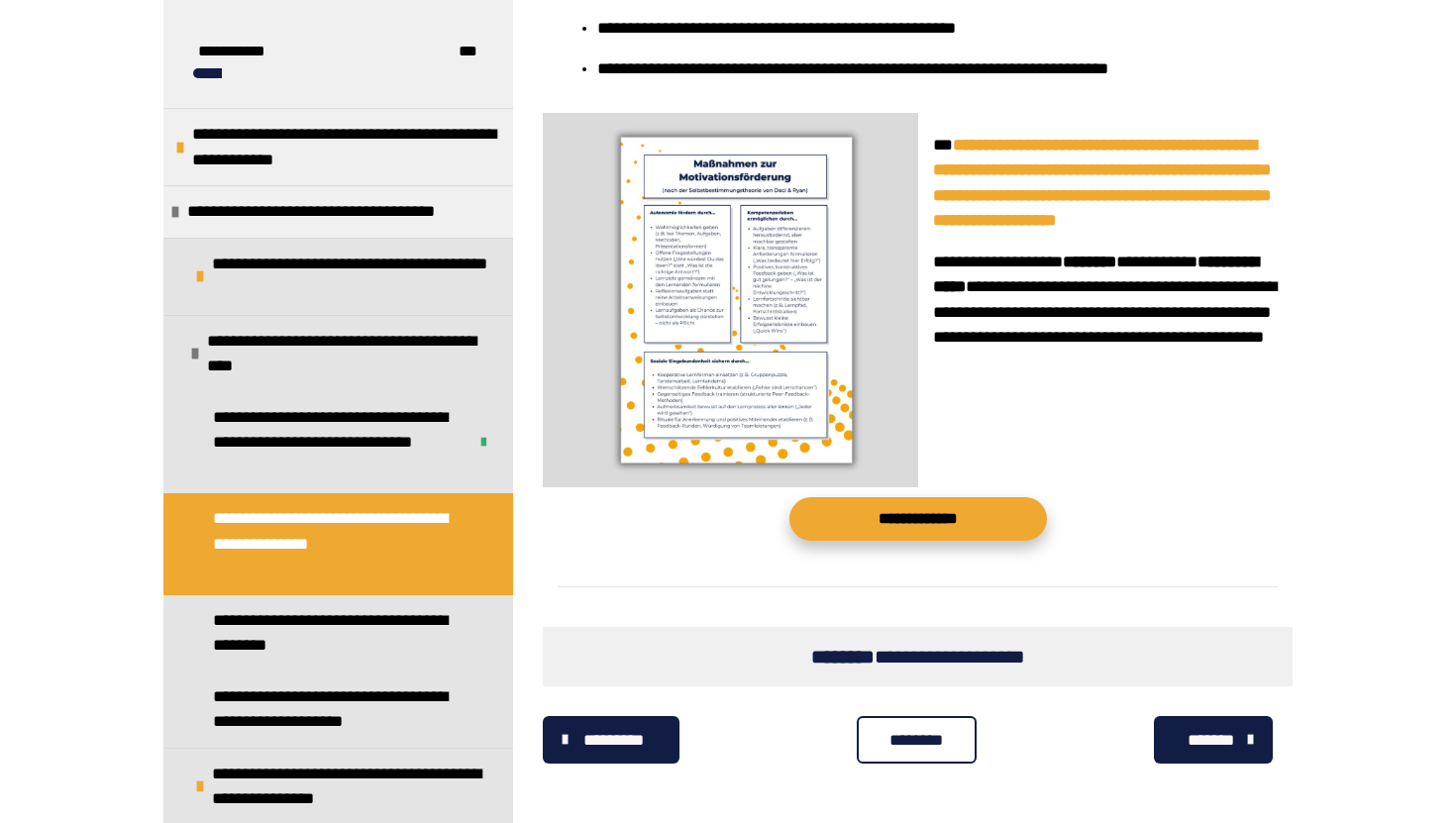click on "**********" at bounding box center [918, 519] 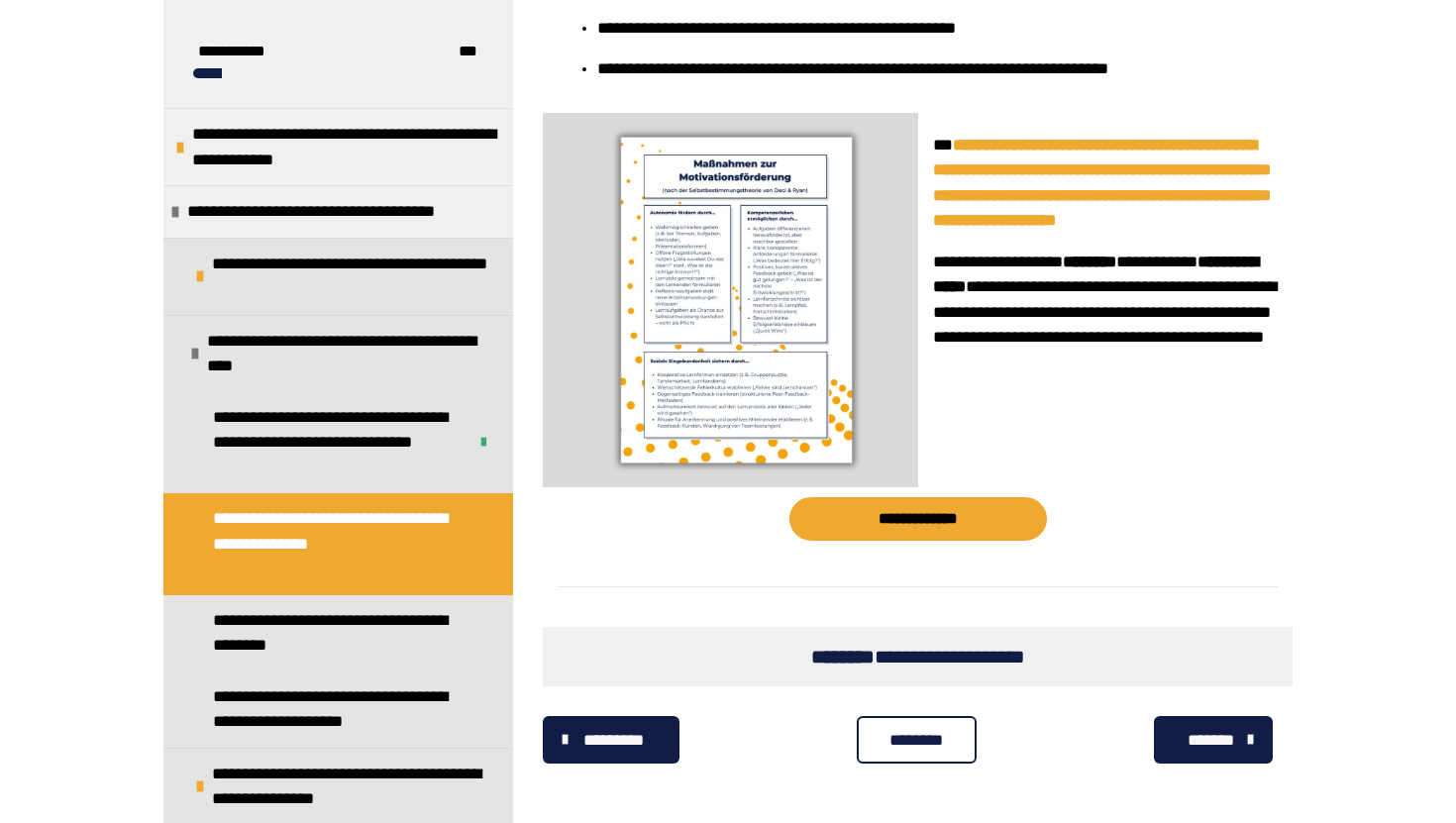 scroll, scrollTop: 5426, scrollLeft: 0, axis: vertical 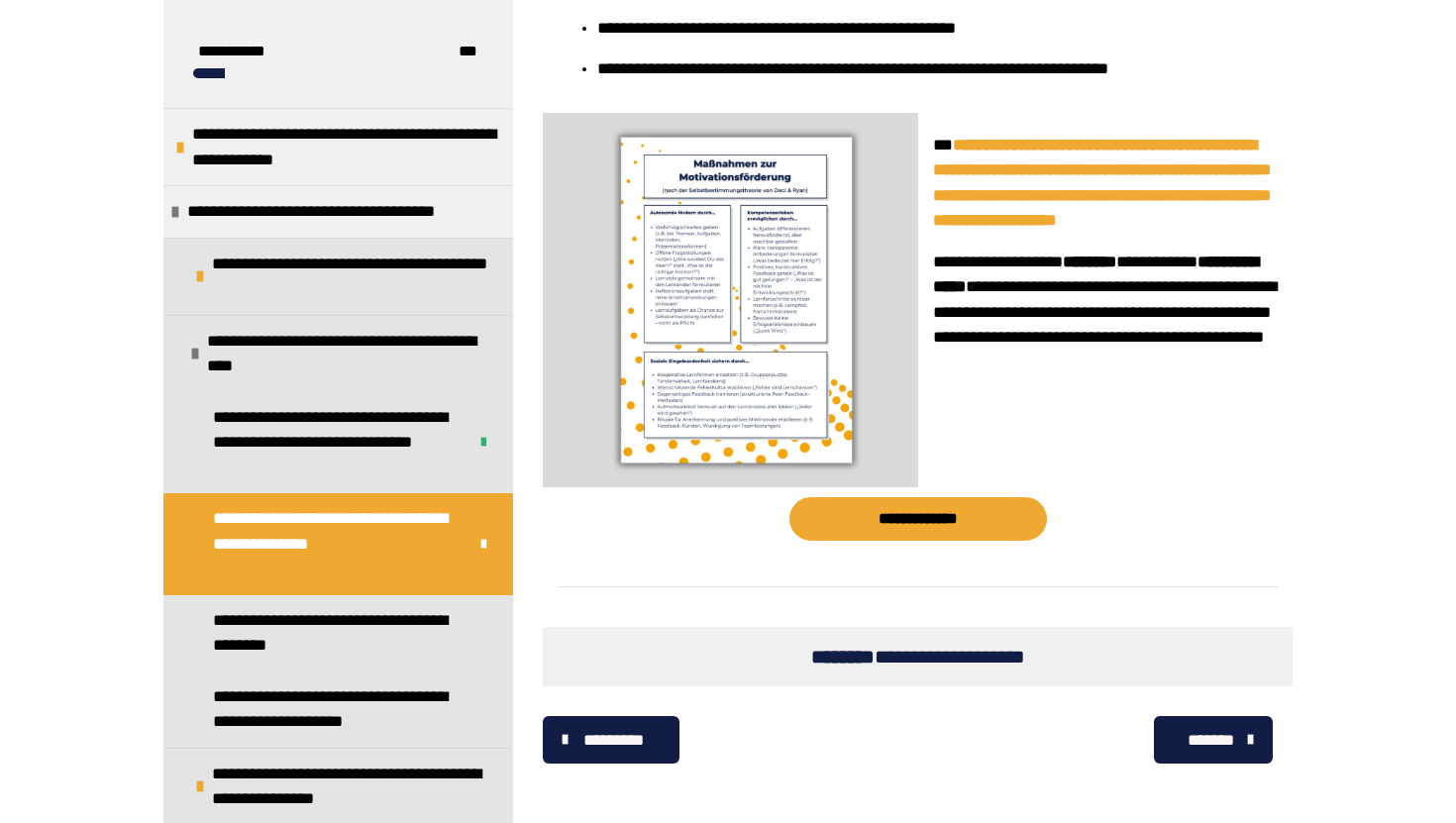 click on "*******" at bounding box center [1210, 741] 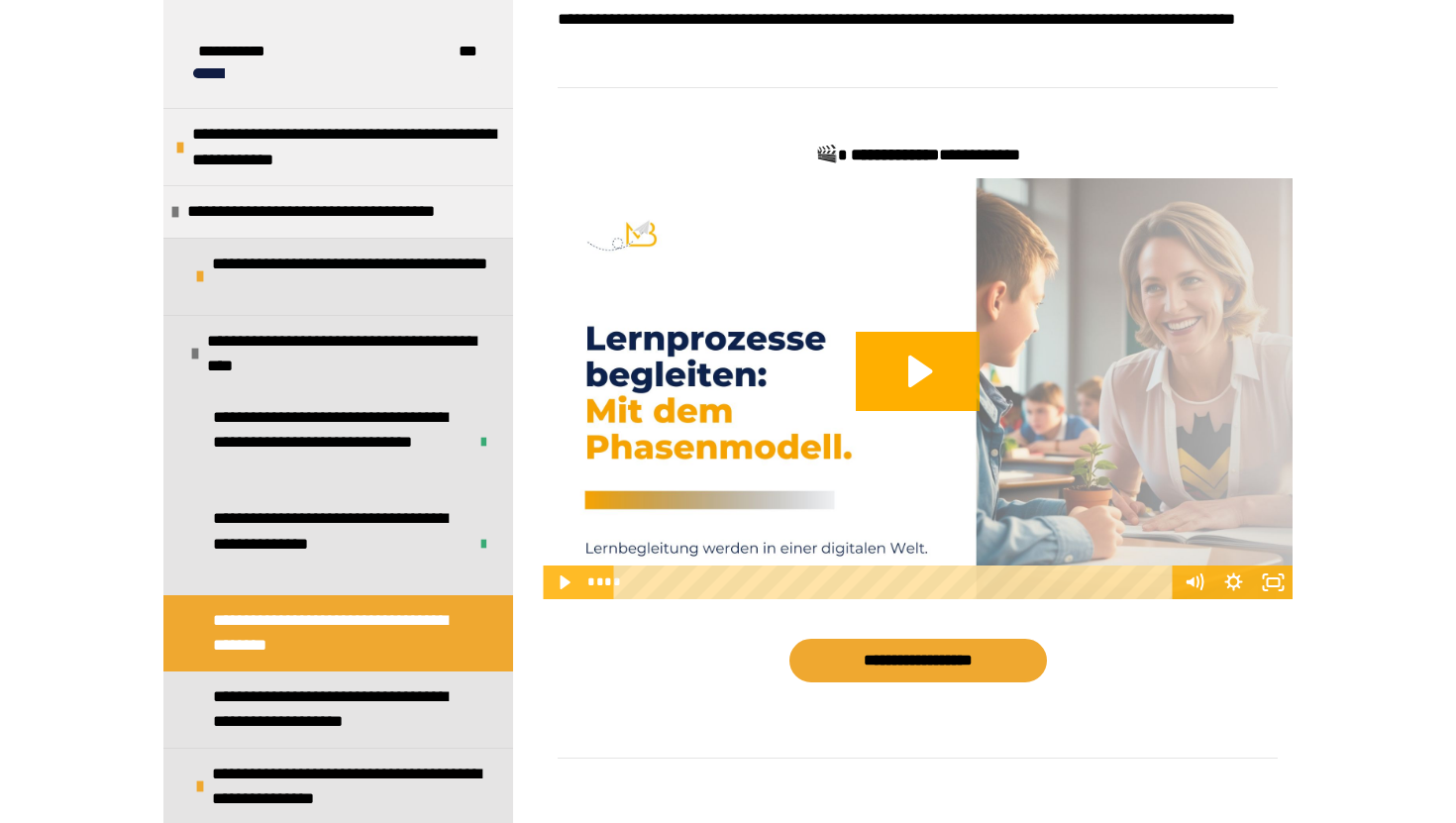 scroll, scrollTop: 1146, scrollLeft: 0, axis: vertical 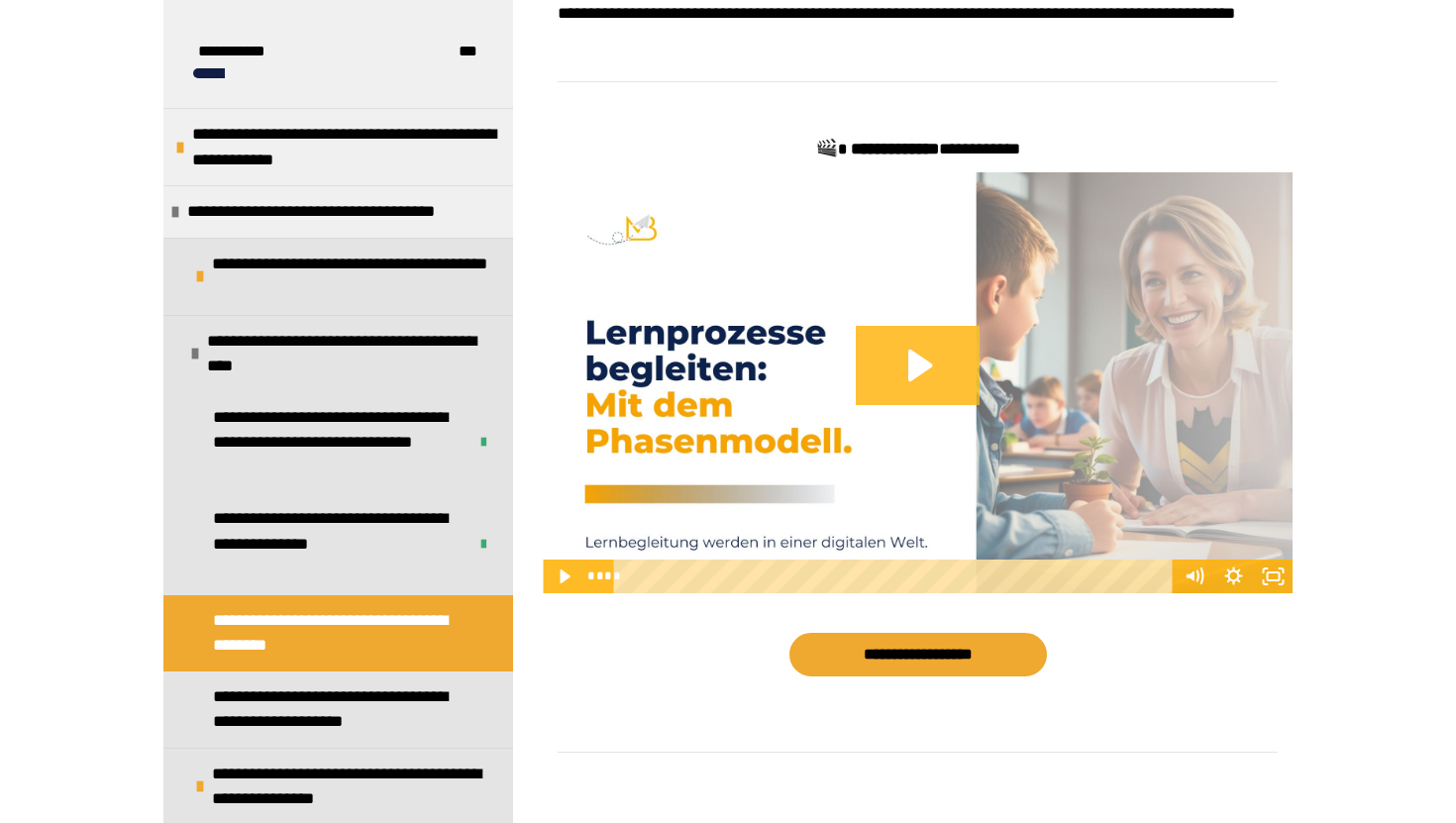 click 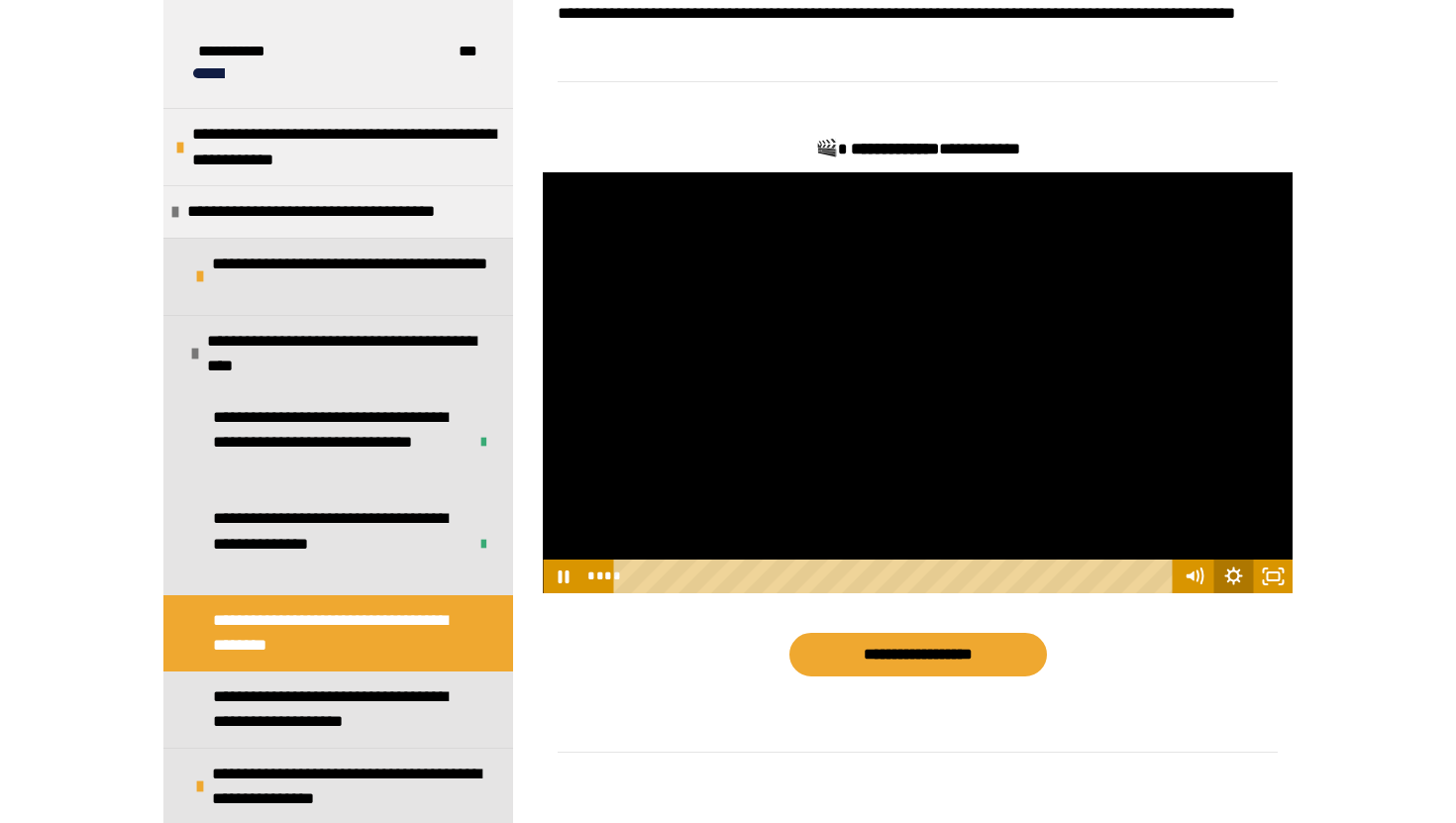 click 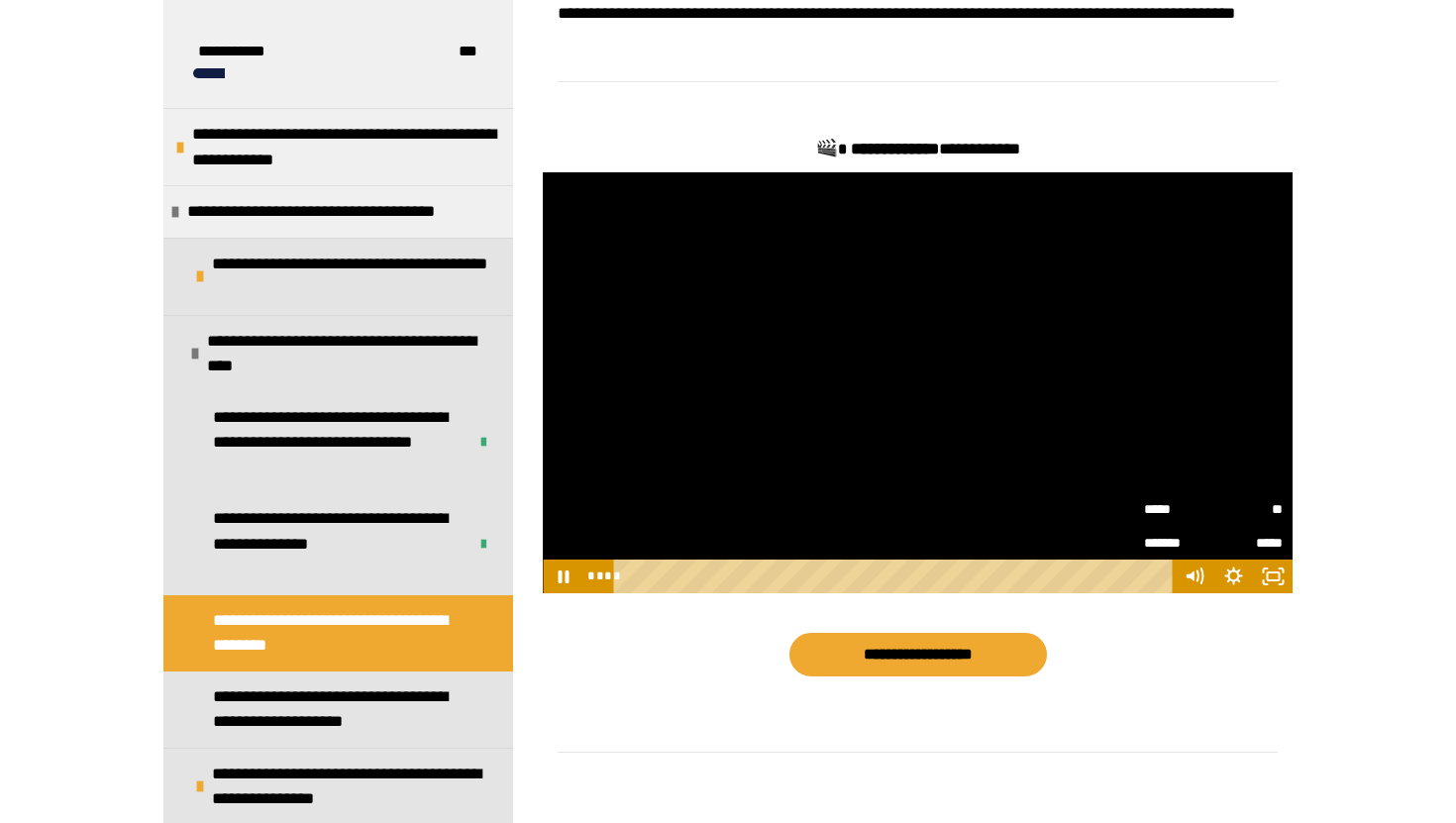 click on "**" at bounding box center [1248, 509] 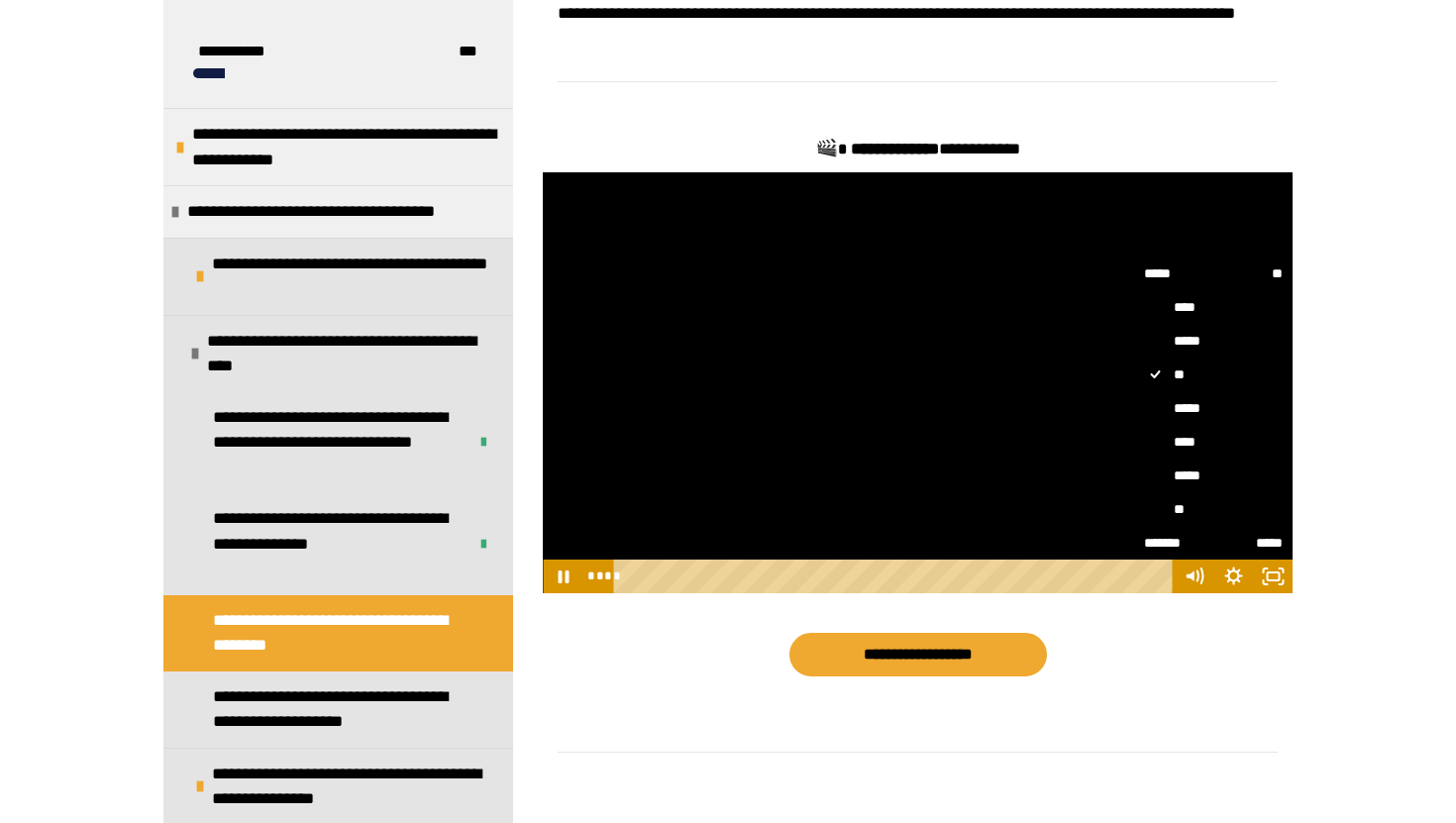 click on "*****" at bounding box center [1213, 475] 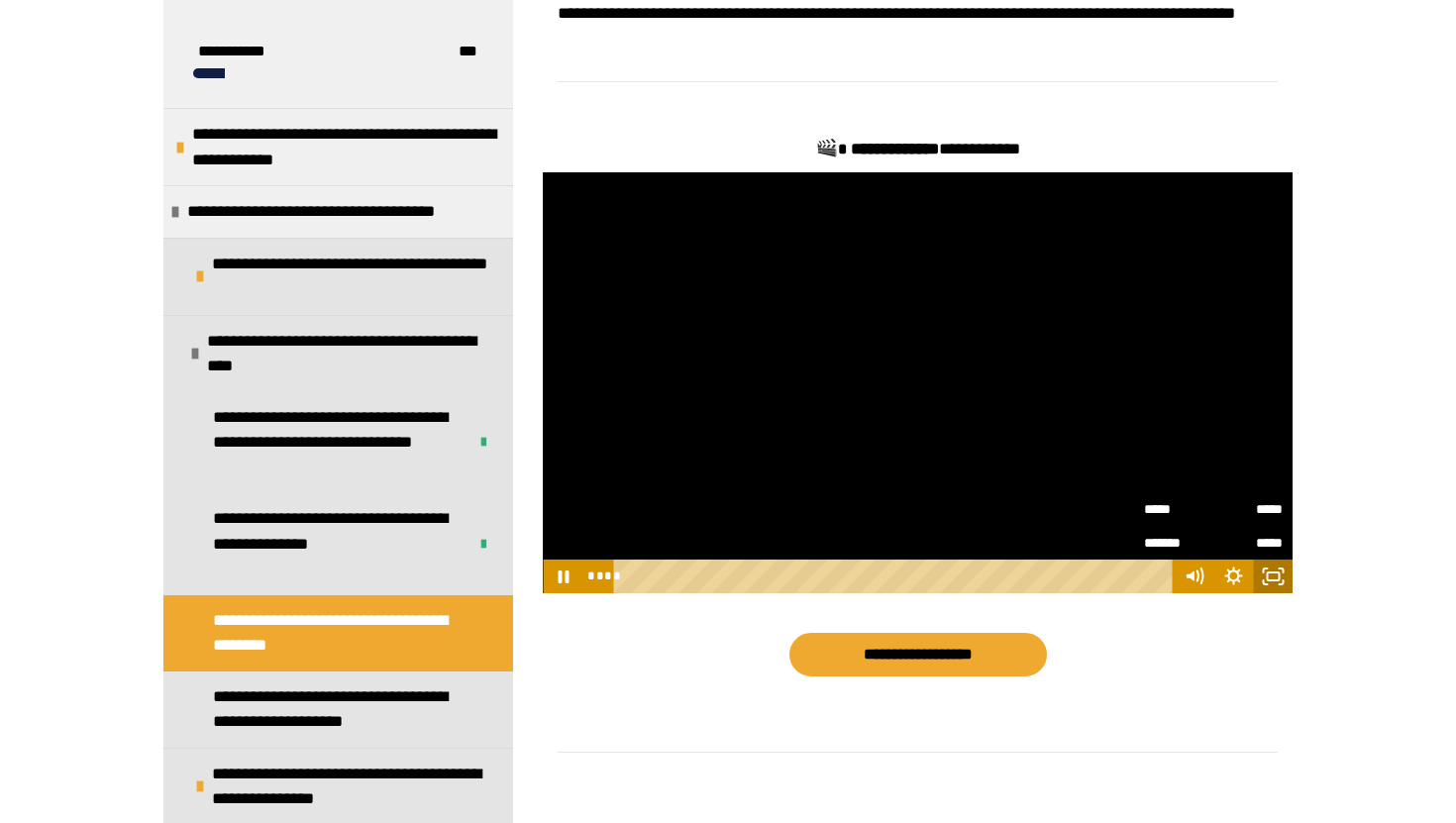 click 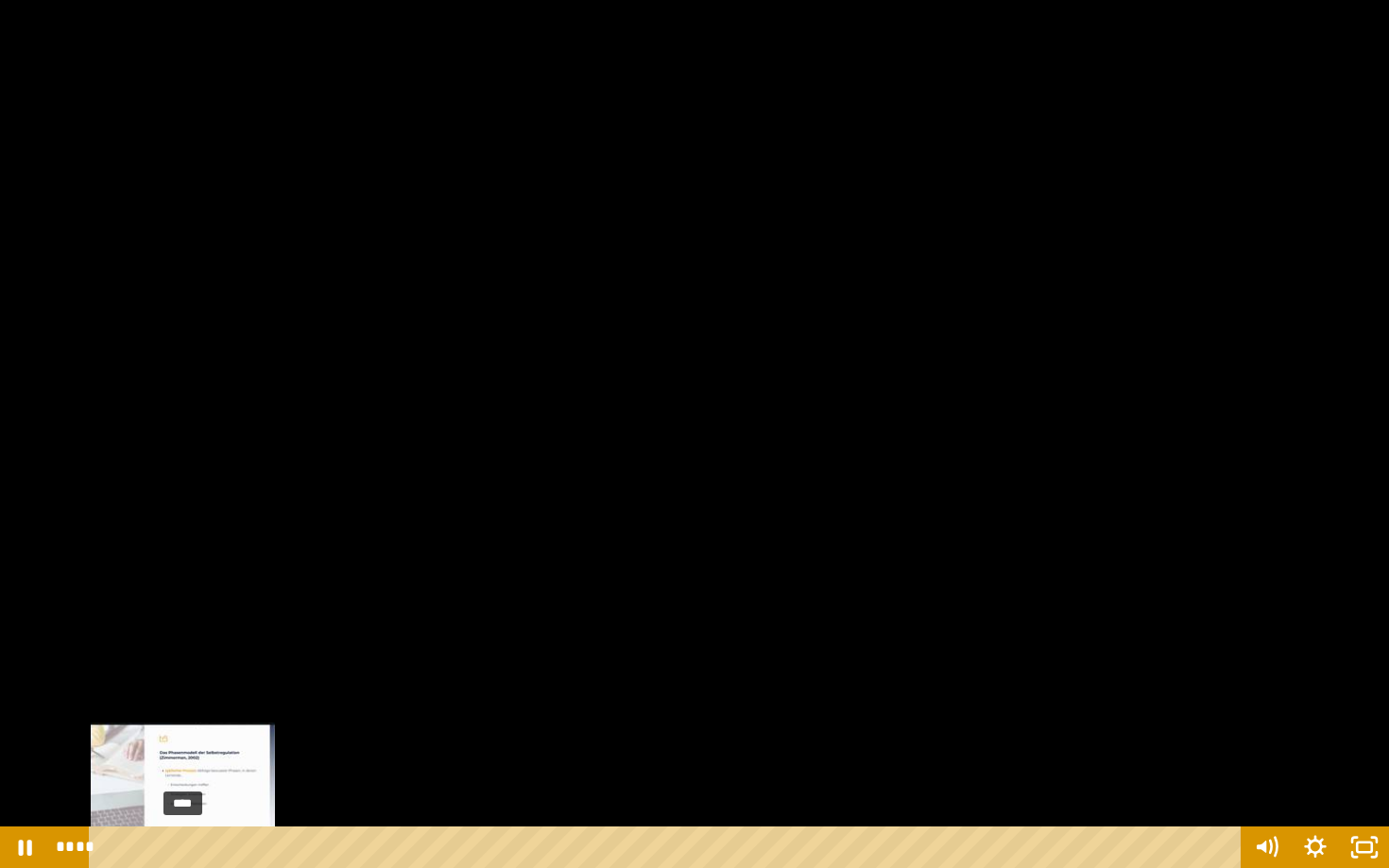 click on "****" at bounding box center [668, 847] 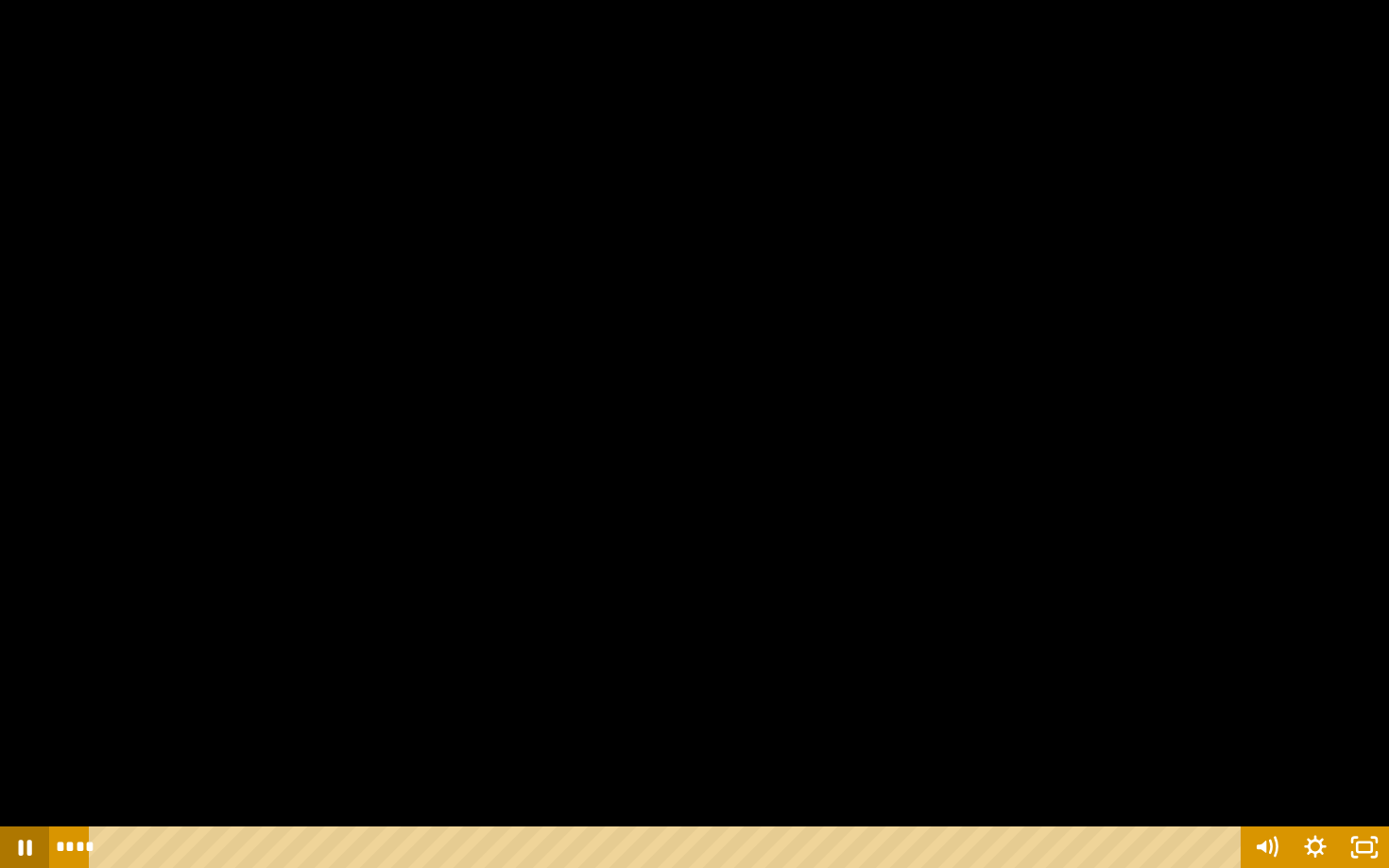 click 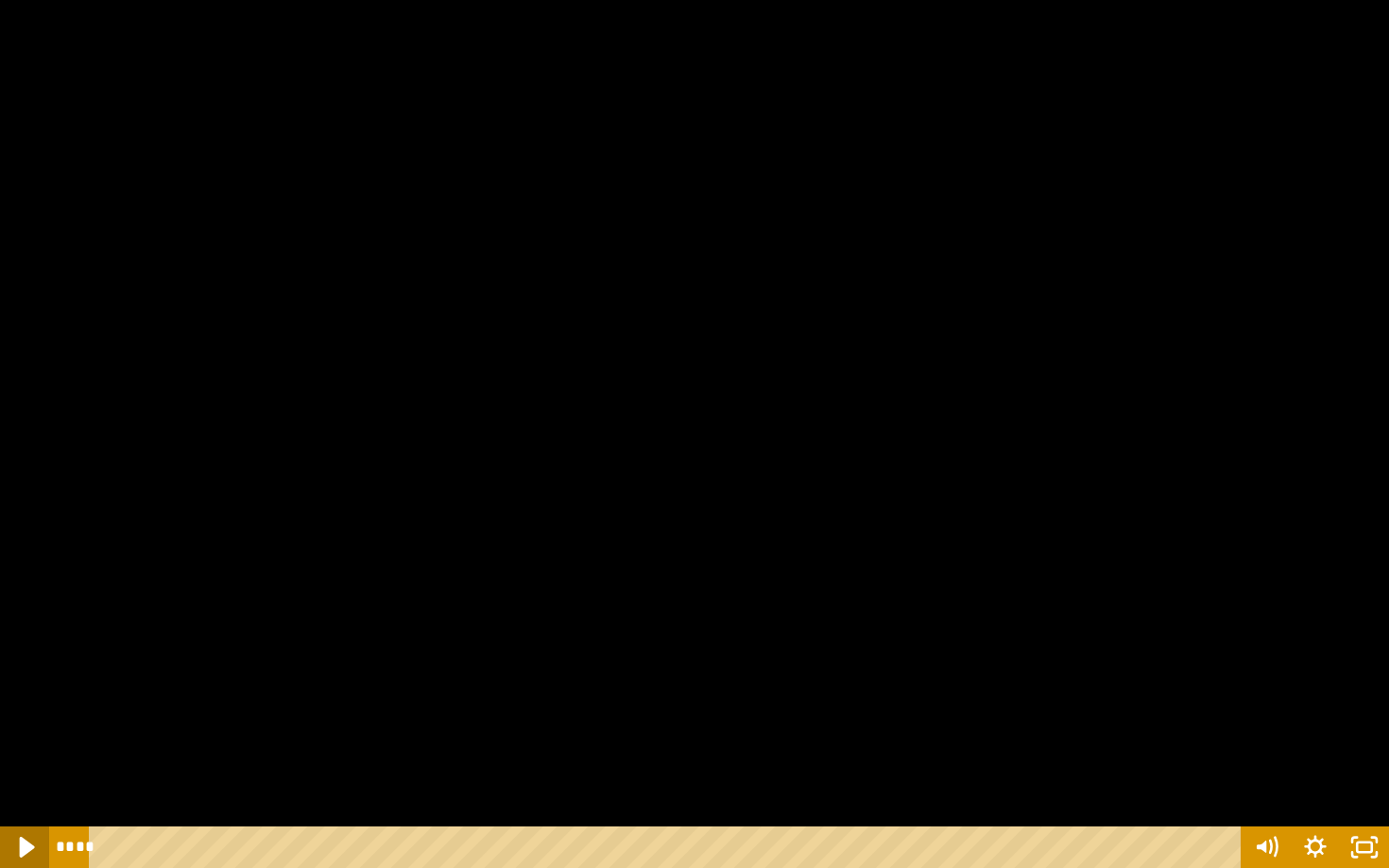 click 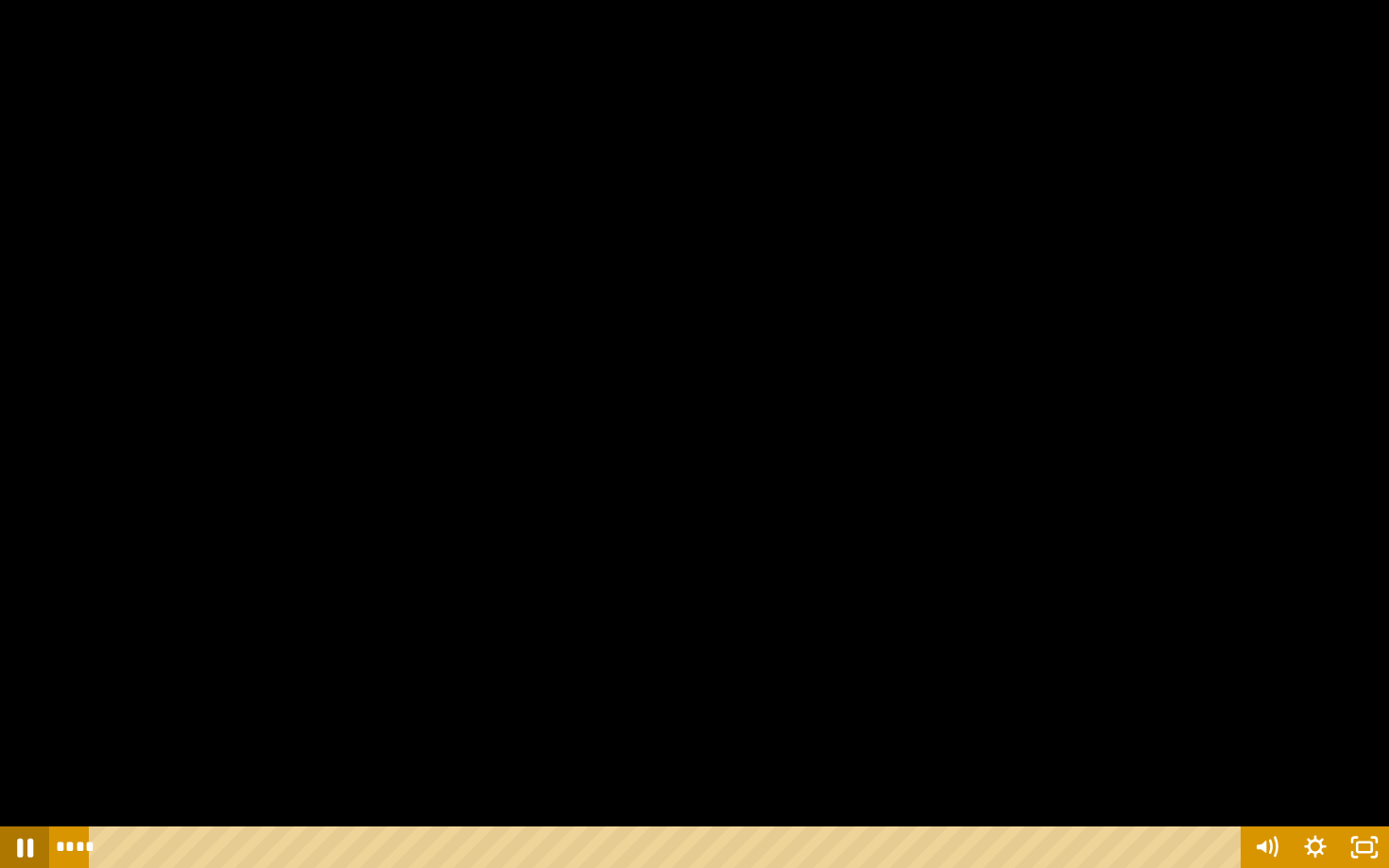click 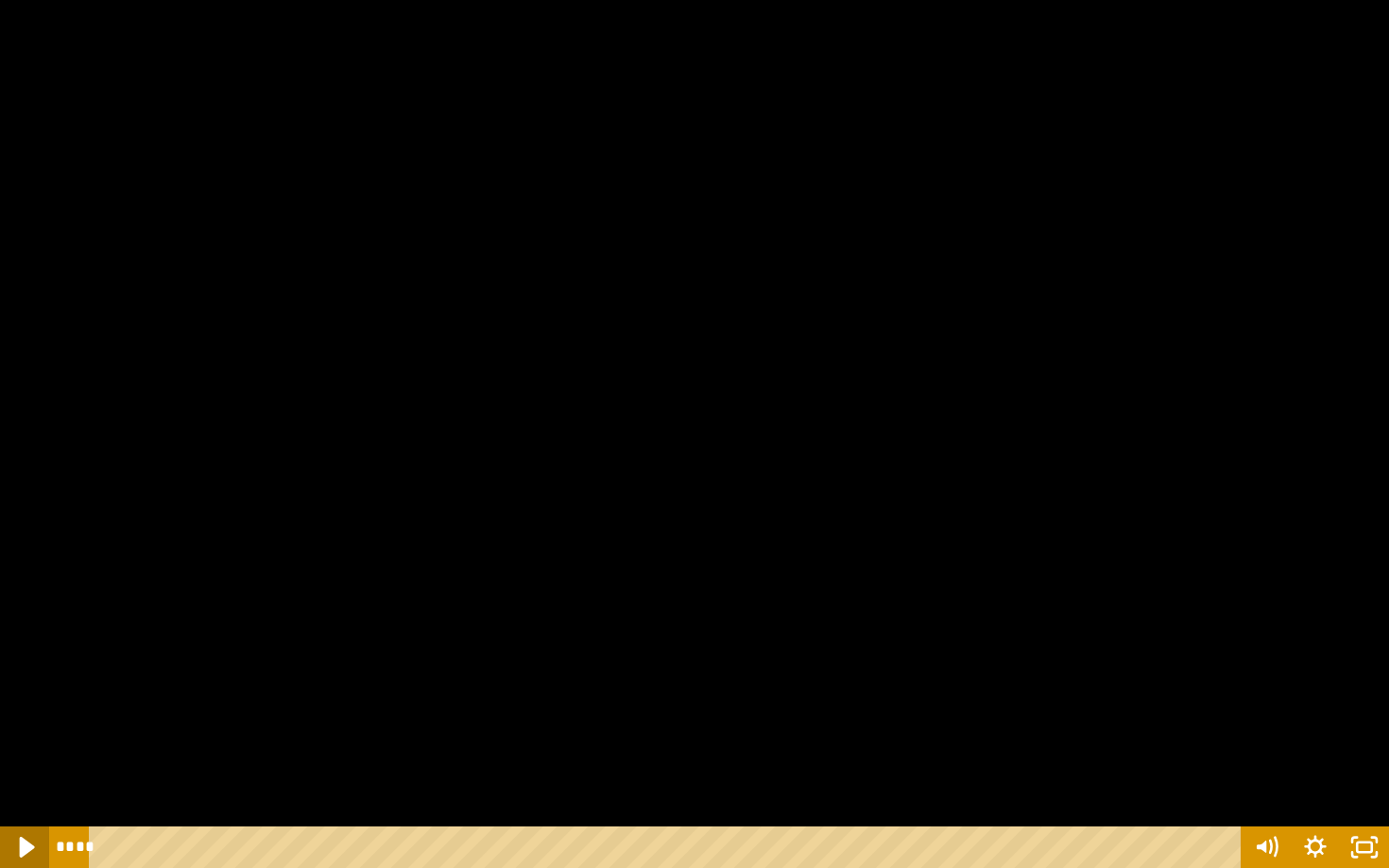 click 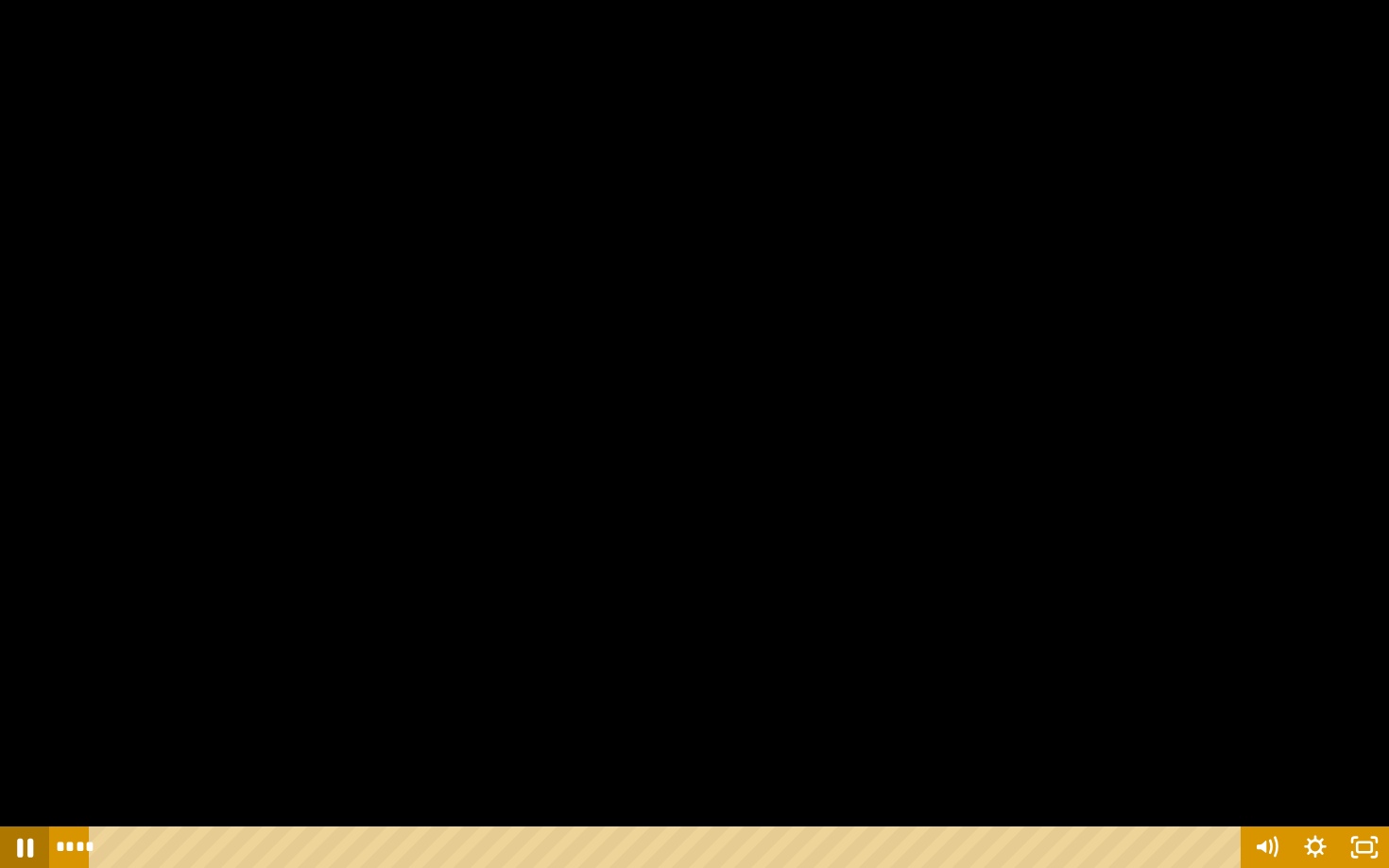 click 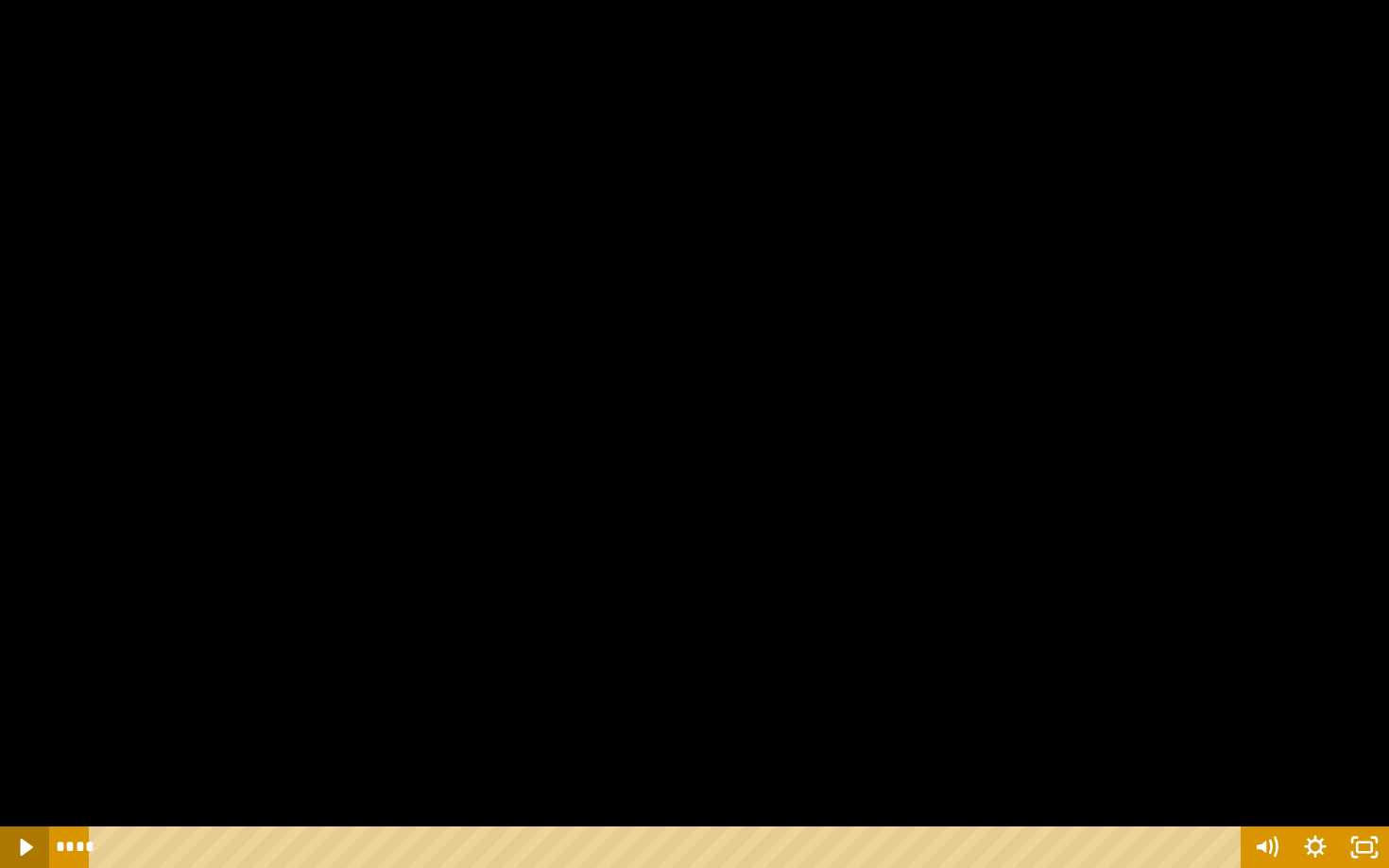 click 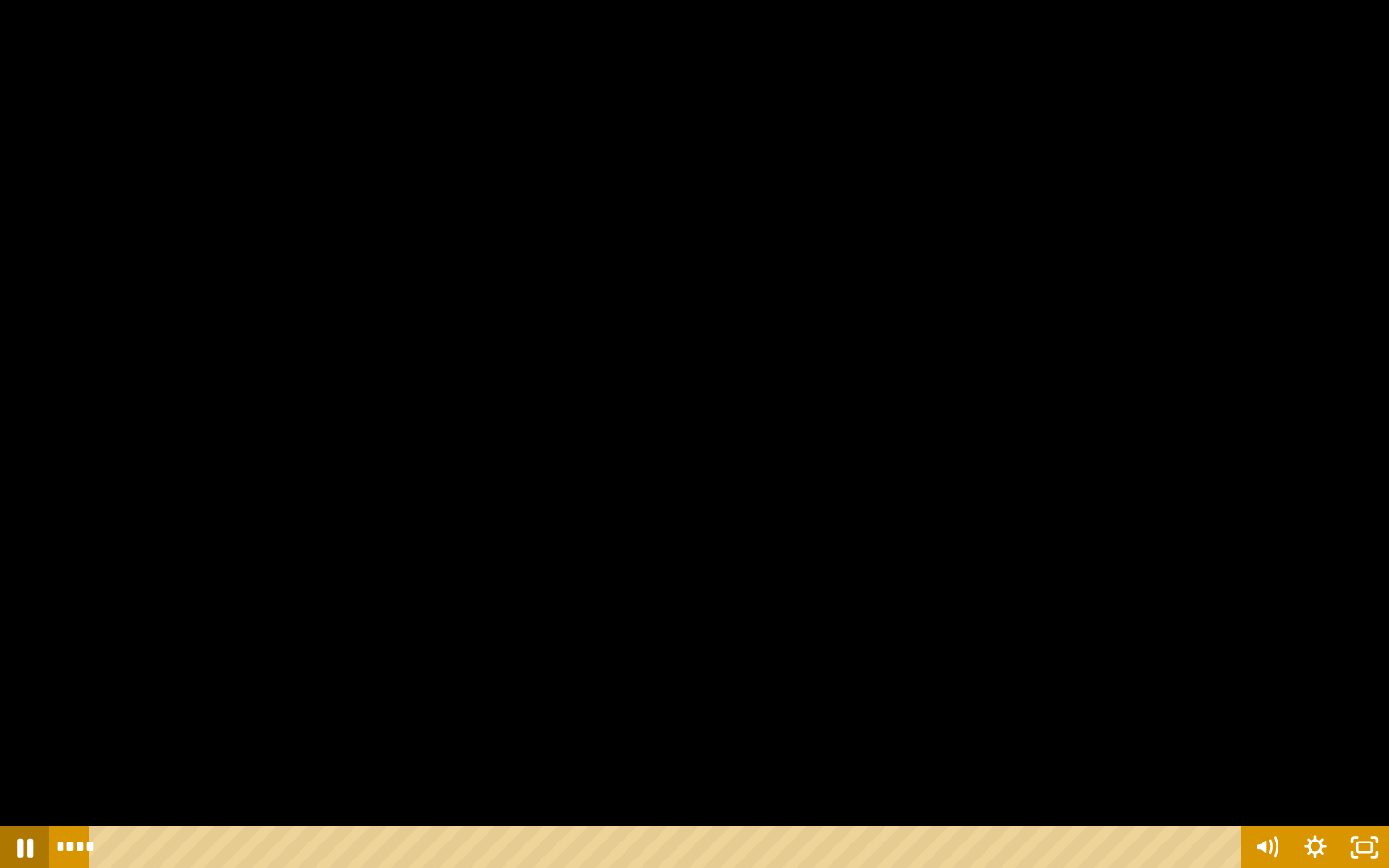 click 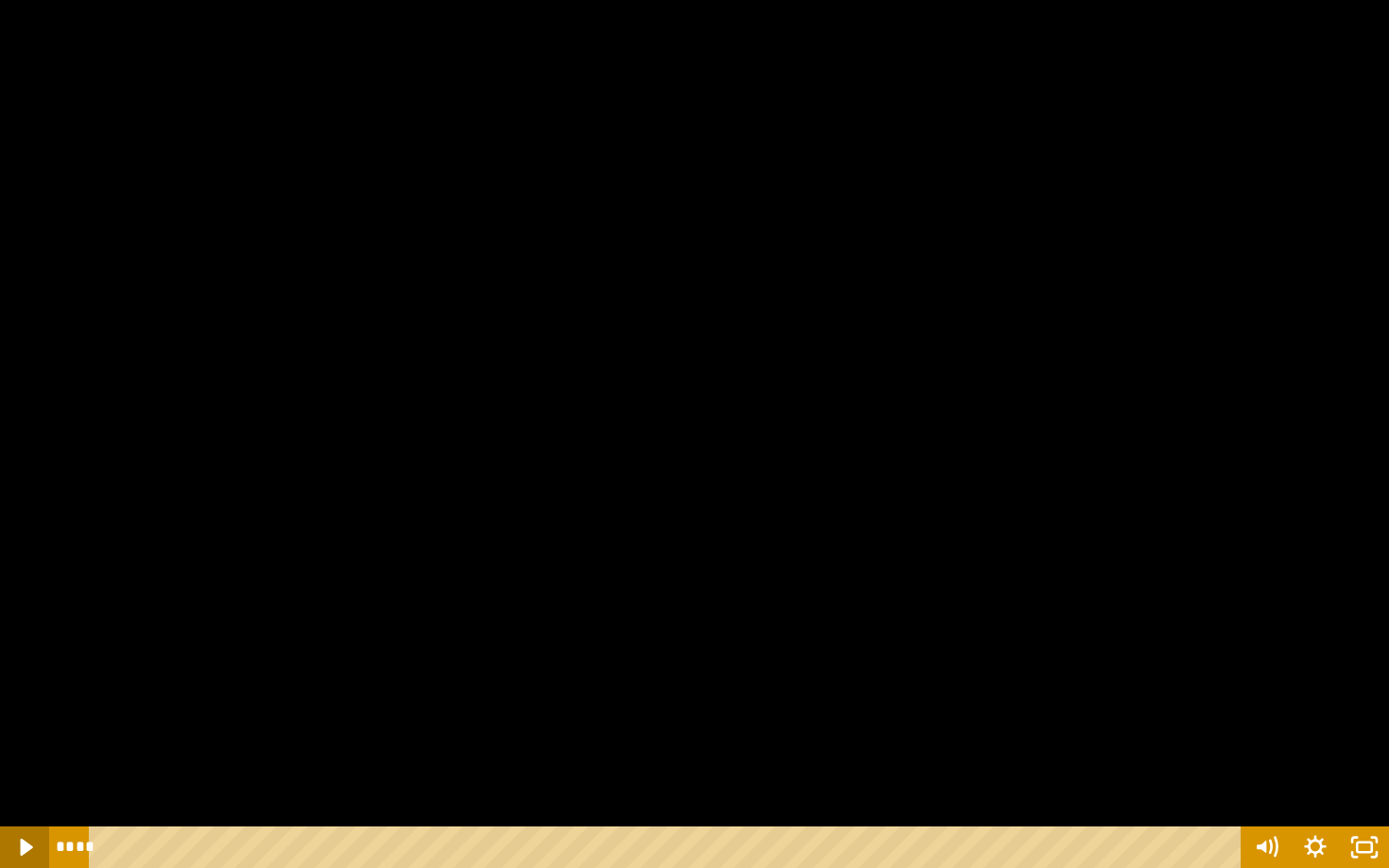click 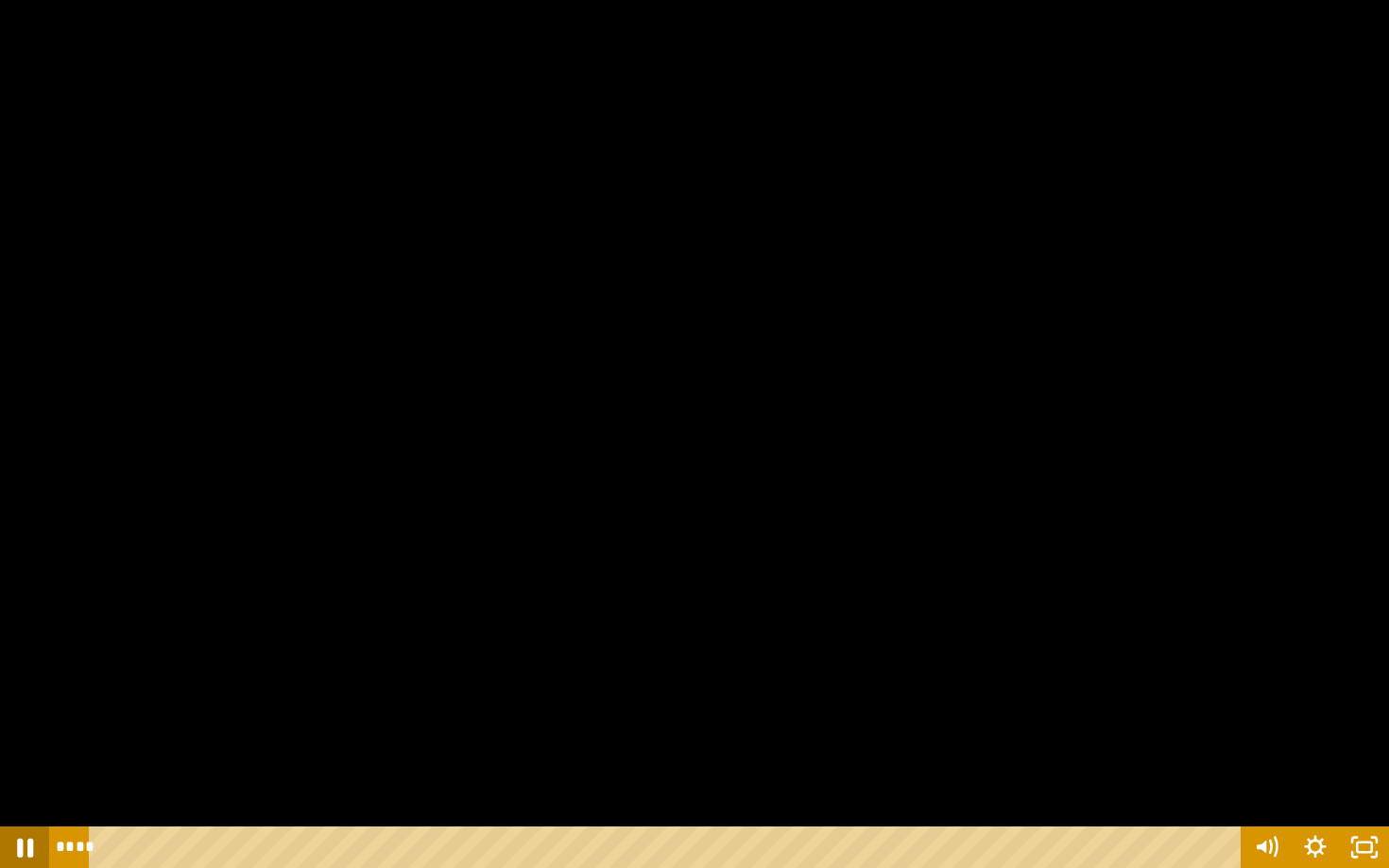 click 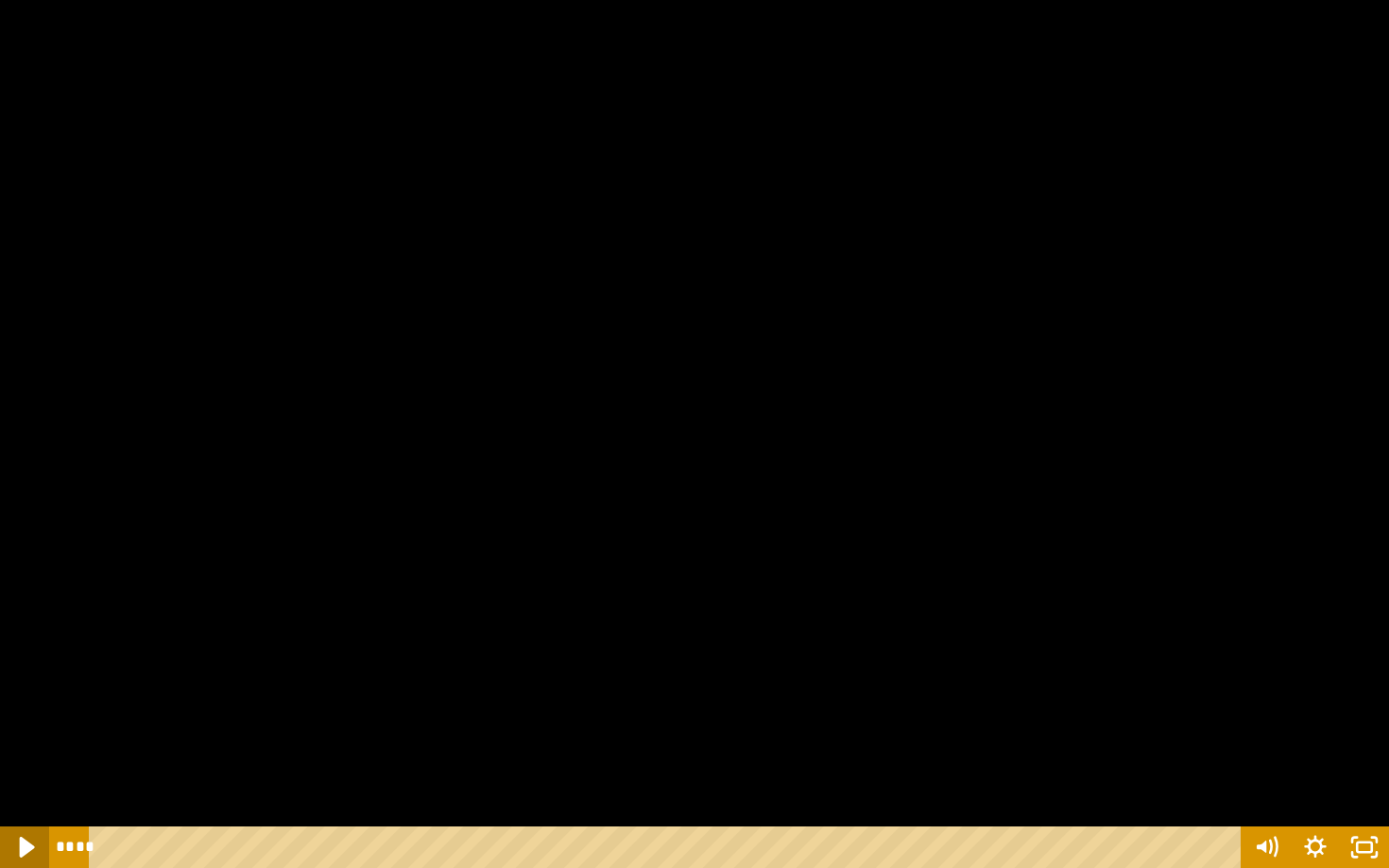 click 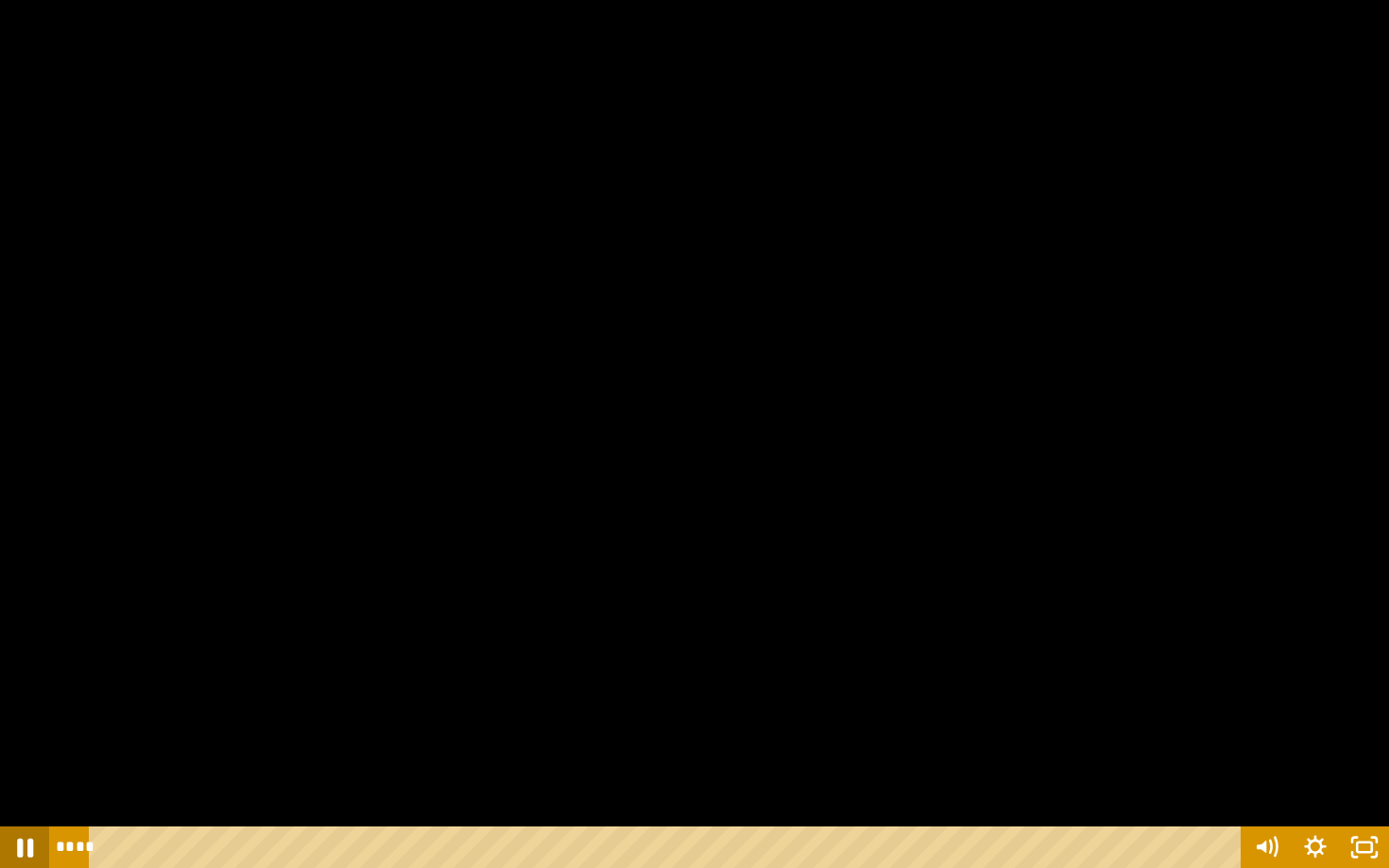 click 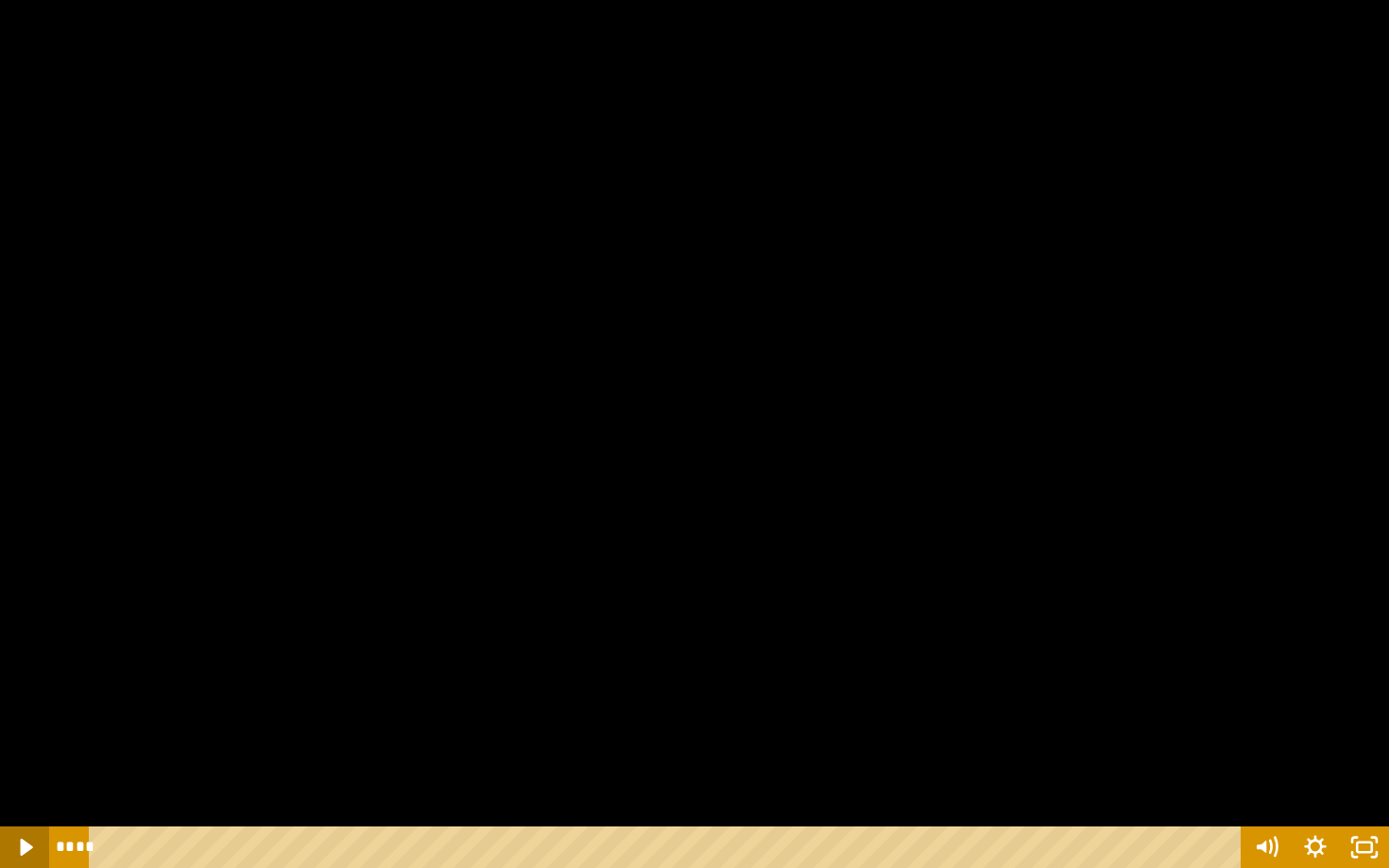 click 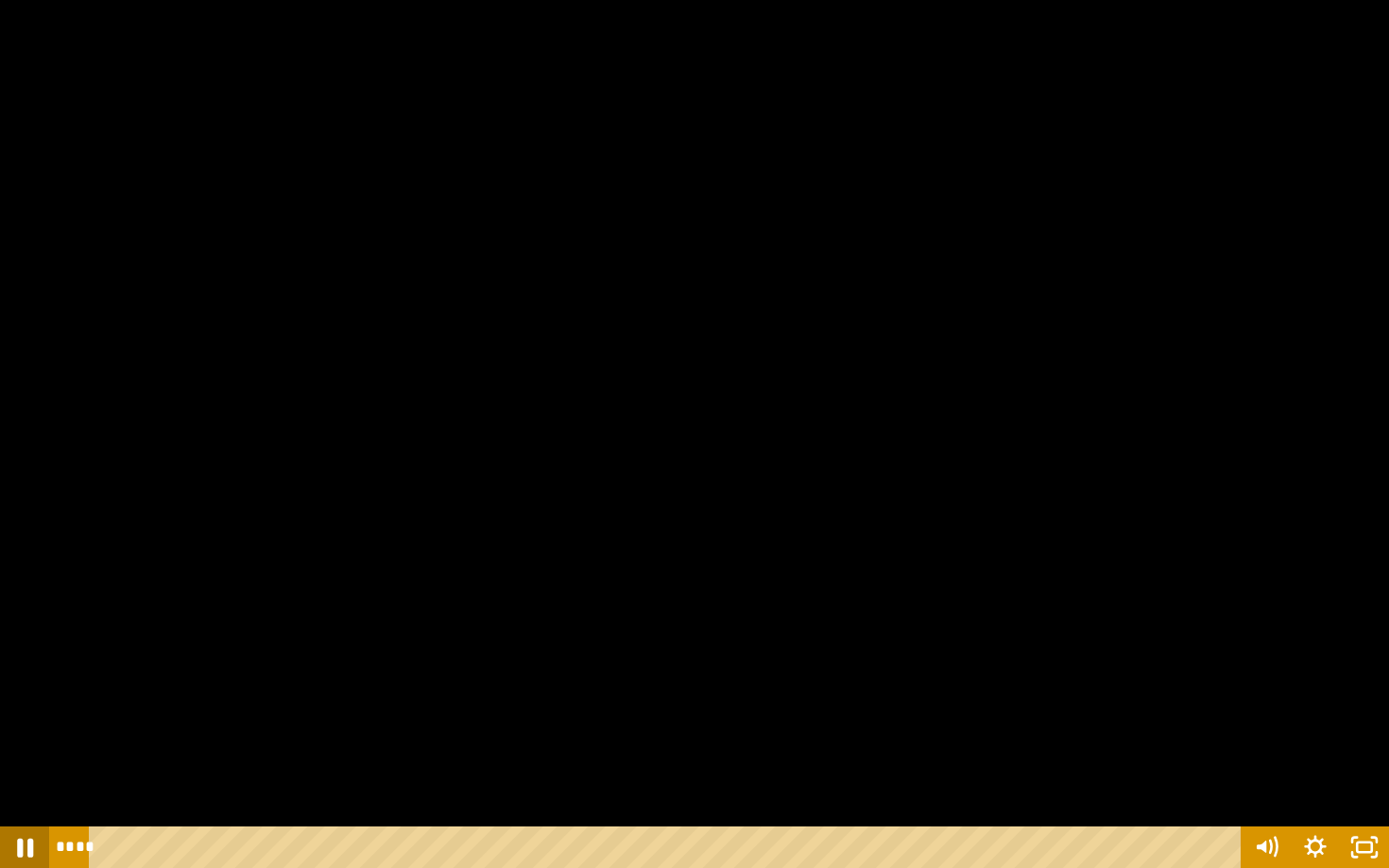 click 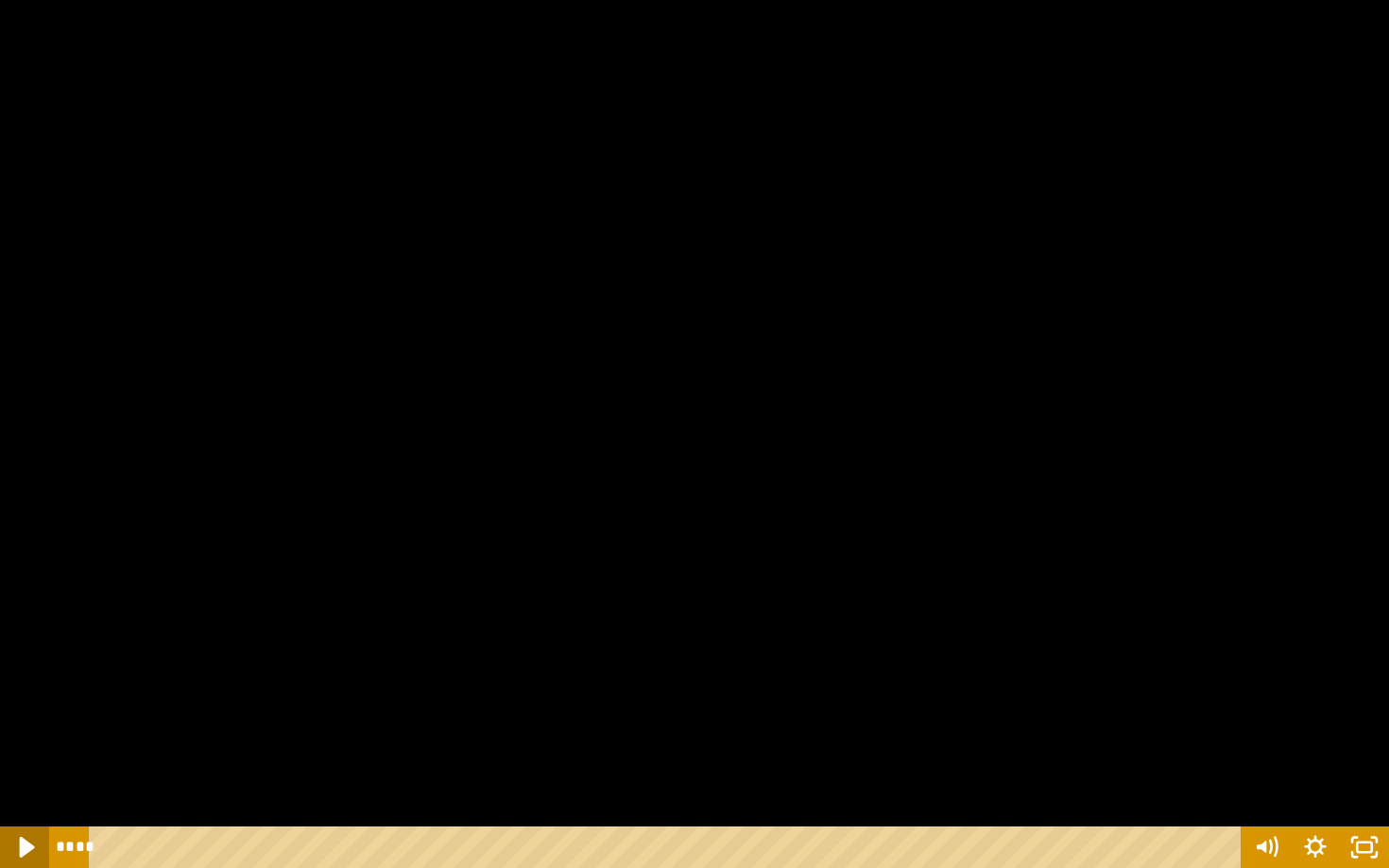 click 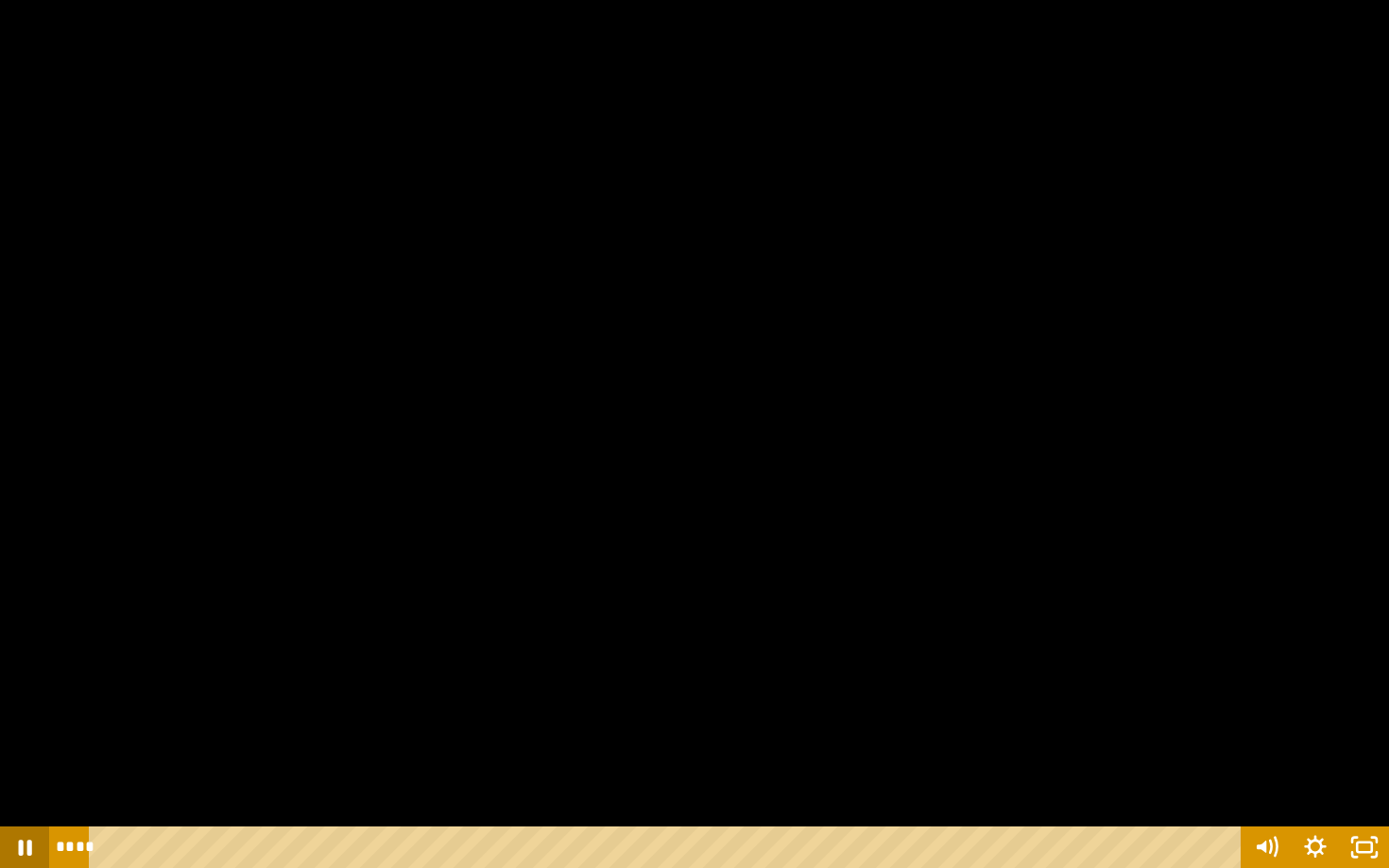 click 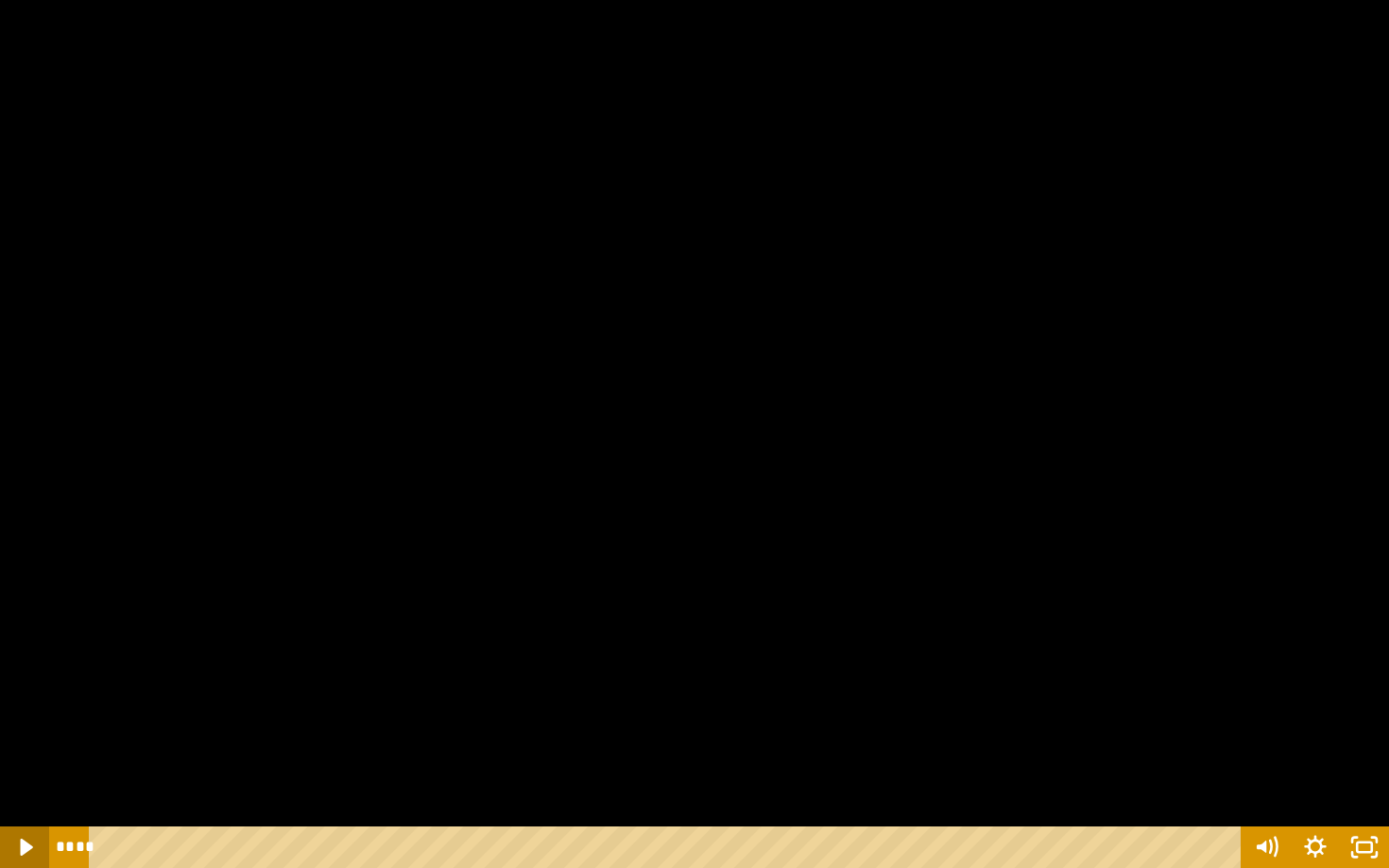 click 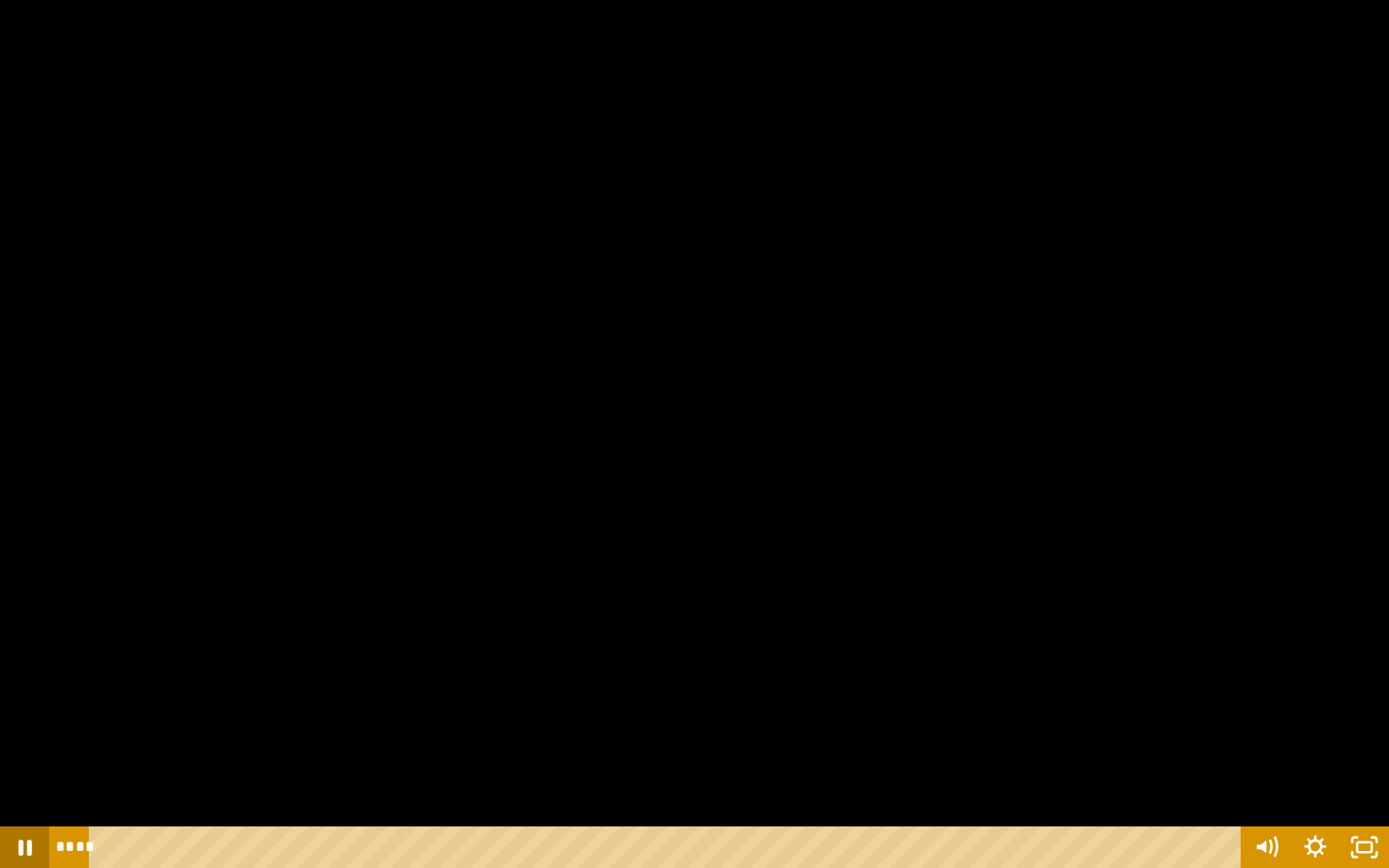 click 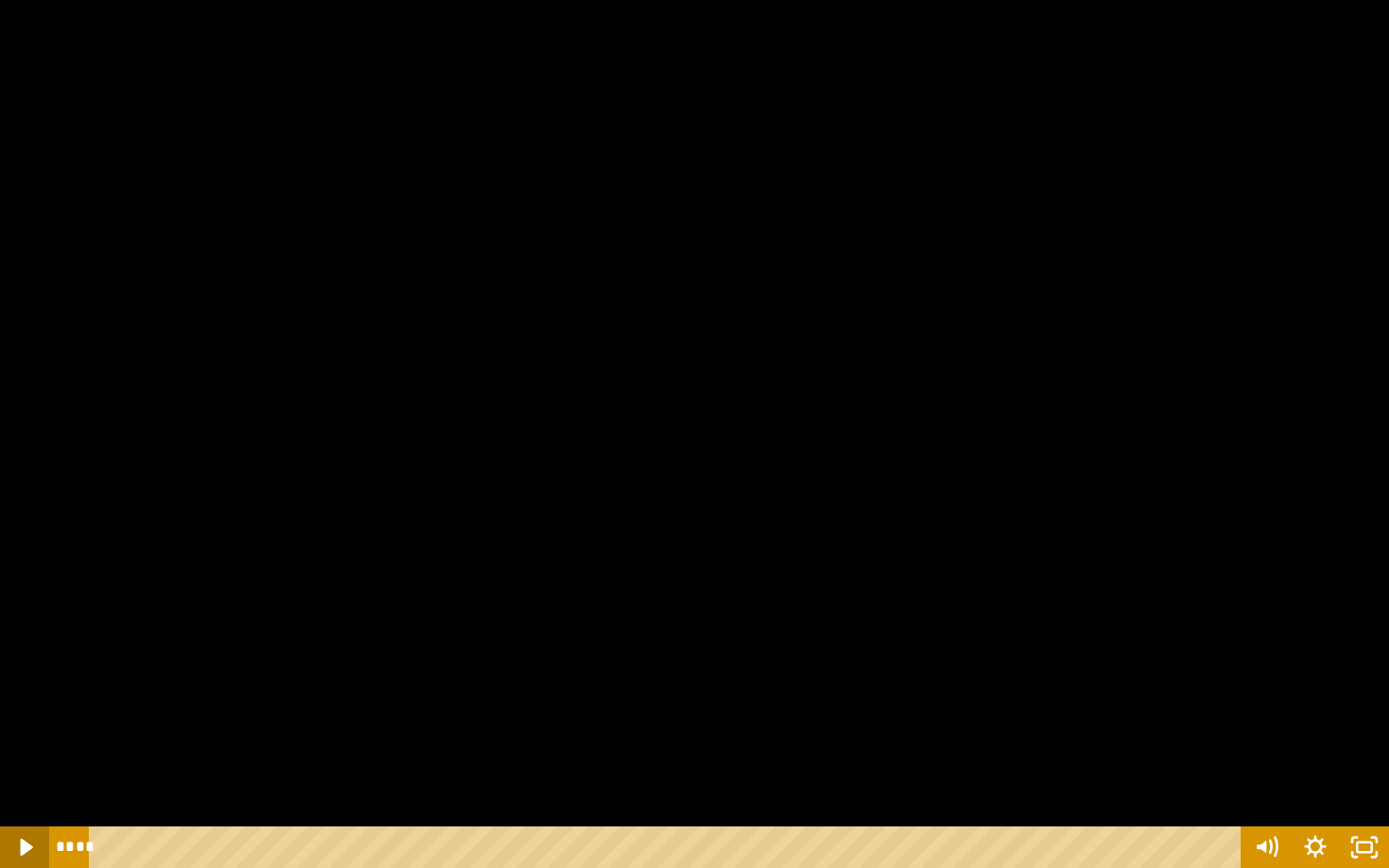 click 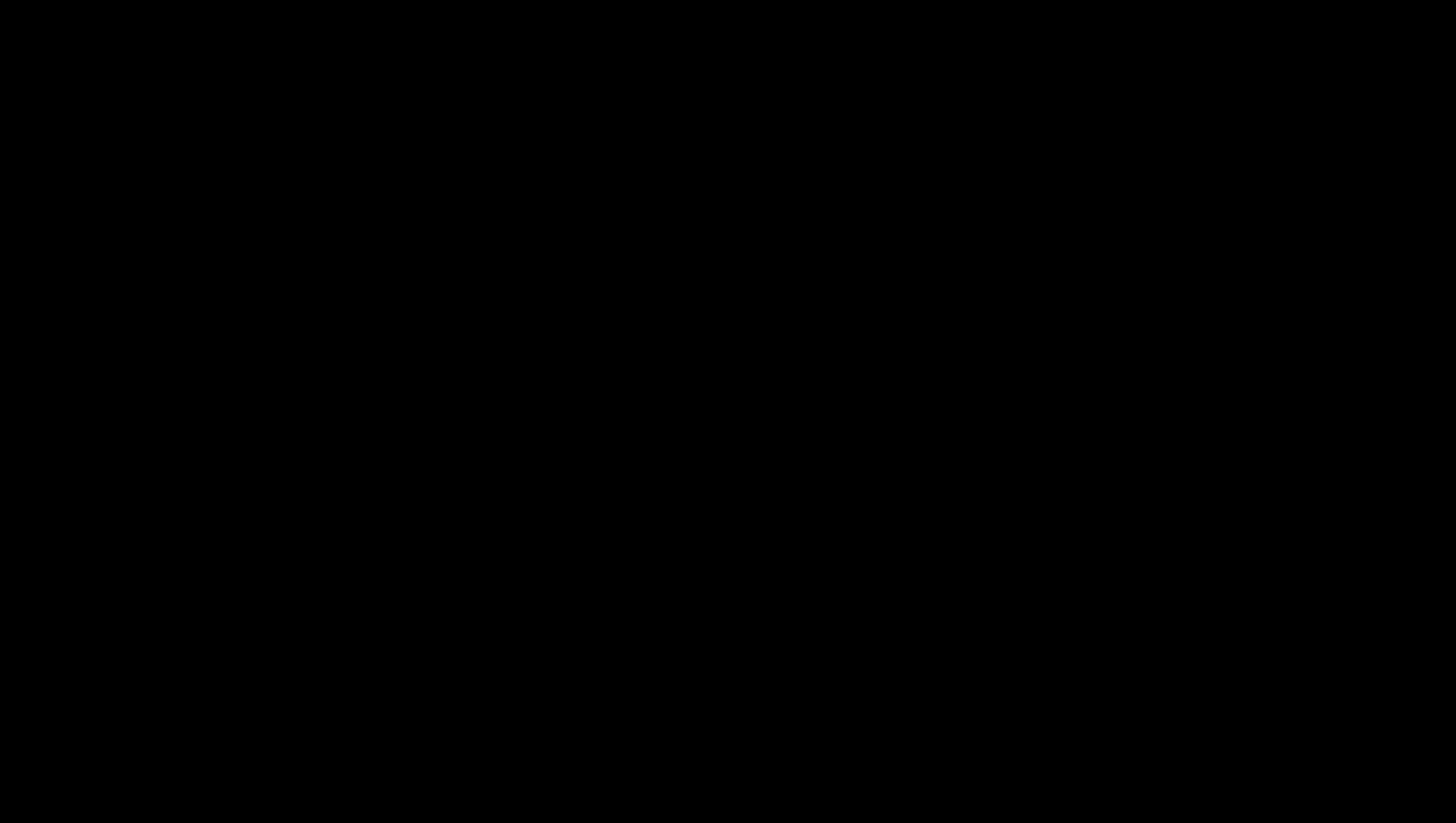 scroll, scrollTop: 5408, scrollLeft: 0, axis: vertical 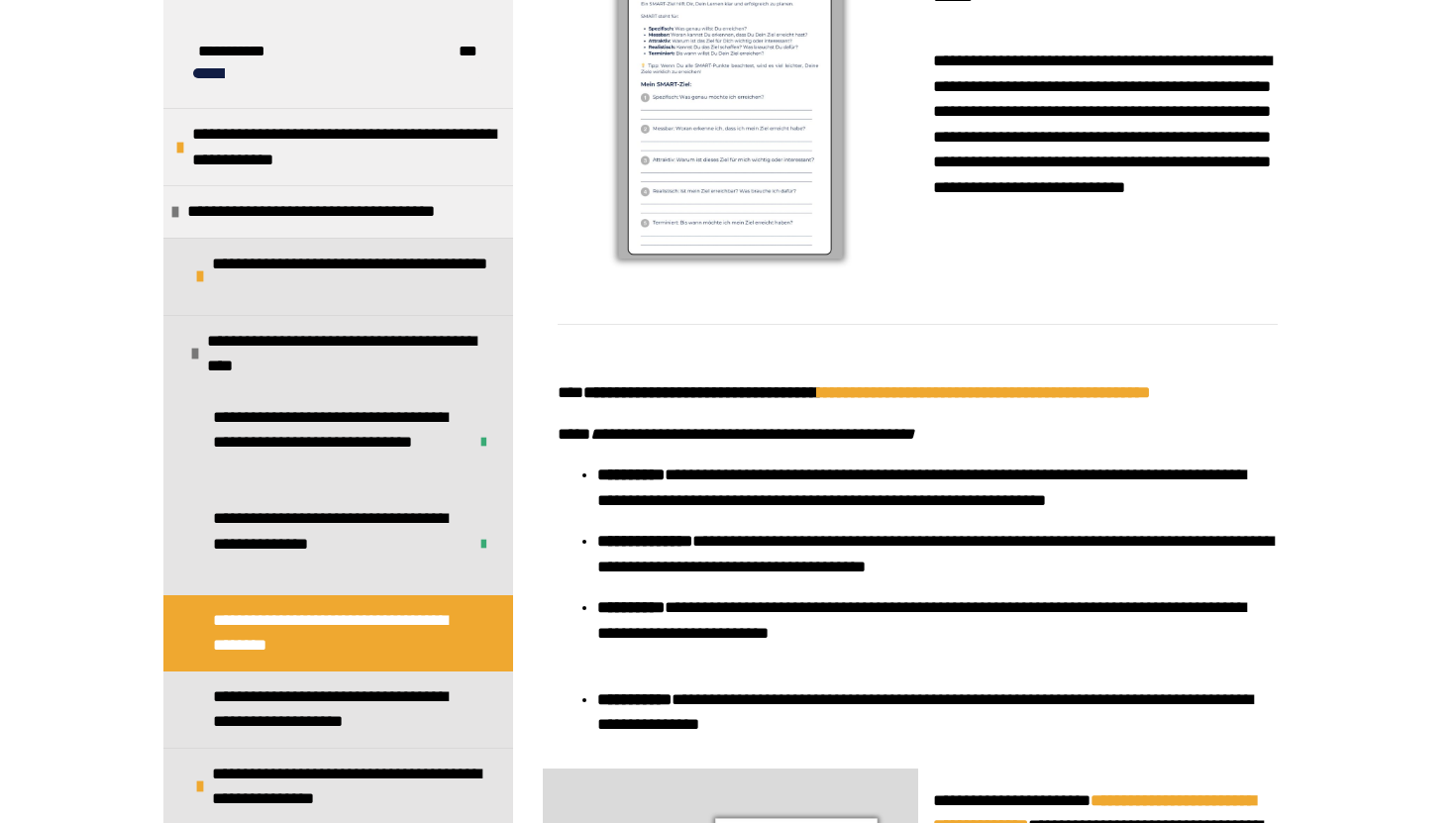 click on "**********" at bounding box center (1056, -54) 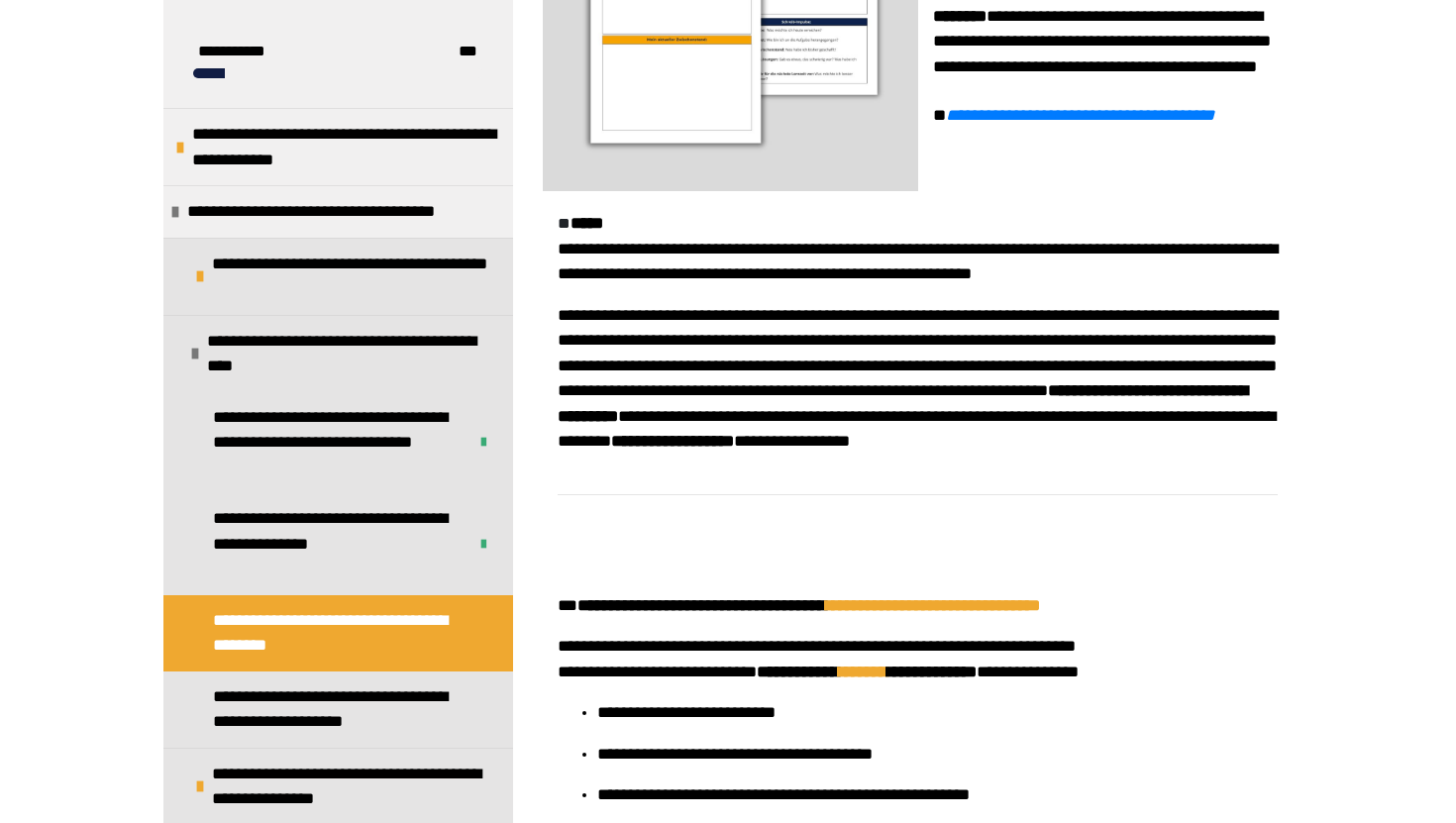 scroll, scrollTop: 6361, scrollLeft: 0, axis: vertical 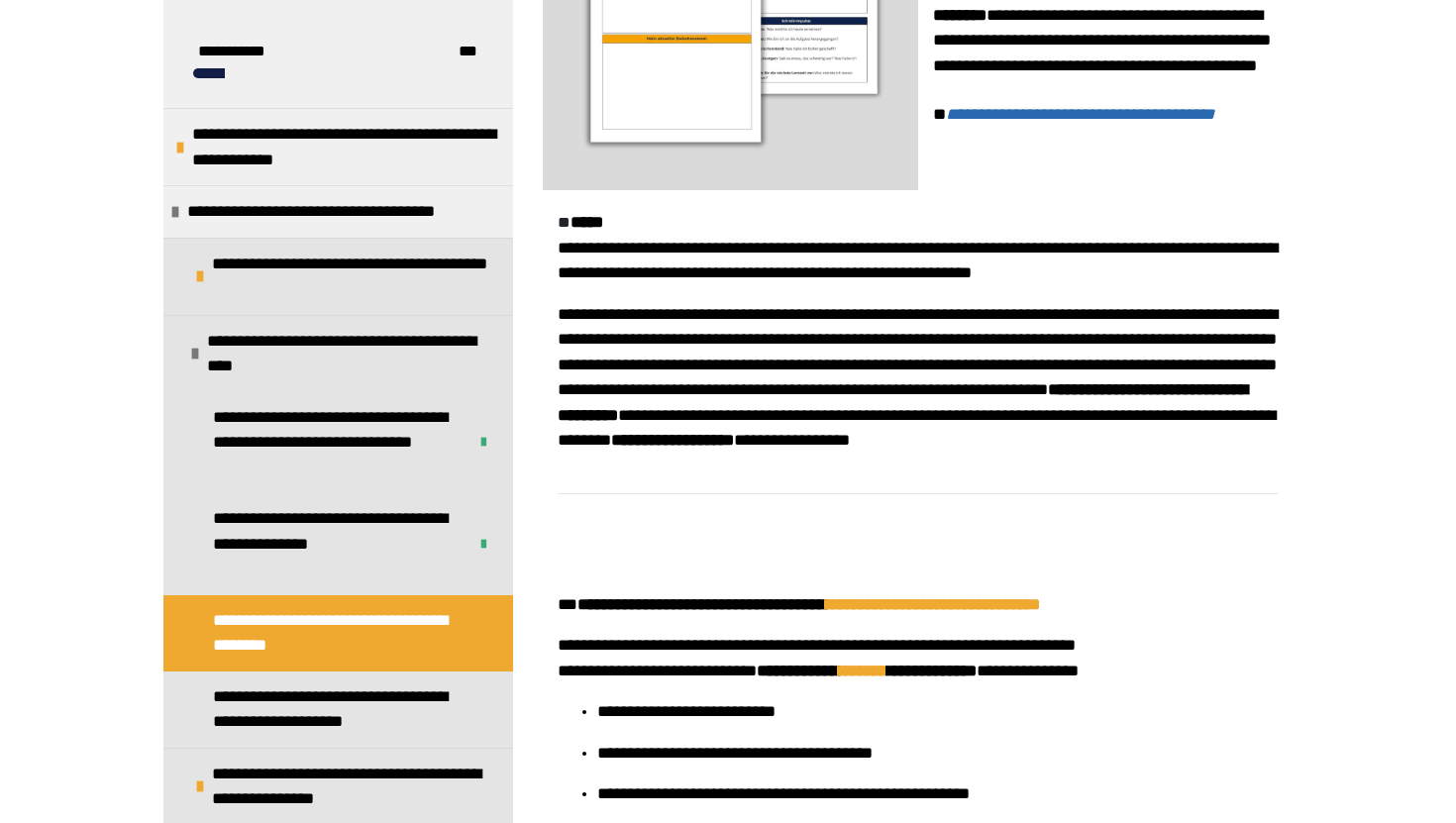 click on "**********" at bounding box center (1080, 114) 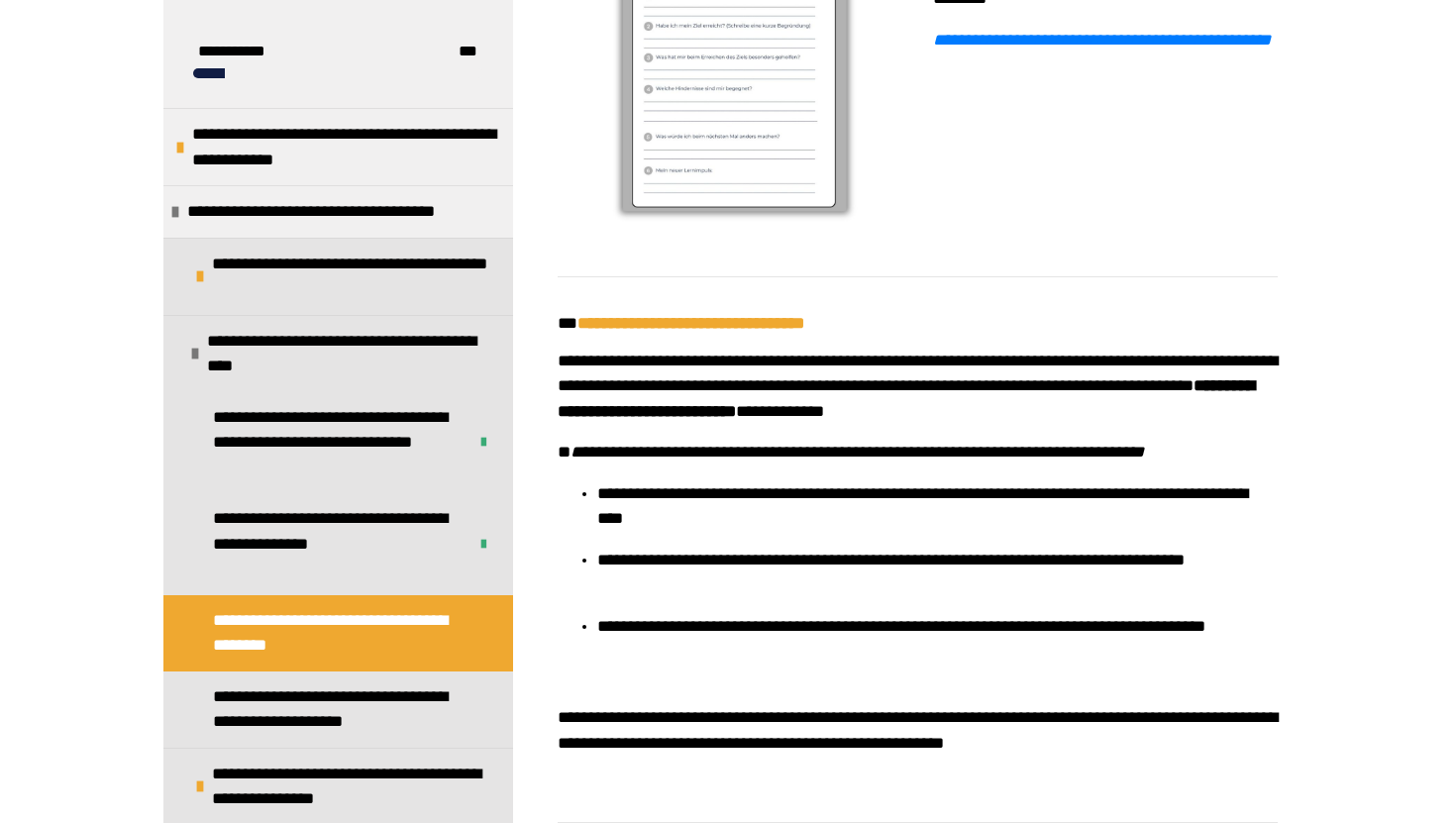 scroll, scrollTop: 7817, scrollLeft: 0, axis: vertical 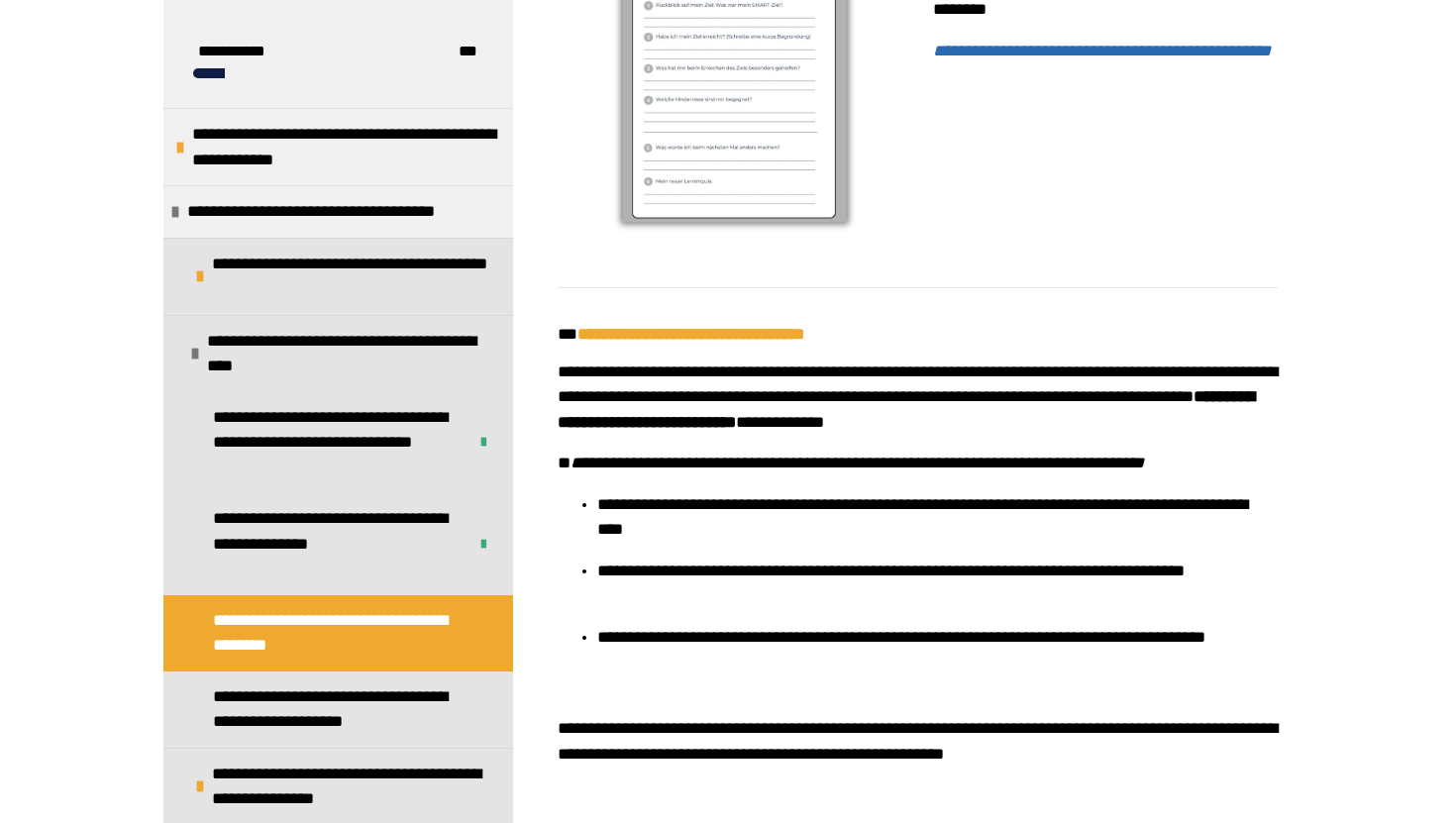 click on "**********" at bounding box center [1101, 51] 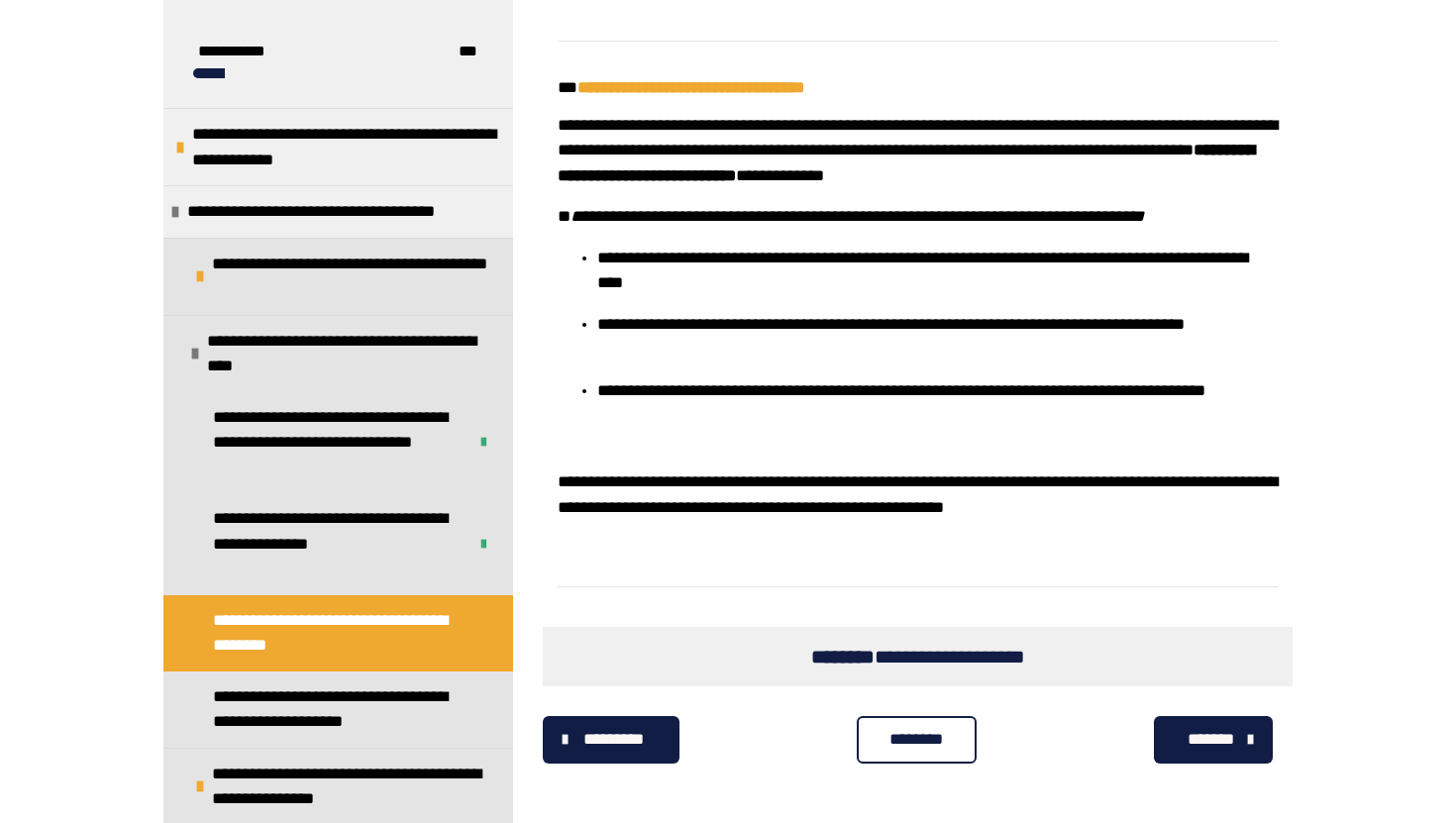 scroll, scrollTop: 8350, scrollLeft: 0, axis: vertical 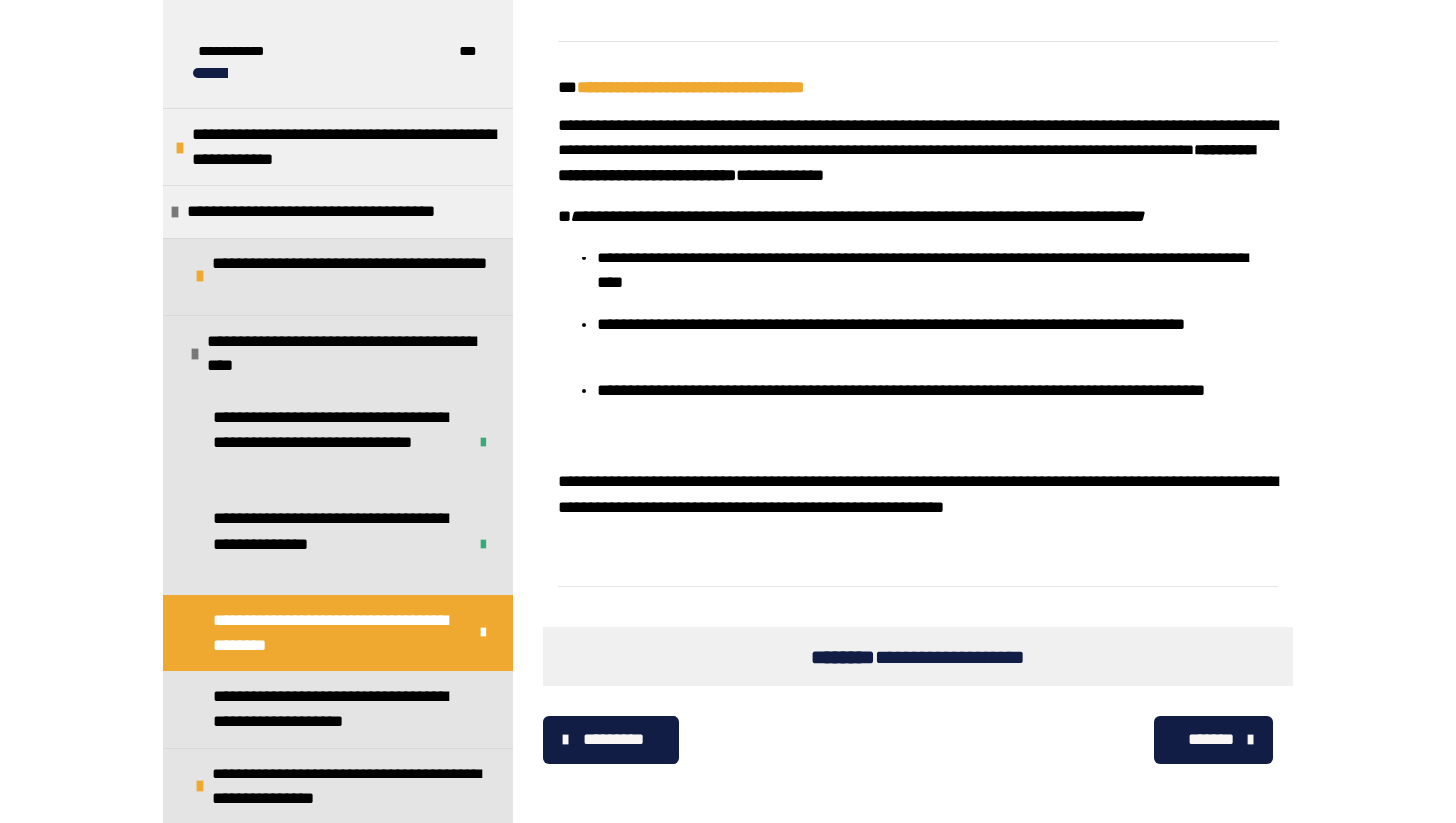 click on "*******" at bounding box center [1213, 740] 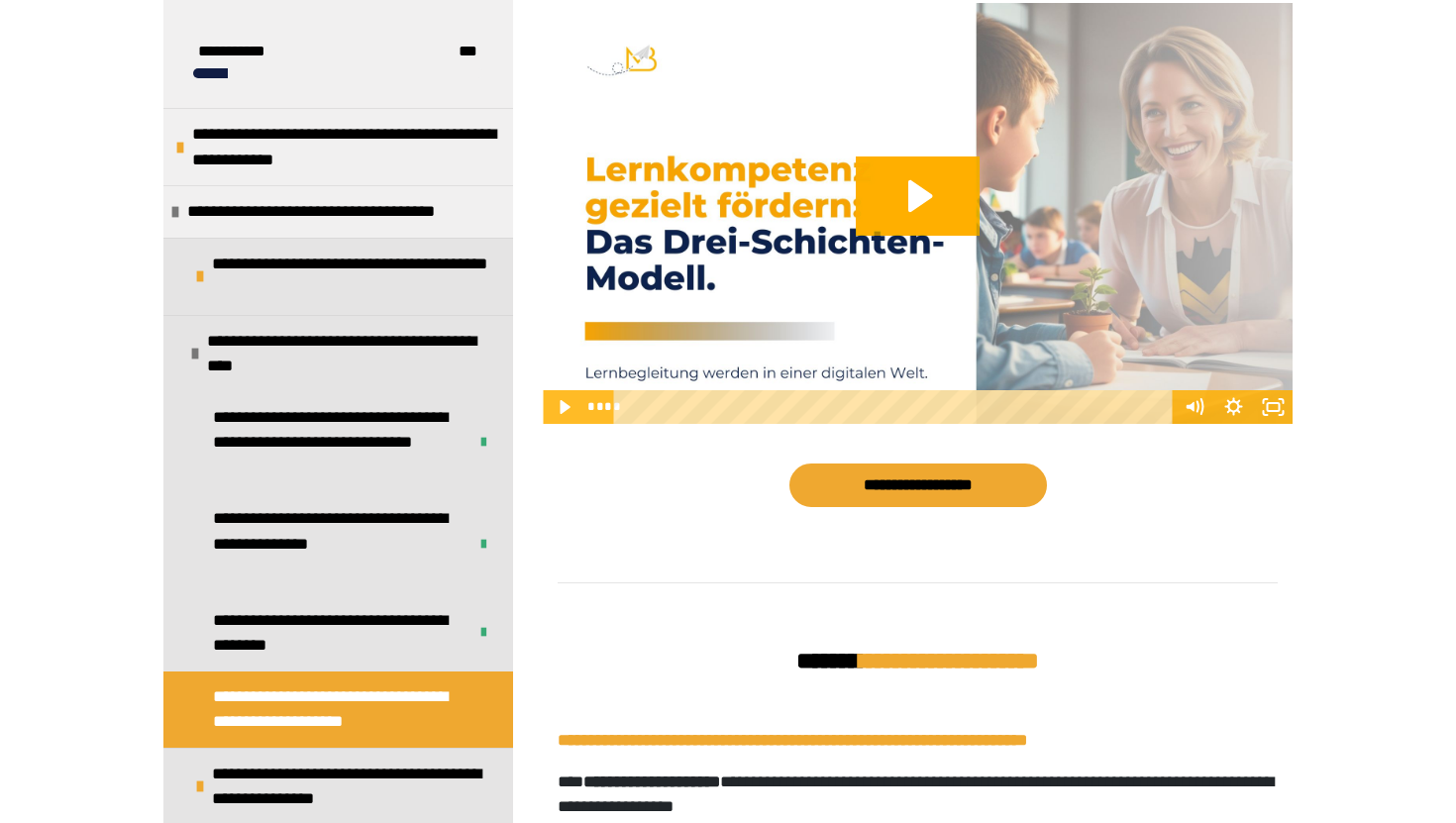 scroll, scrollTop: 1299, scrollLeft: 0, axis: vertical 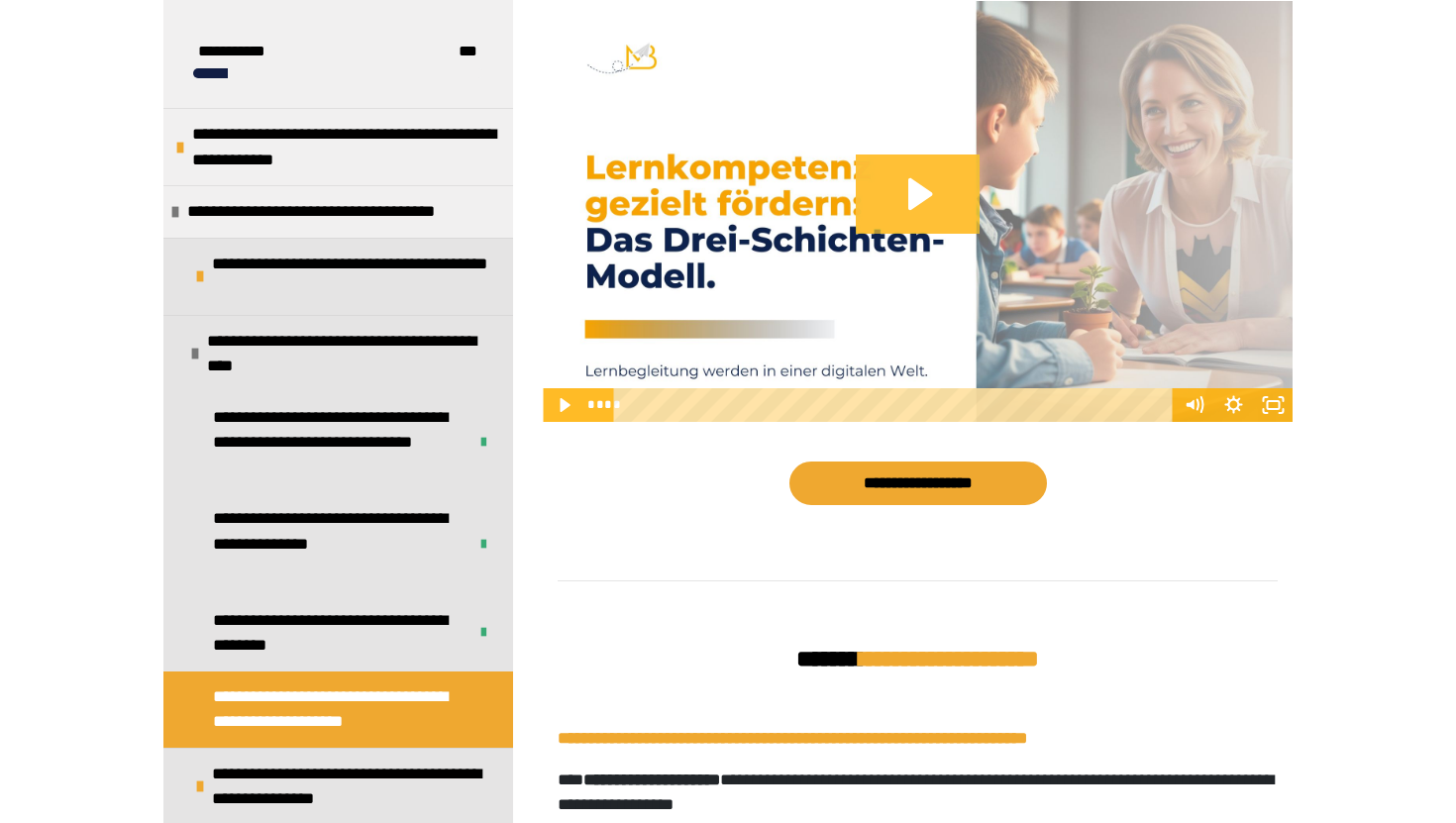 click 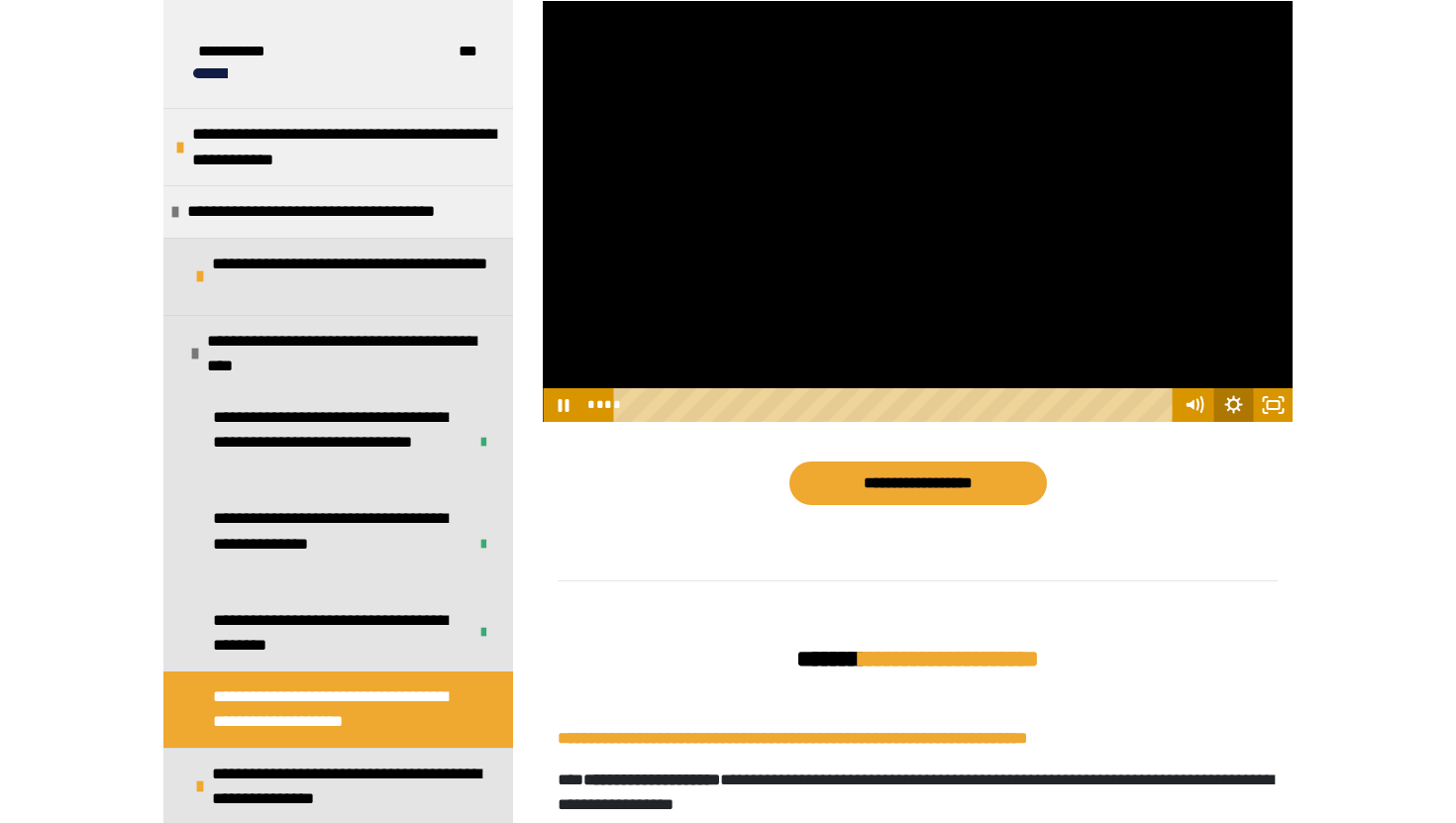 click 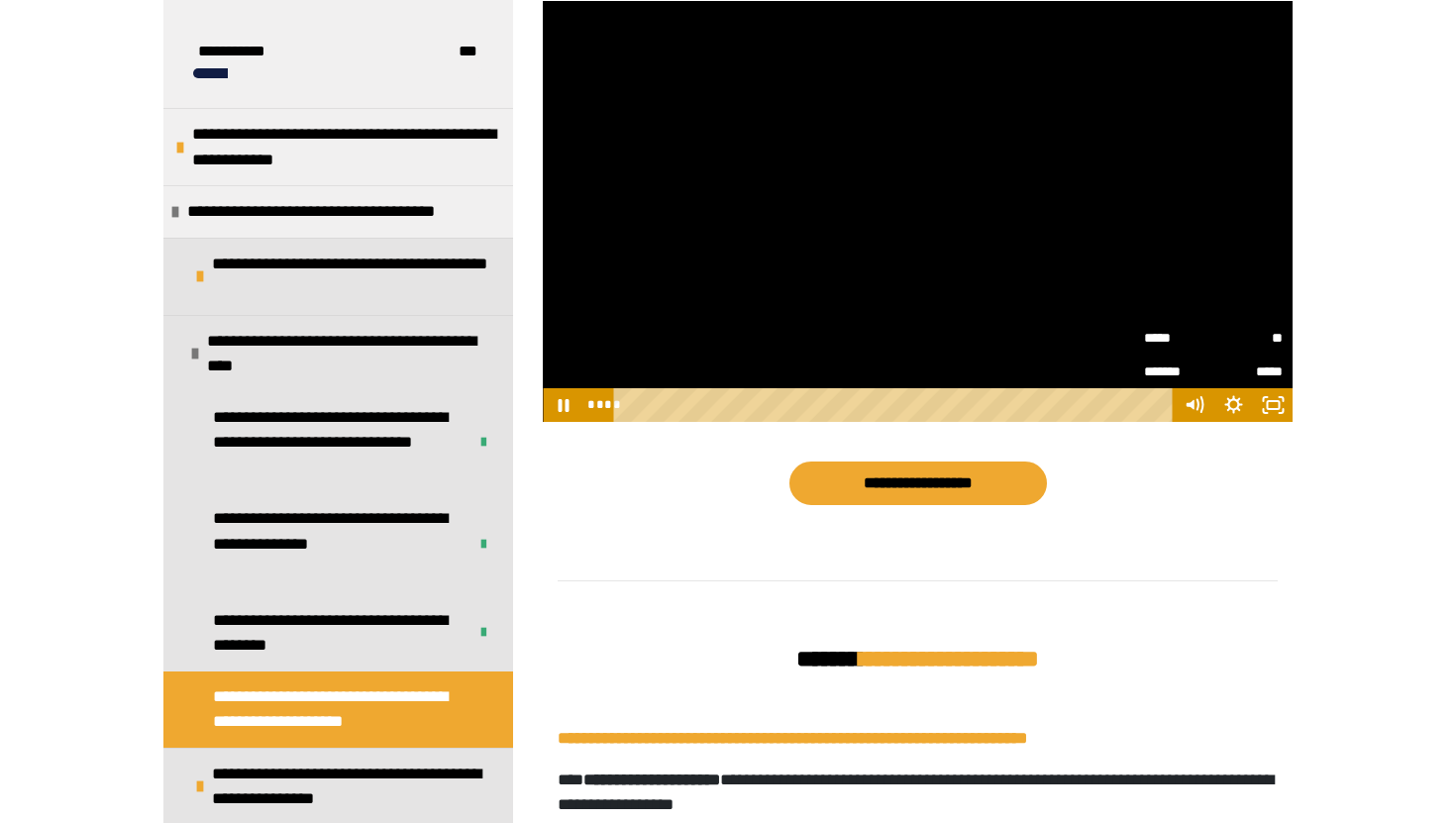 click on "**" at bounding box center [1248, 338] 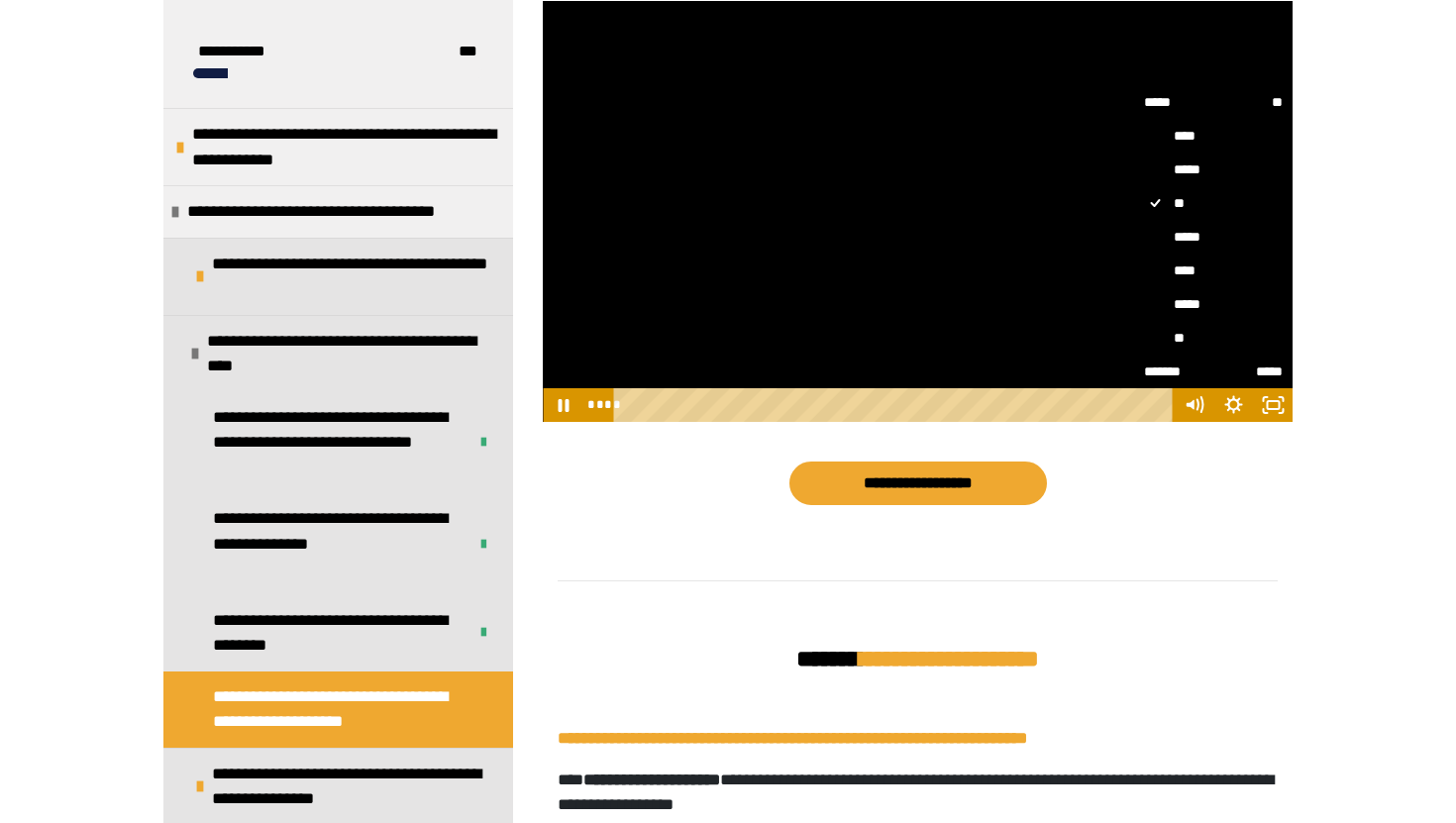 click on "*****" at bounding box center [1213, 304] 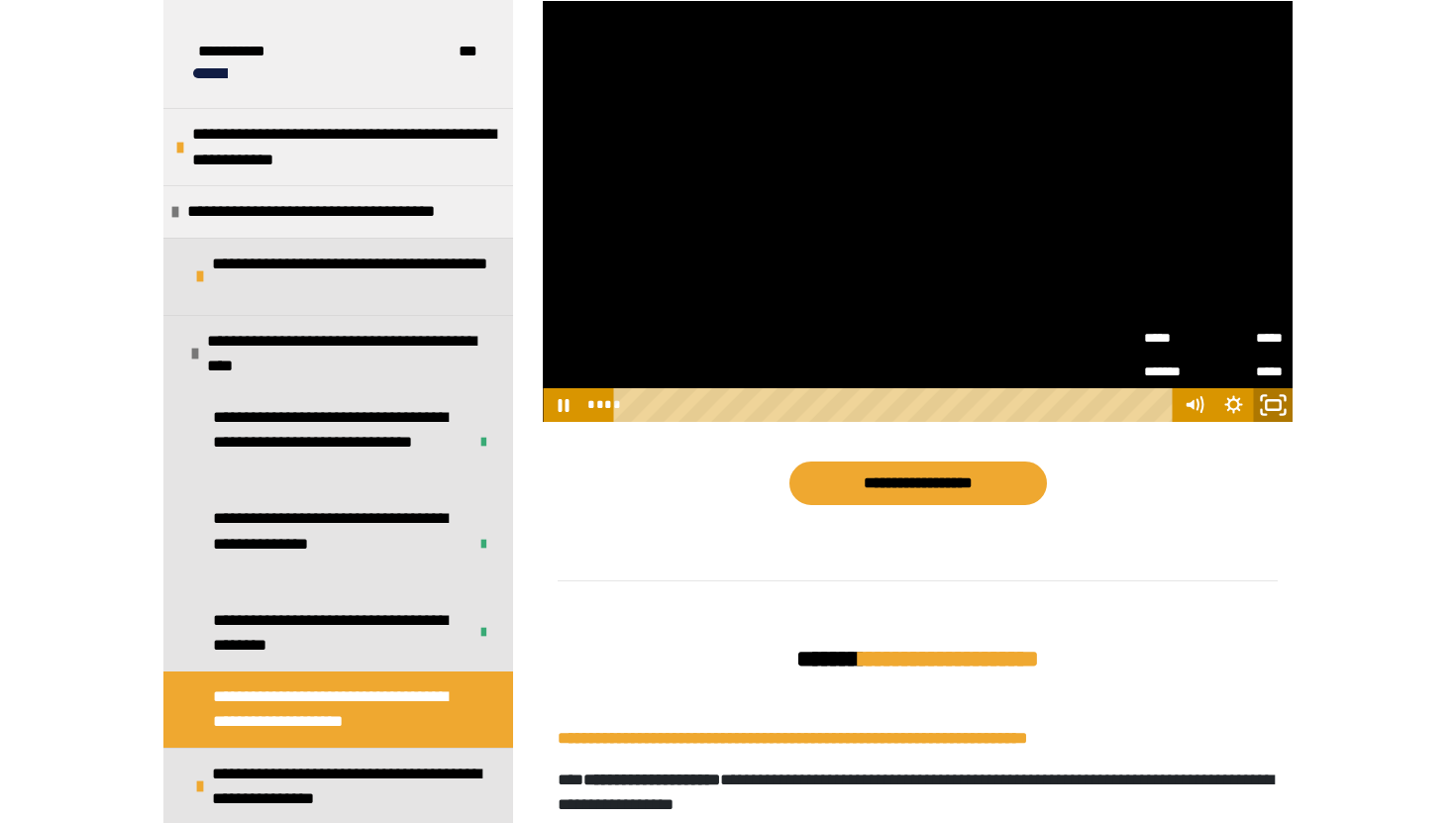 click 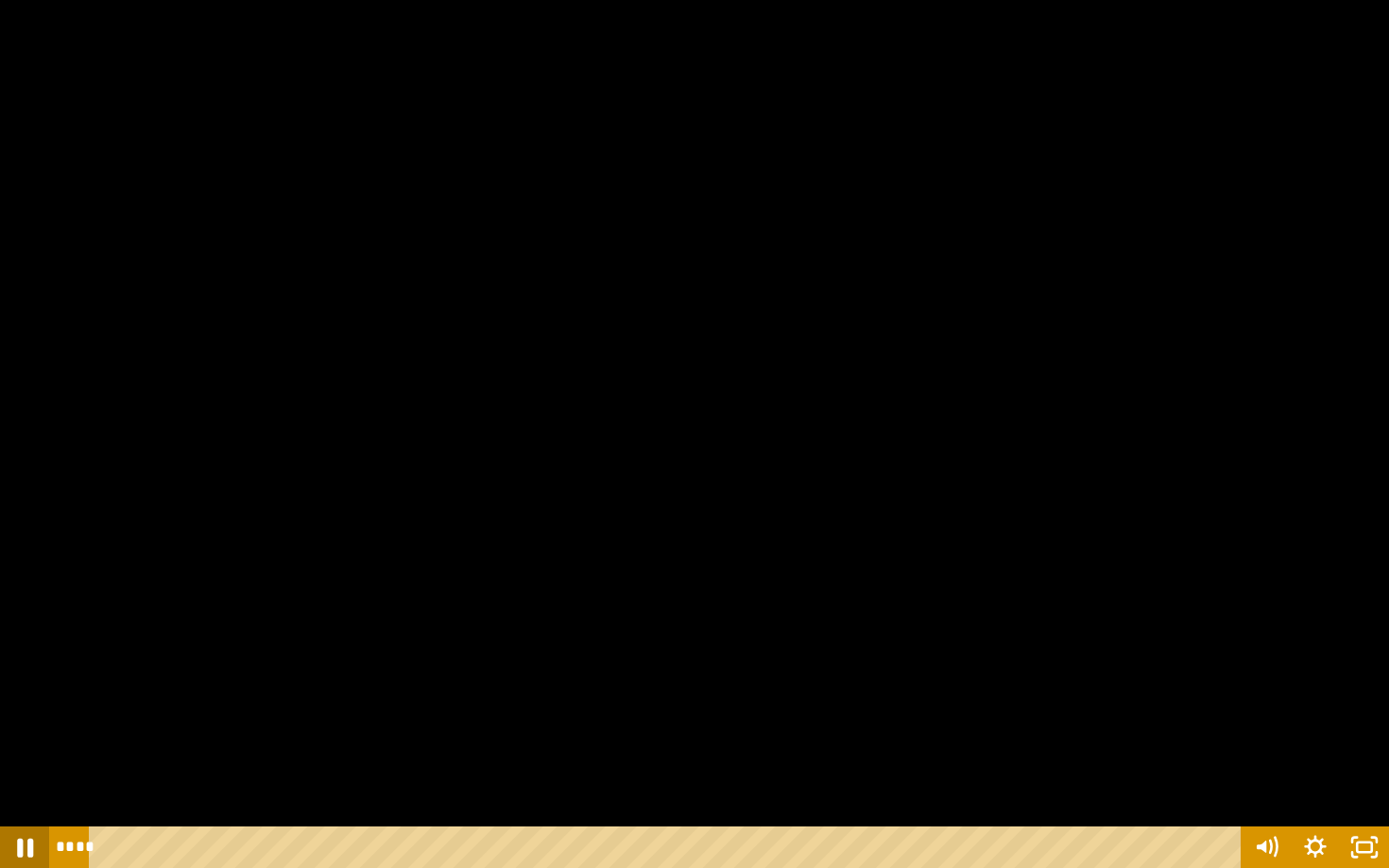 click 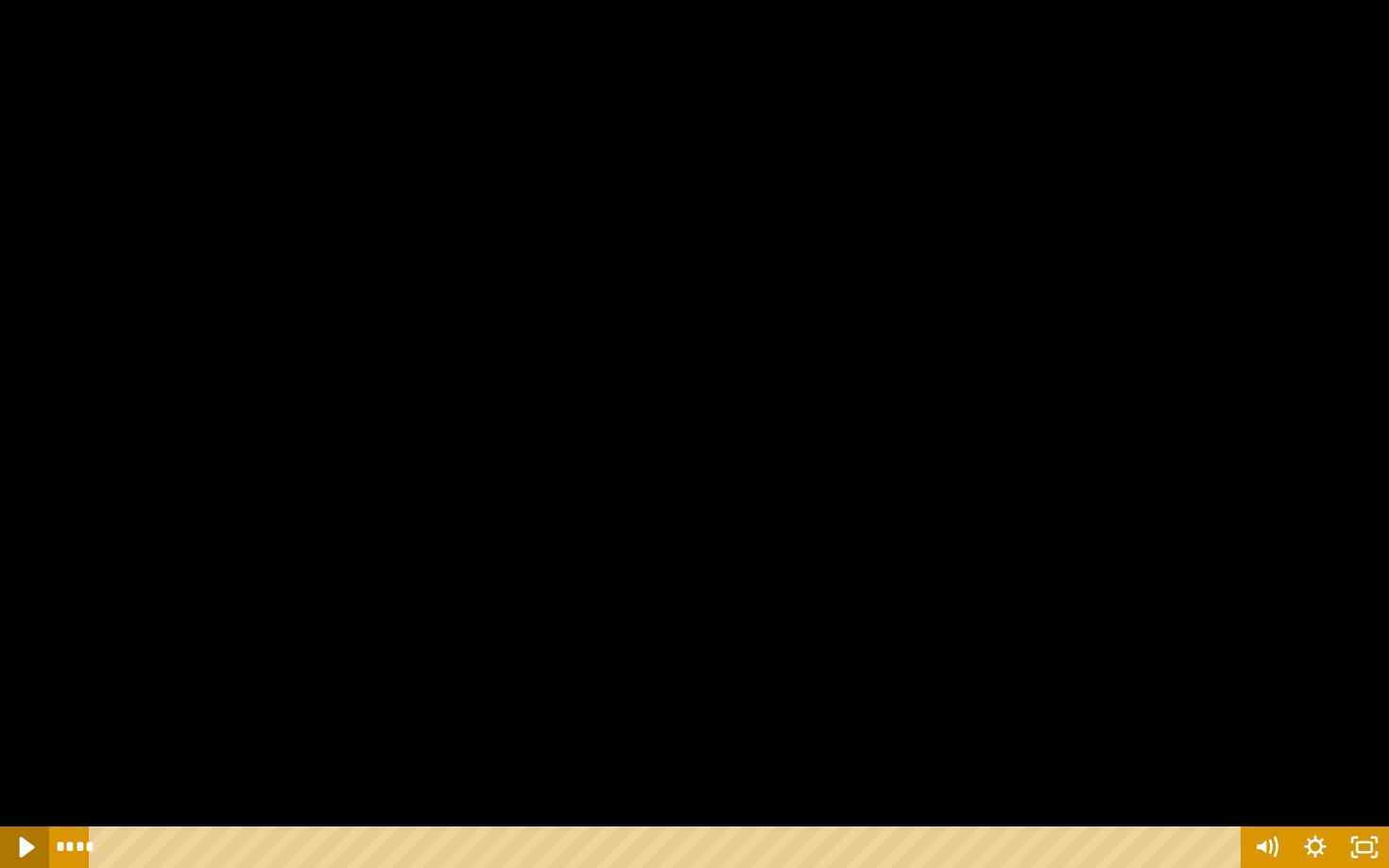 click 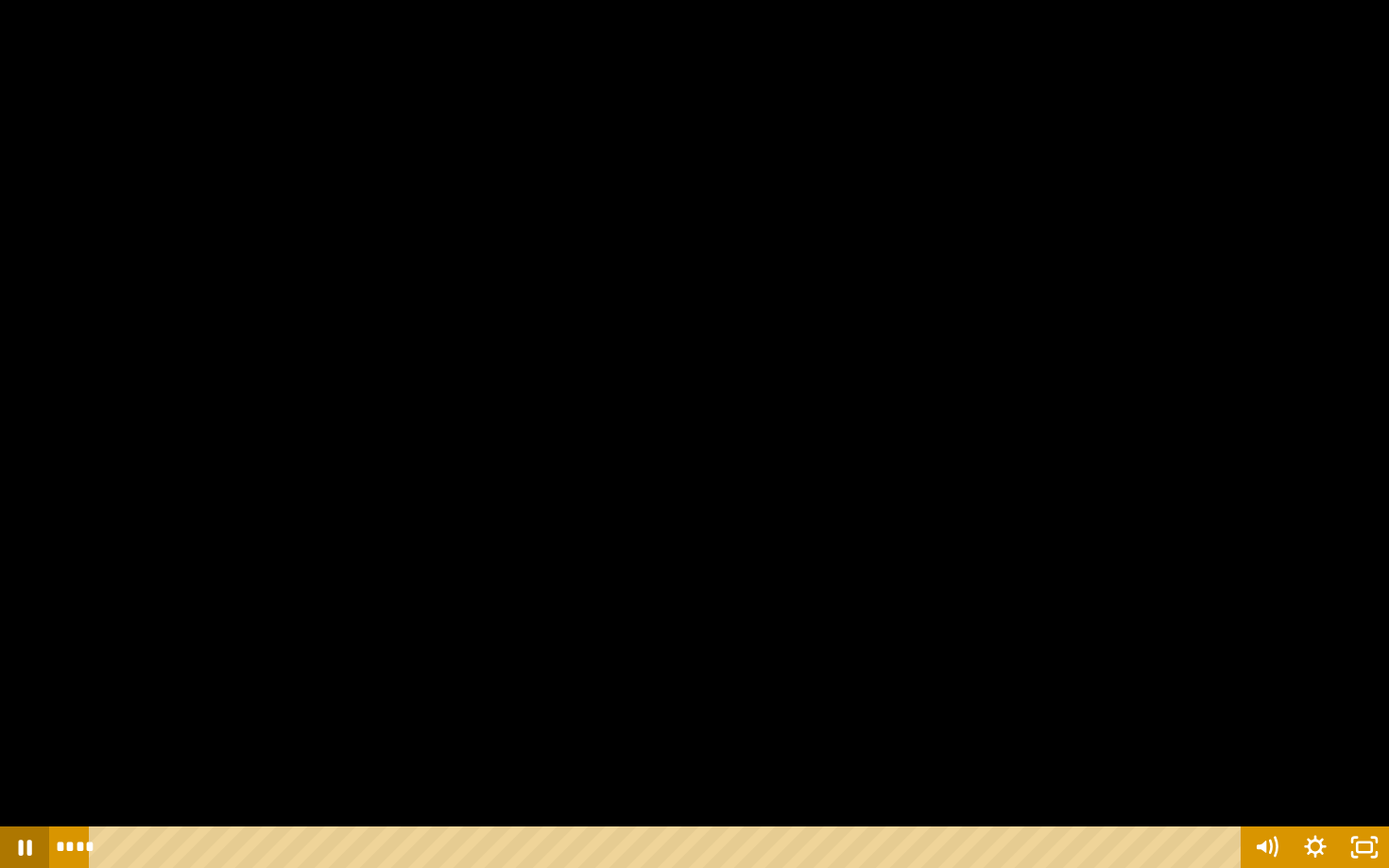 click 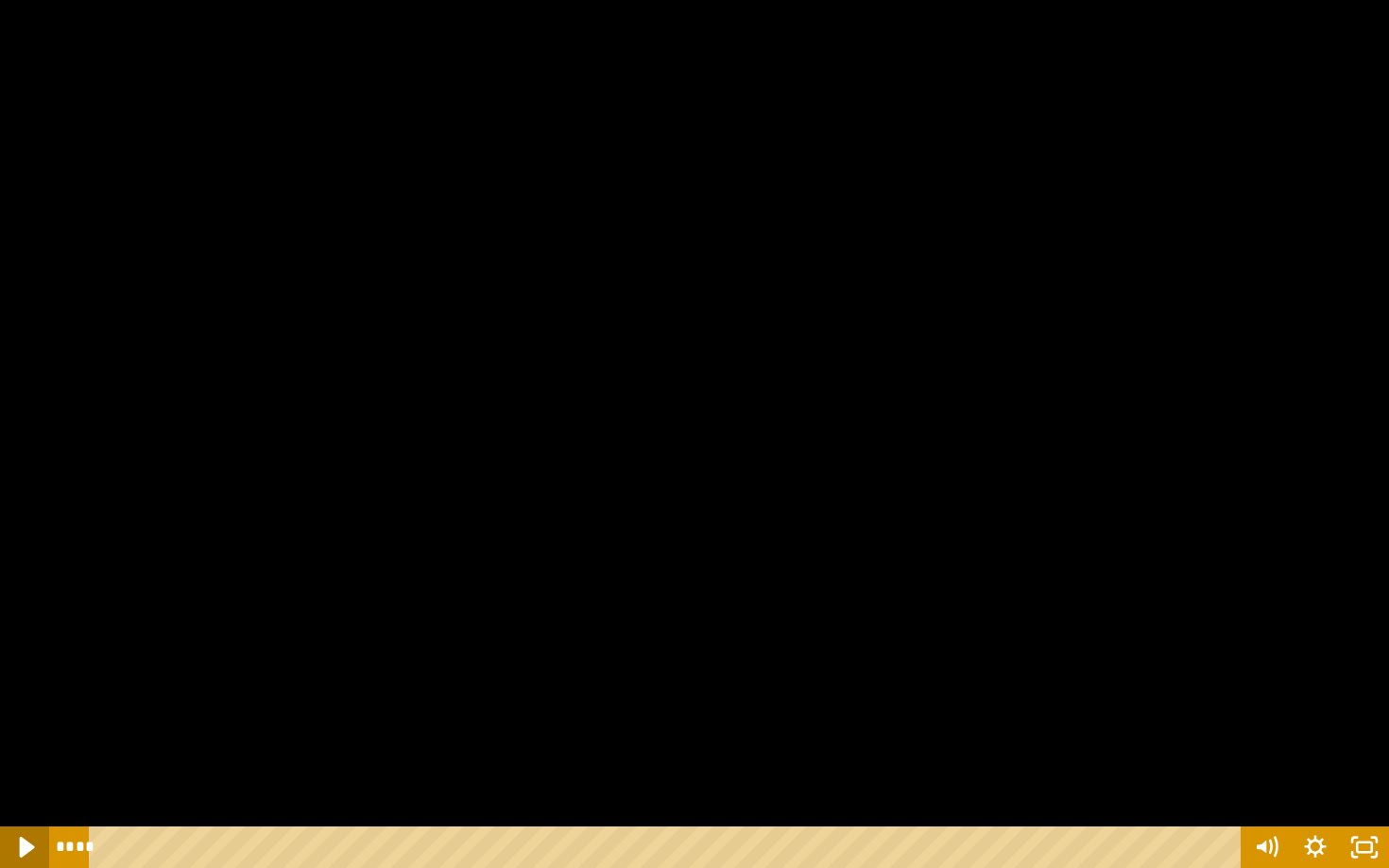 click 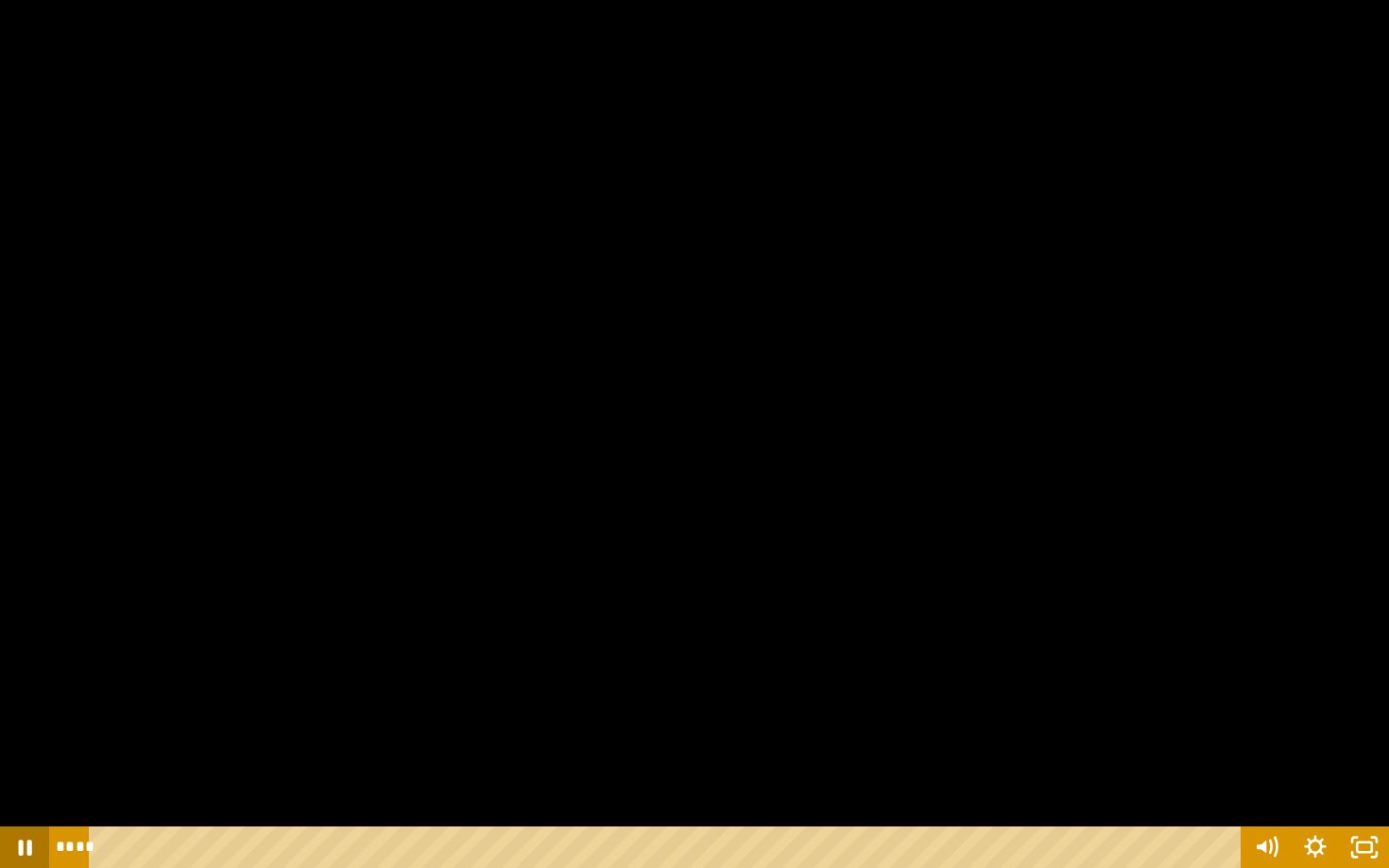 click 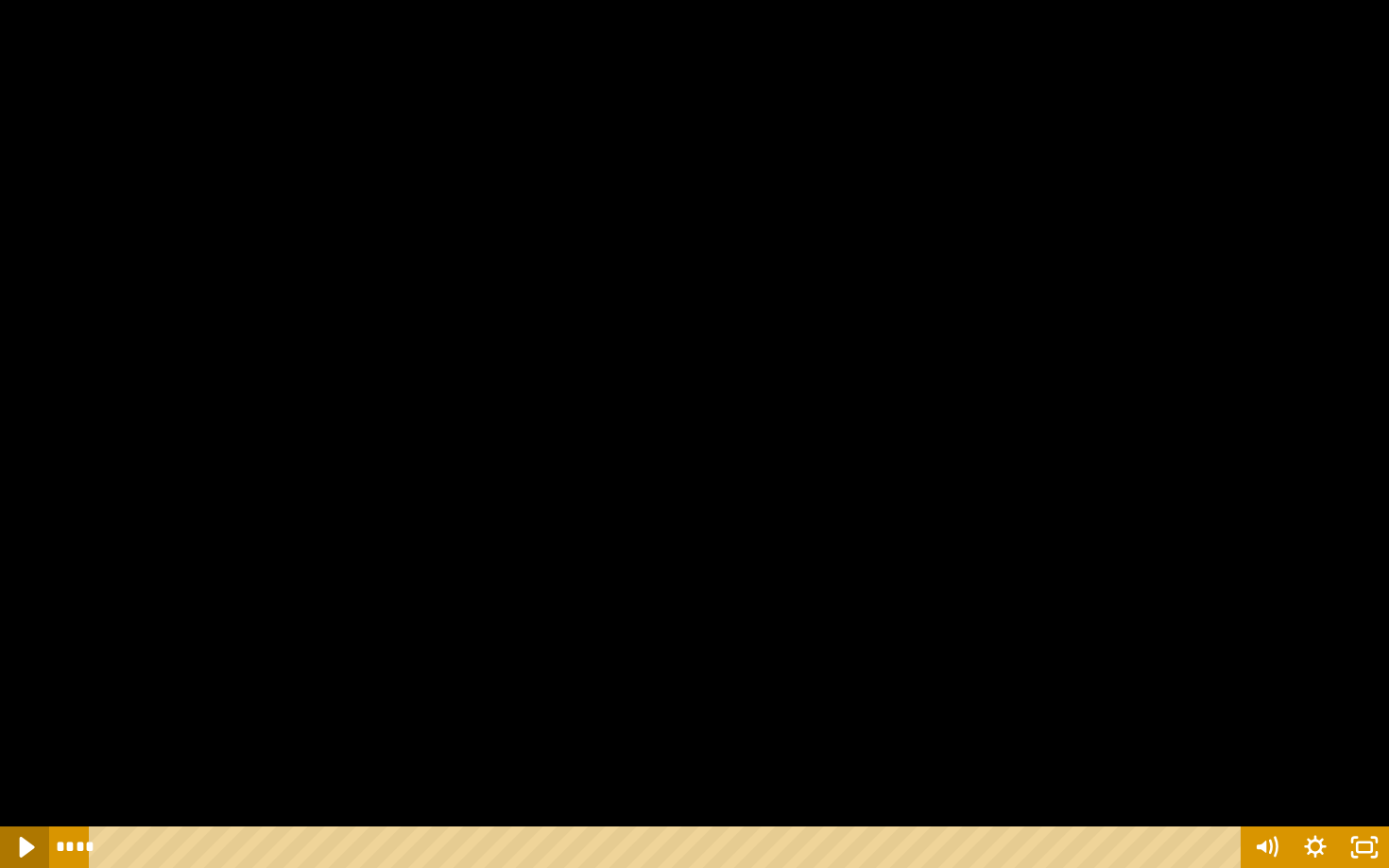 click 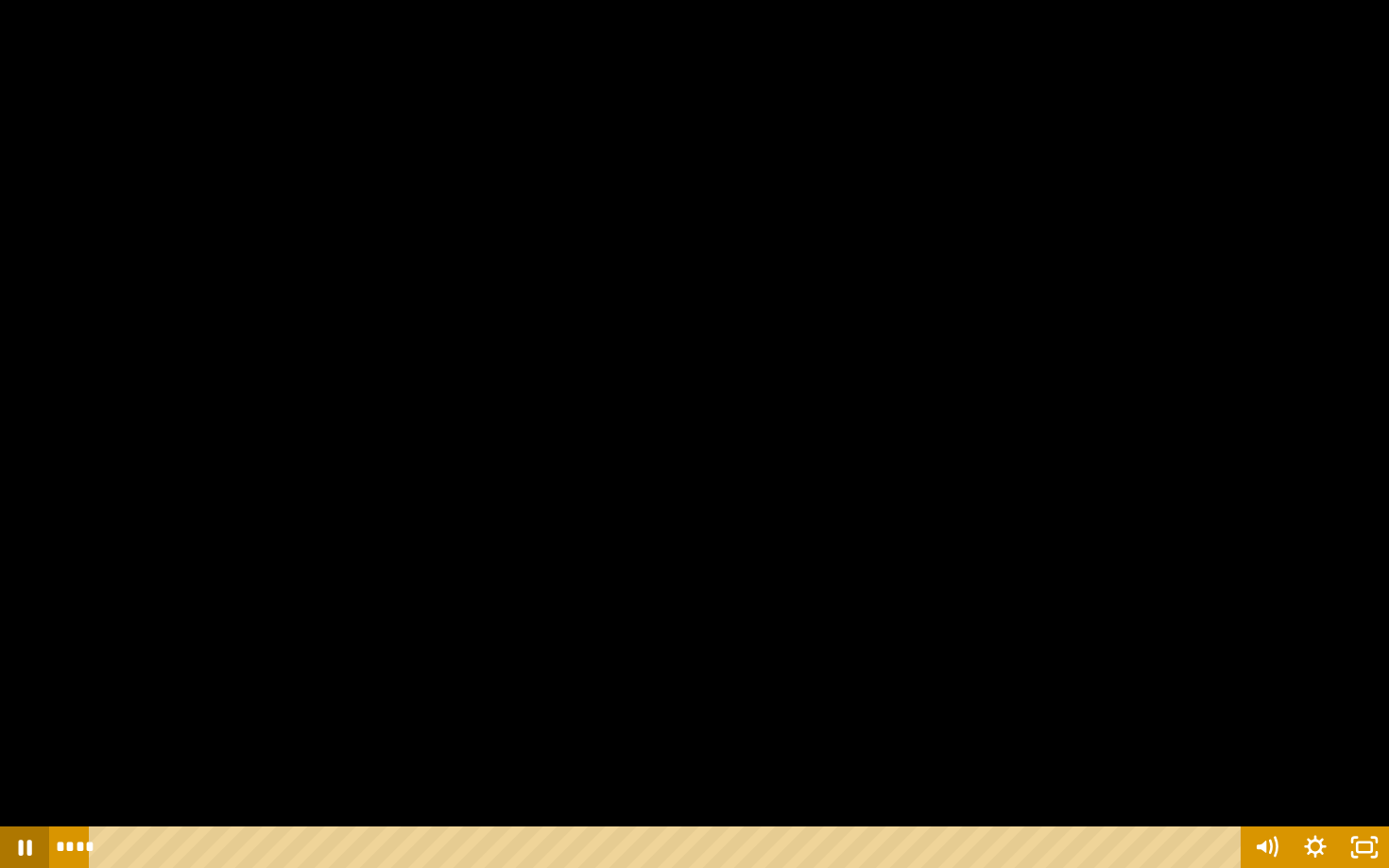 click 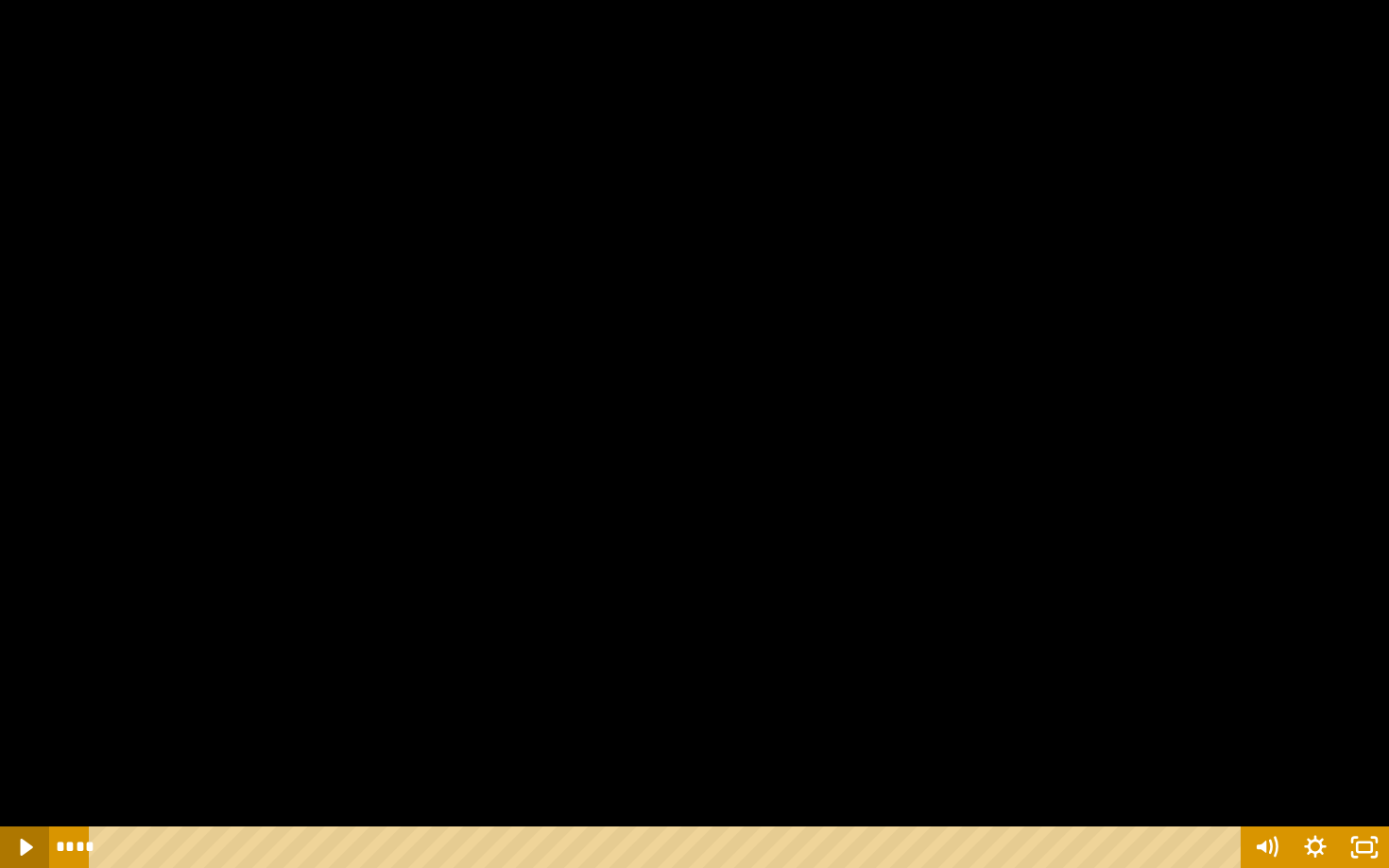 click 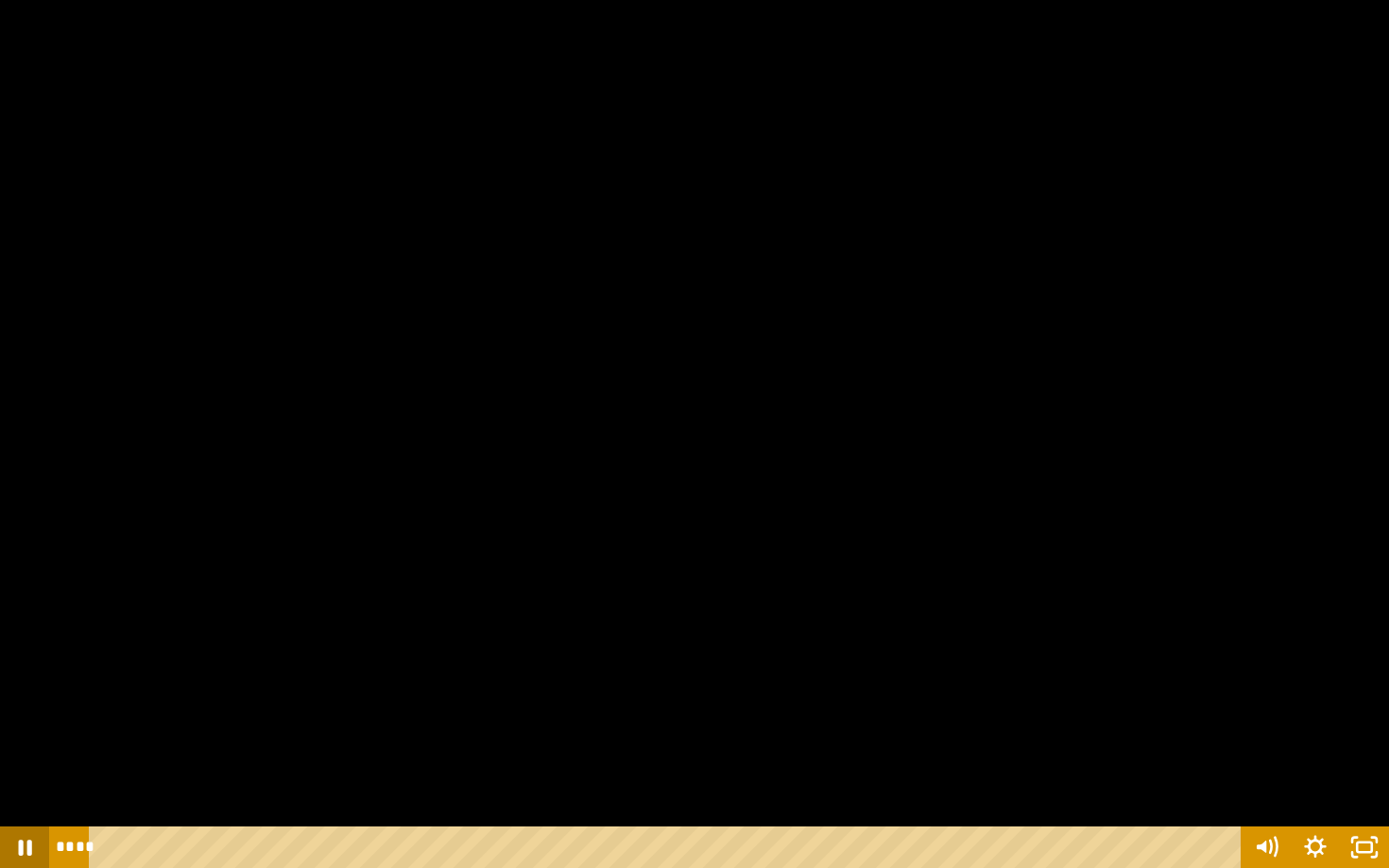 click 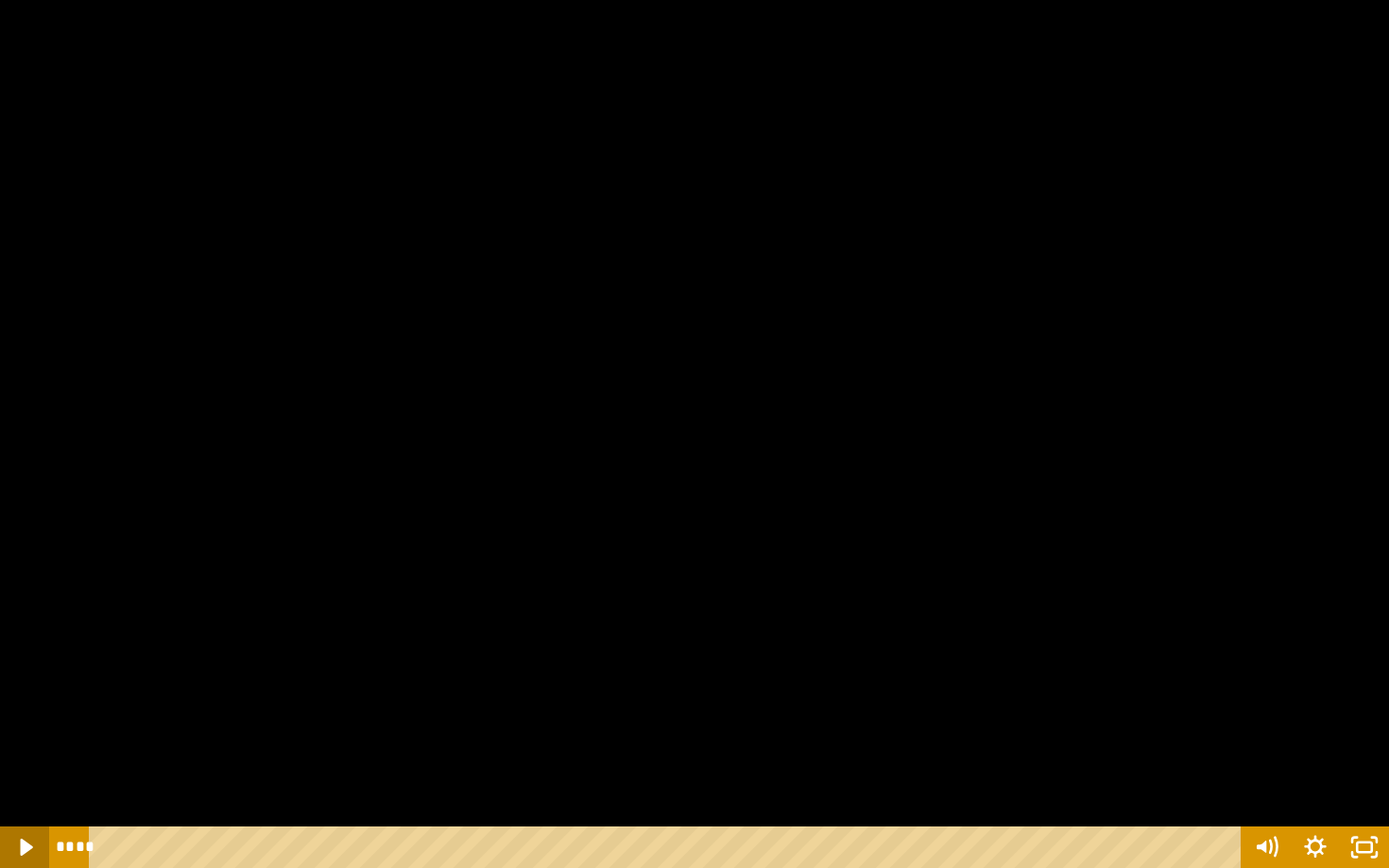 click 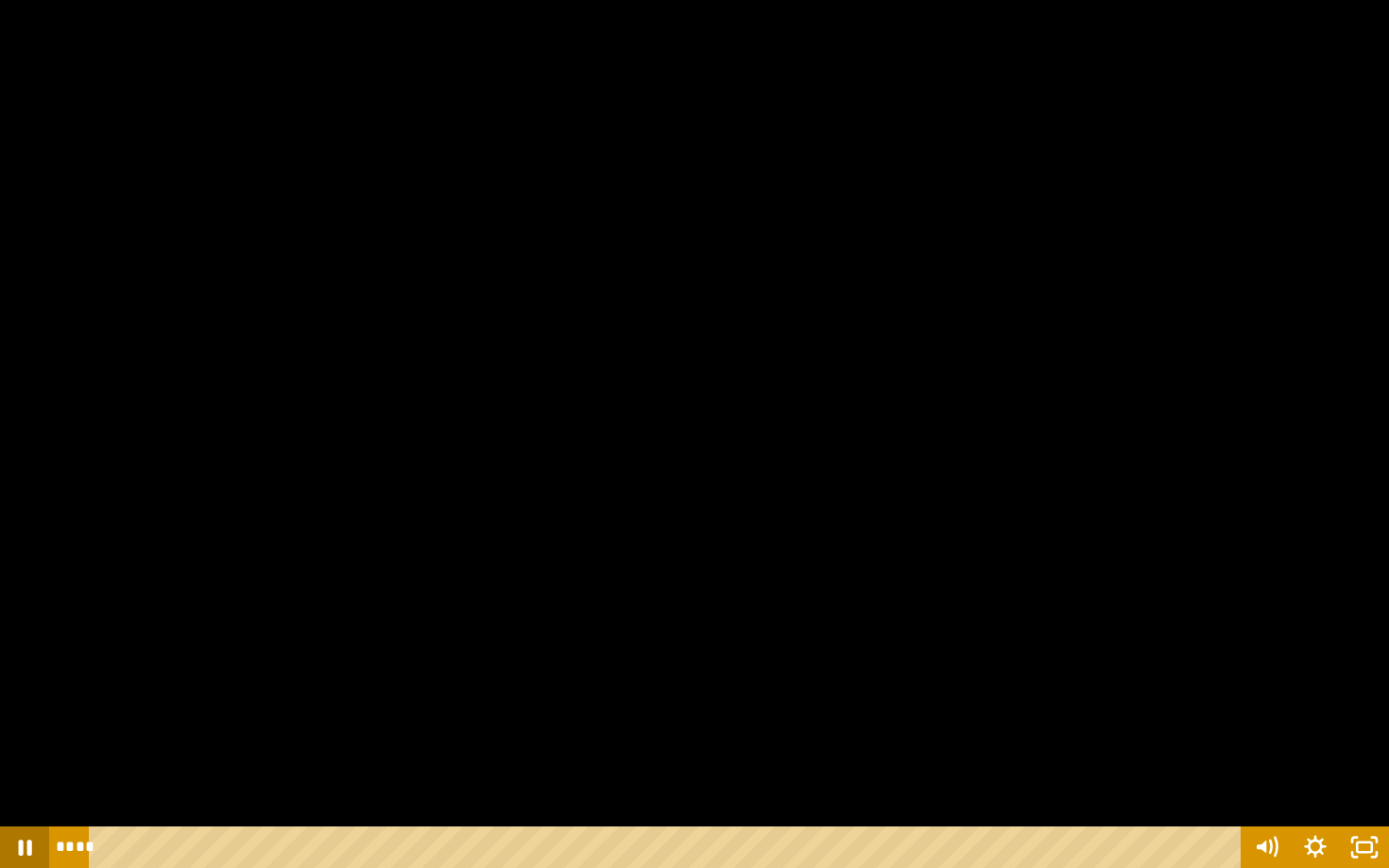 click 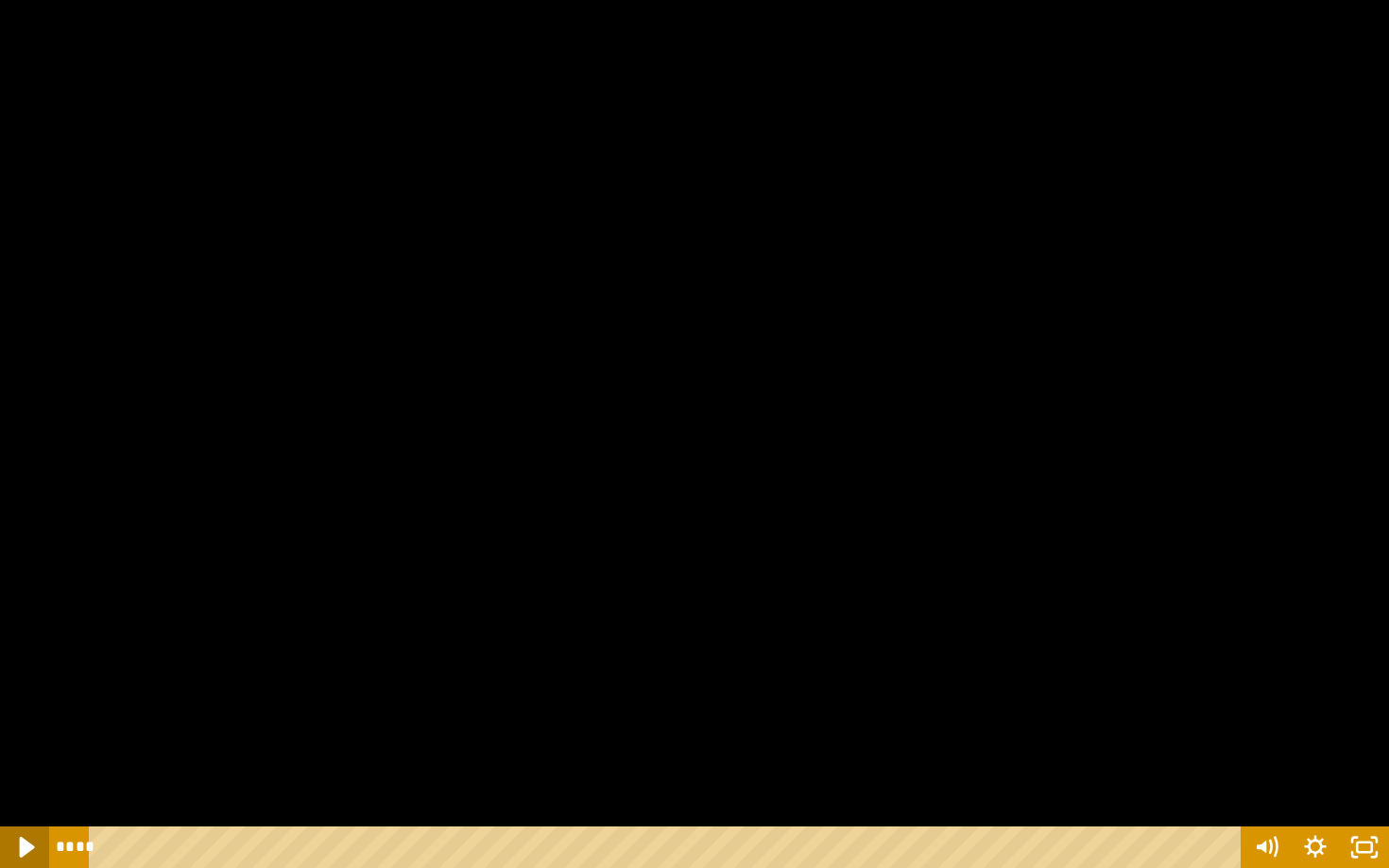 click 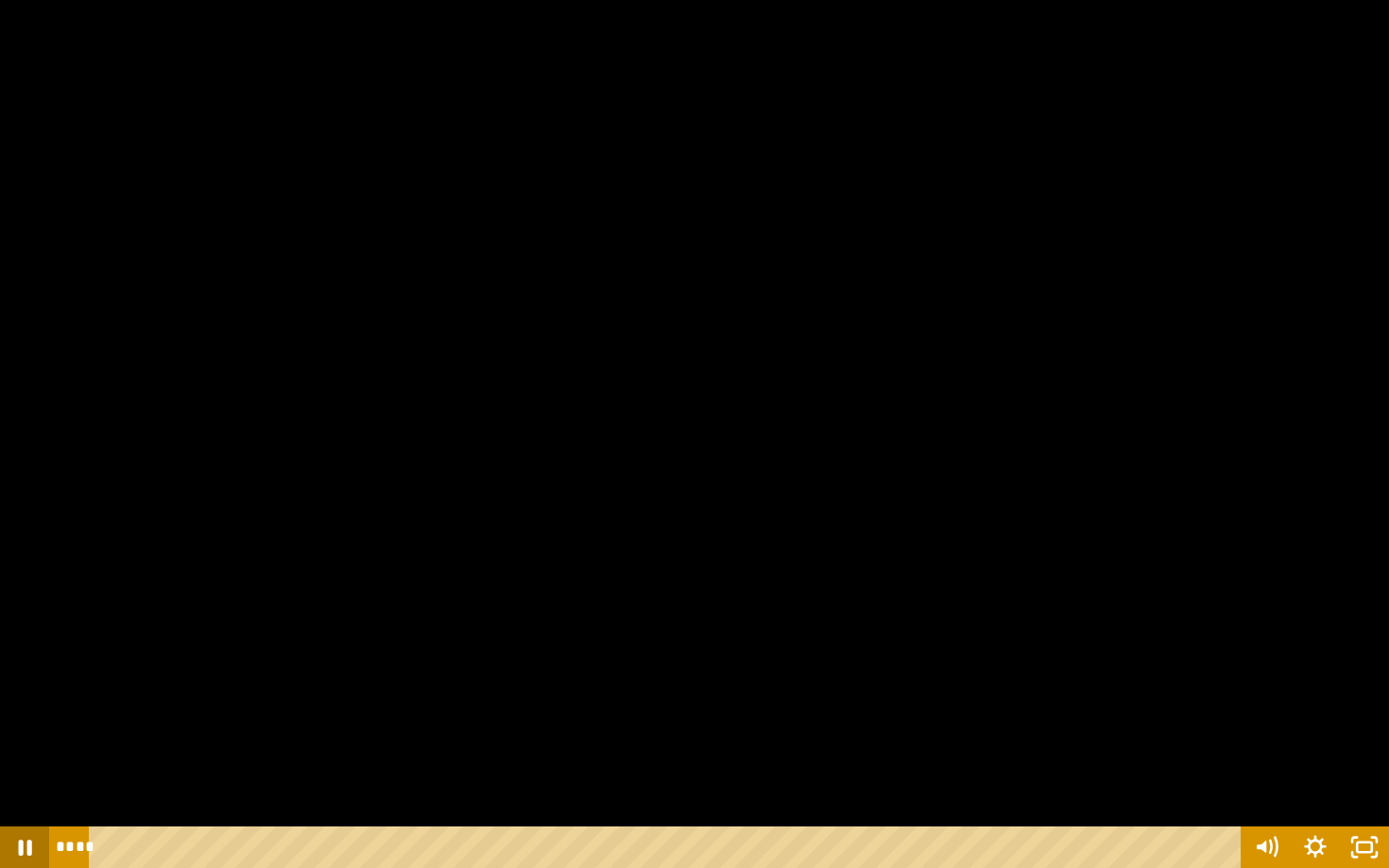 click 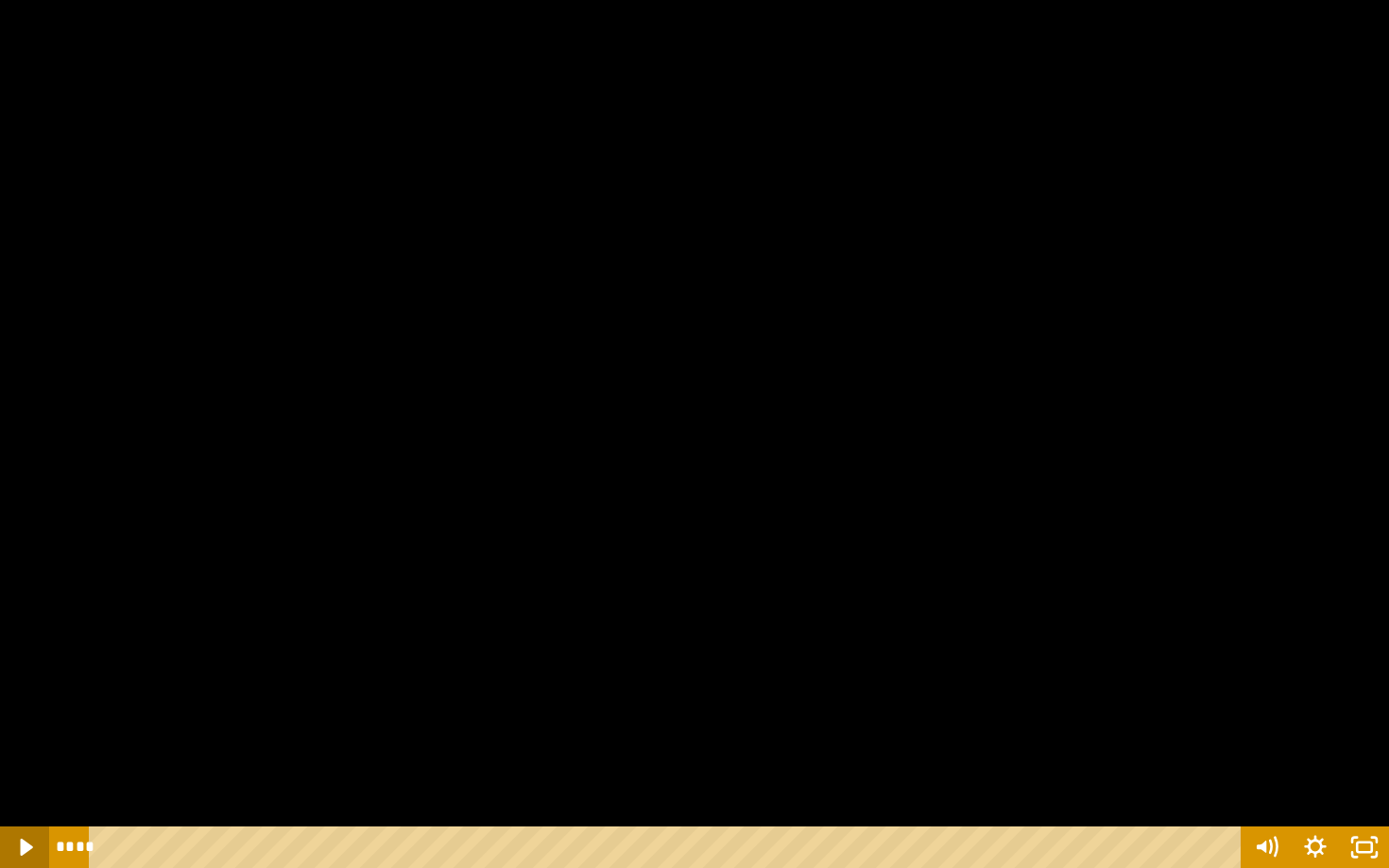 click 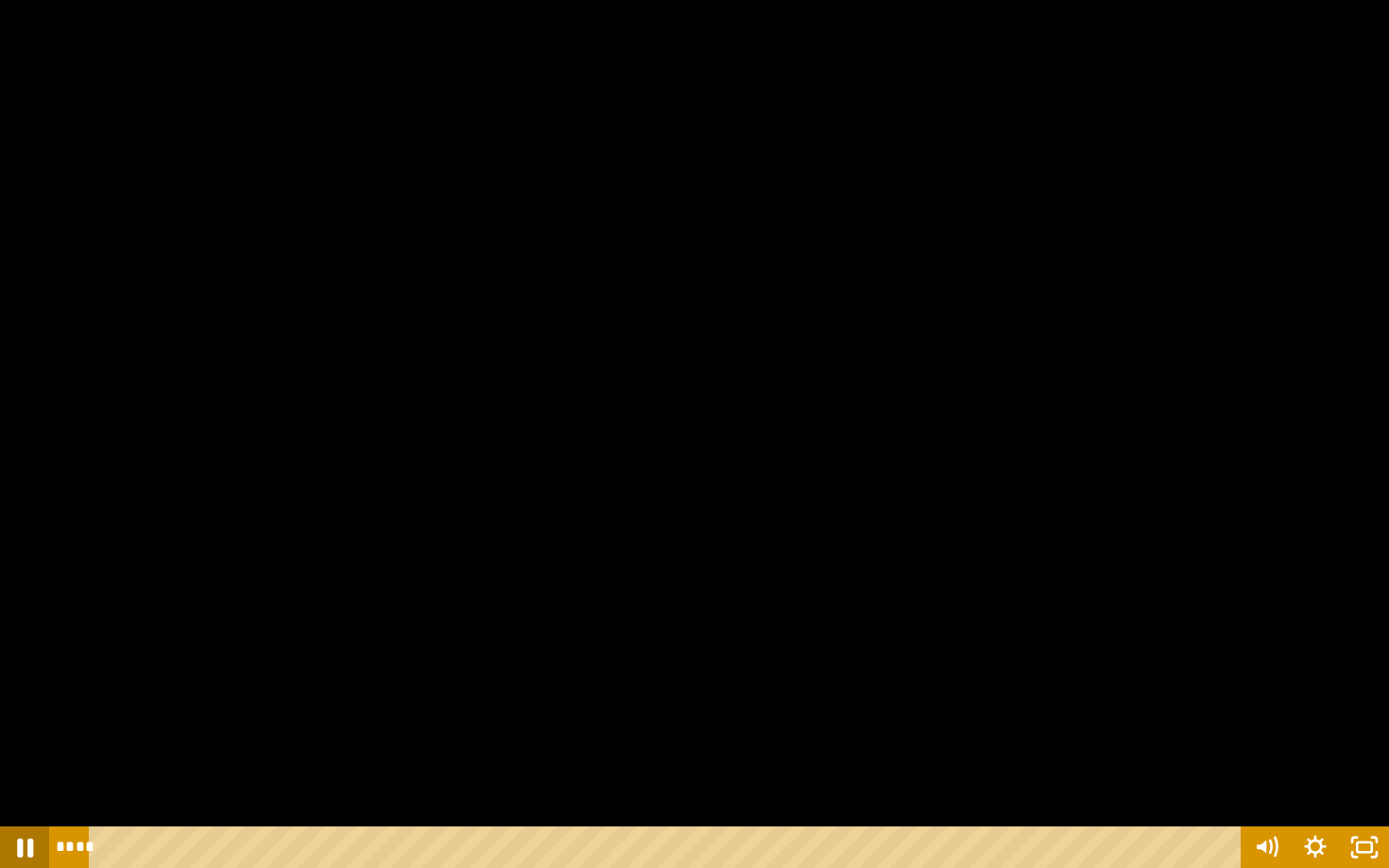 click 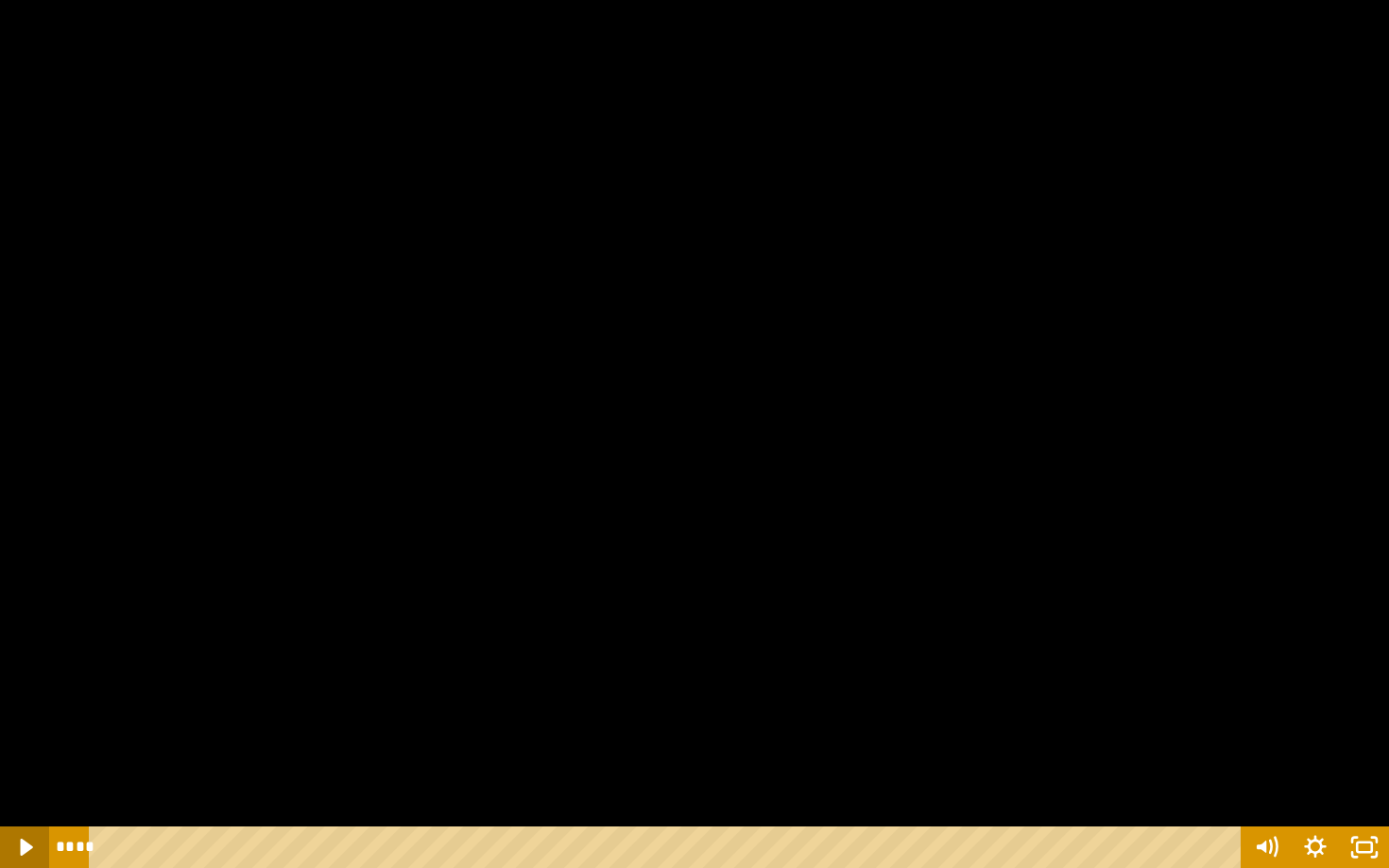click 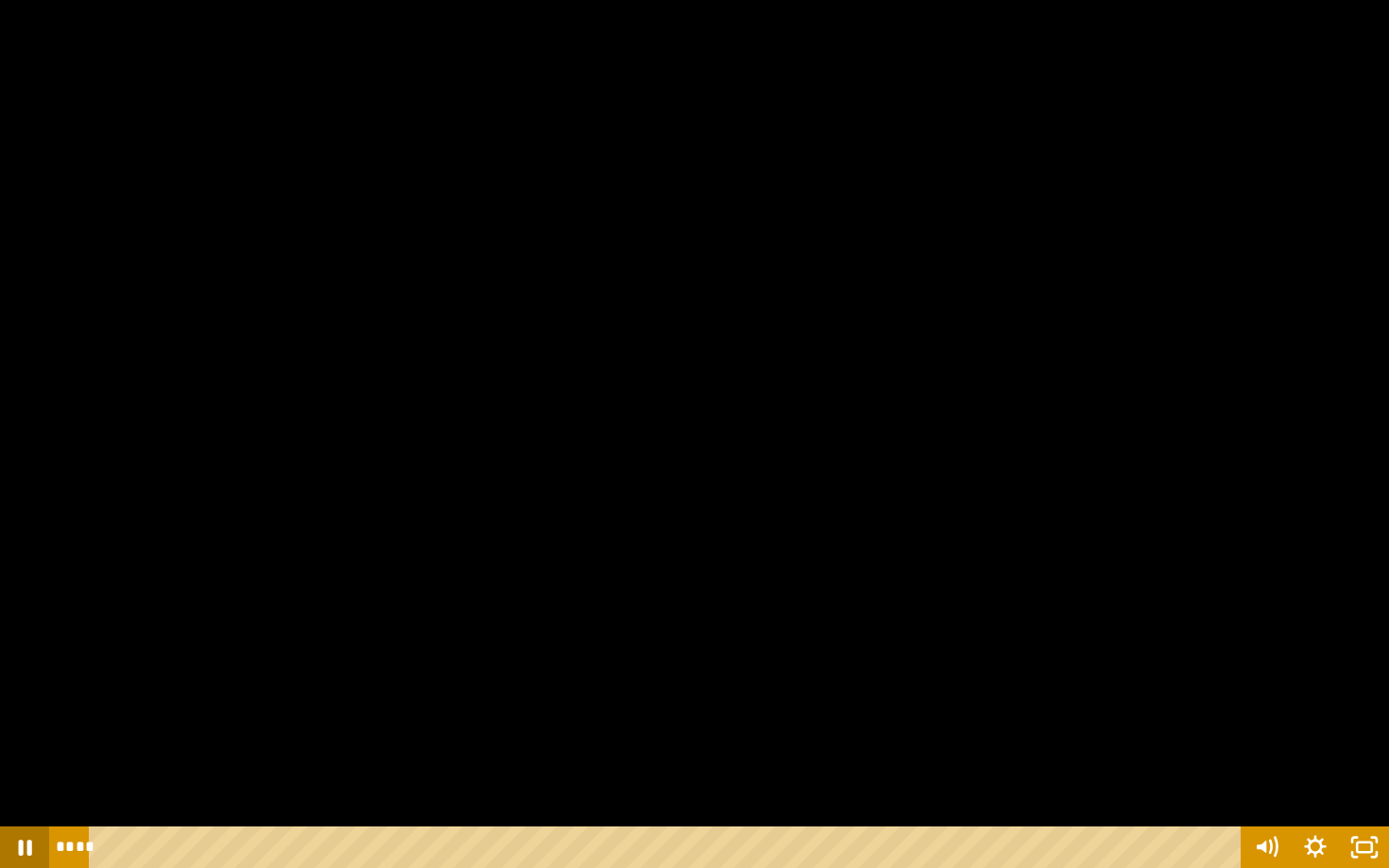 click 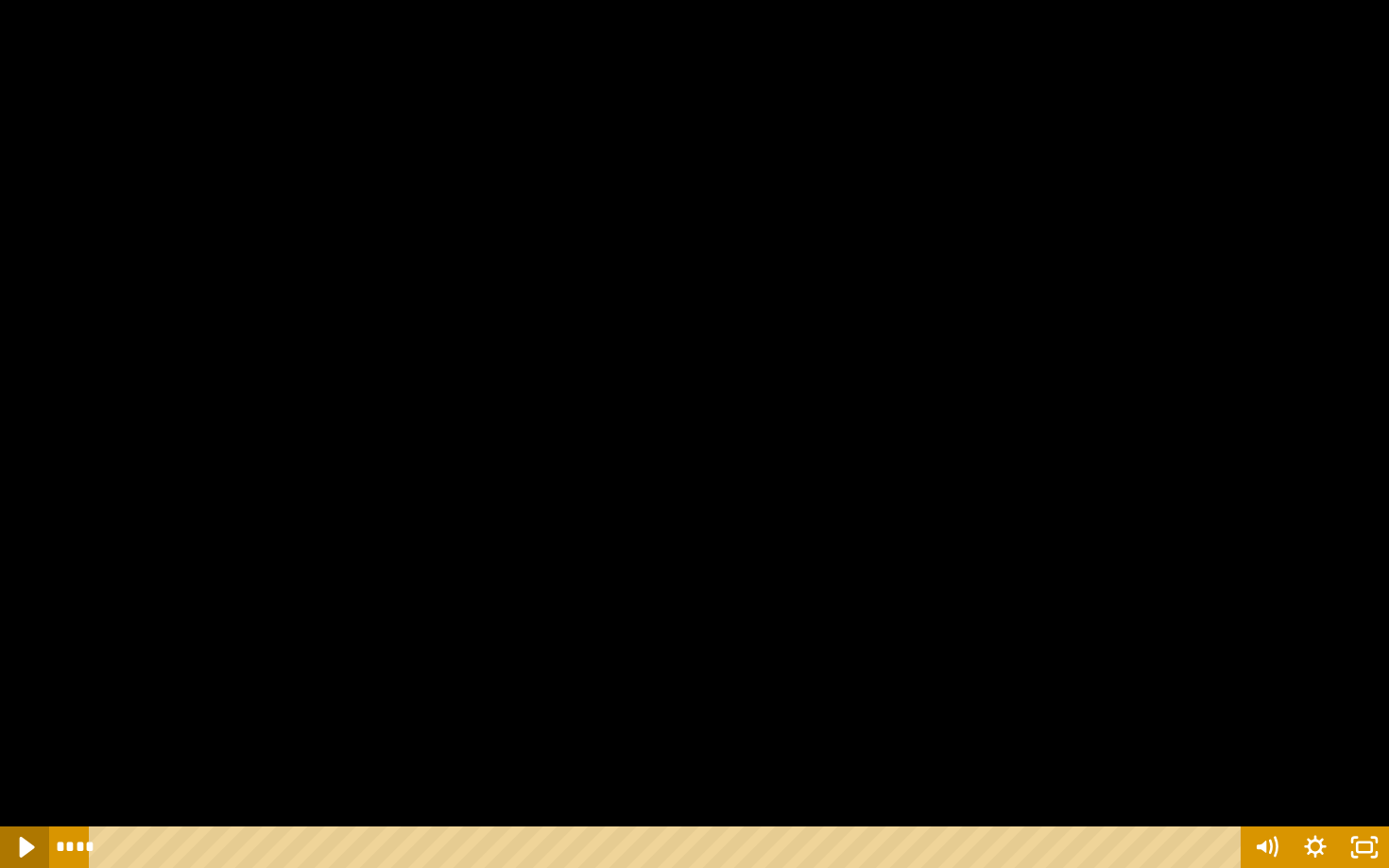 click 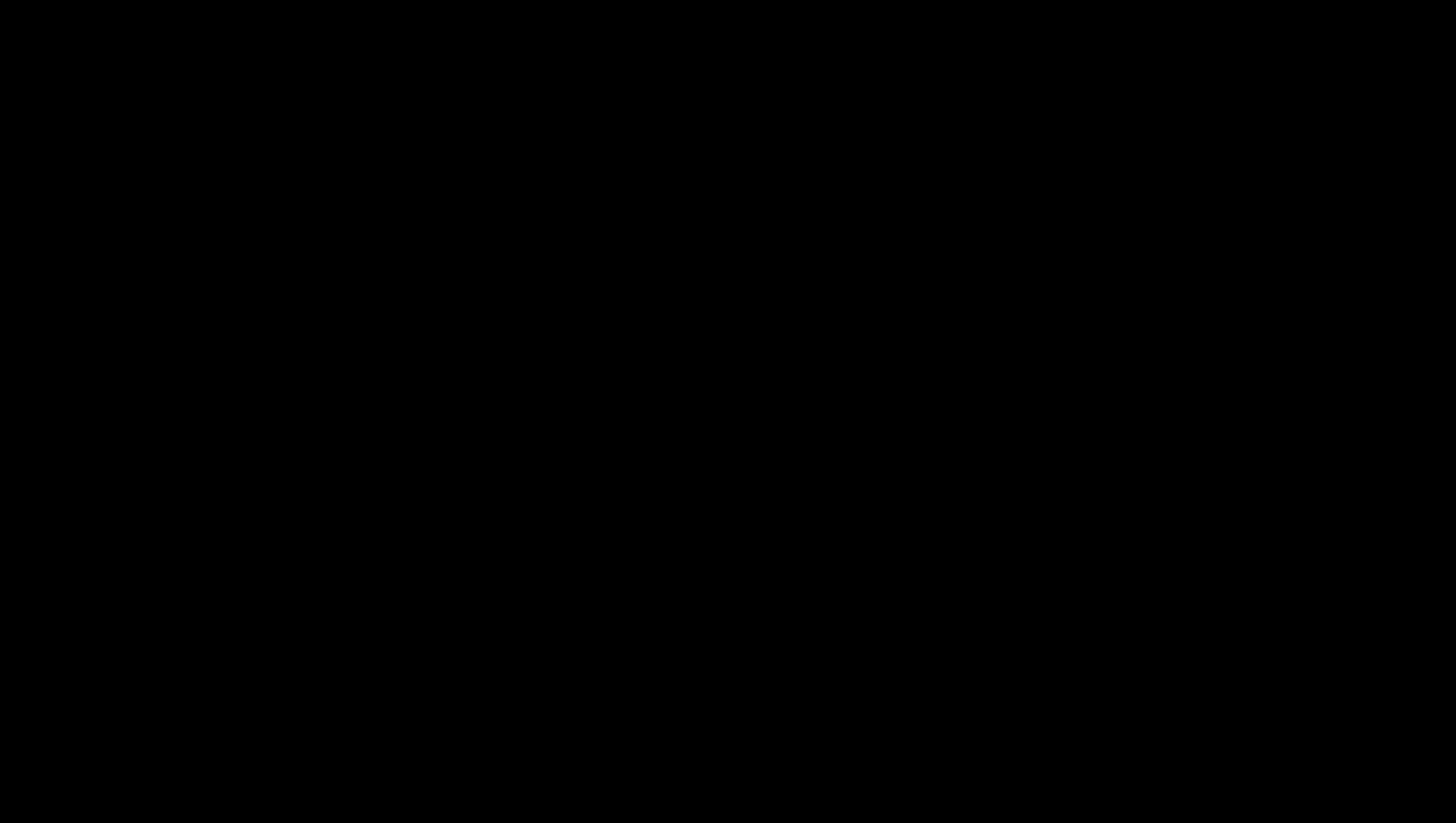 scroll, scrollTop: 5210, scrollLeft: 0, axis: vertical 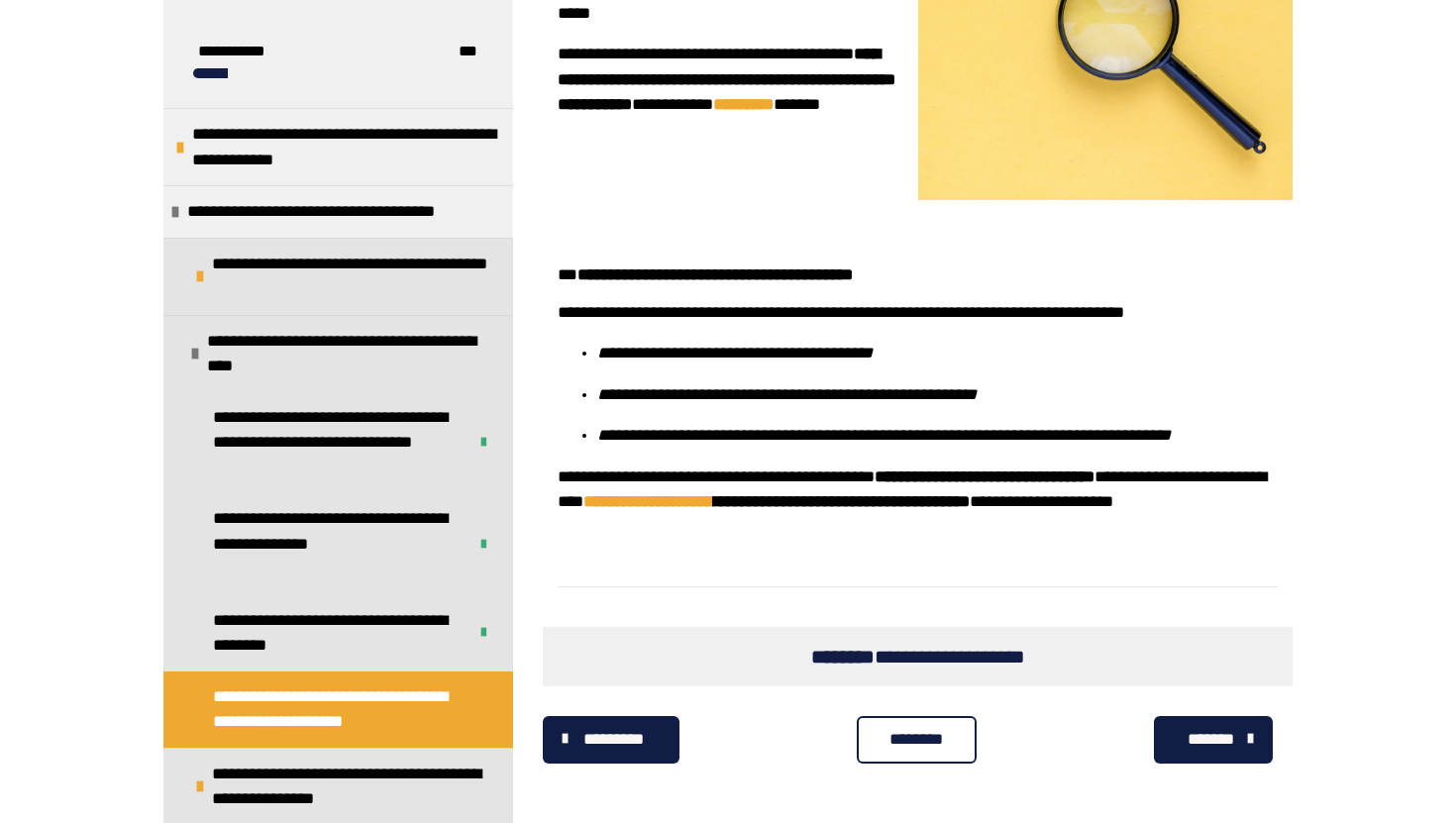 click on "********" at bounding box center (916, 740) 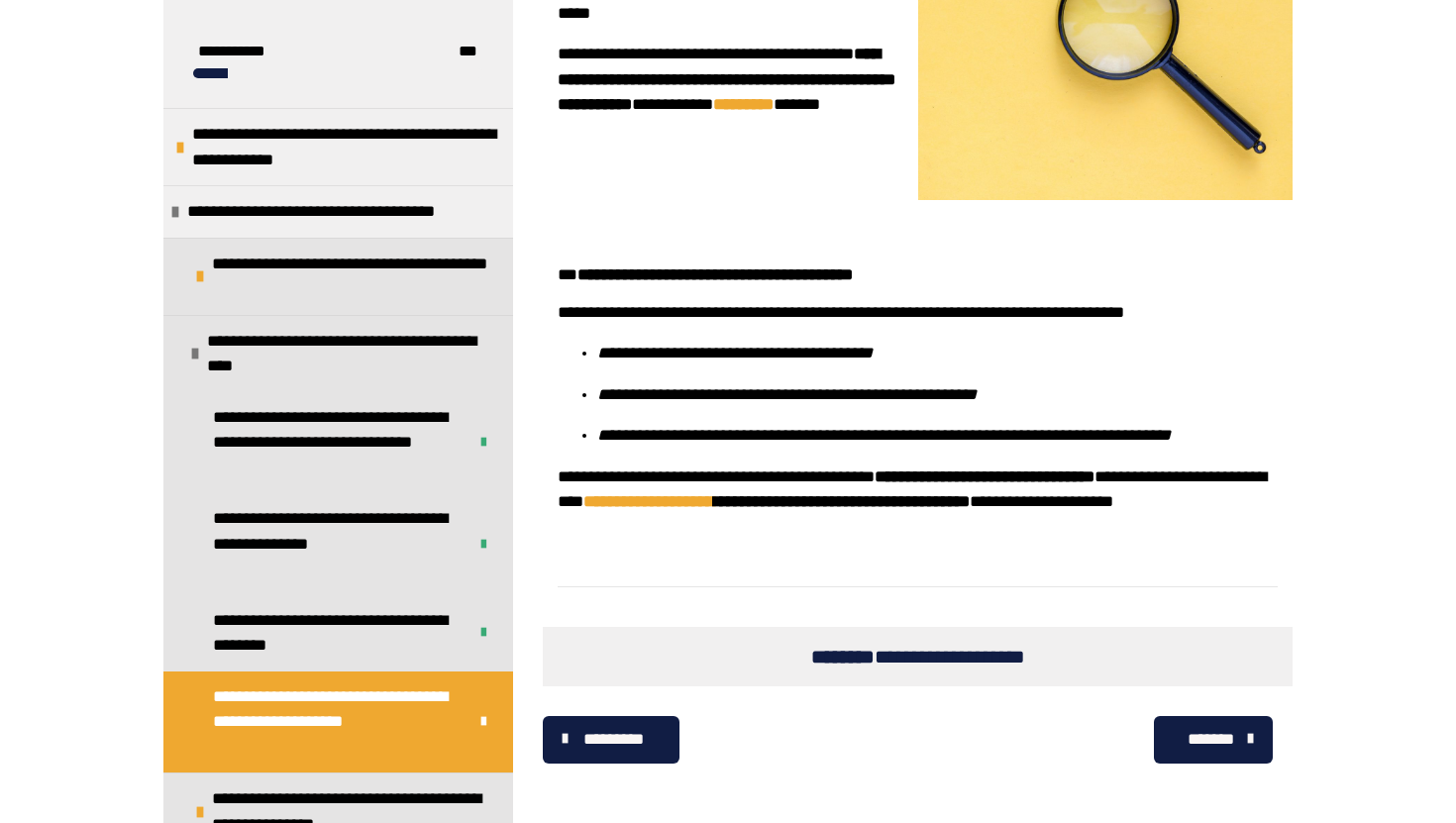 click on "*******" at bounding box center (1210, 740) 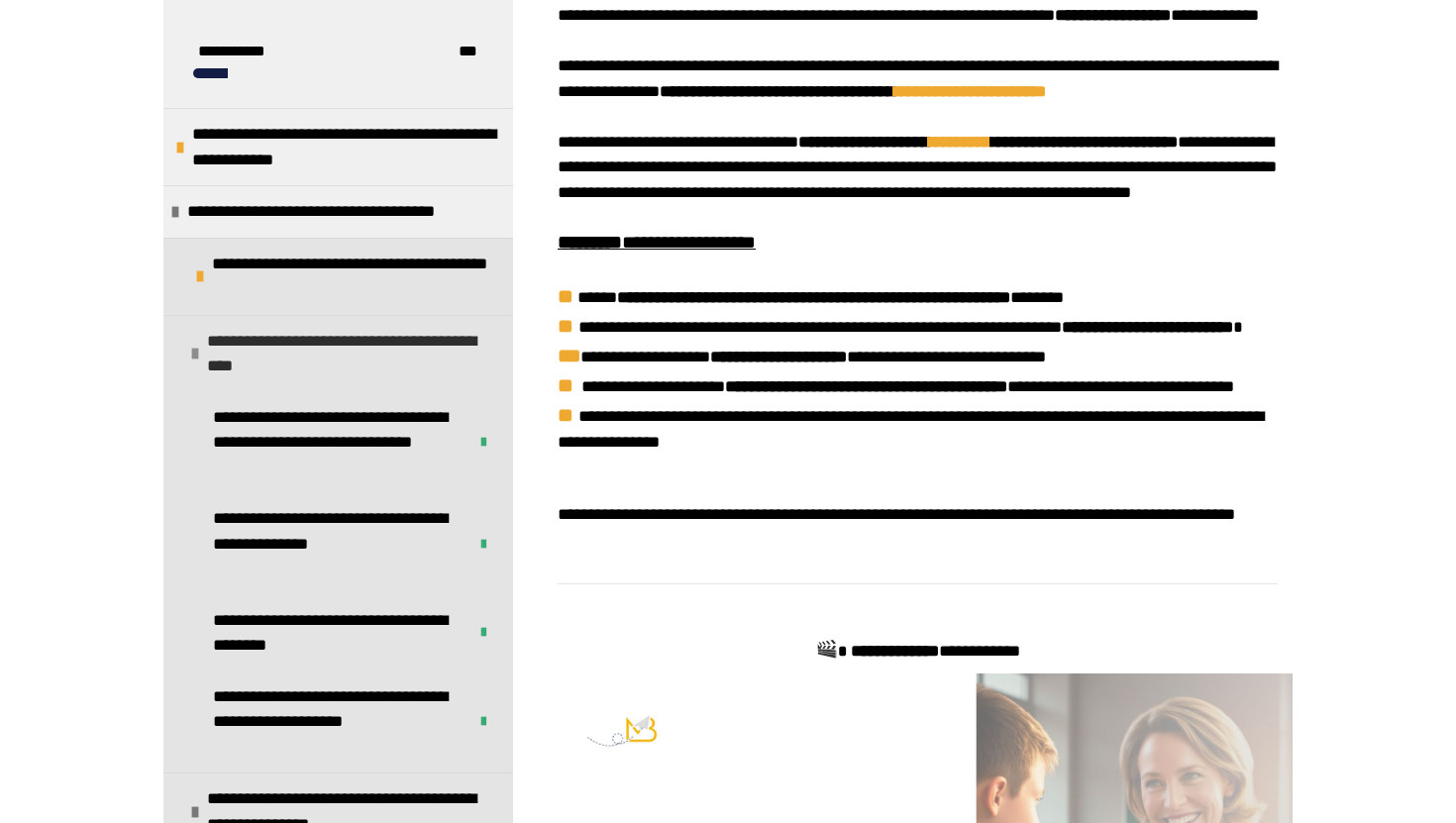 scroll, scrollTop: 763, scrollLeft: 0, axis: vertical 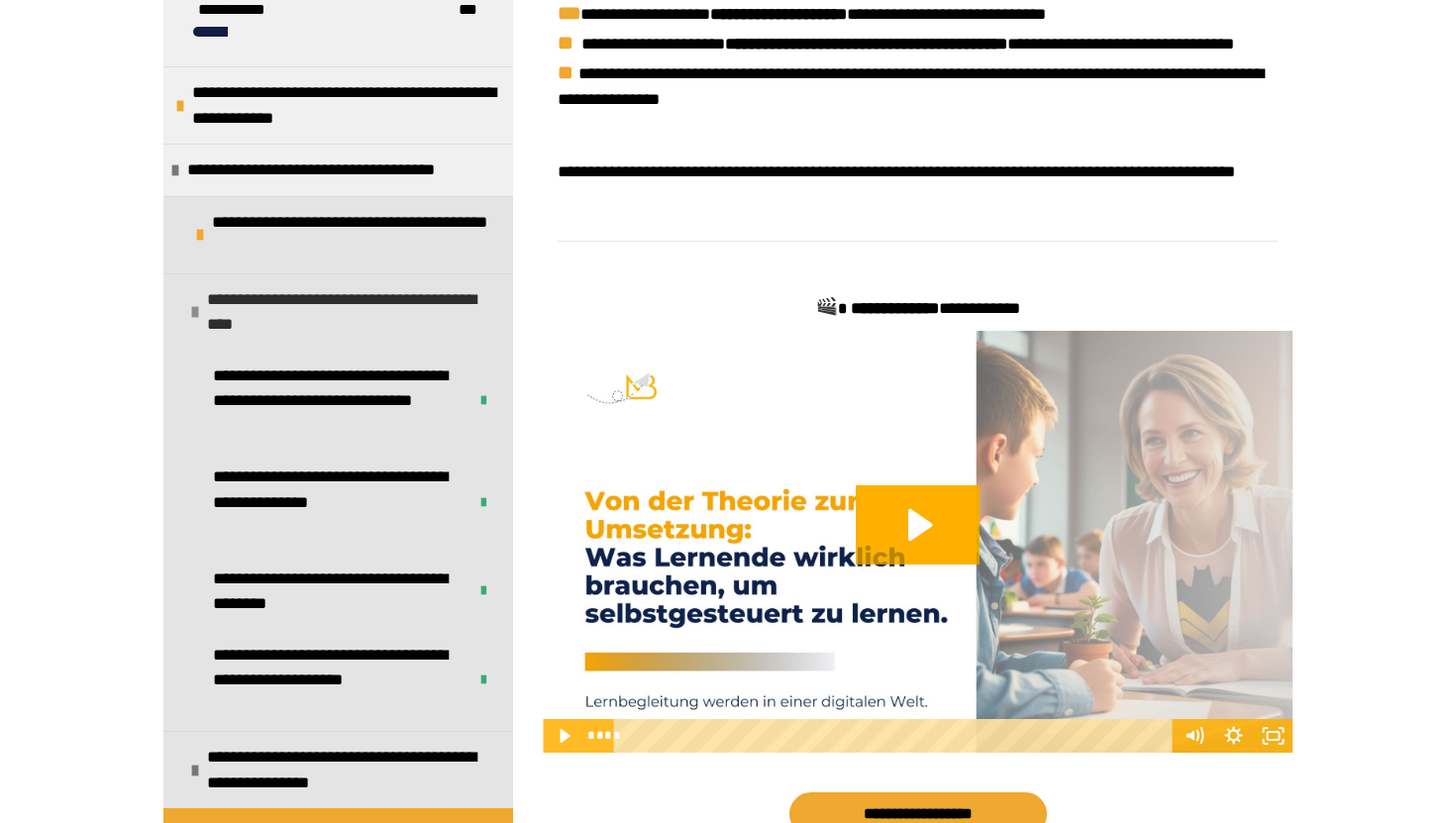 click at bounding box center [195, 312] 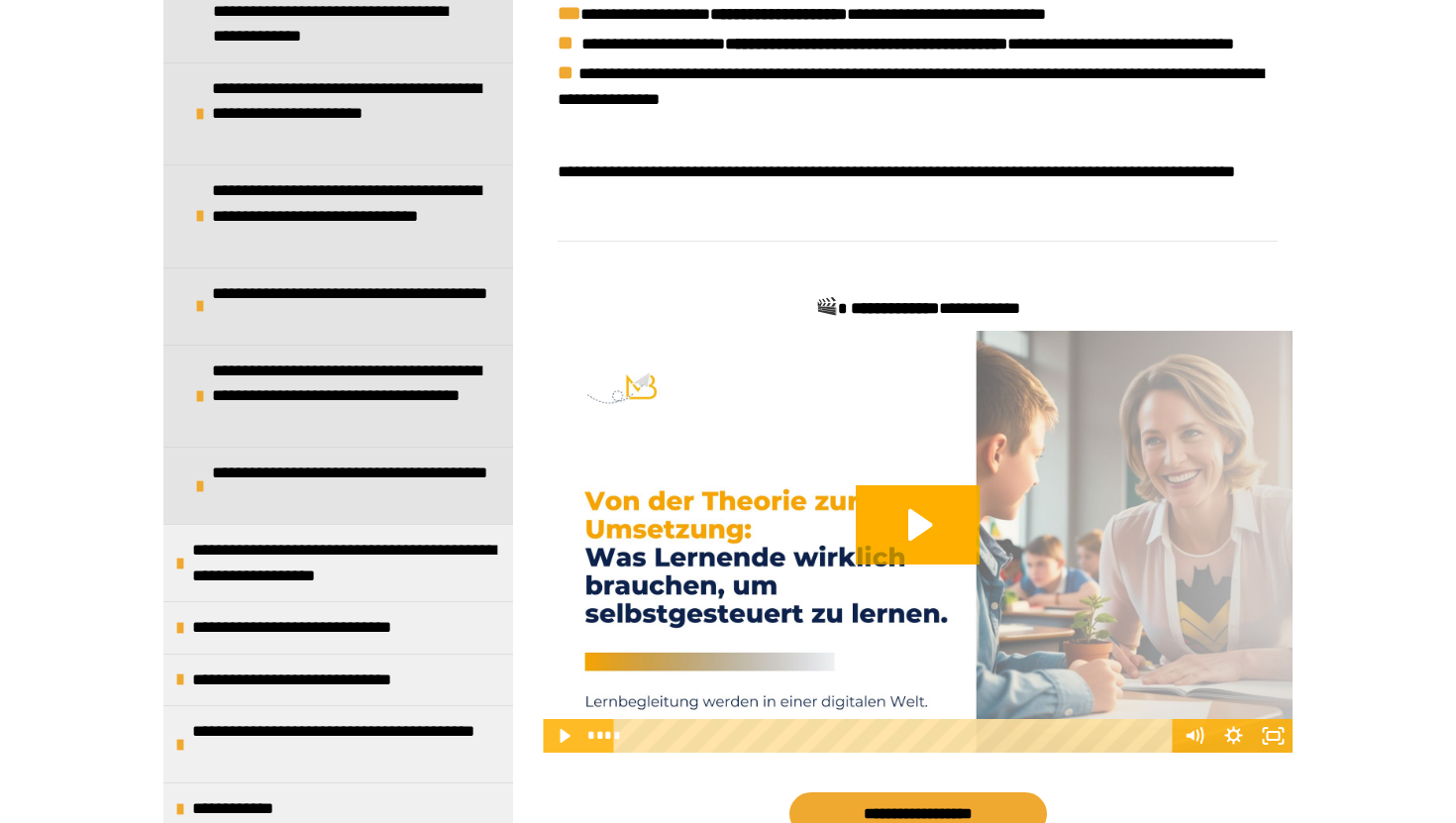 scroll, scrollTop: 769, scrollLeft: 0, axis: vertical 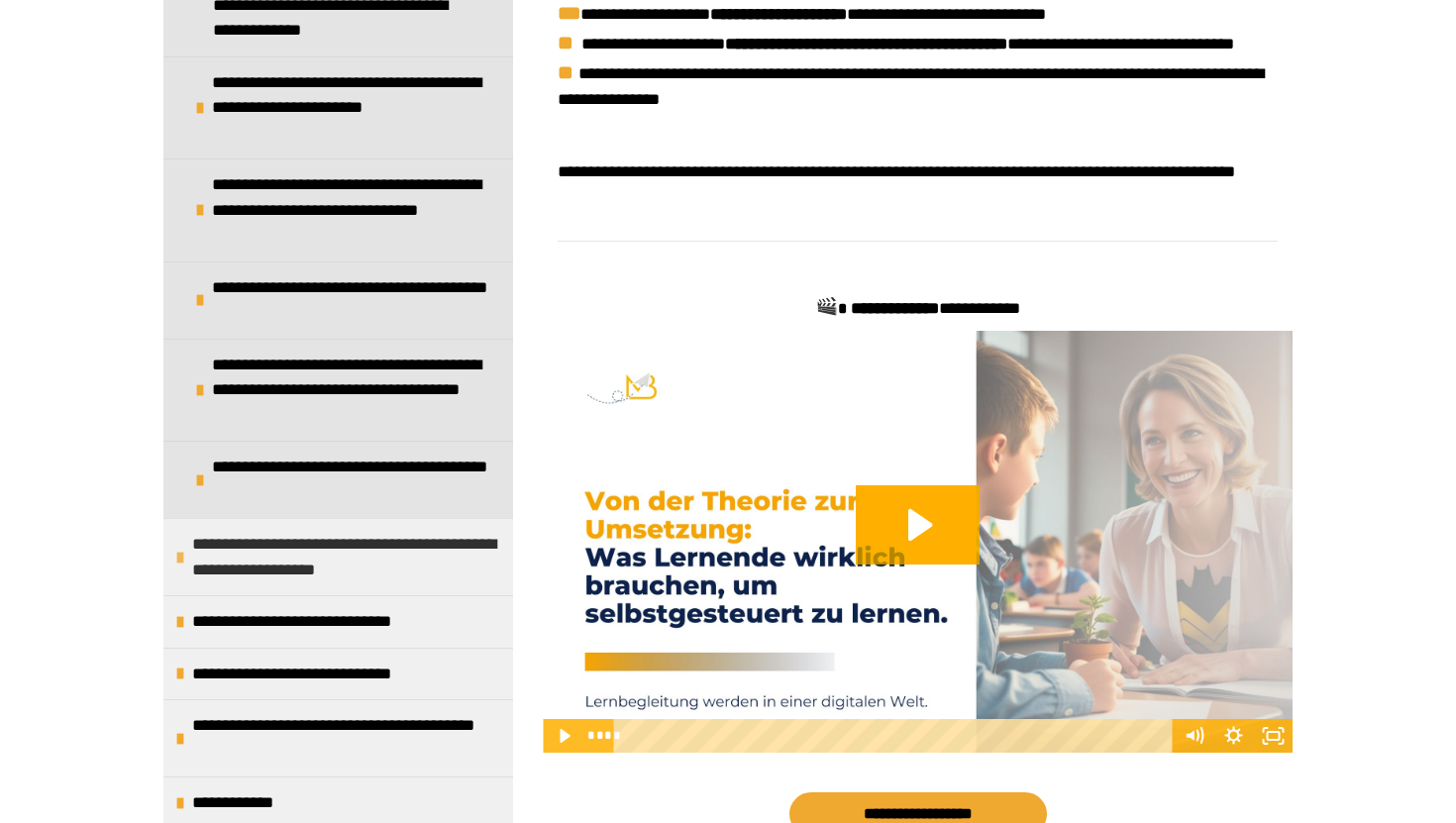 click on "**********" at bounding box center (348, 557) 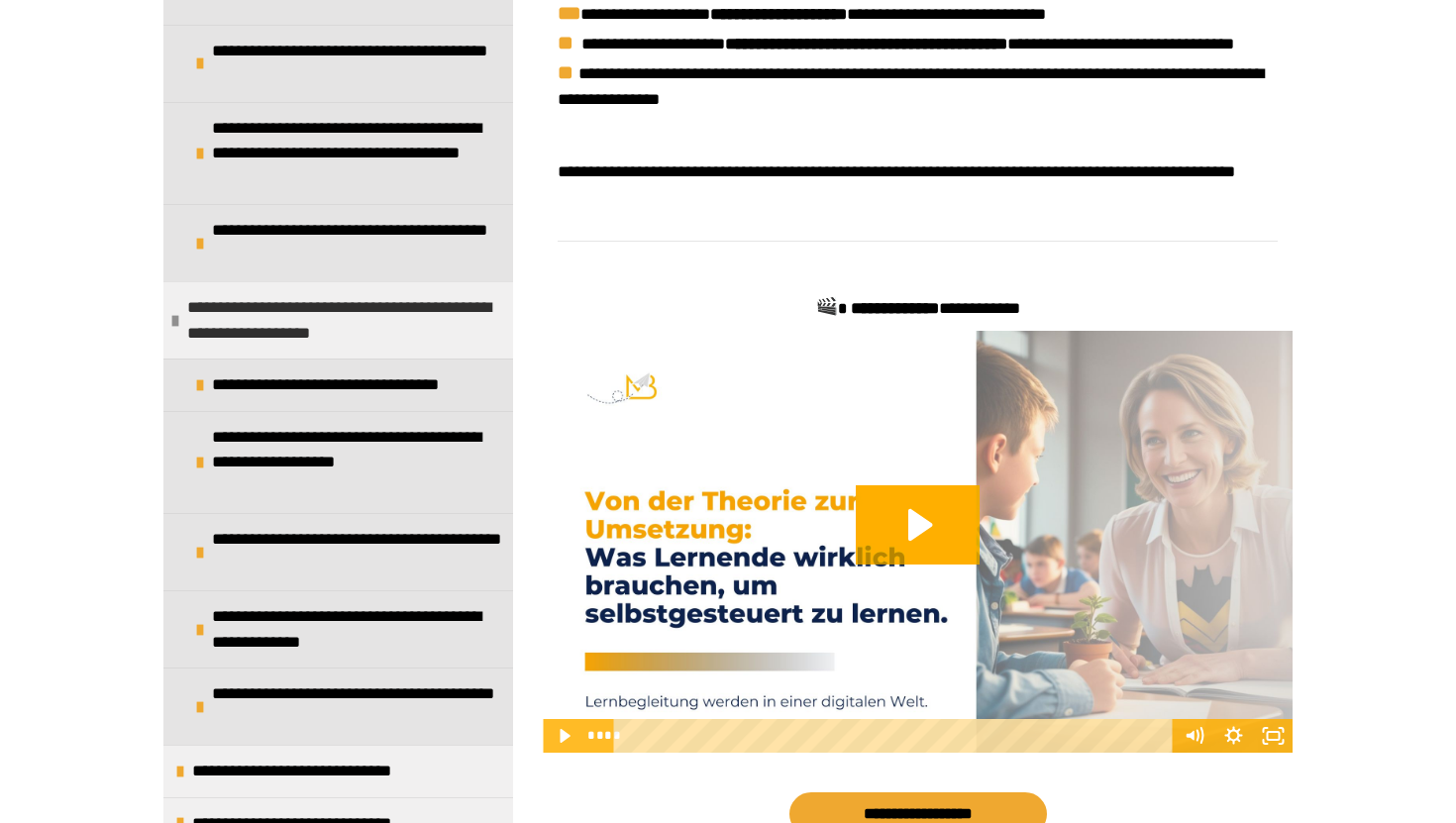 scroll, scrollTop: 1155, scrollLeft: 0, axis: vertical 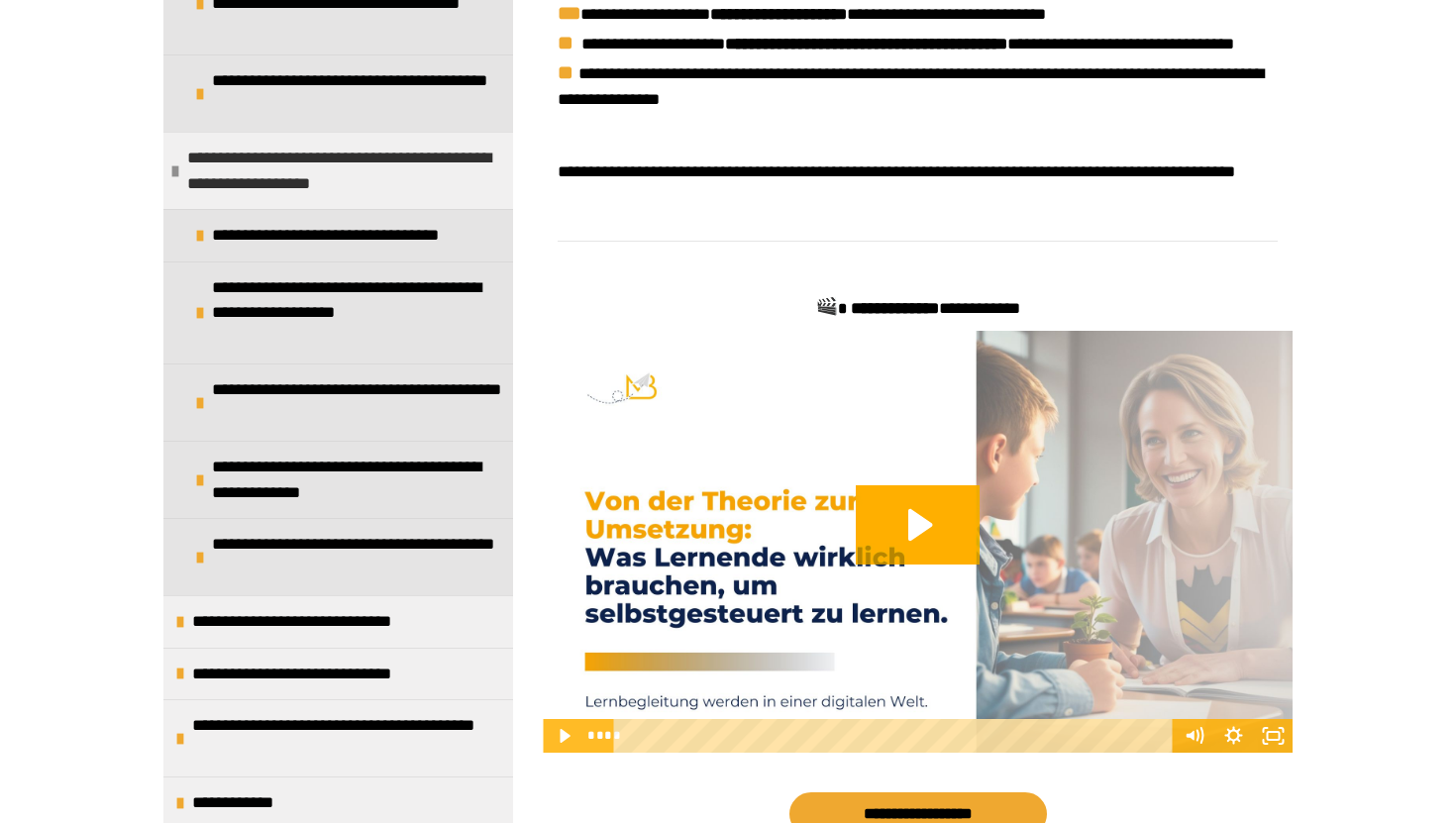 click at bounding box center [175, 171] 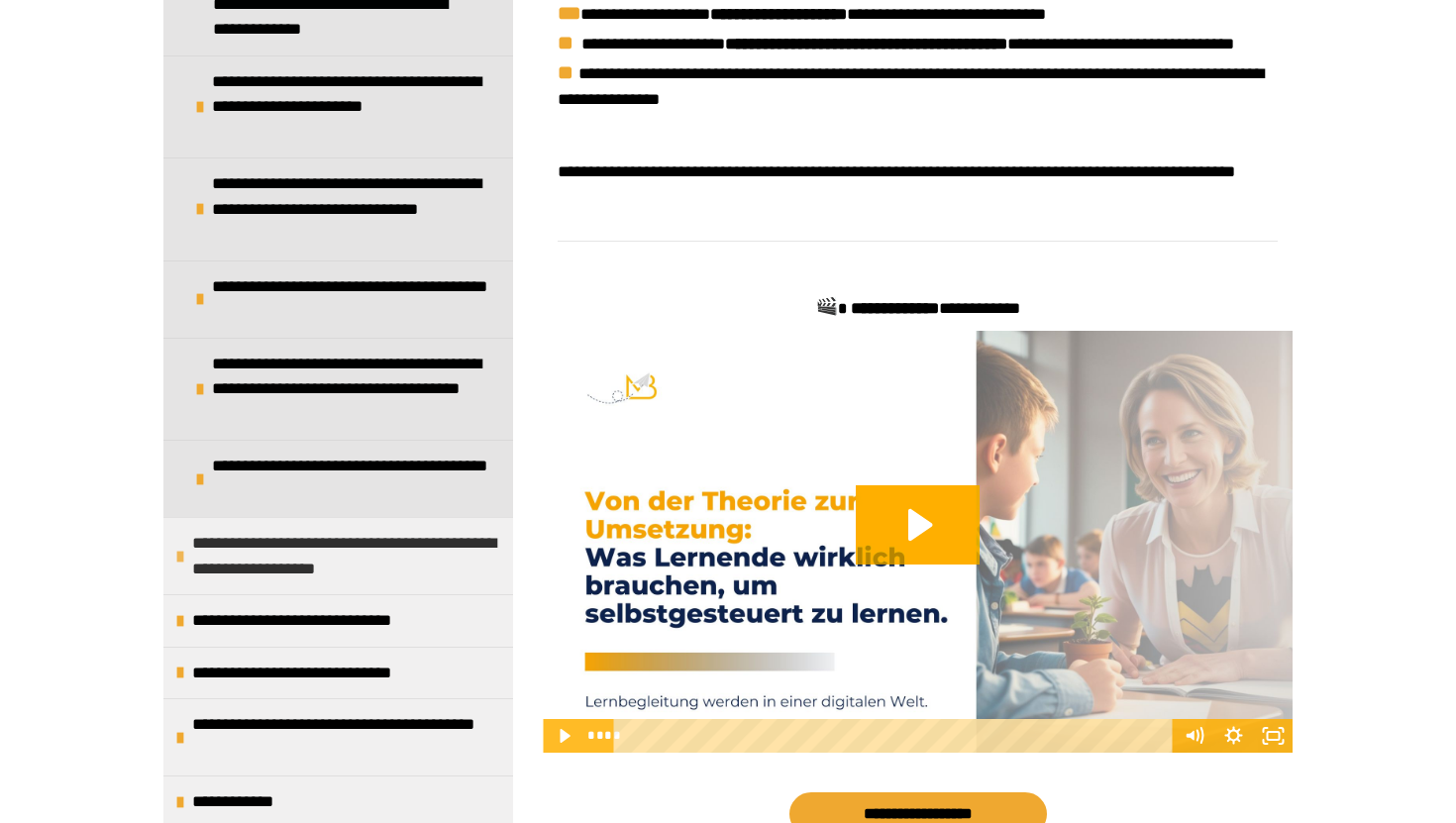 scroll, scrollTop: 769, scrollLeft: 0, axis: vertical 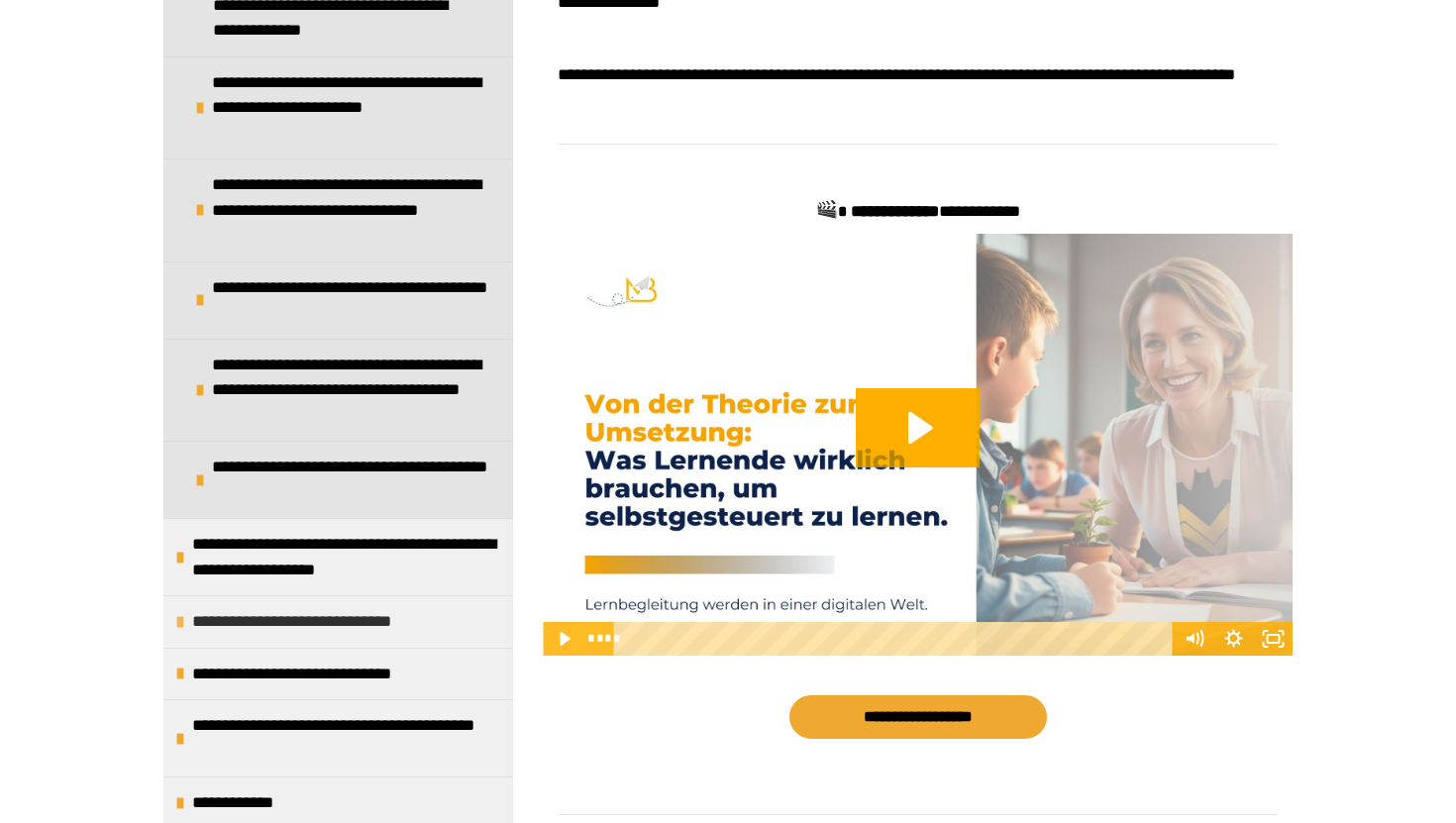 click on "**********" at bounding box center [300, 622] 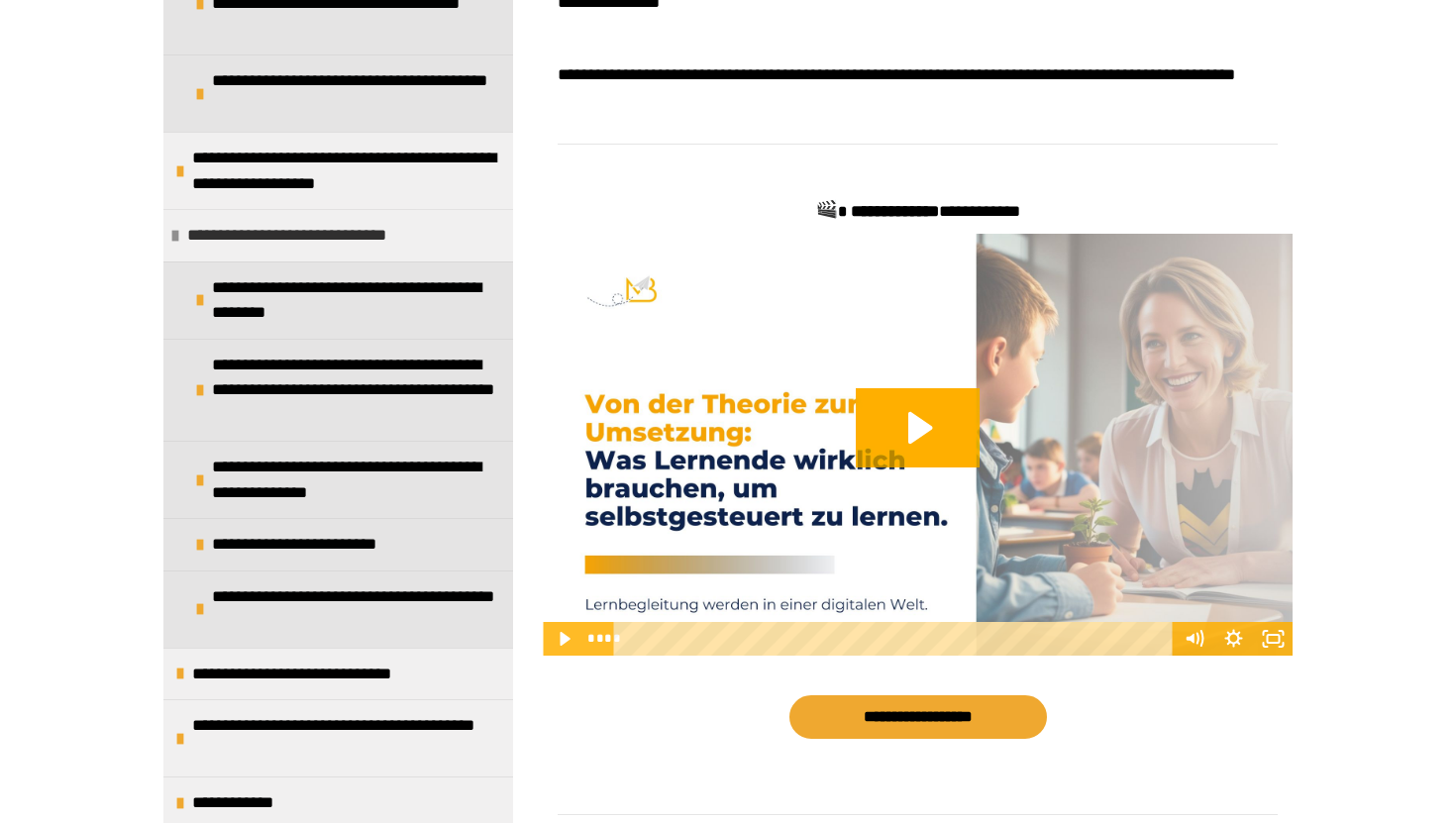 click at bounding box center [175, 236] 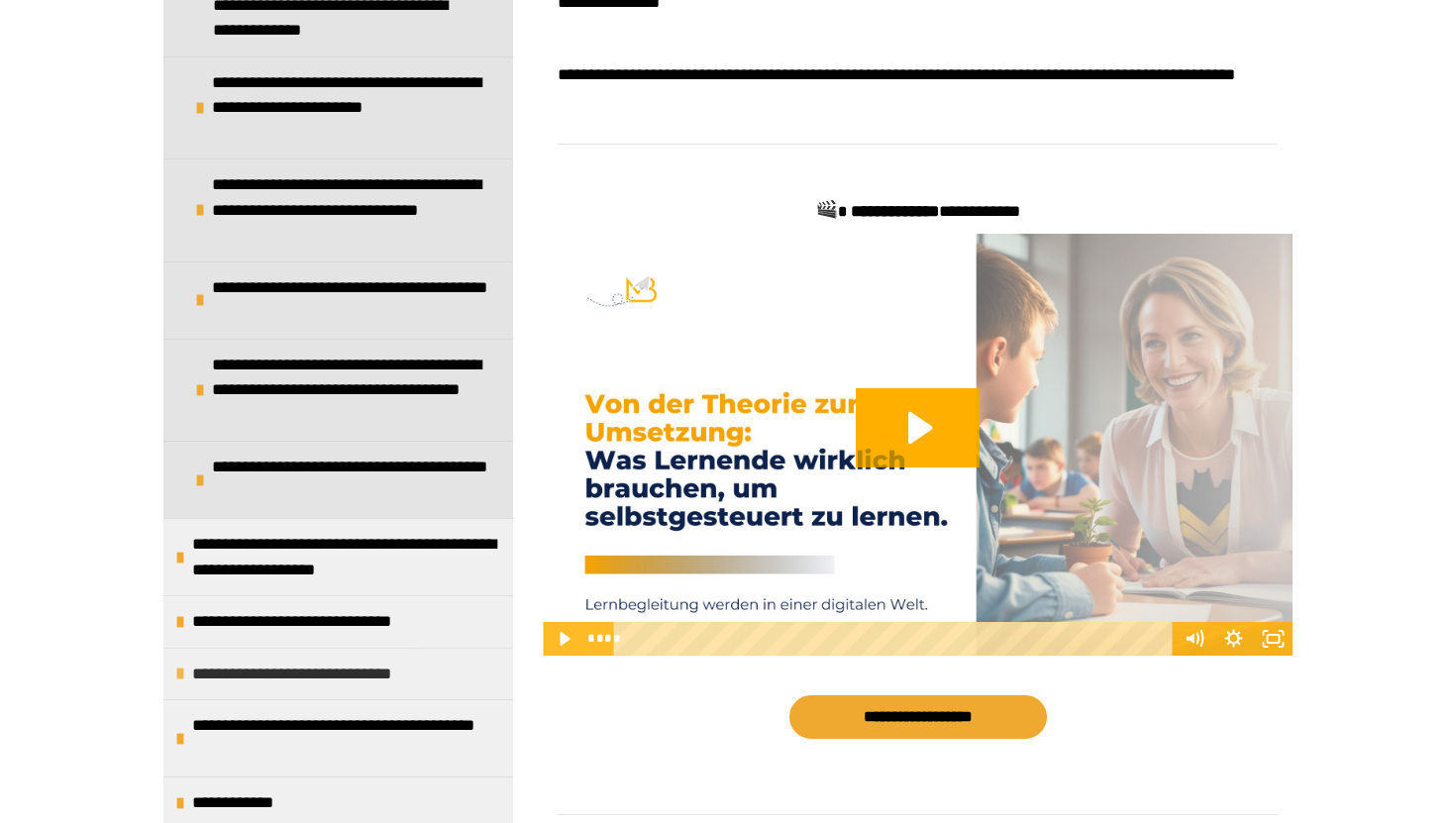 click on "**********" at bounding box center [292, 674] 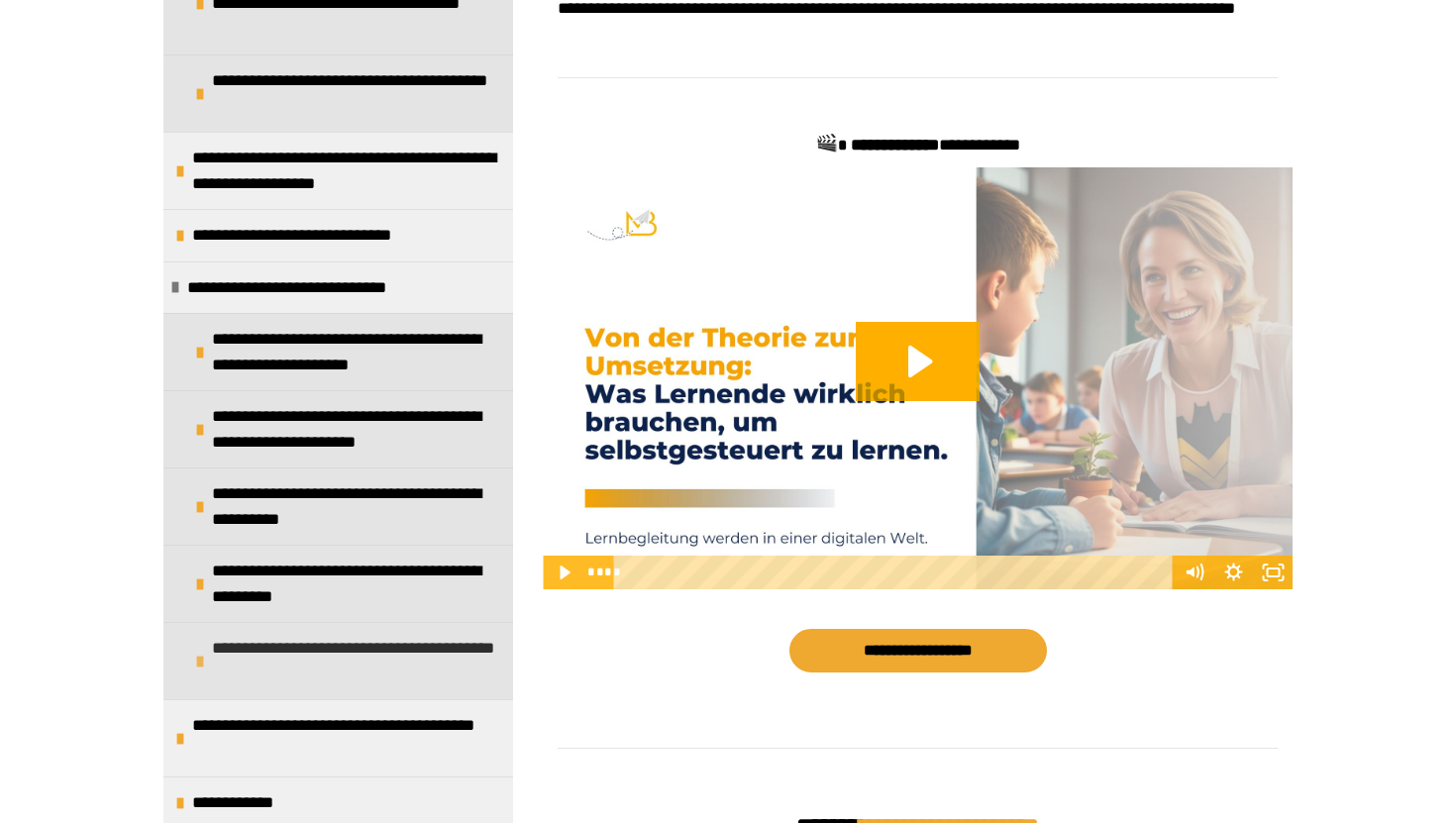 scroll, scrollTop: 924, scrollLeft: 0, axis: vertical 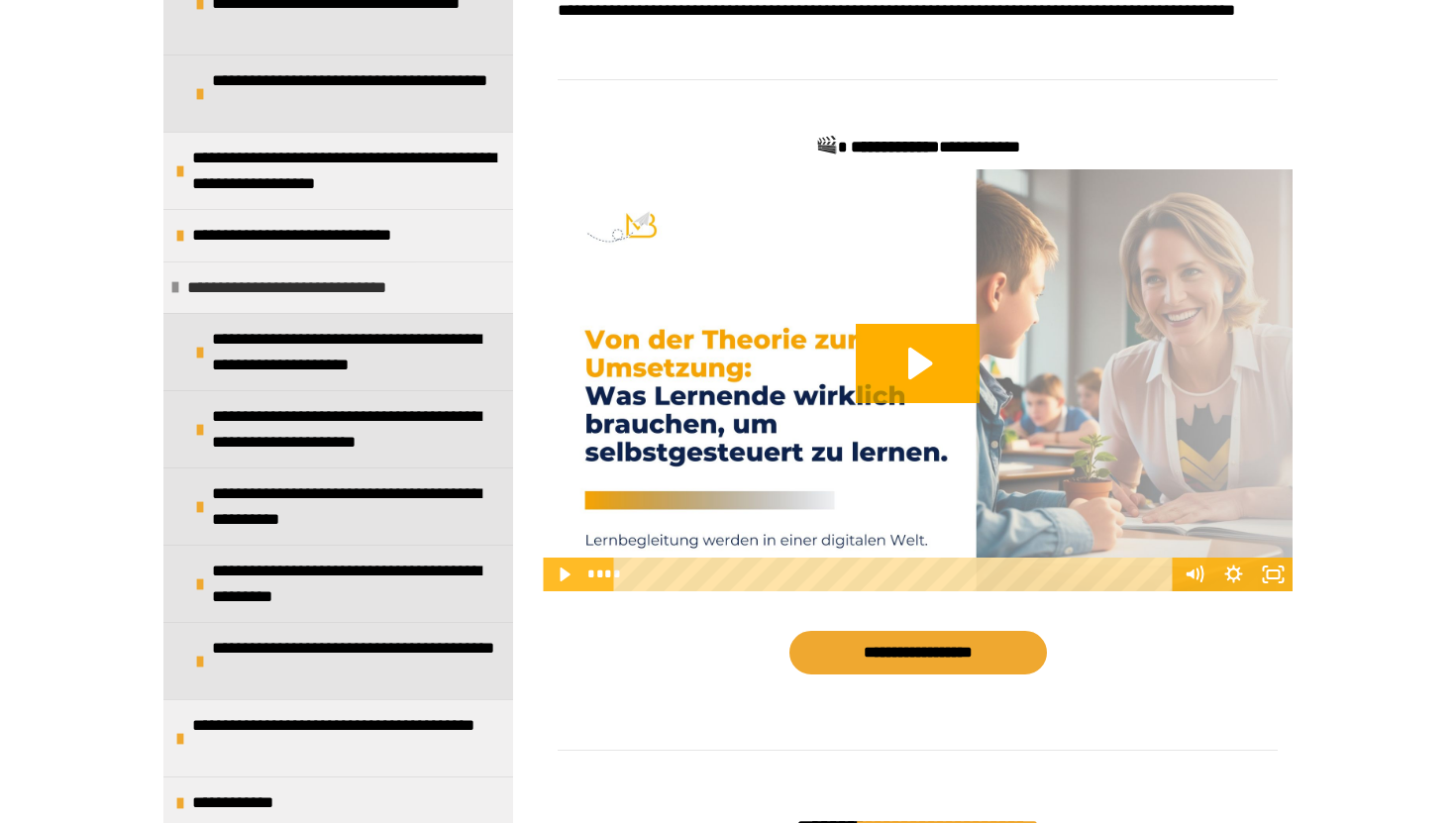 click at bounding box center (175, 287) 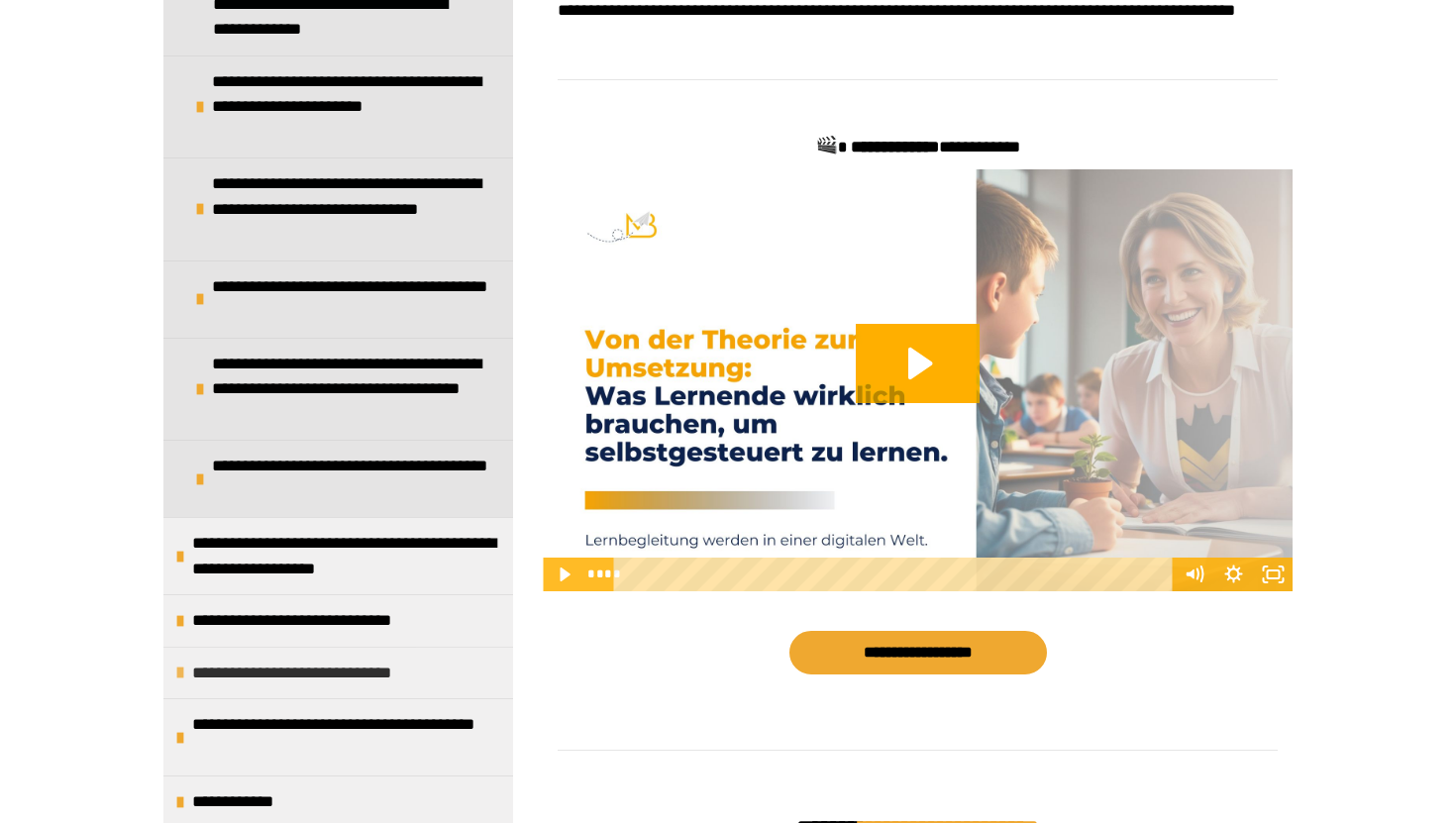 scroll, scrollTop: 769, scrollLeft: 0, axis: vertical 